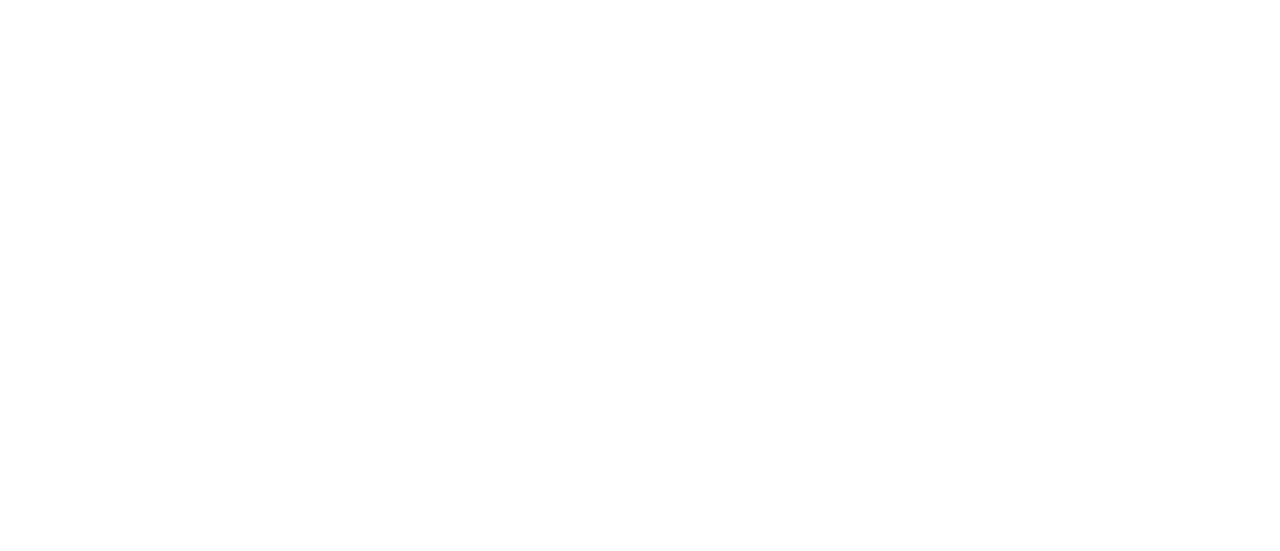 scroll, scrollTop: 0, scrollLeft: 0, axis: both 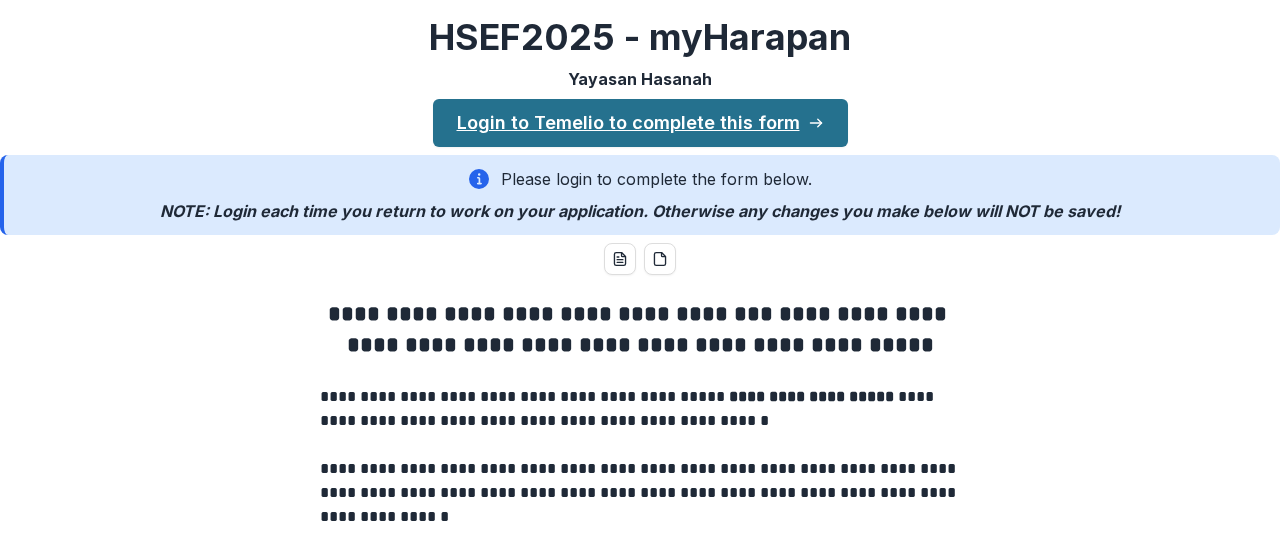 click on "Login to Temelio to complete this form" at bounding box center [640, 123] 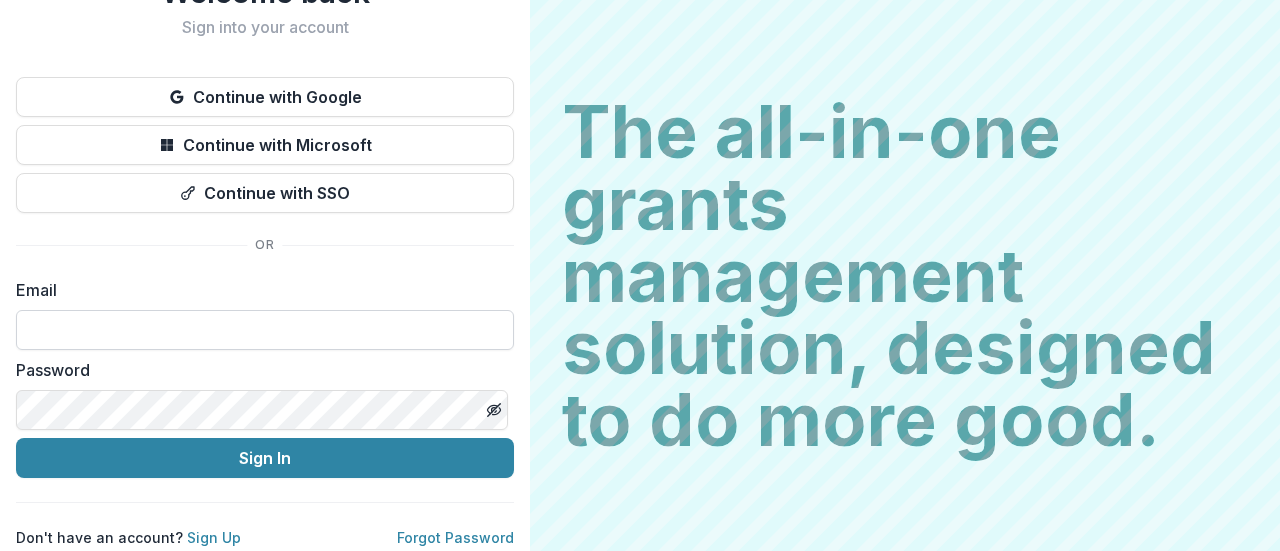 scroll, scrollTop: 102, scrollLeft: 0, axis: vertical 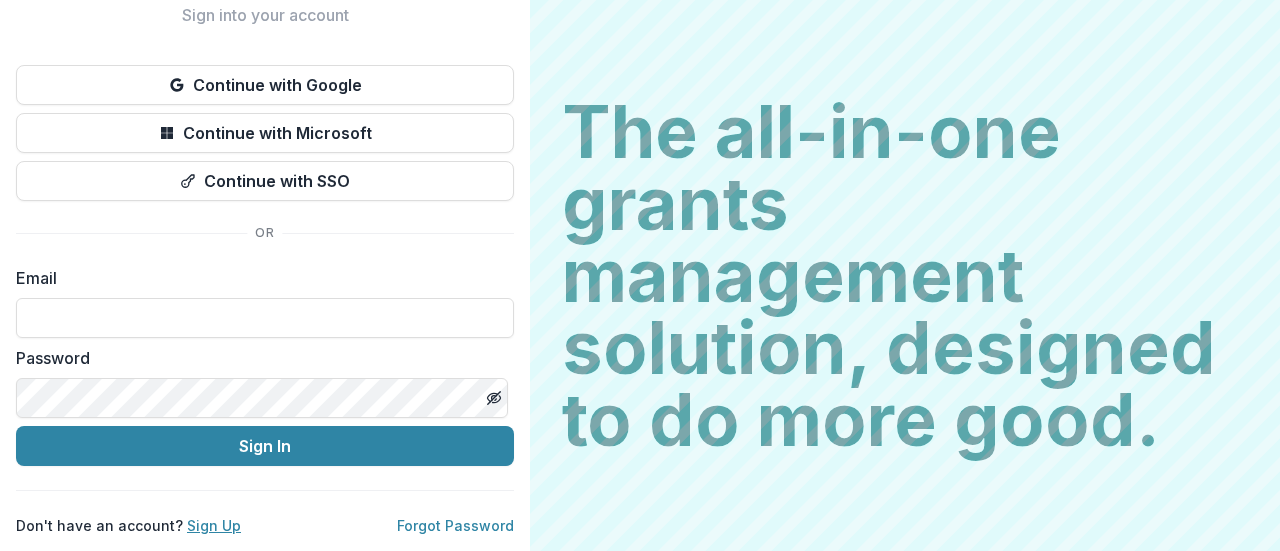 click on "Sign Up" at bounding box center (214, 525) 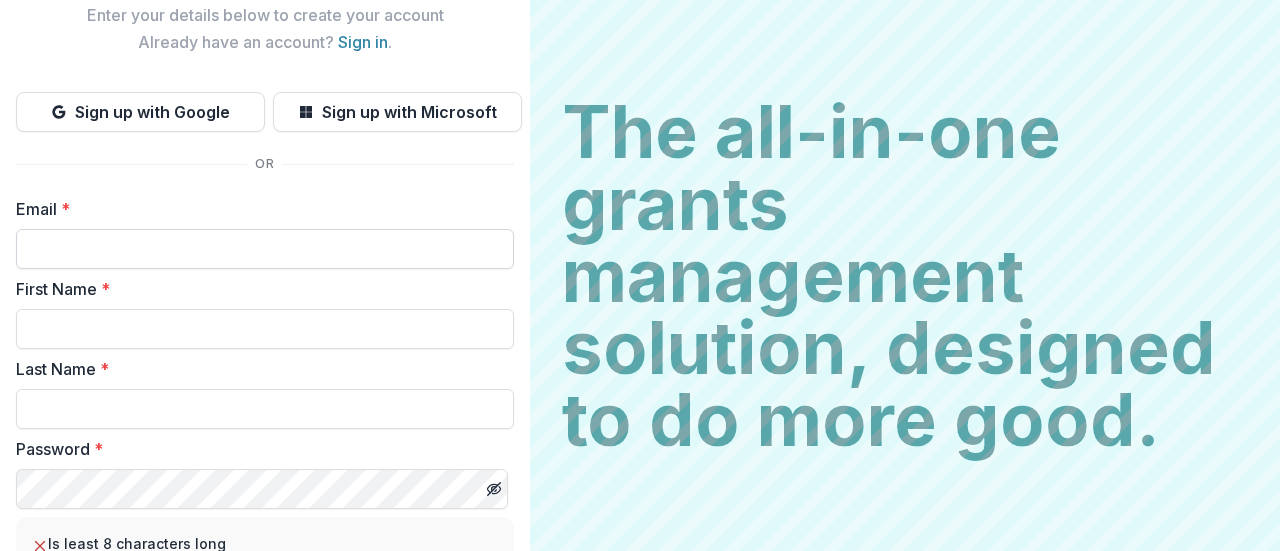 click on "Email *" at bounding box center (265, 249) 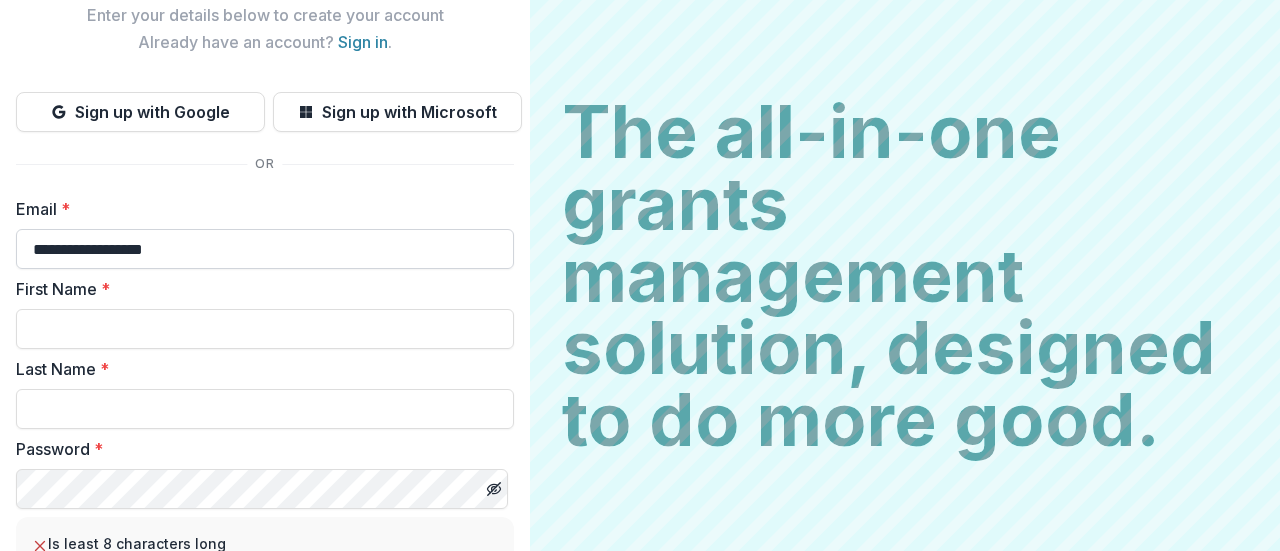 type on "*****" 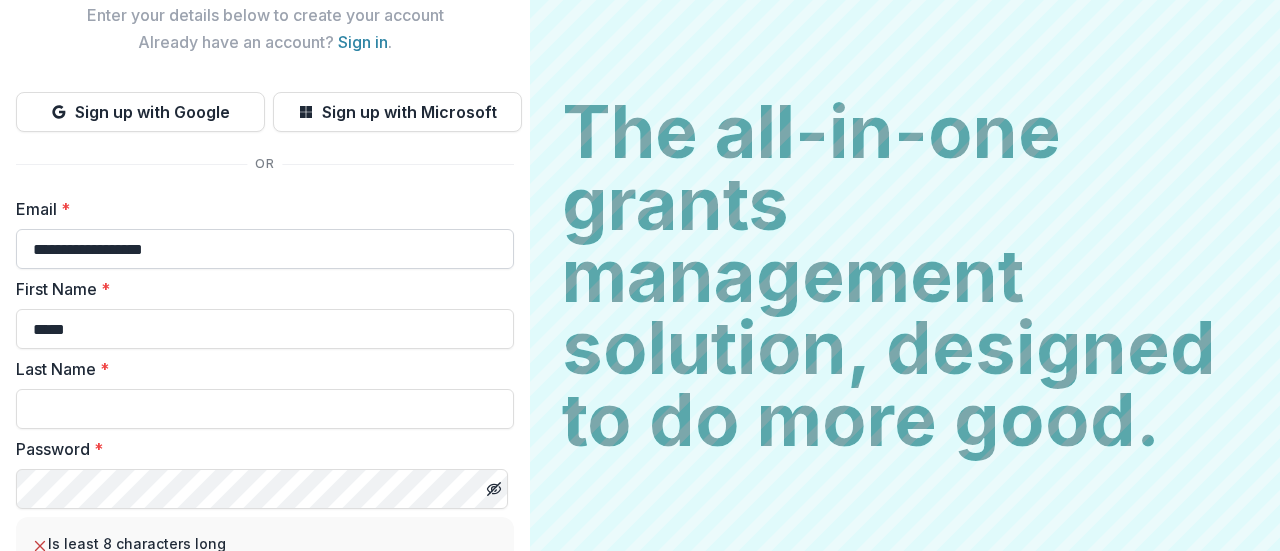 type on "****" 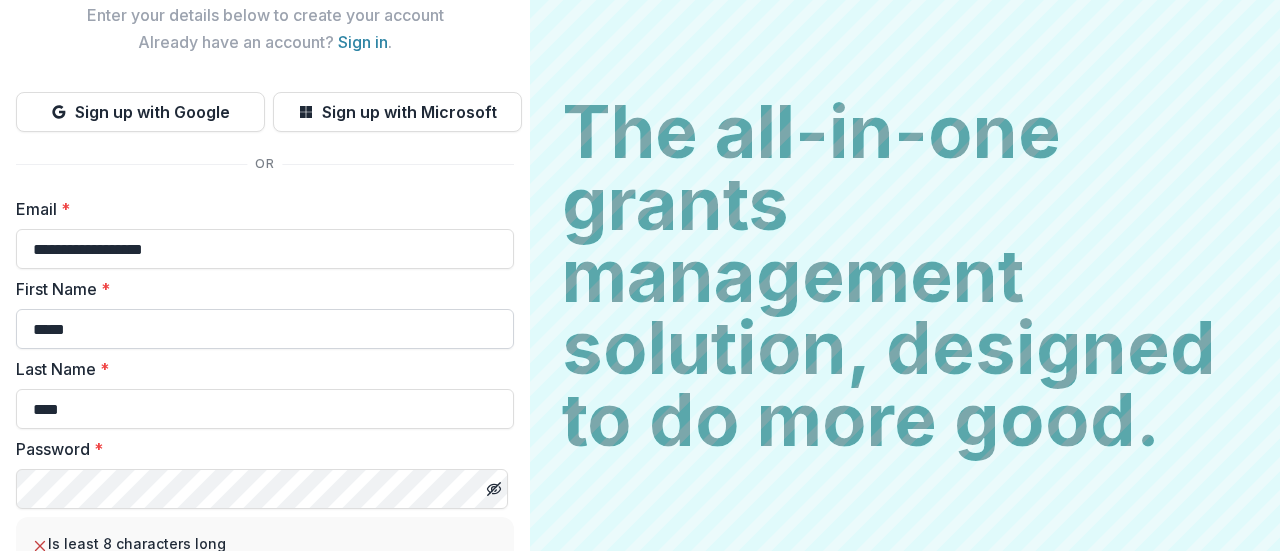 drag, startPoint x: 173, startPoint y: 327, endPoint x: 21, endPoint y: 338, distance: 152.3975 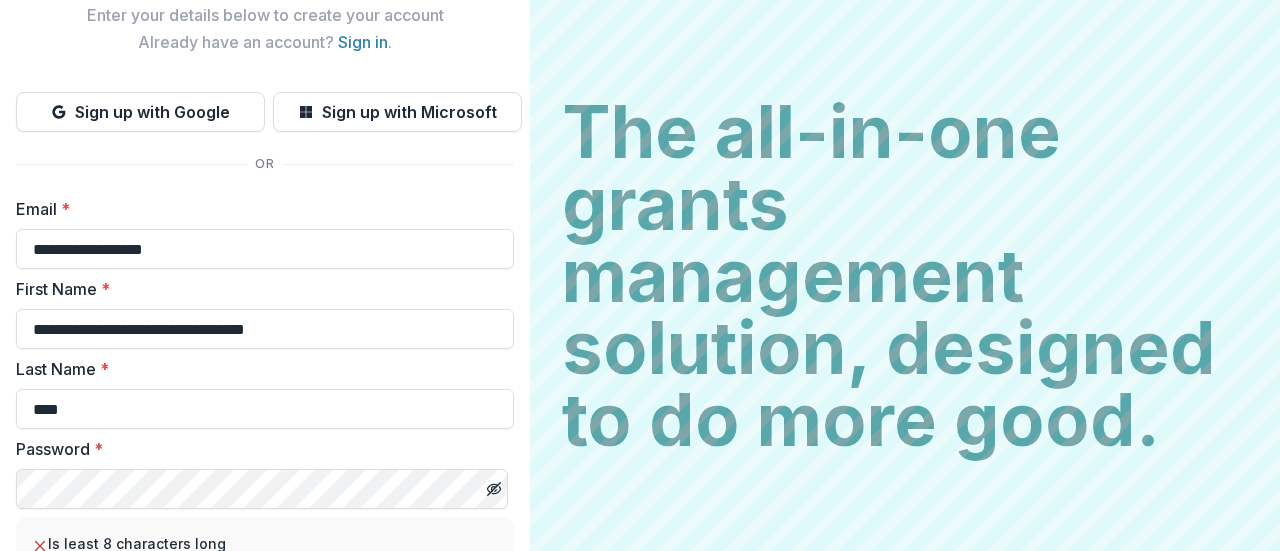 type on "**********" 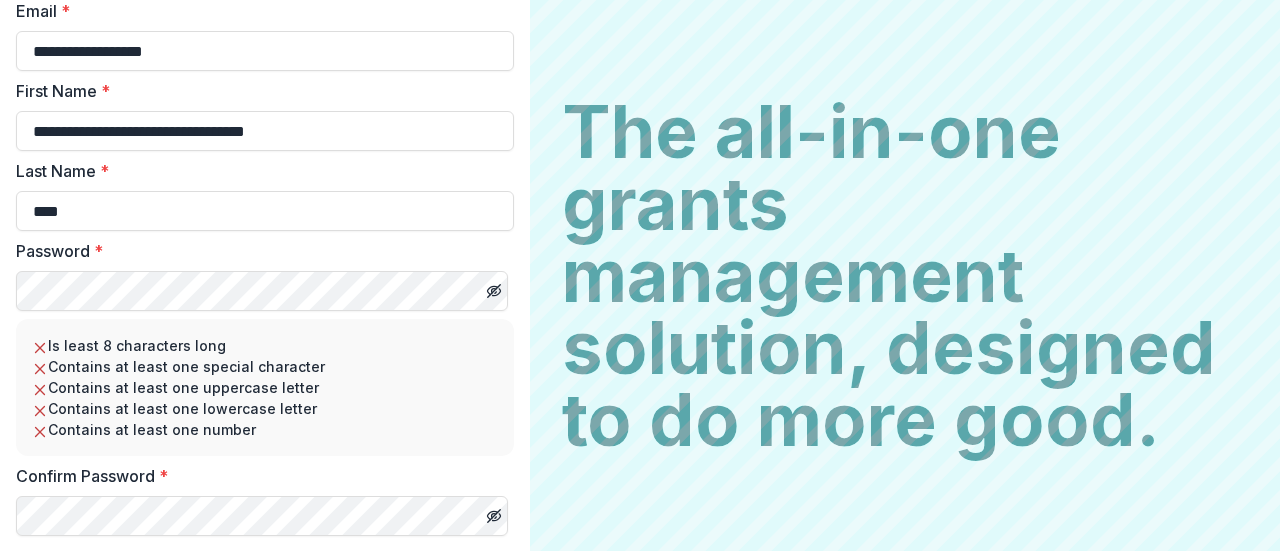 drag, startPoint x: 128, startPoint y: 209, endPoint x: 4, endPoint y: 214, distance: 124.10077 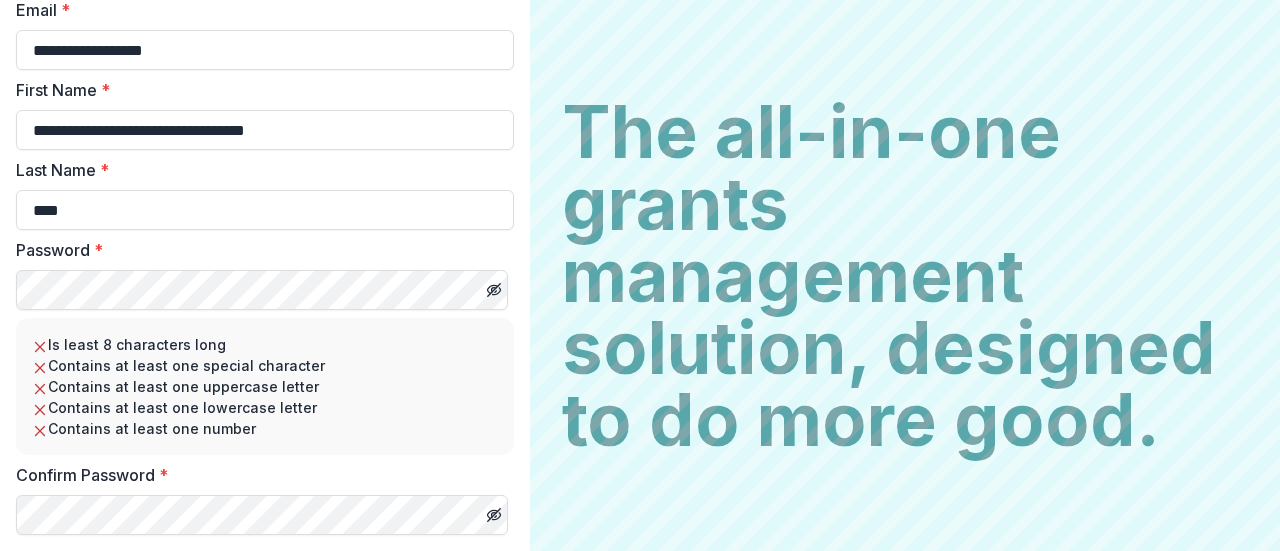 scroll, scrollTop: 302, scrollLeft: 0, axis: vertical 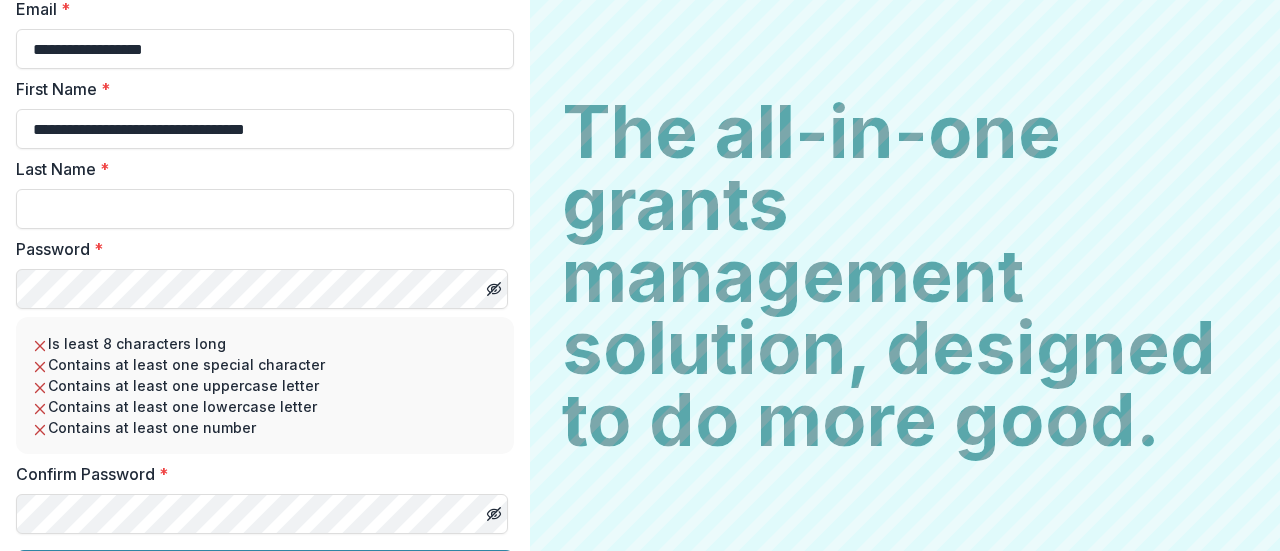 type 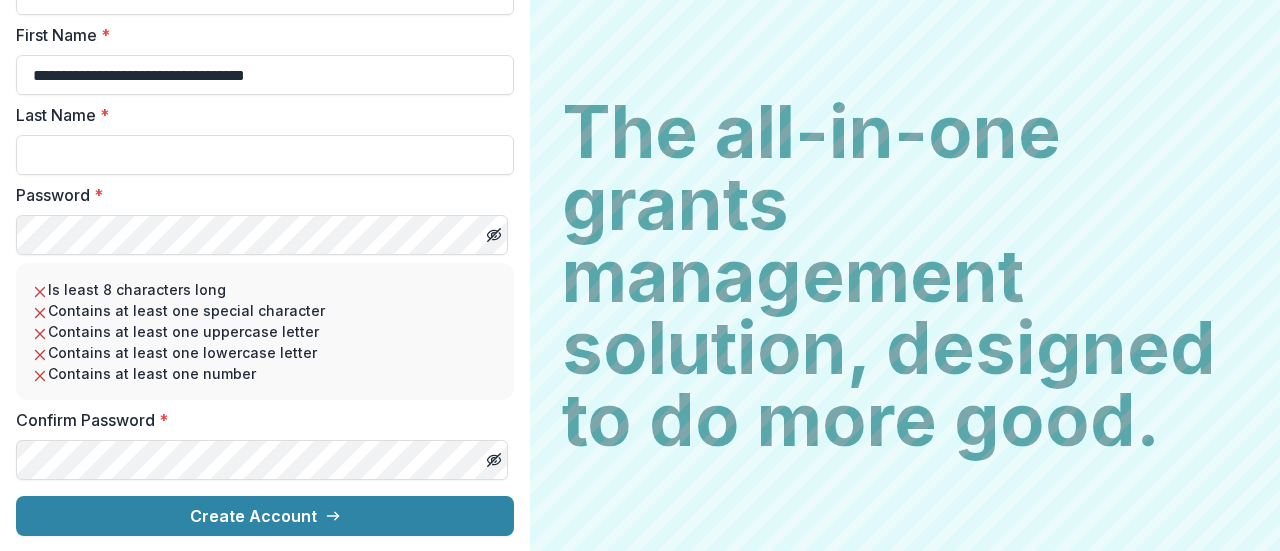 scroll, scrollTop: 356, scrollLeft: 0, axis: vertical 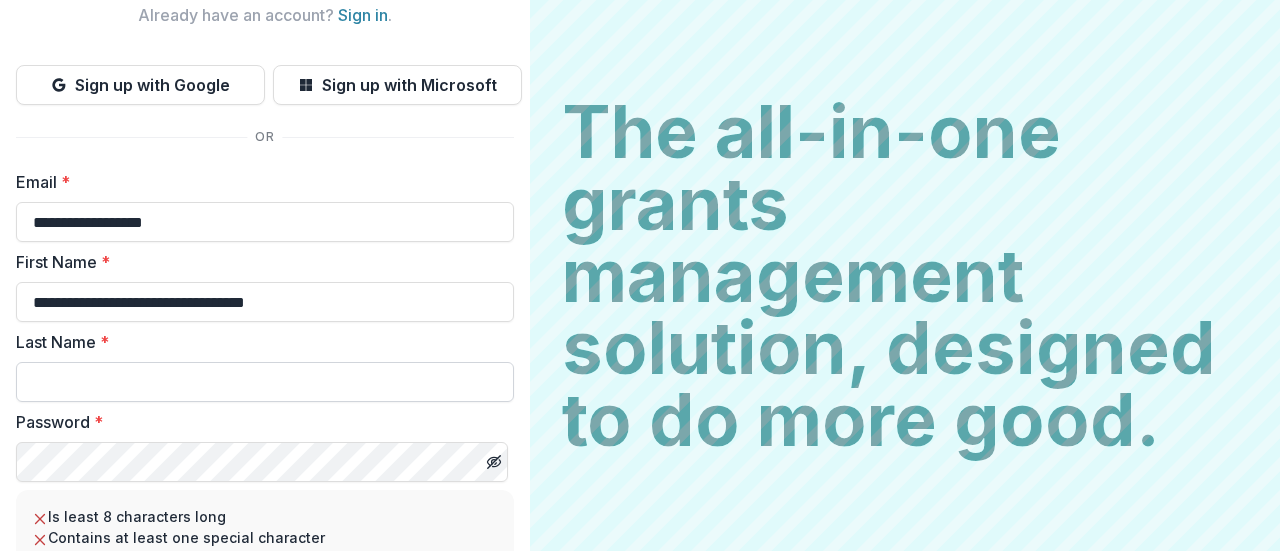 click on "**********" at bounding box center [265, 286] 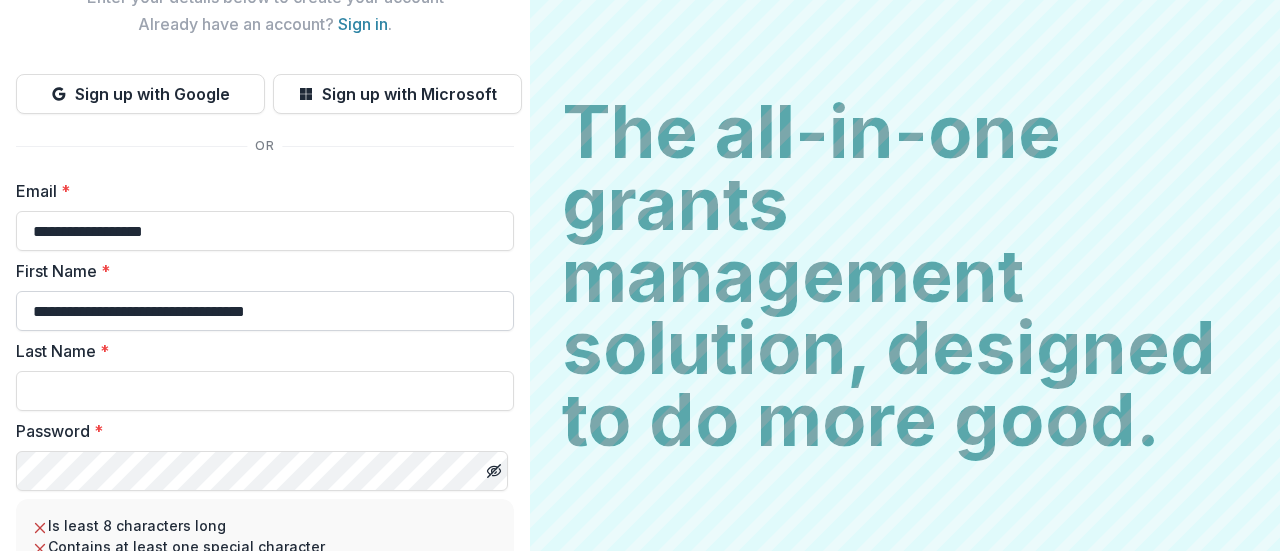 scroll, scrollTop: 120, scrollLeft: 0, axis: vertical 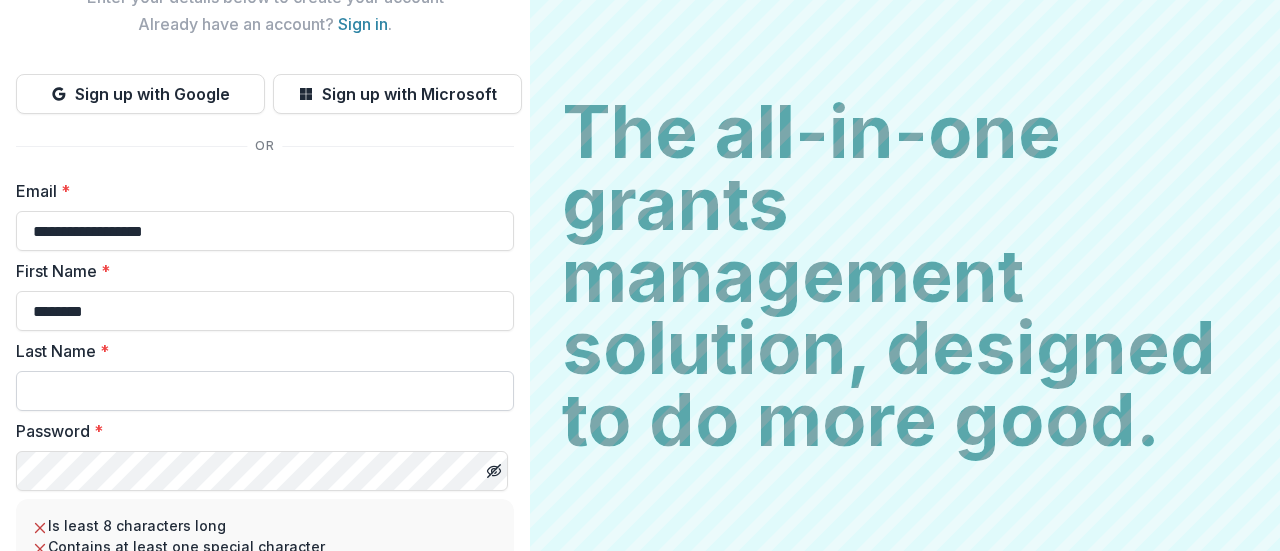 type on "********" 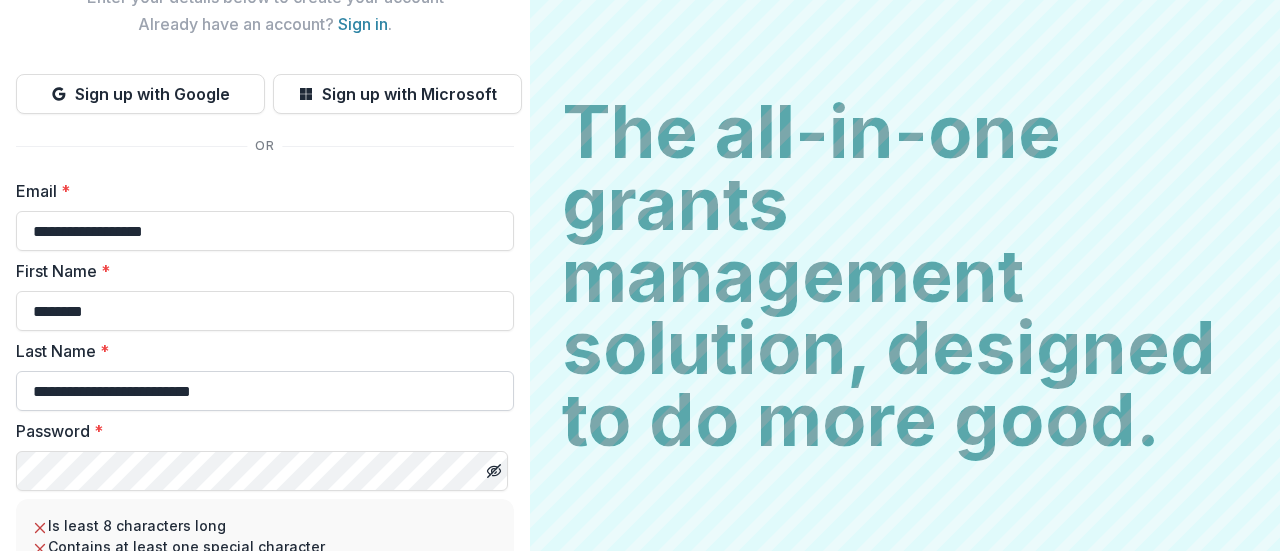 drag, startPoint x: 311, startPoint y: 385, endPoint x: 16, endPoint y: 403, distance: 295.54865 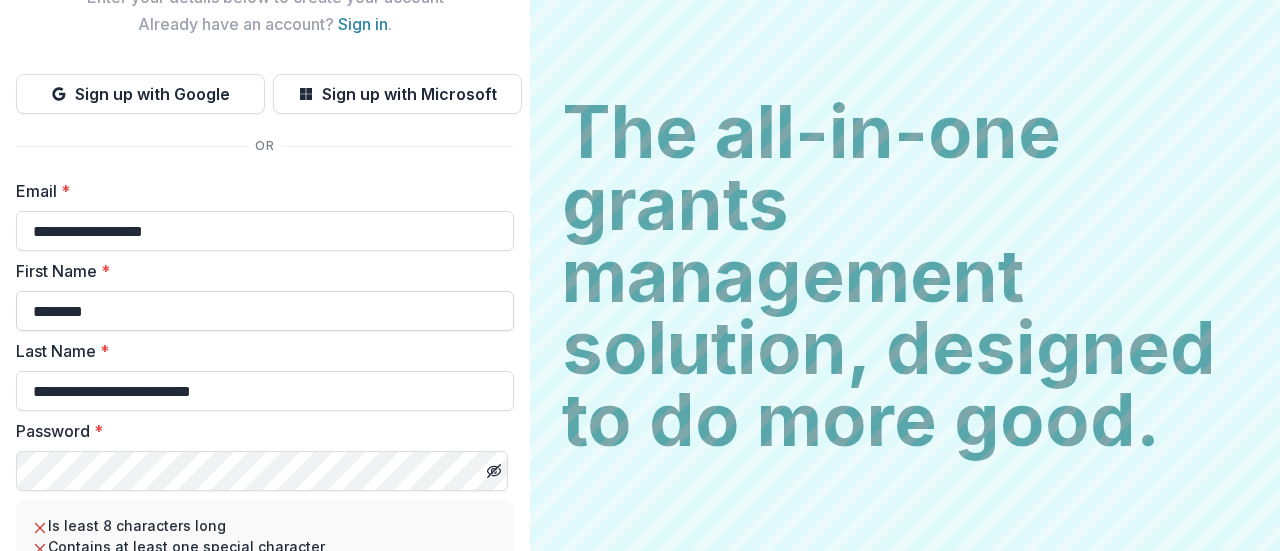type on "**********" 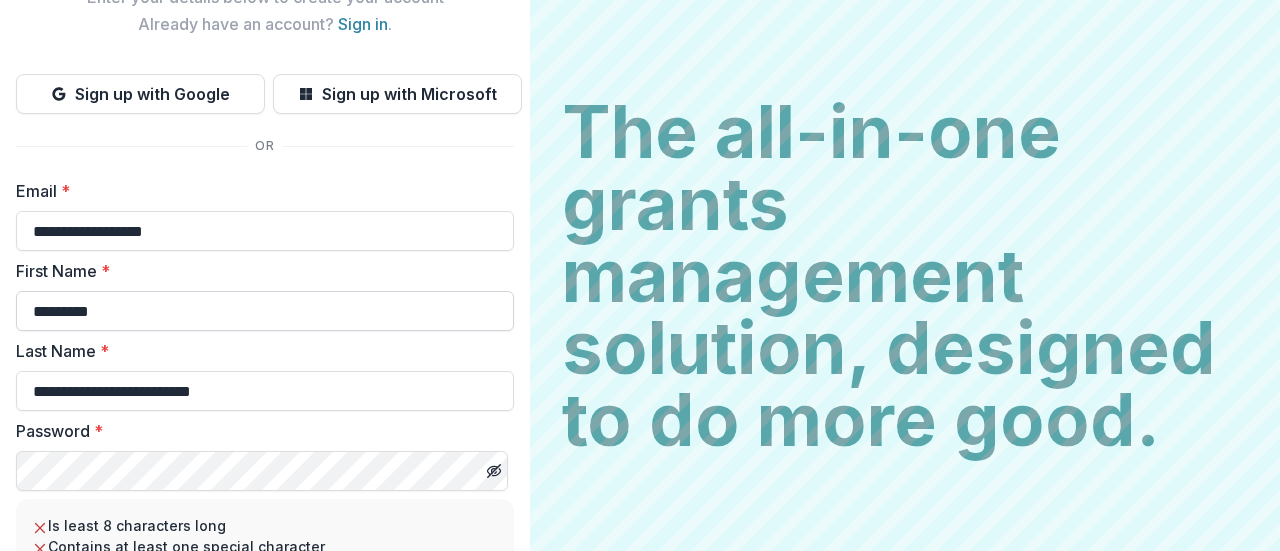 paste on "**********" 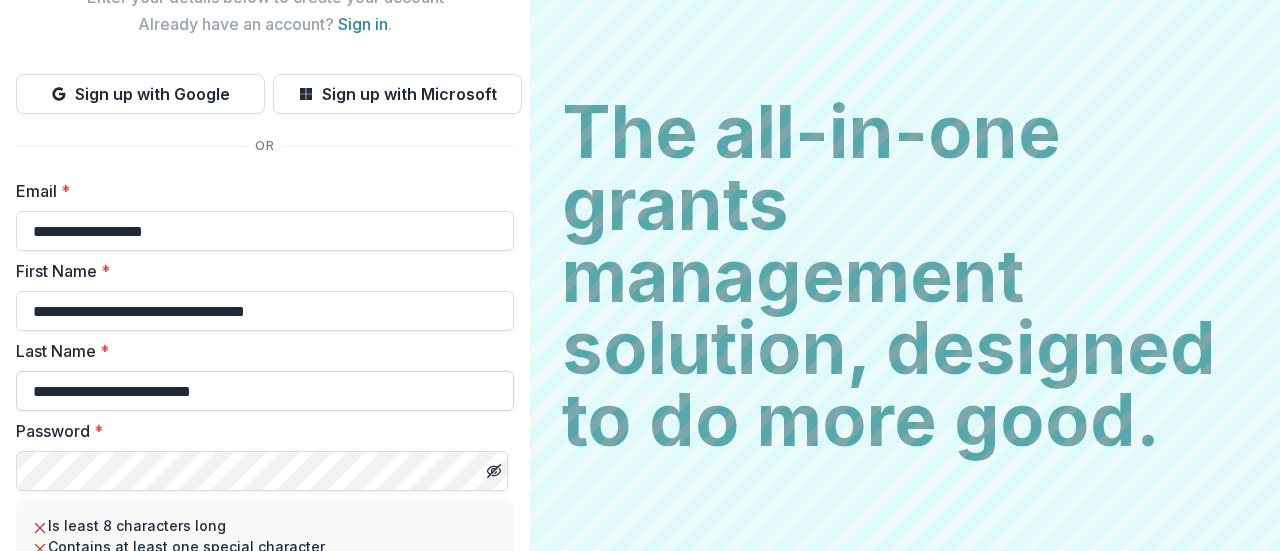 type on "**********" 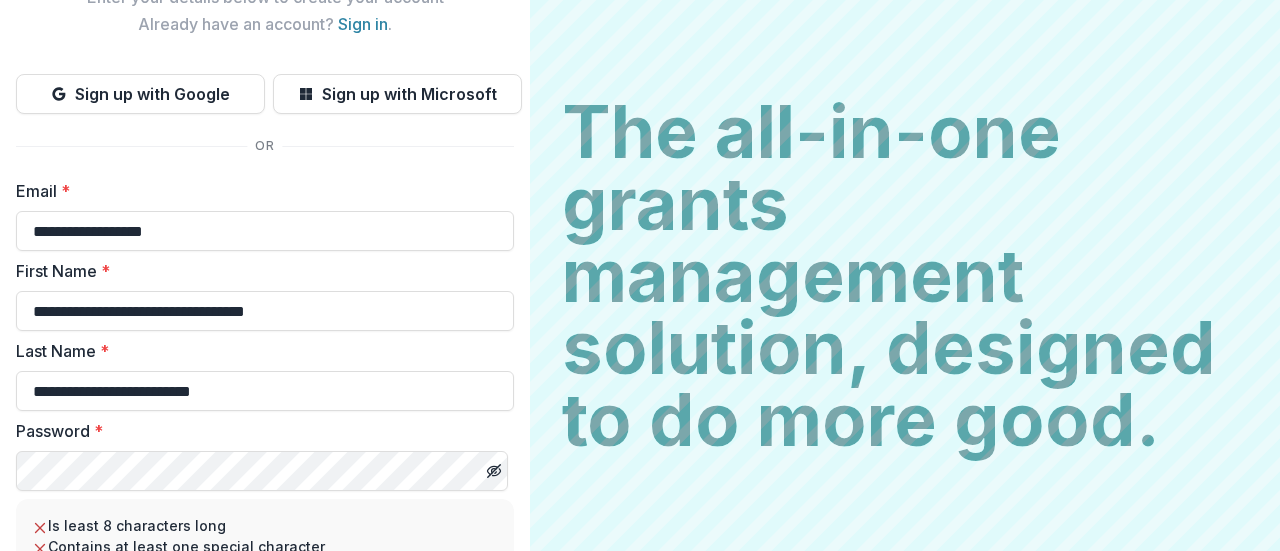 drag, startPoint x: 316, startPoint y: 397, endPoint x: 0, endPoint y: 365, distance: 317.61612 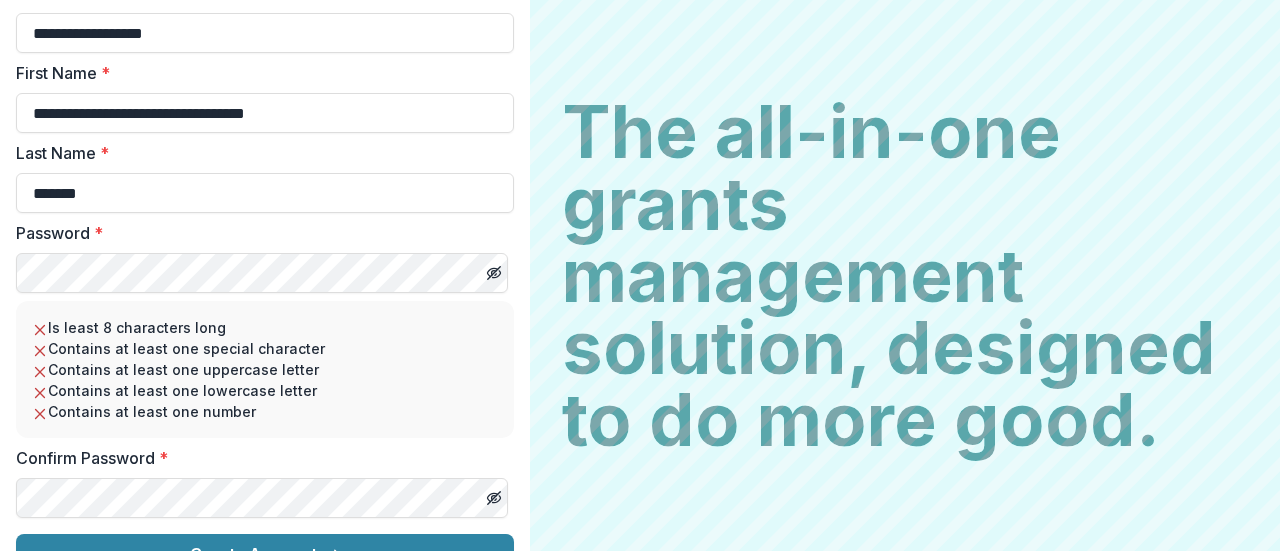 type on "*******" 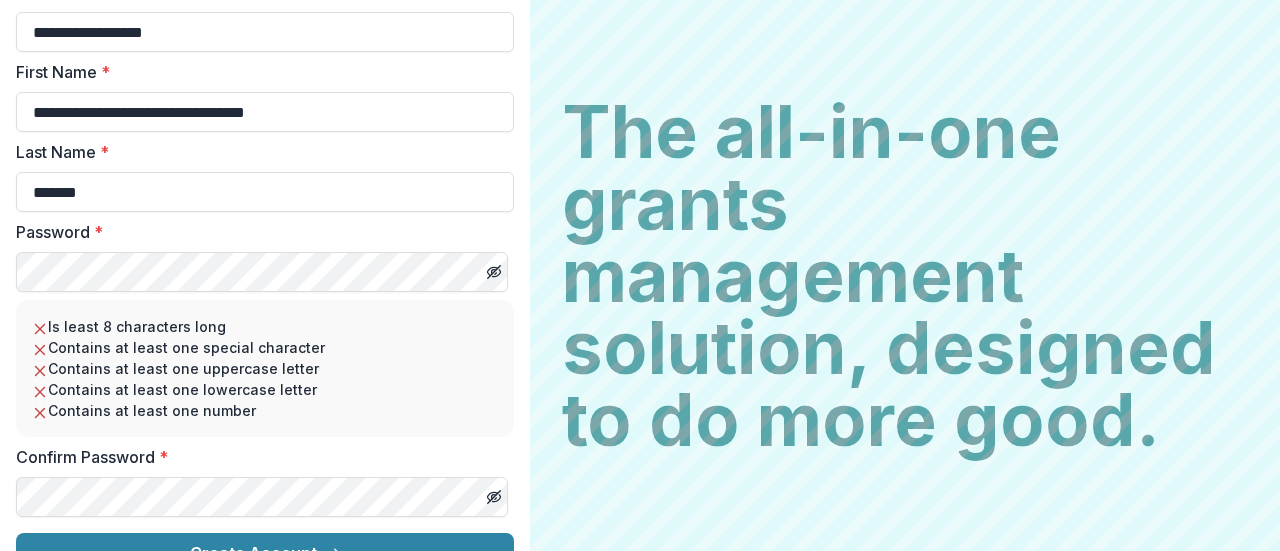 click on "**********" at bounding box center (265, 135) 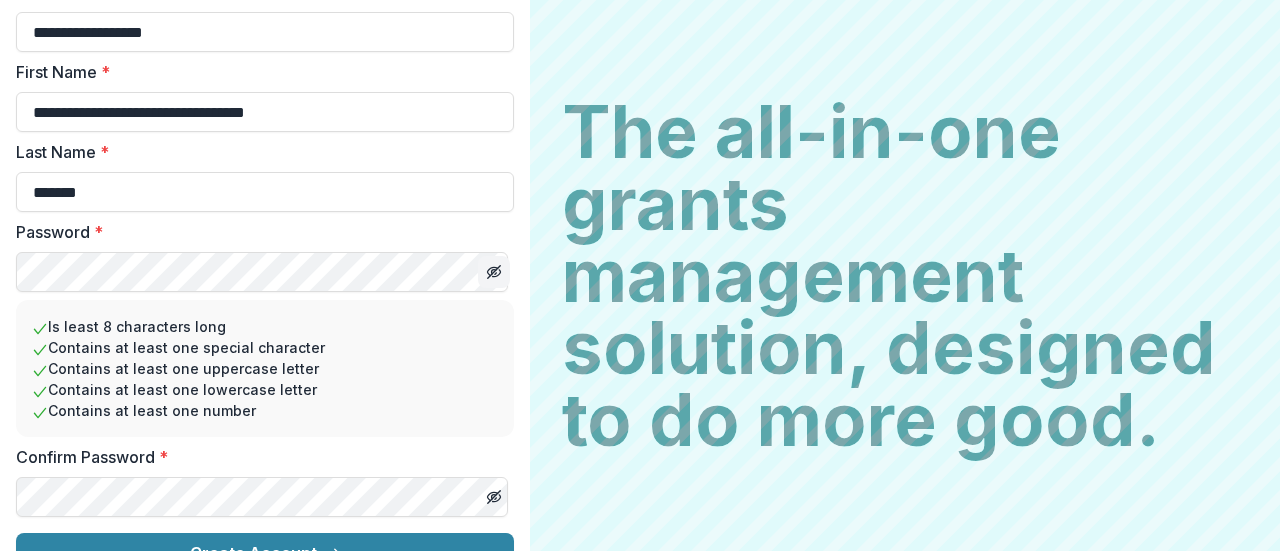 click 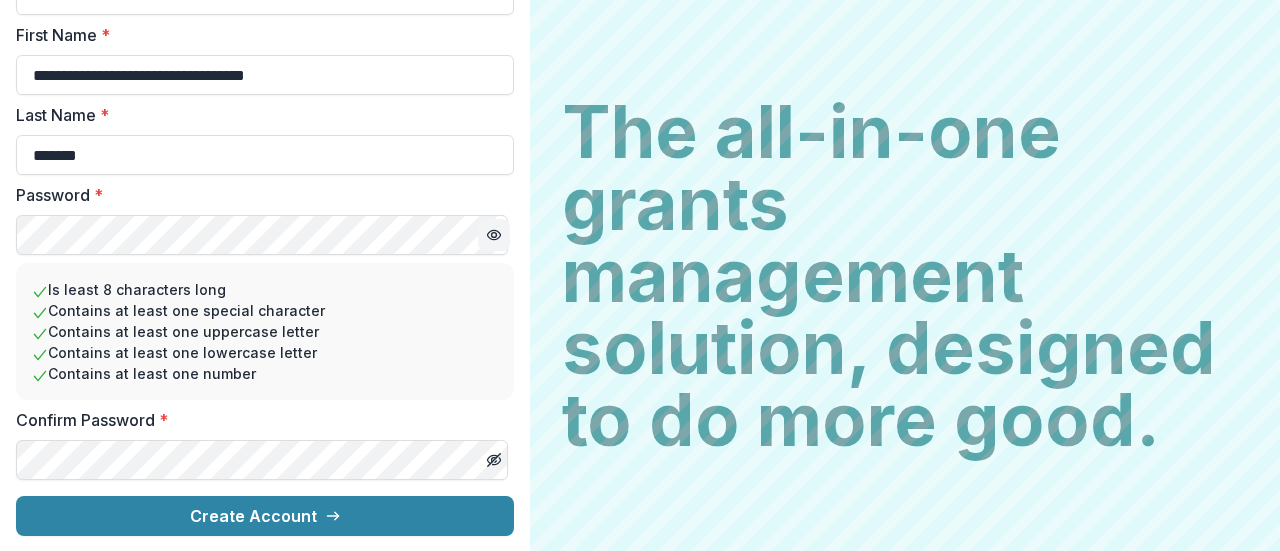 scroll, scrollTop: 356, scrollLeft: 0, axis: vertical 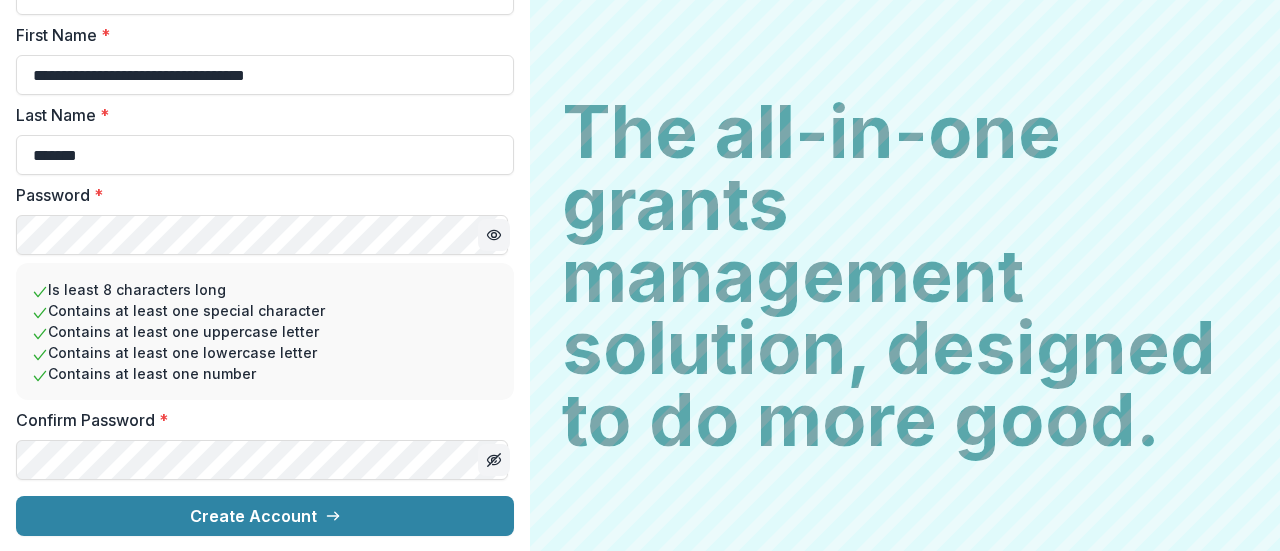 click 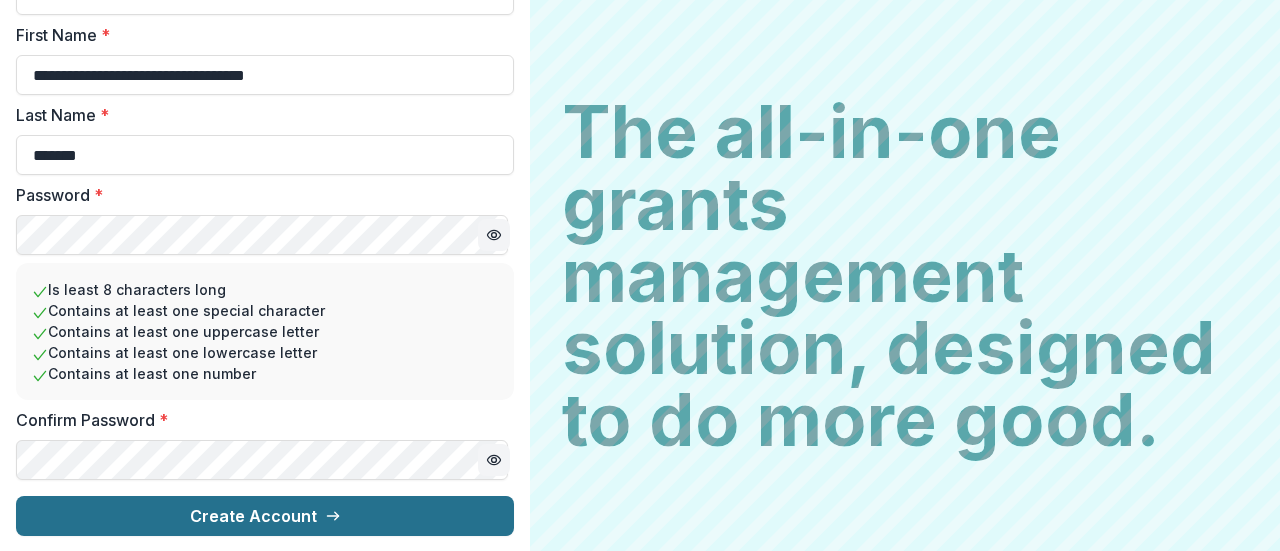 click on "Create Account" at bounding box center [265, 516] 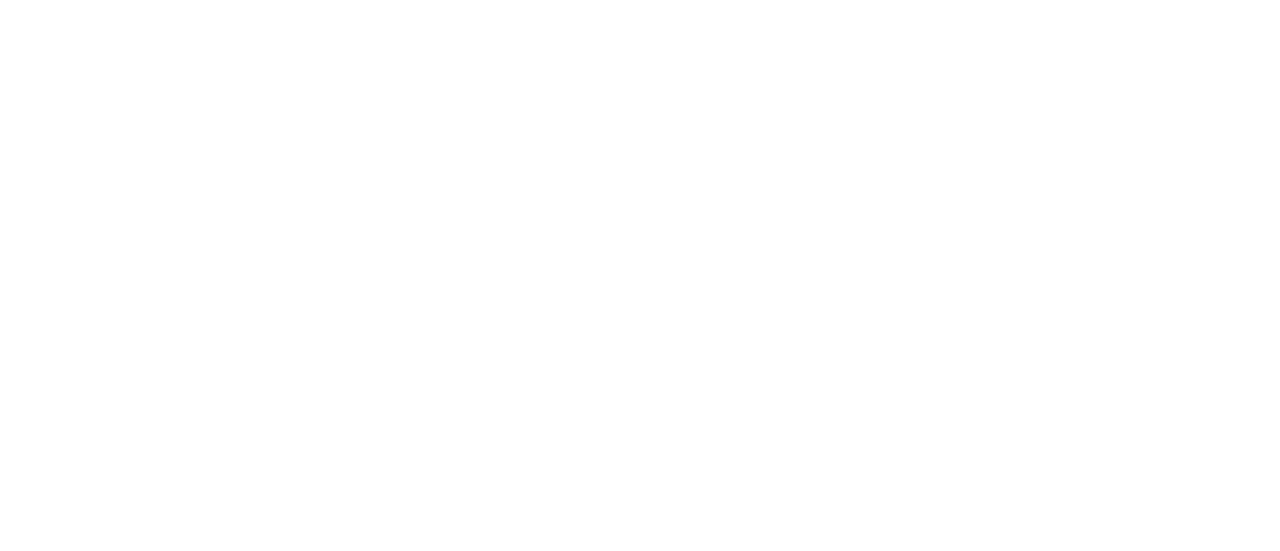 scroll, scrollTop: 0, scrollLeft: 0, axis: both 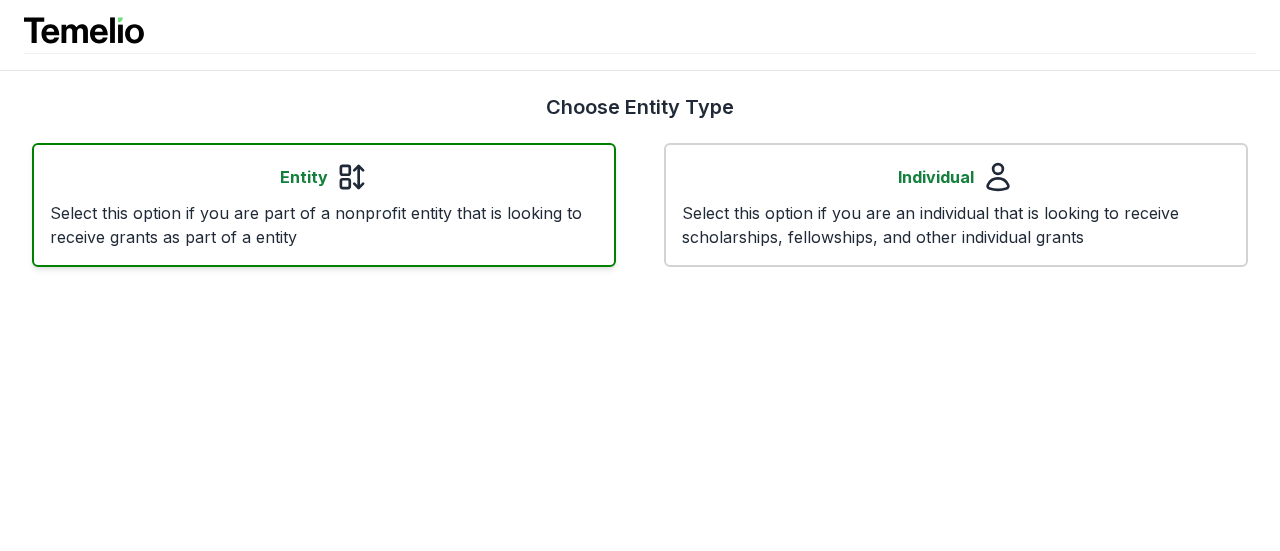 click on "Entity" at bounding box center (304, 177) 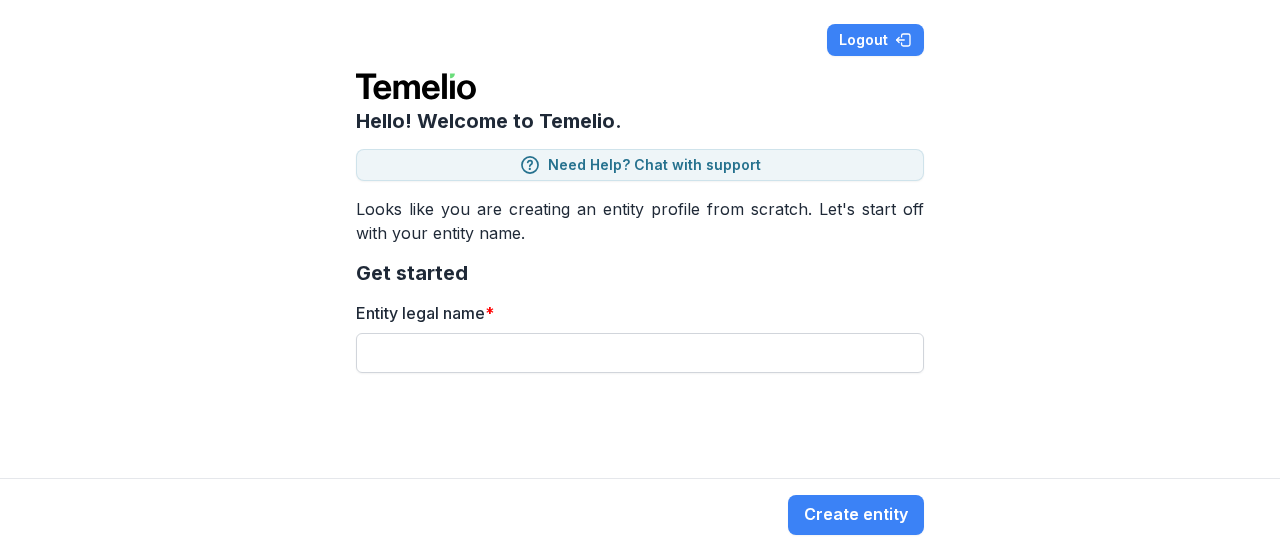 click on "Entity legal name *" at bounding box center [640, 353] 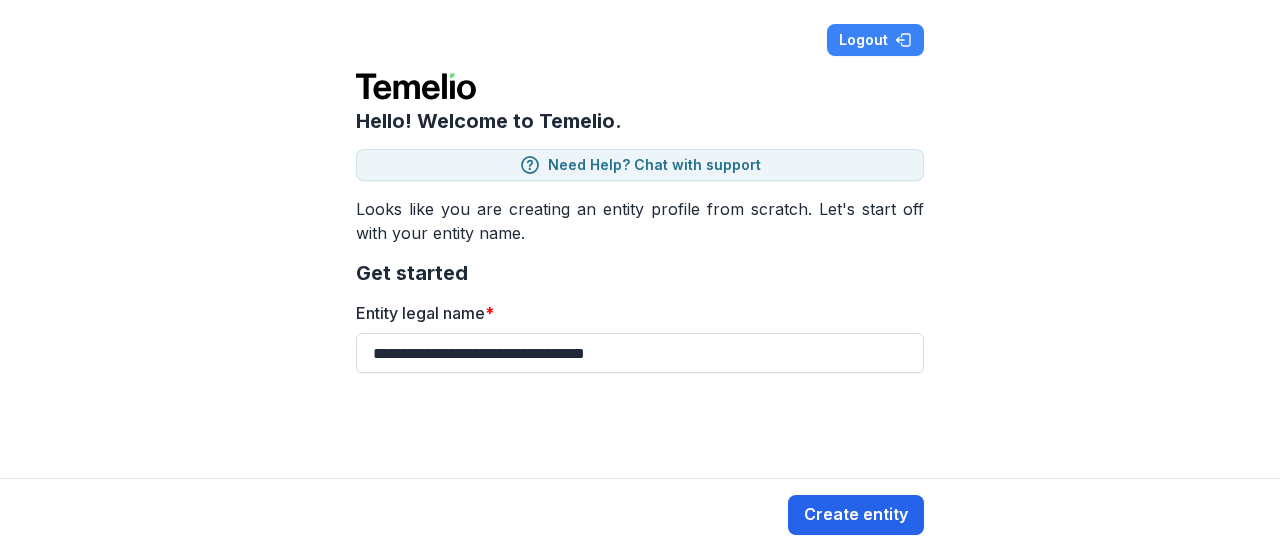 type on "**********" 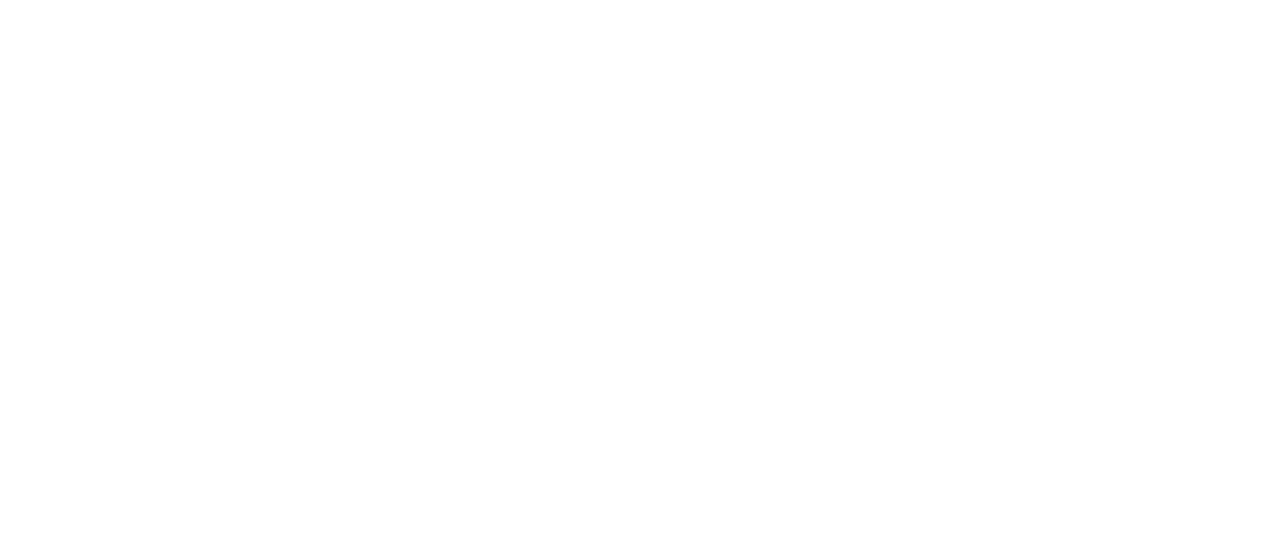 scroll, scrollTop: 0, scrollLeft: 0, axis: both 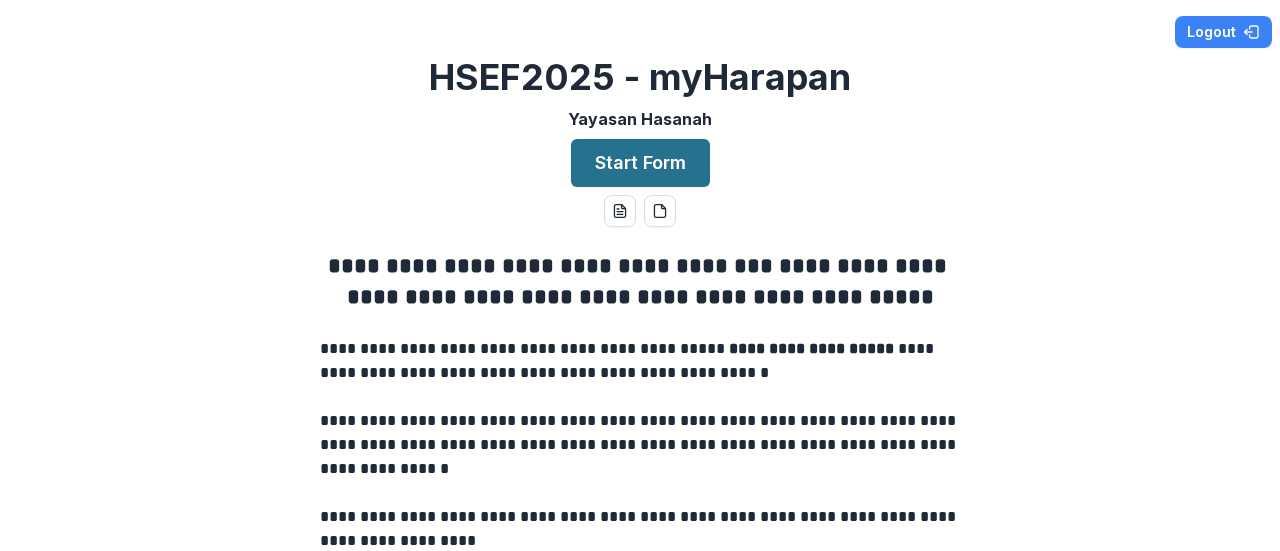 click on "Start Form" at bounding box center [640, 163] 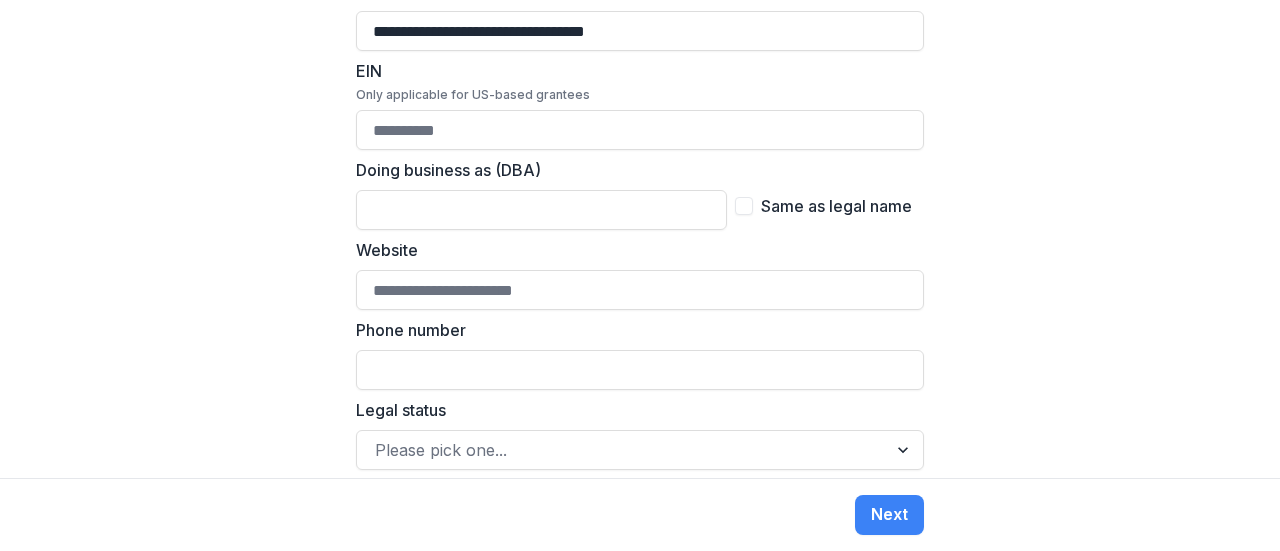scroll, scrollTop: 498, scrollLeft: 0, axis: vertical 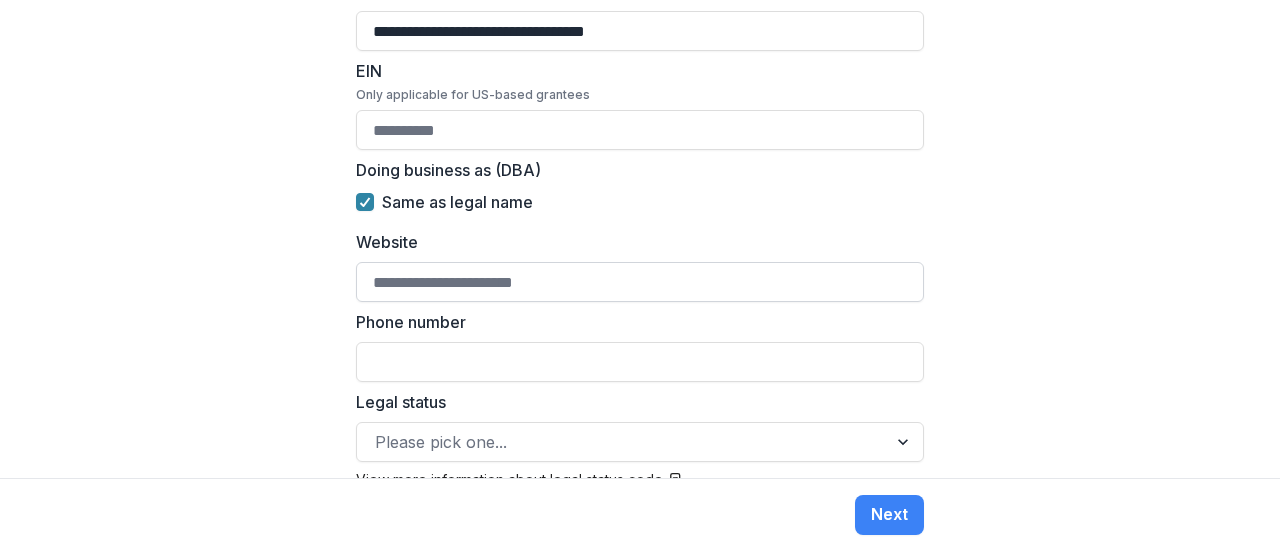 drag, startPoint x: 467, startPoint y: 259, endPoint x: 670, endPoint y: 252, distance: 203.12065 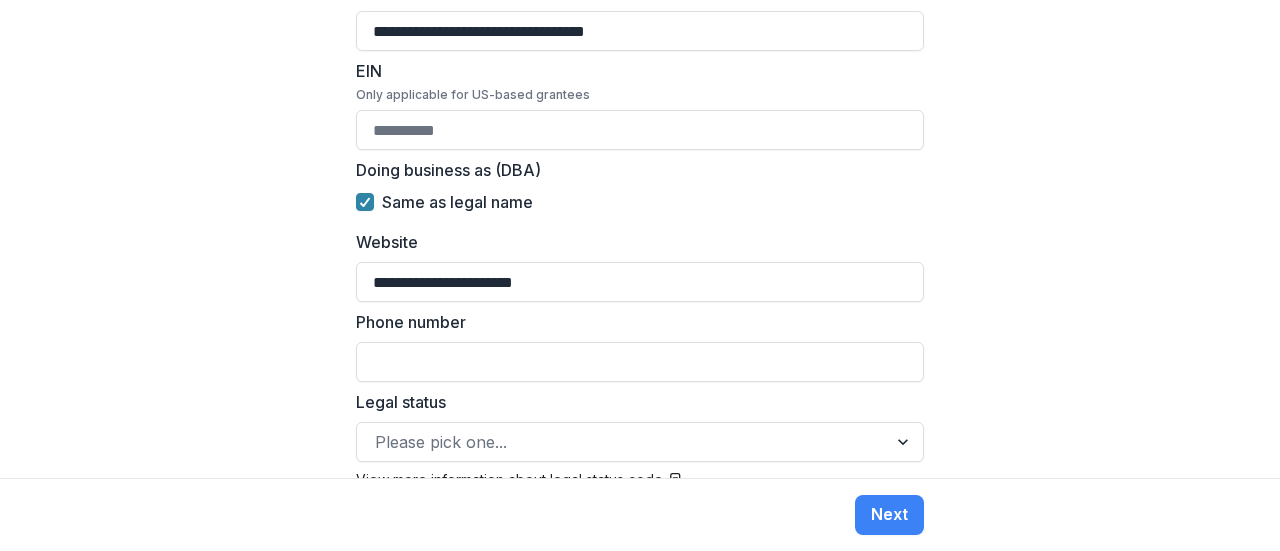 type on "**********" 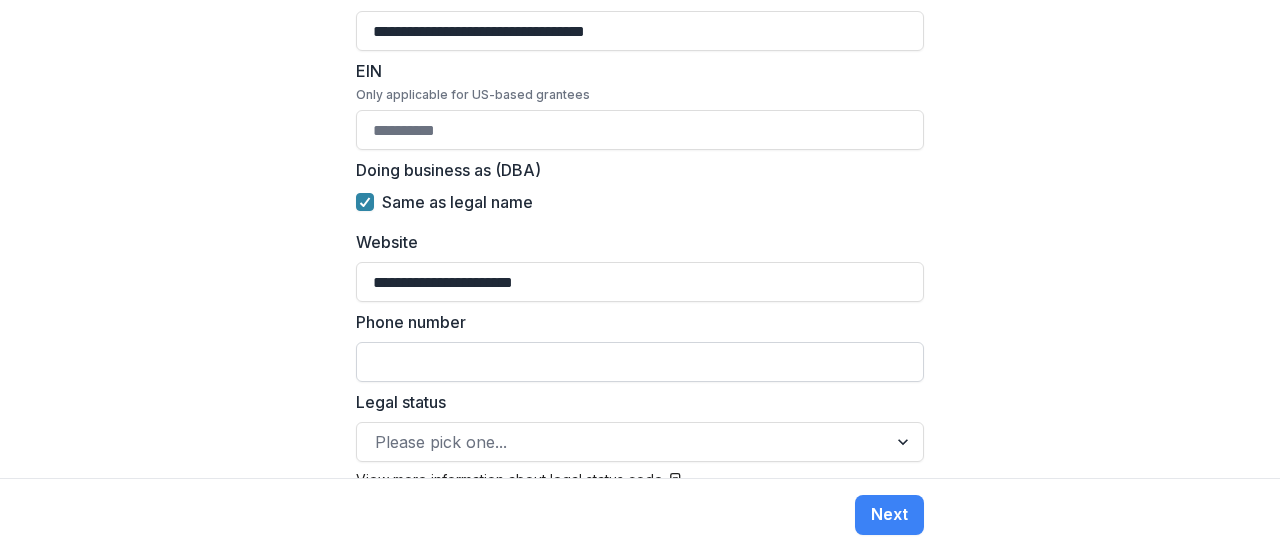 click on "Phone number" at bounding box center (640, 362) 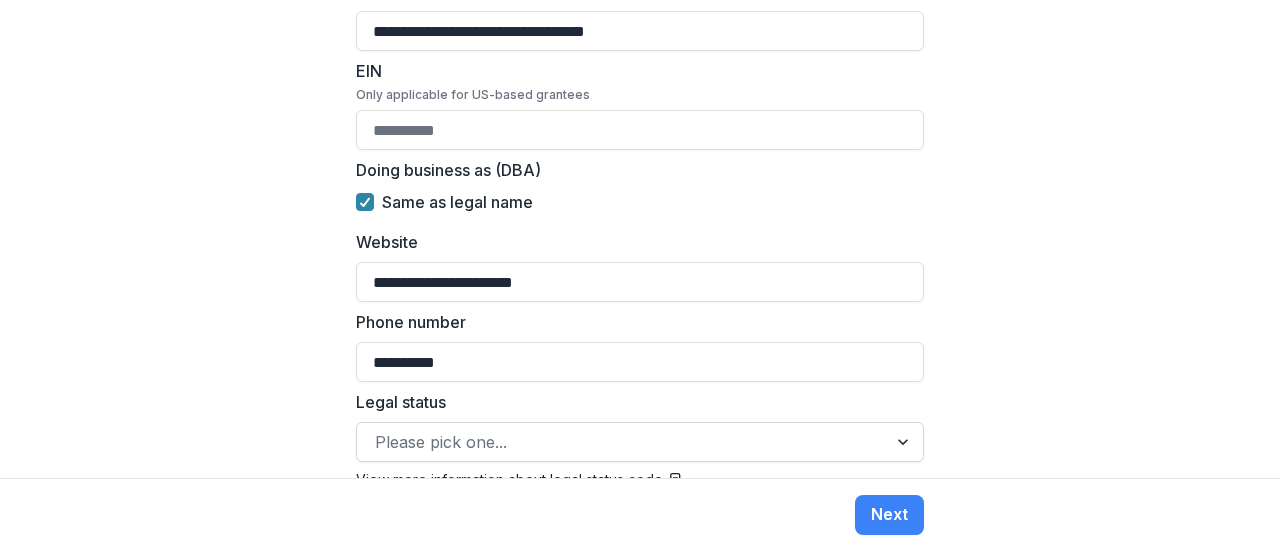 type on "**********" 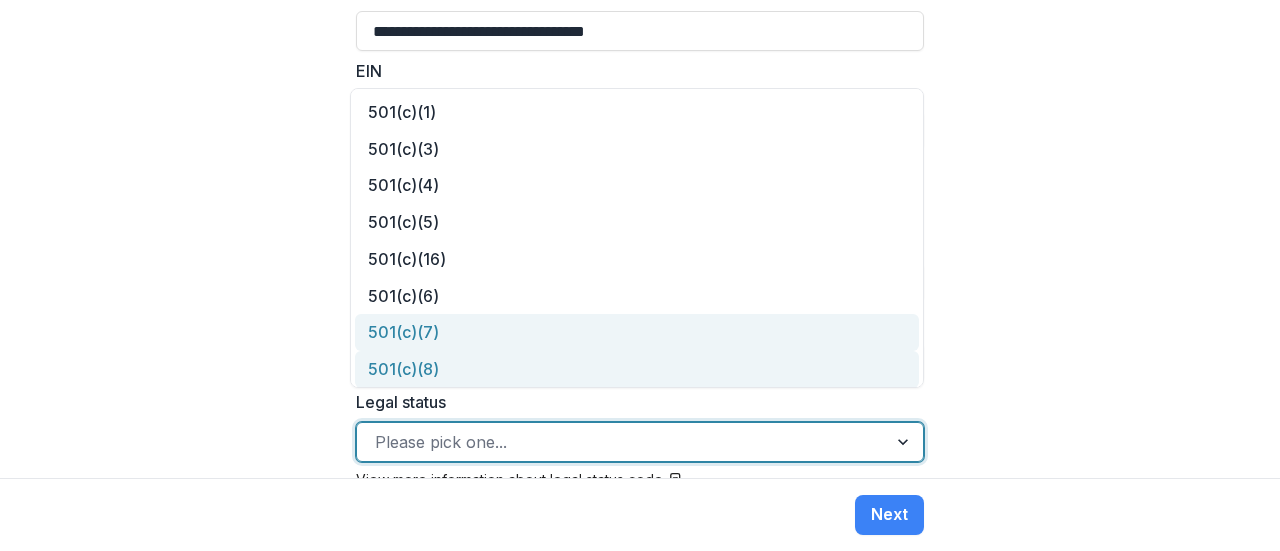 scroll, scrollTop: 11, scrollLeft: 0, axis: vertical 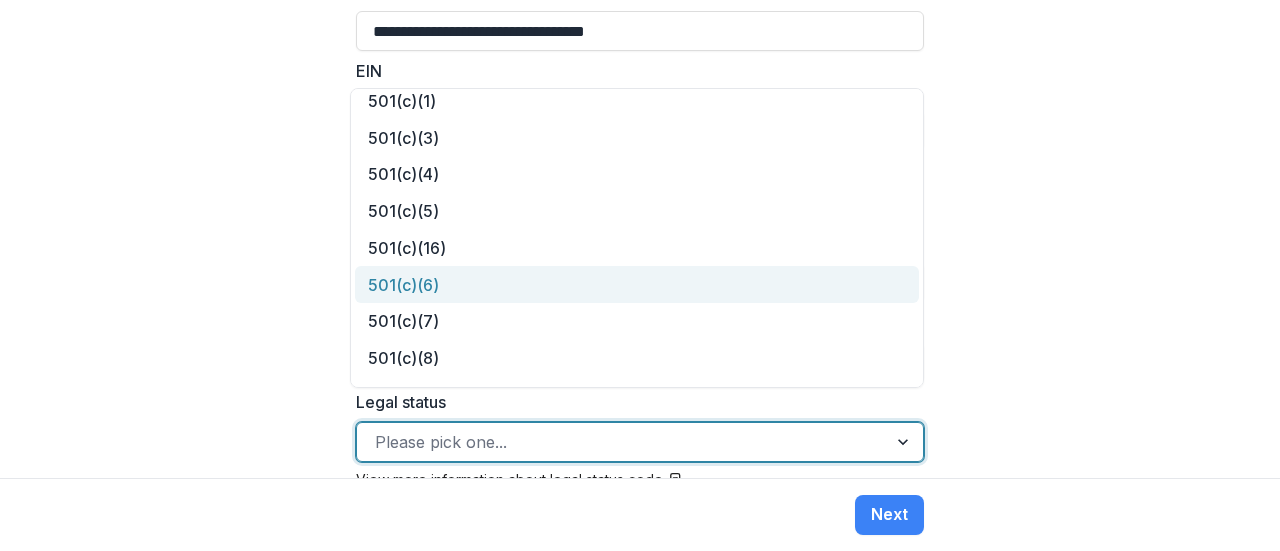 click on "**********" at bounding box center [640, 239] 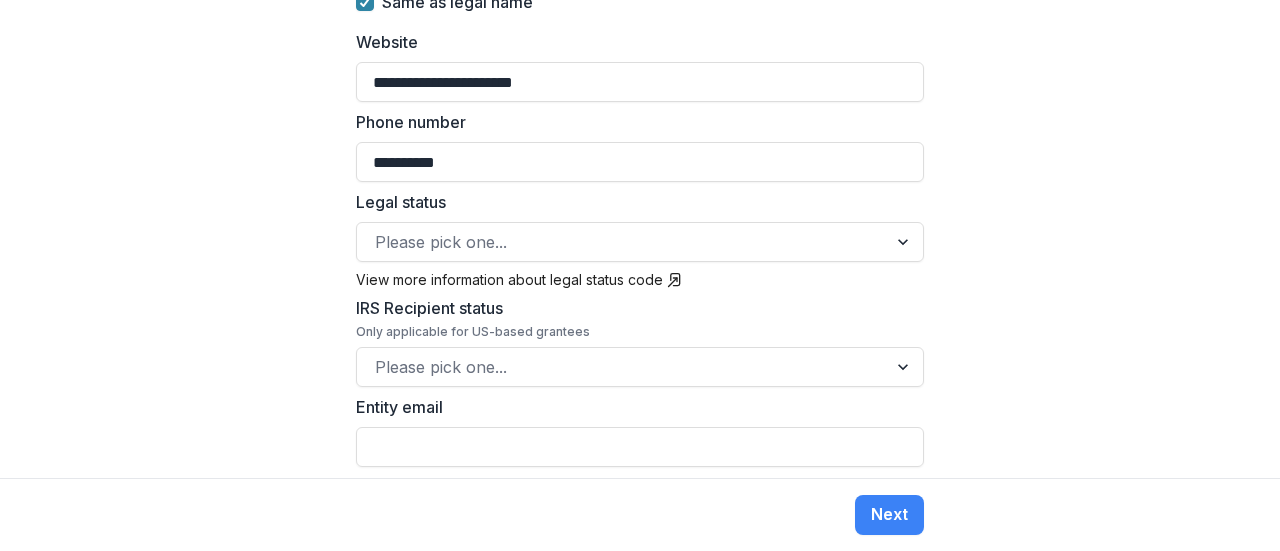 scroll, scrollTop: 698, scrollLeft: 0, axis: vertical 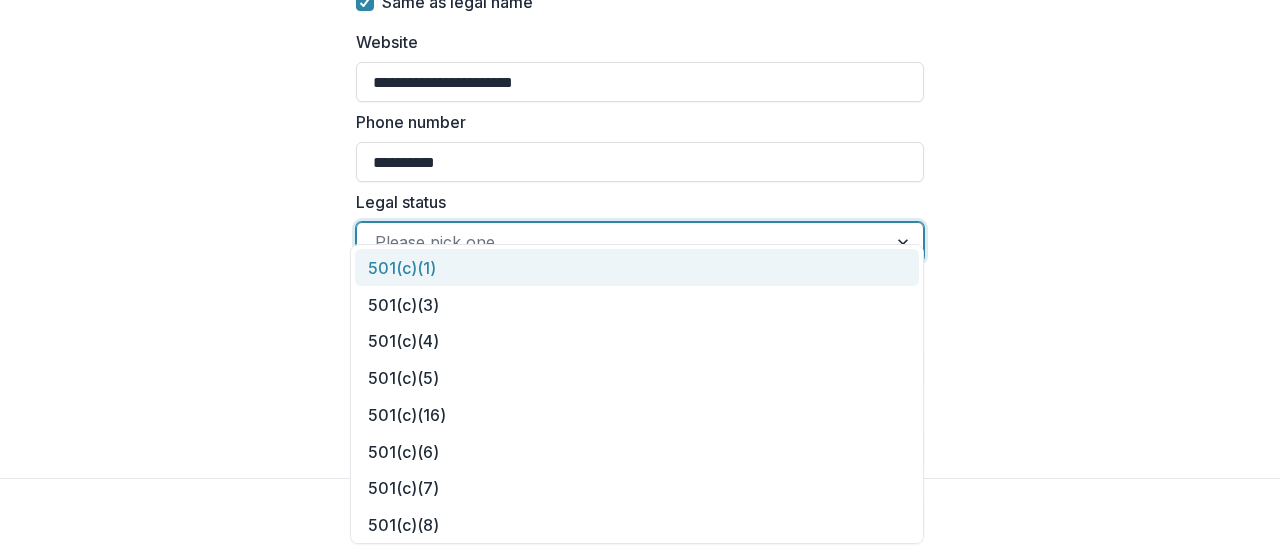 click at bounding box center [622, 242] 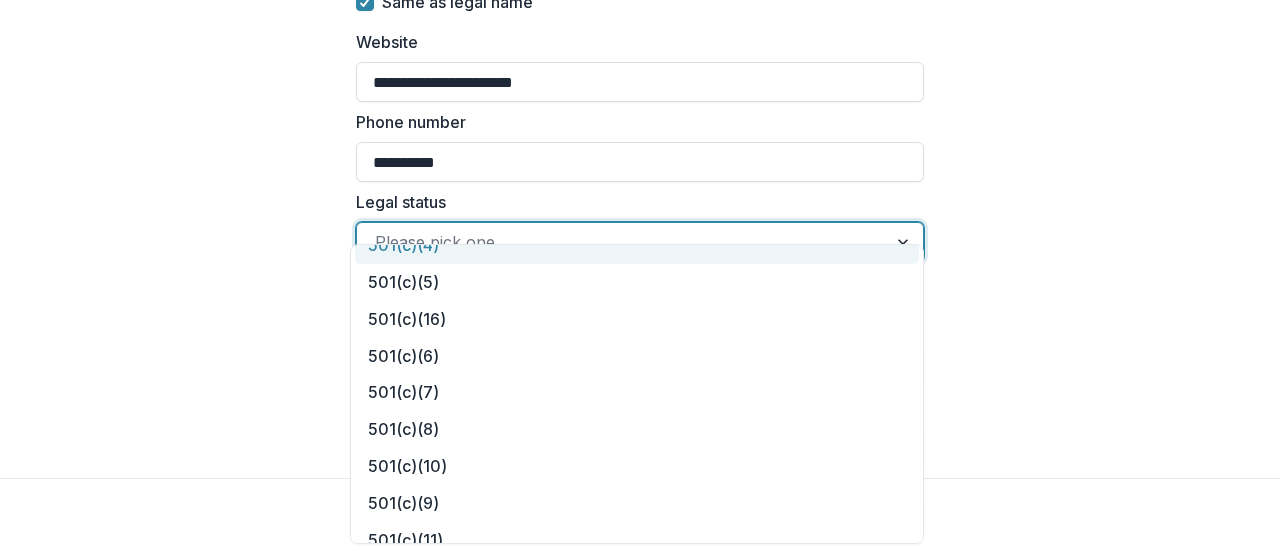 scroll, scrollTop: 97, scrollLeft: 0, axis: vertical 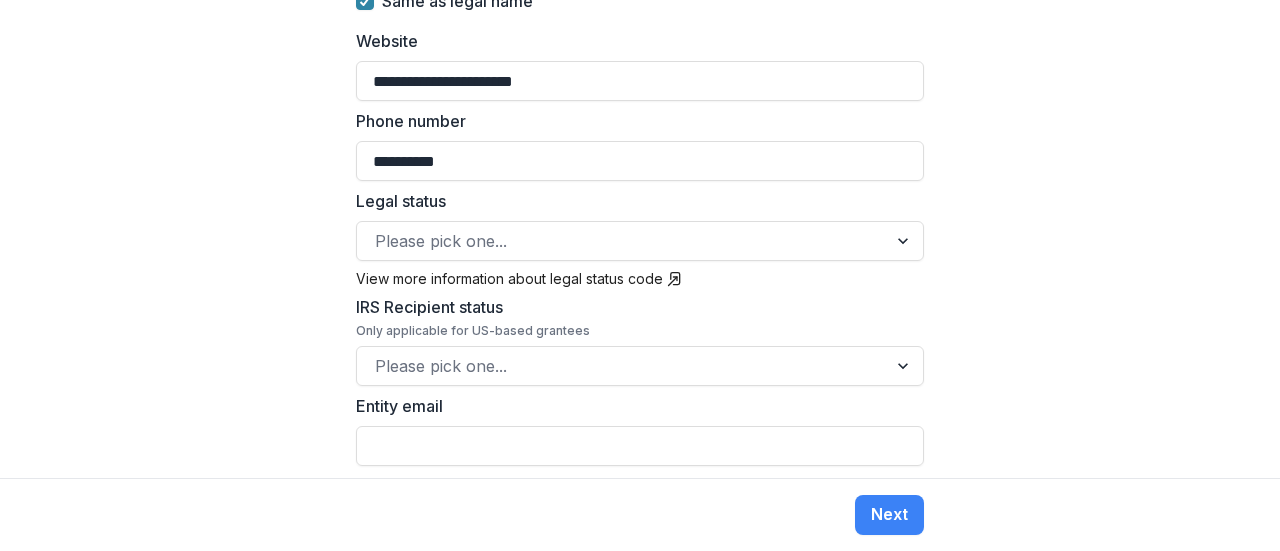 click on "**********" at bounding box center (640, 239) 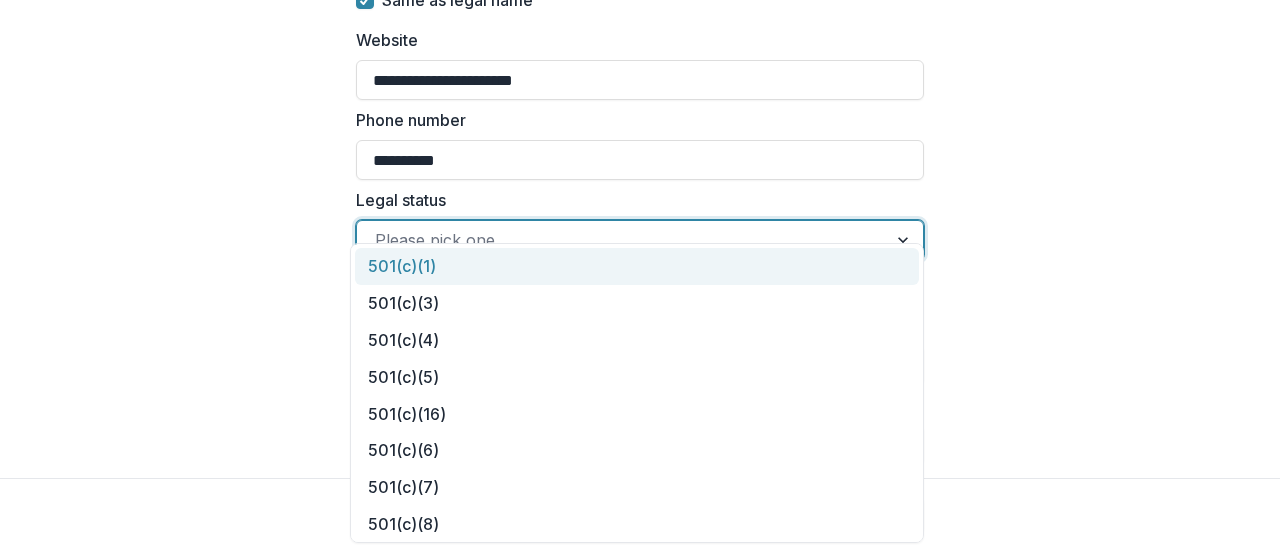 click at bounding box center [622, 240] 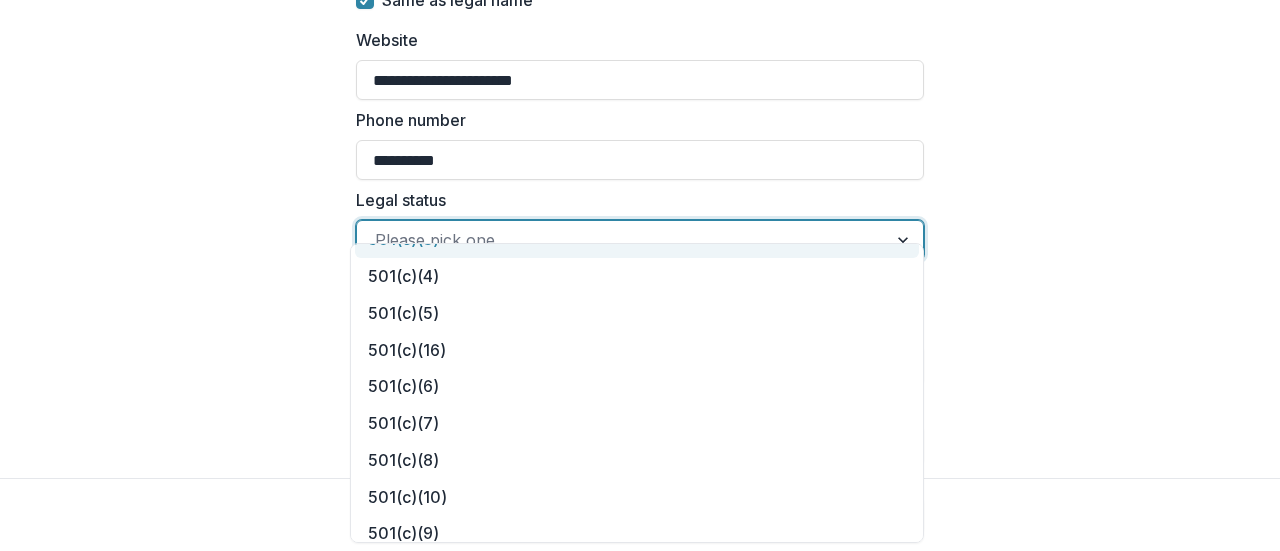 scroll, scrollTop: 0, scrollLeft: 0, axis: both 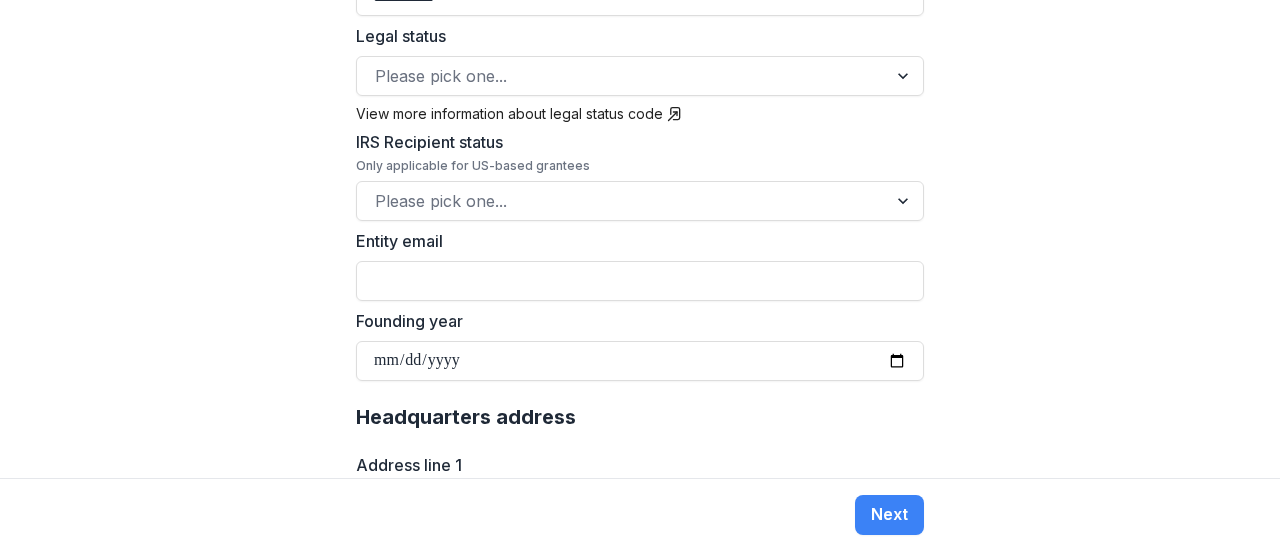 click on "**********" at bounding box center [640, 239] 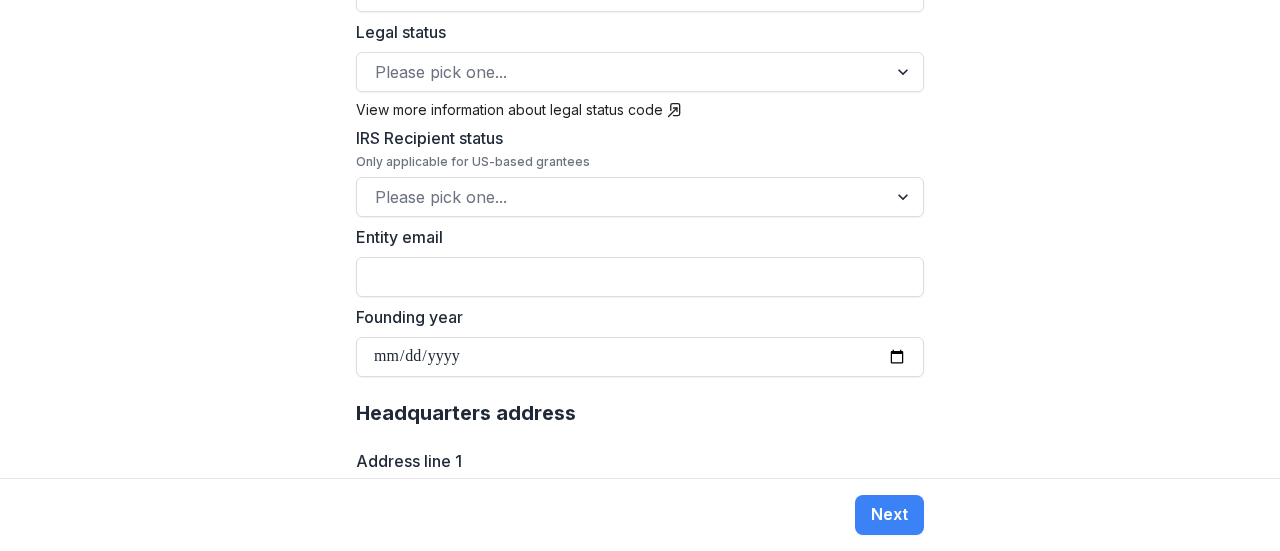 scroll, scrollTop: 869, scrollLeft: 0, axis: vertical 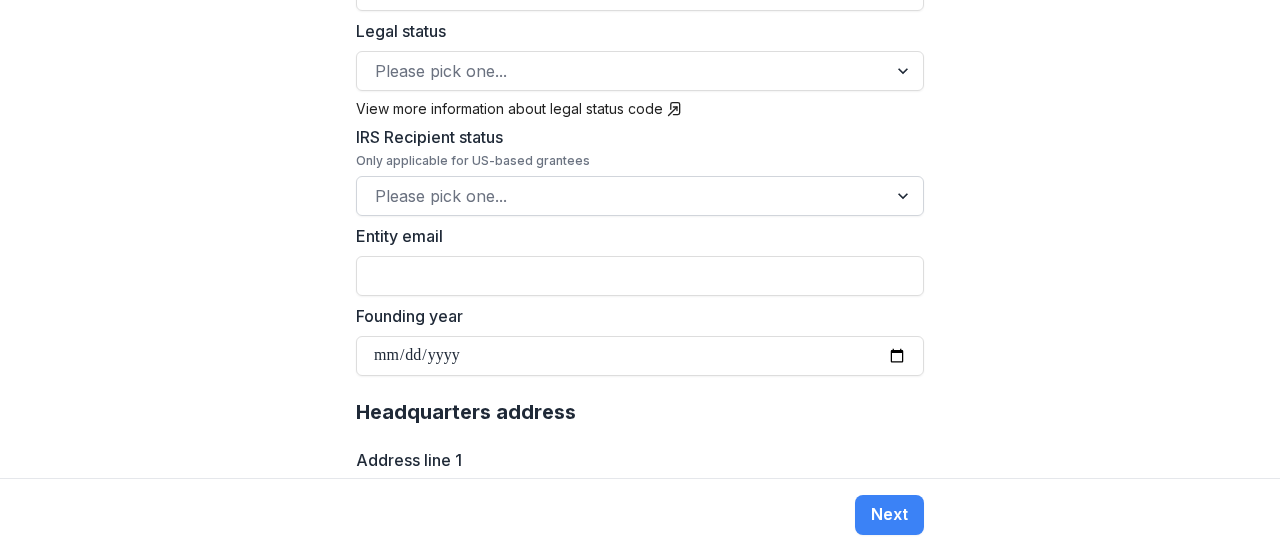 click at bounding box center (622, 196) 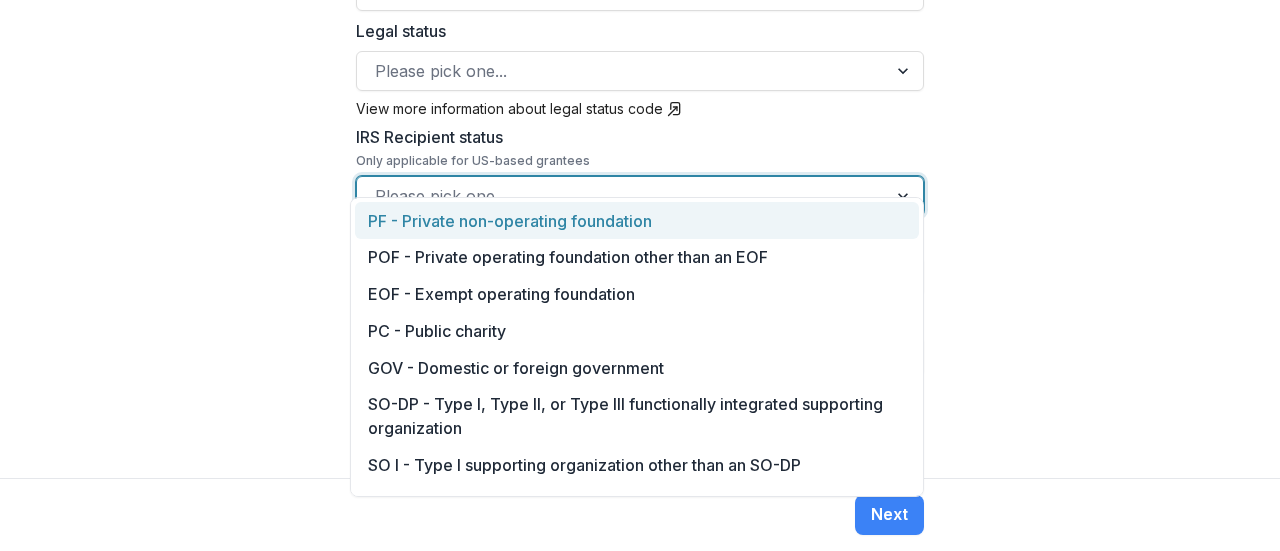click at bounding box center [622, 196] 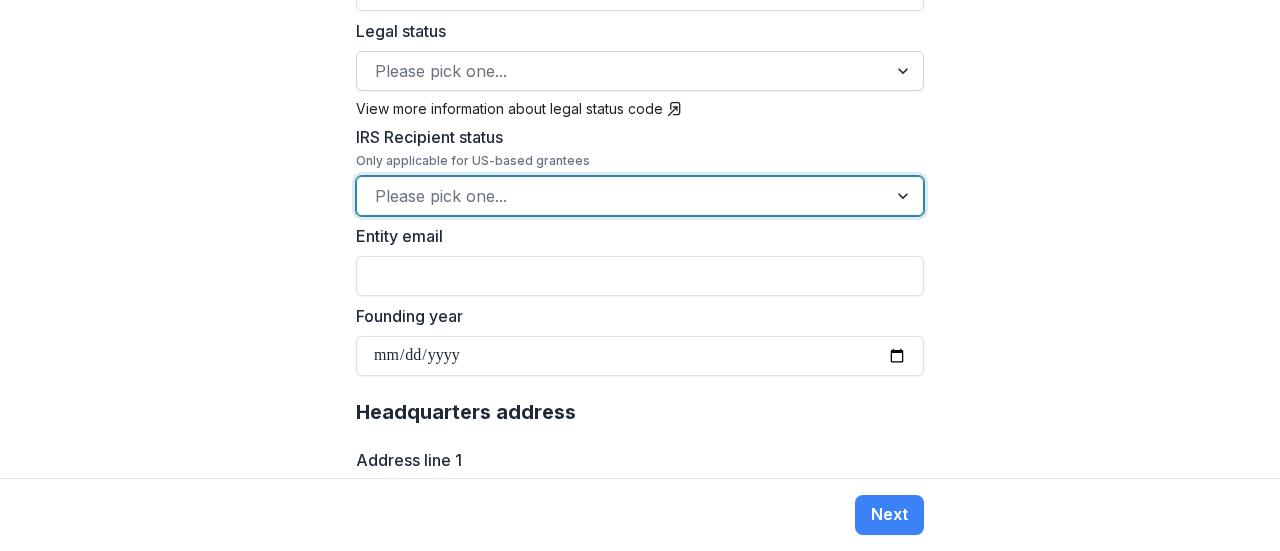 click at bounding box center [622, 71] 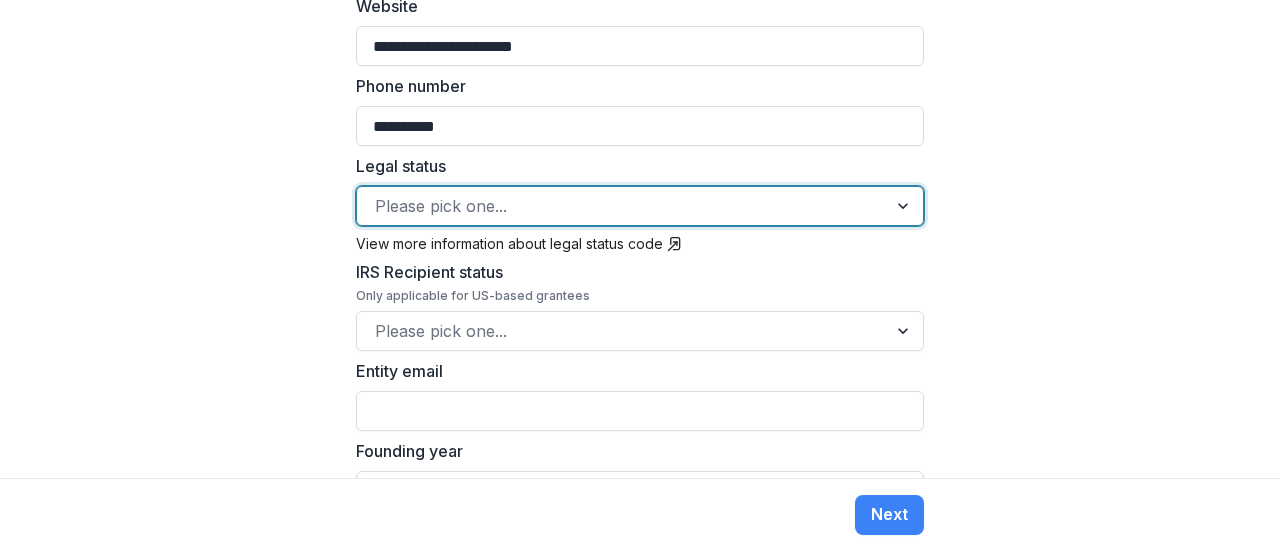 click on "**********" at bounding box center (640, 239) 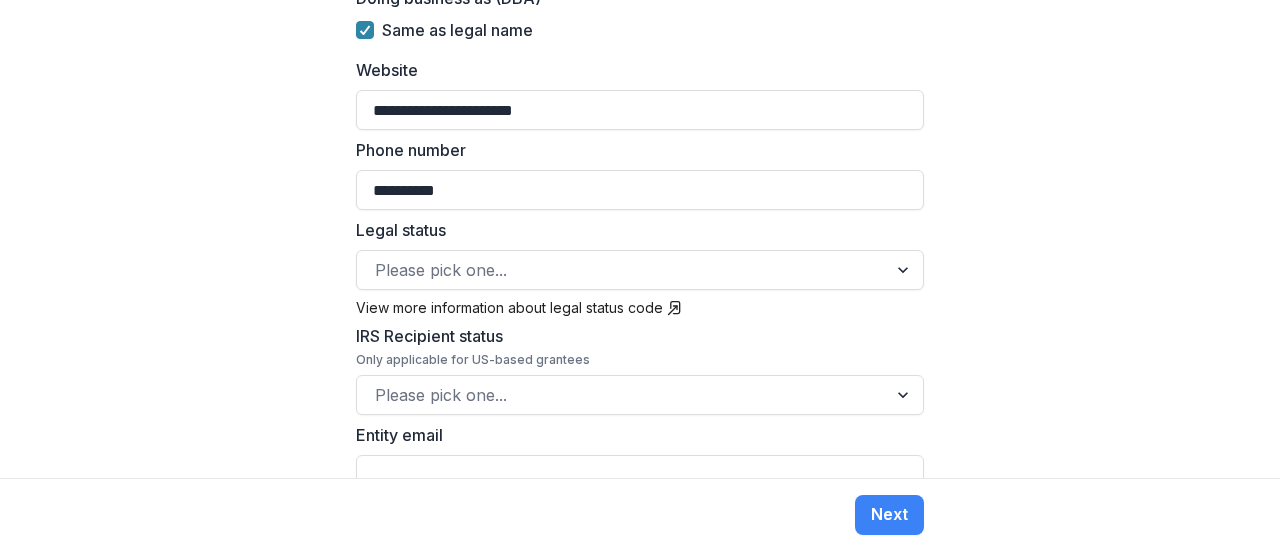 scroll, scrollTop: 670, scrollLeft: 0, axis: vertical 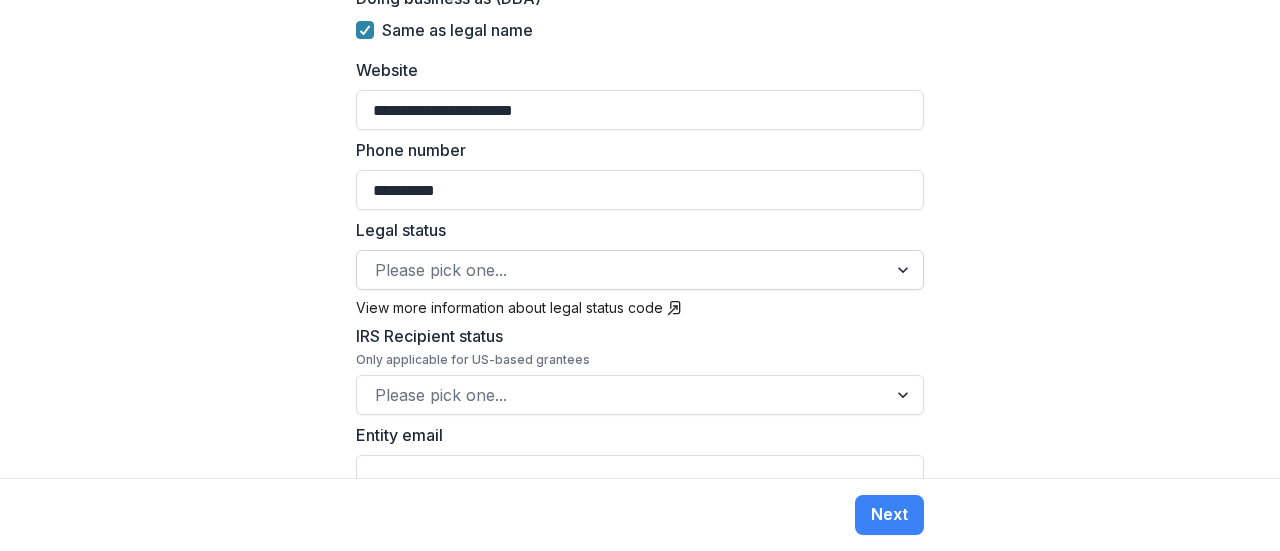 click at bounding box center (622, 270) 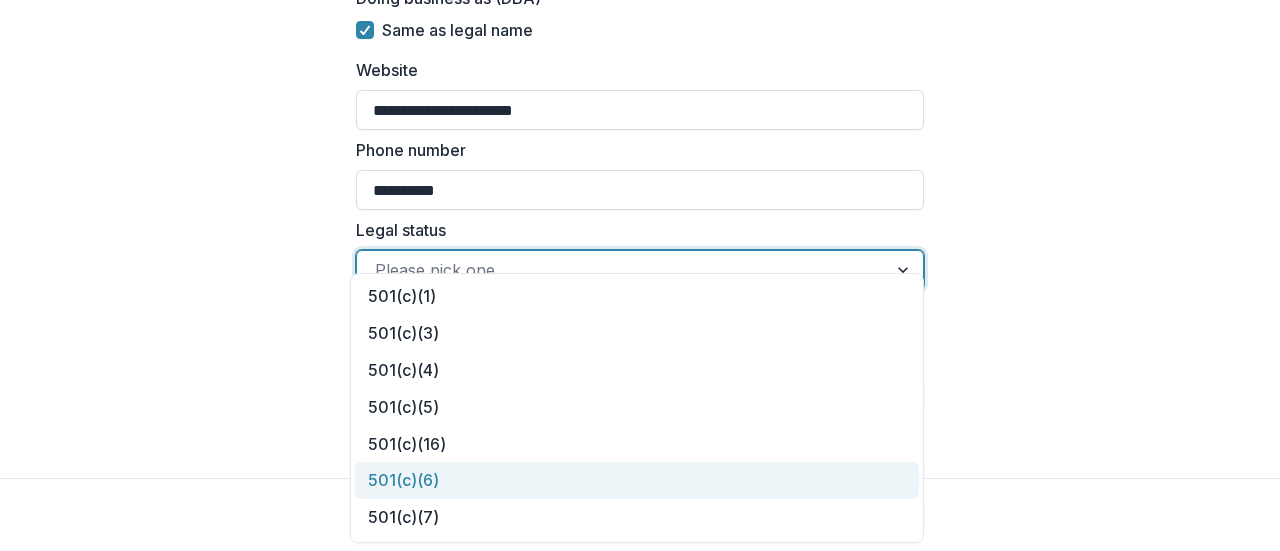 click on "501(c)(6)" at bounding box center [637, 480] 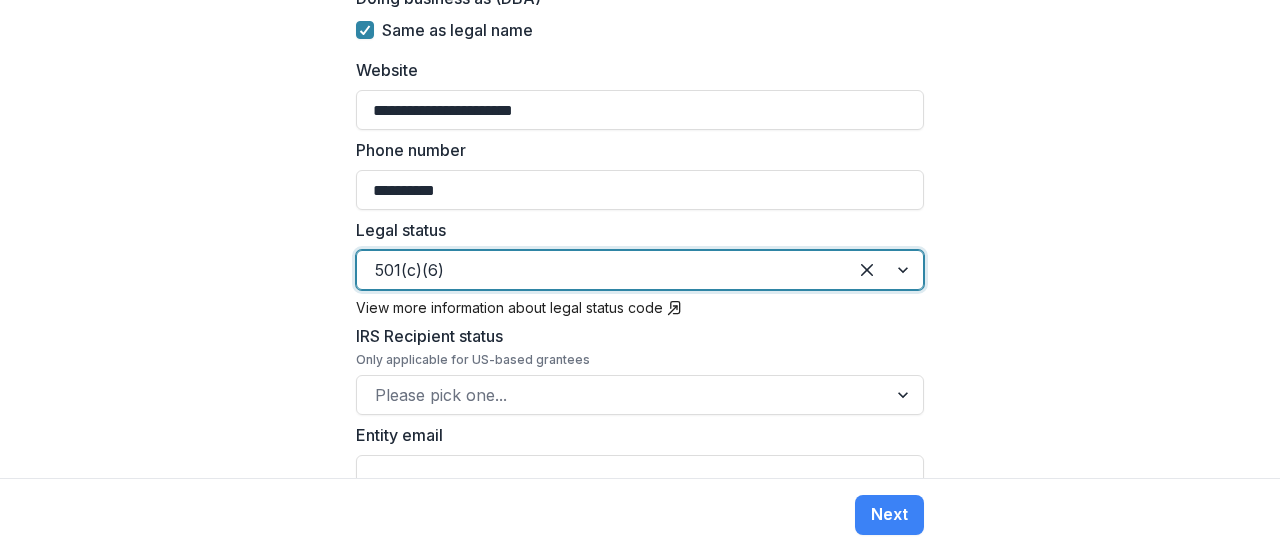 click on "**********" at bounding box center [640, 239] 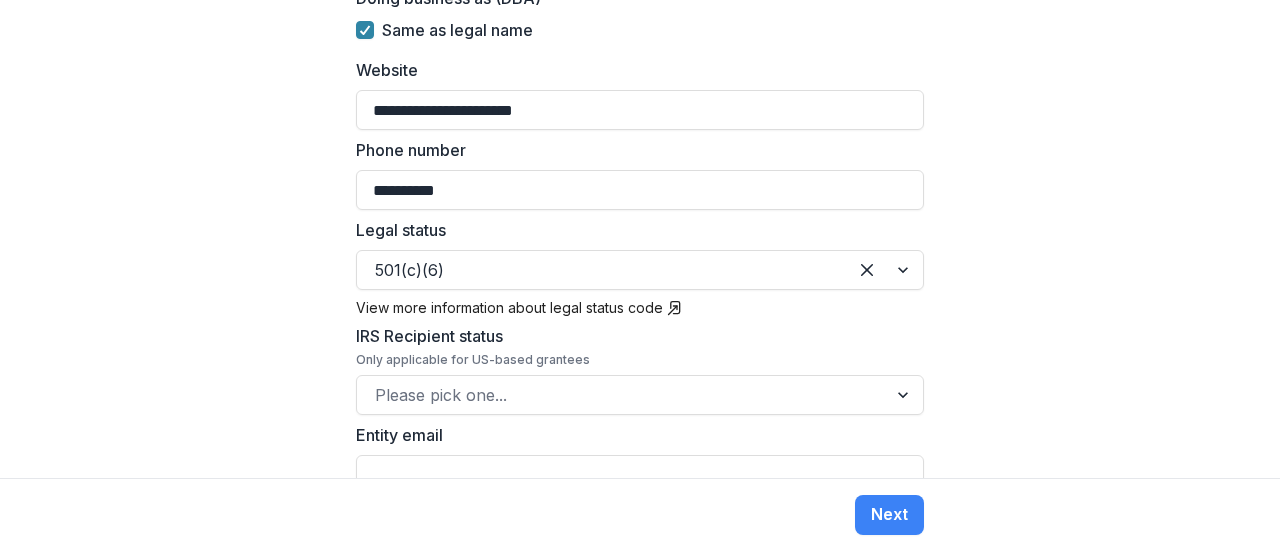 click on "**********" at bounding box center [640, 239] 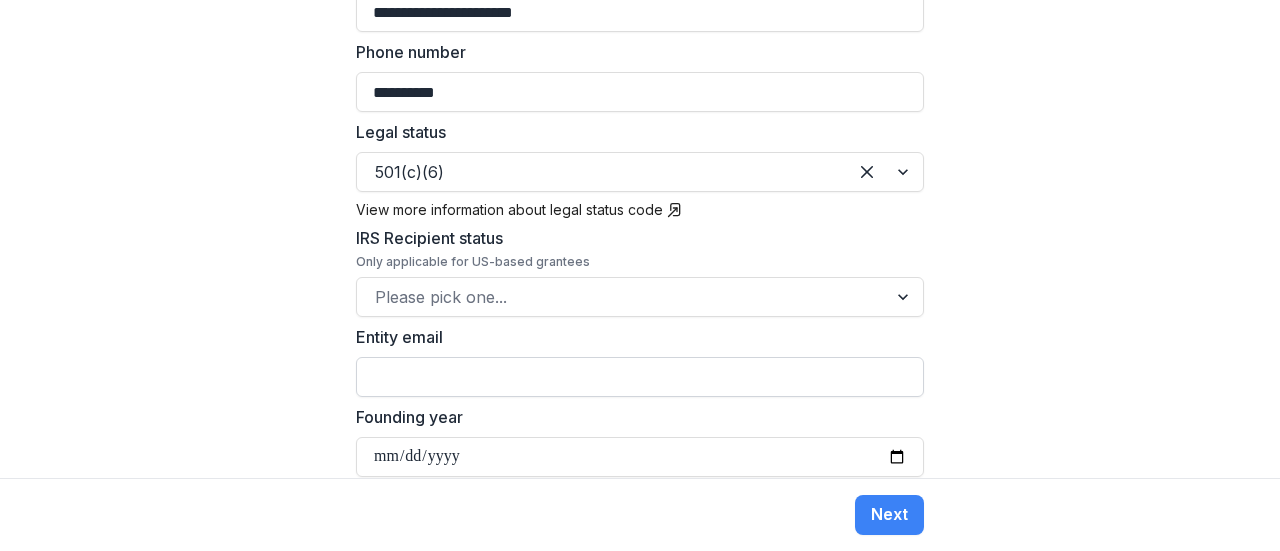 scroll, scrollTop: 769, scrollLeft: 0, axis: vertical 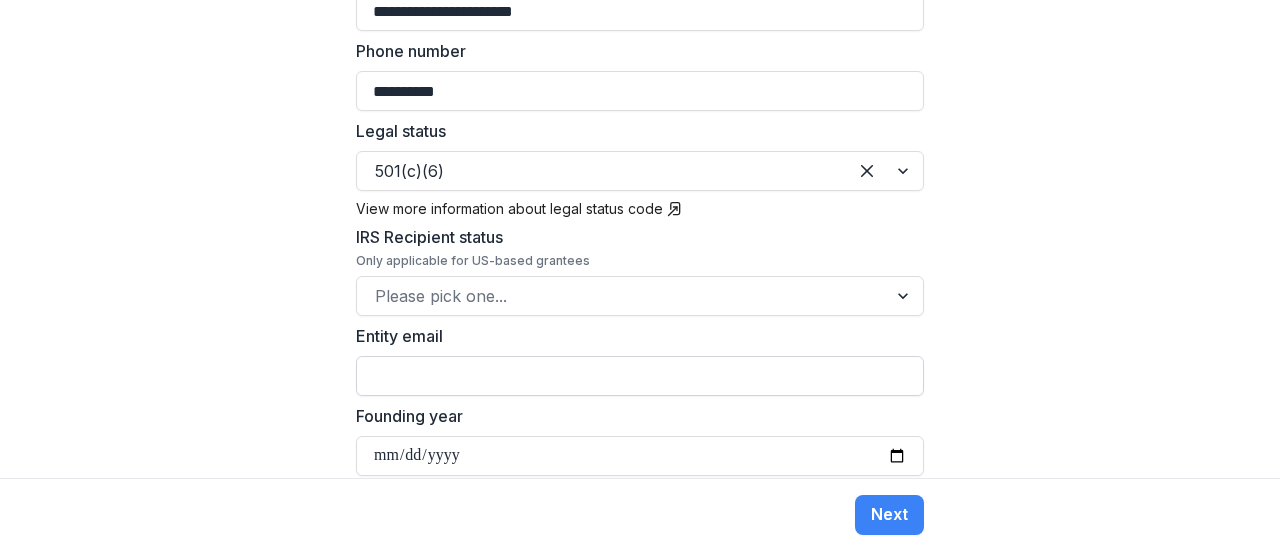 click on "Entity email" at bounding box center [640, 376] 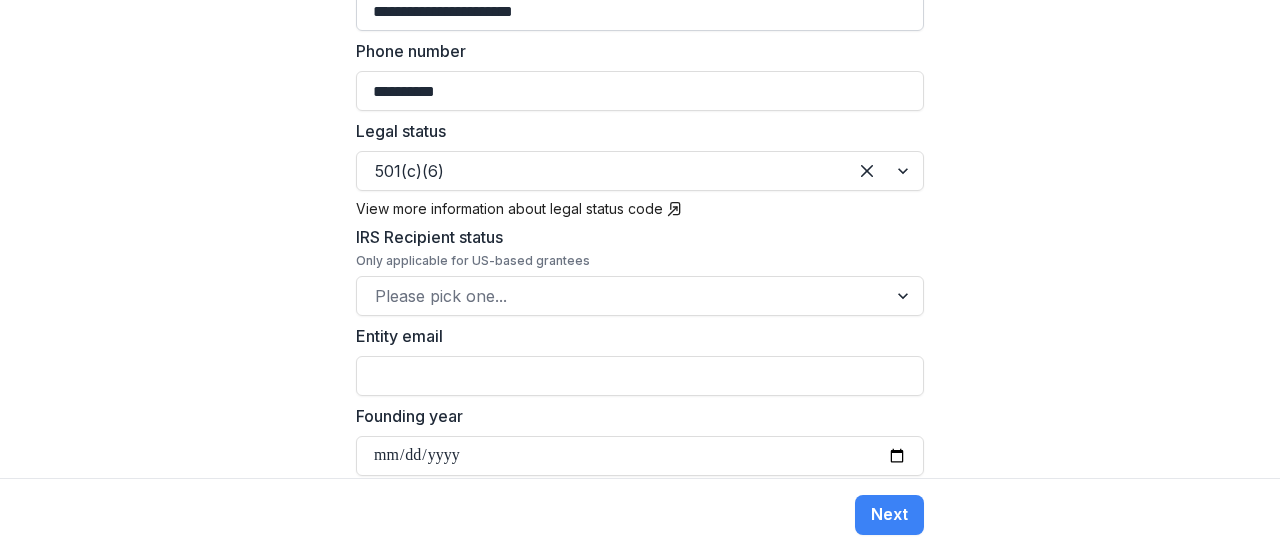 type on "**********" 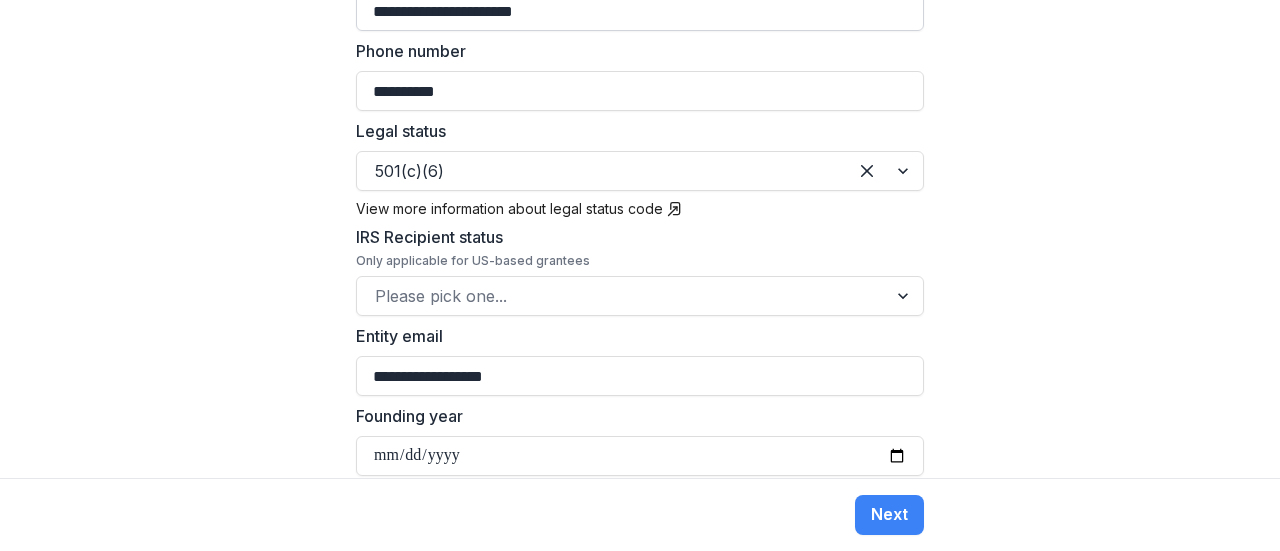 type on "**********" 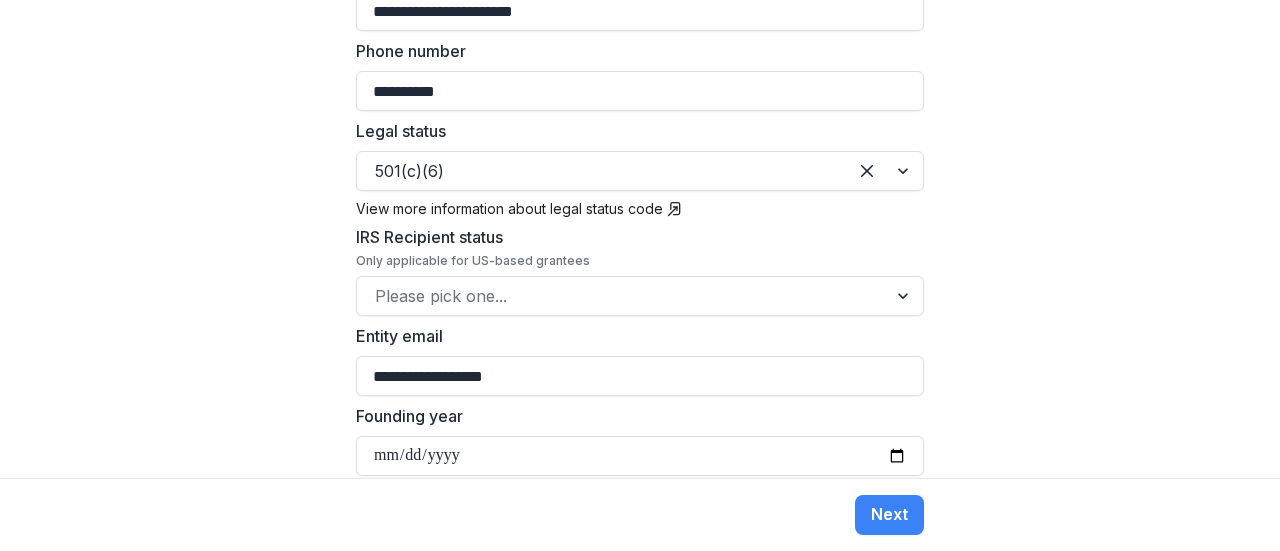 click on "**********" at bounding box center (640, 239) 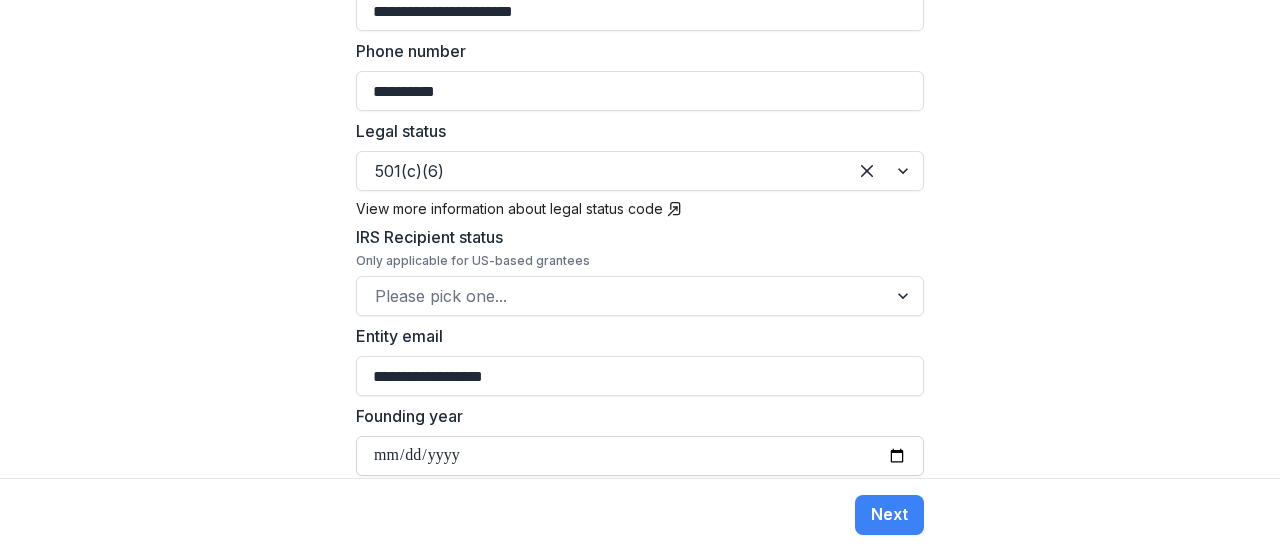 click on "Founding year" at bounding box center [640, 456] 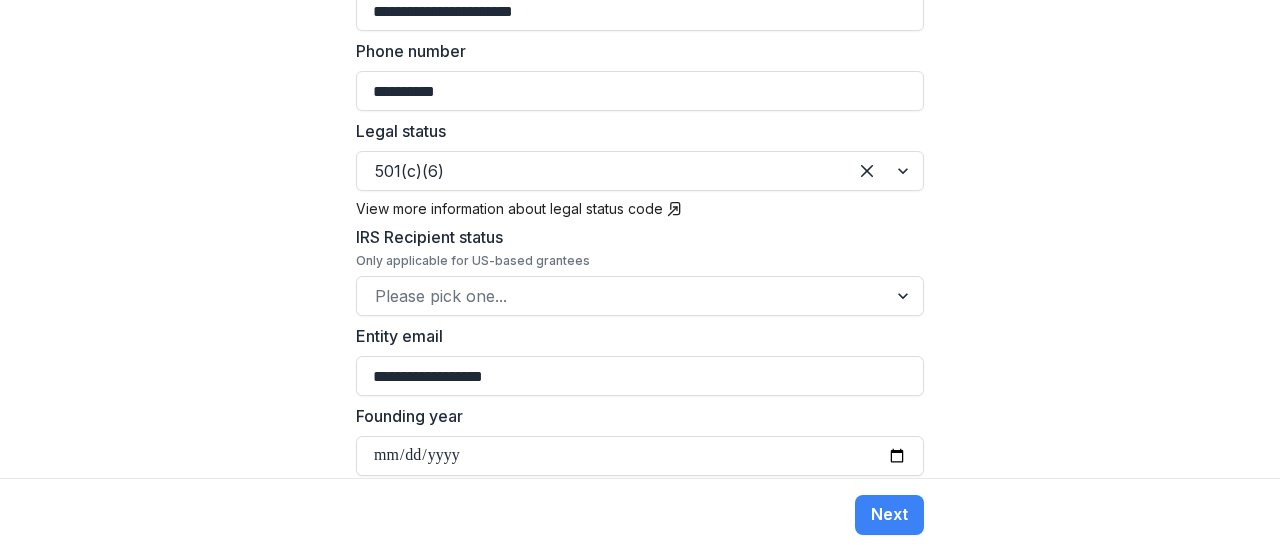 click on "**********" at bounding box center (640, 239) 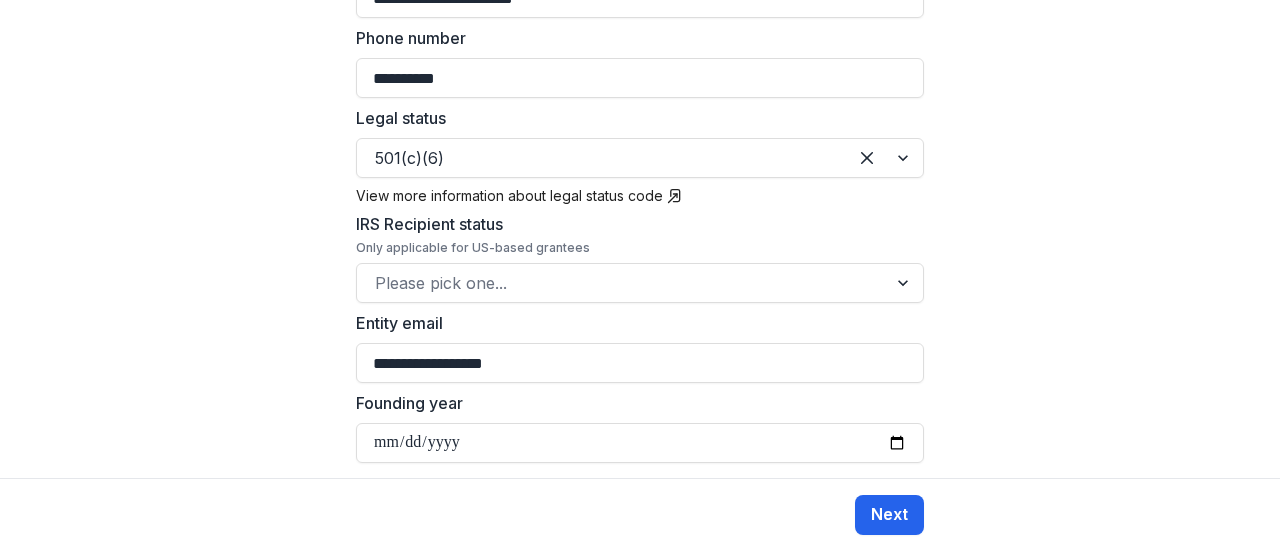 scroll, scrollTop: 783, scrollLeft: 0, axis: vertical 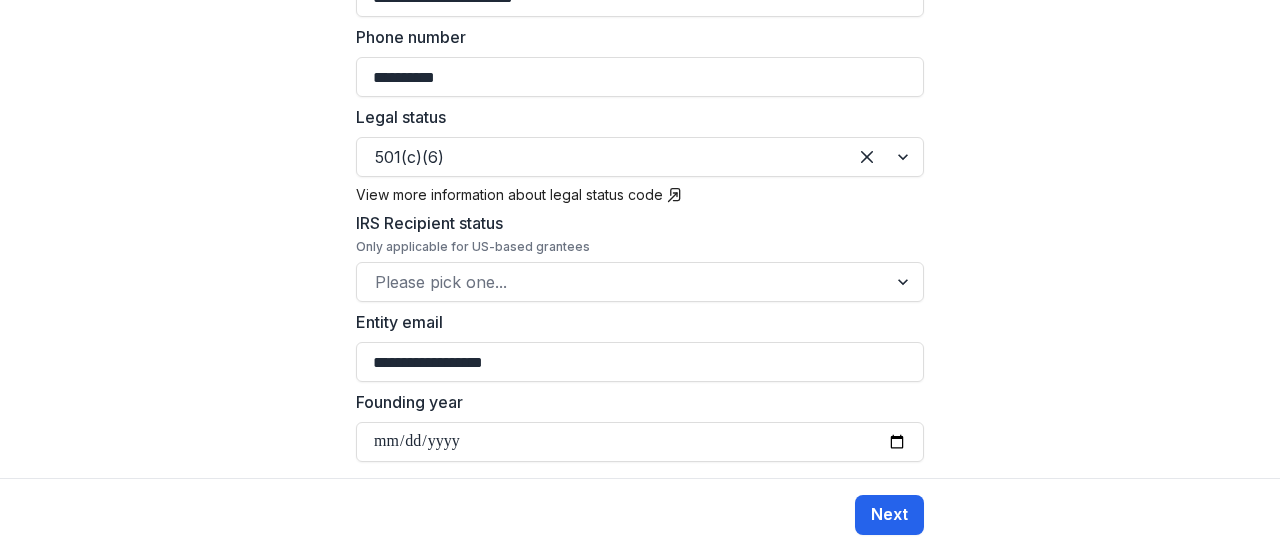click on "Next" at bounding box center (889, 515) 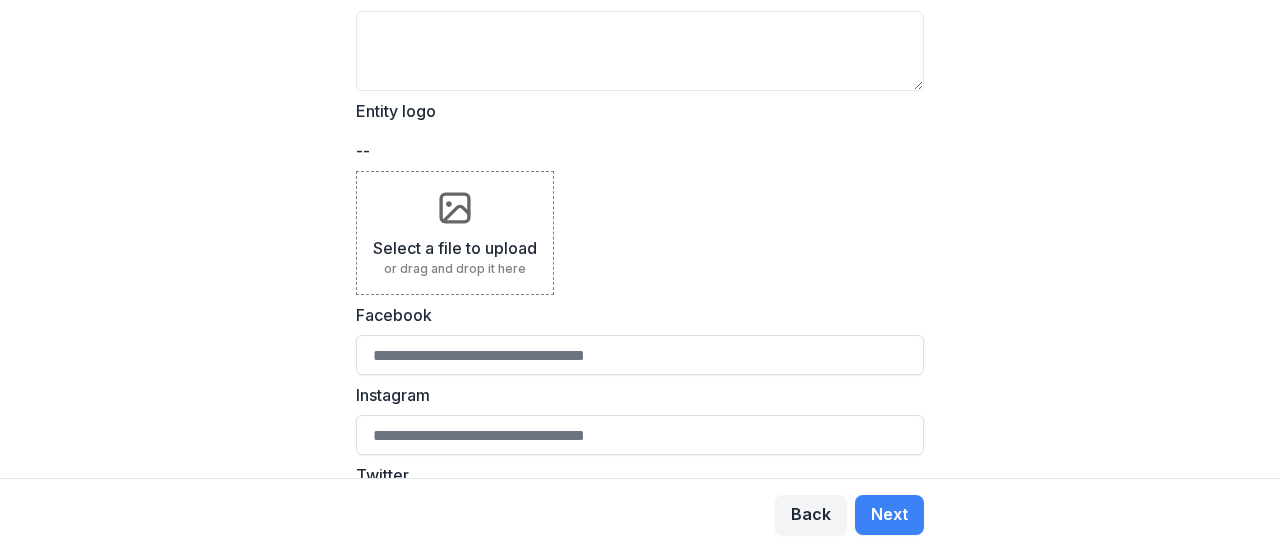 scroll, scrollTop: 499, scrollLeft: 0, axis: vertical 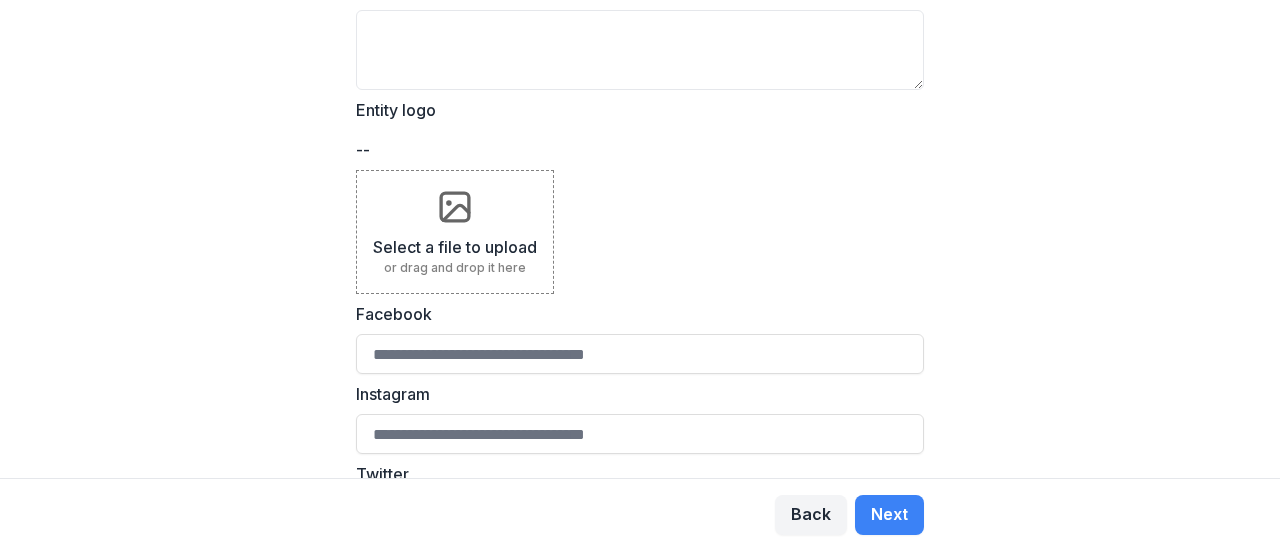 click on "or drag and drop it here" at bounding box center [455, 268] 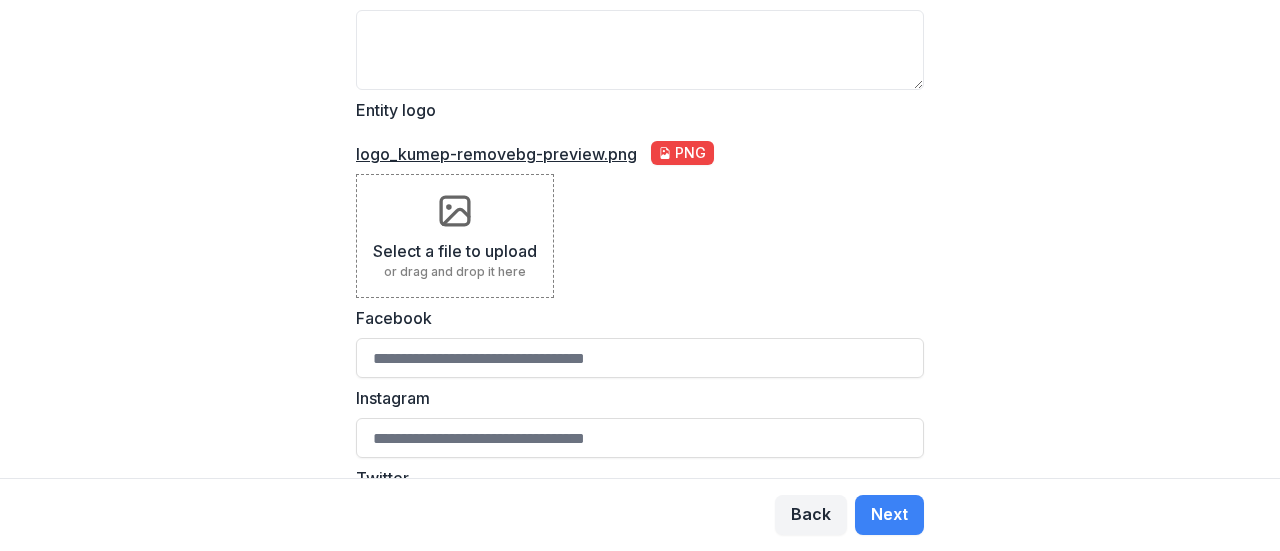 click on "Entity logo logo_kumep-removebg-preview.png   png Select a file to upload or drag and drop it here" at bounding box center (640, 198) 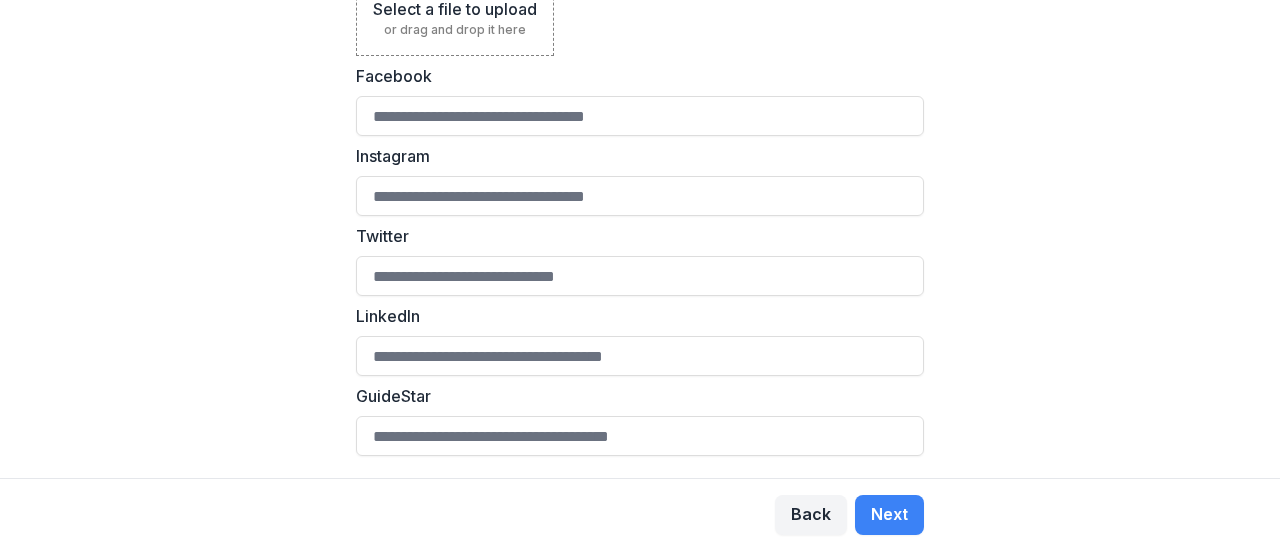 scroll, scrollTop: 742, scrollLeft: 0, axis: vertical 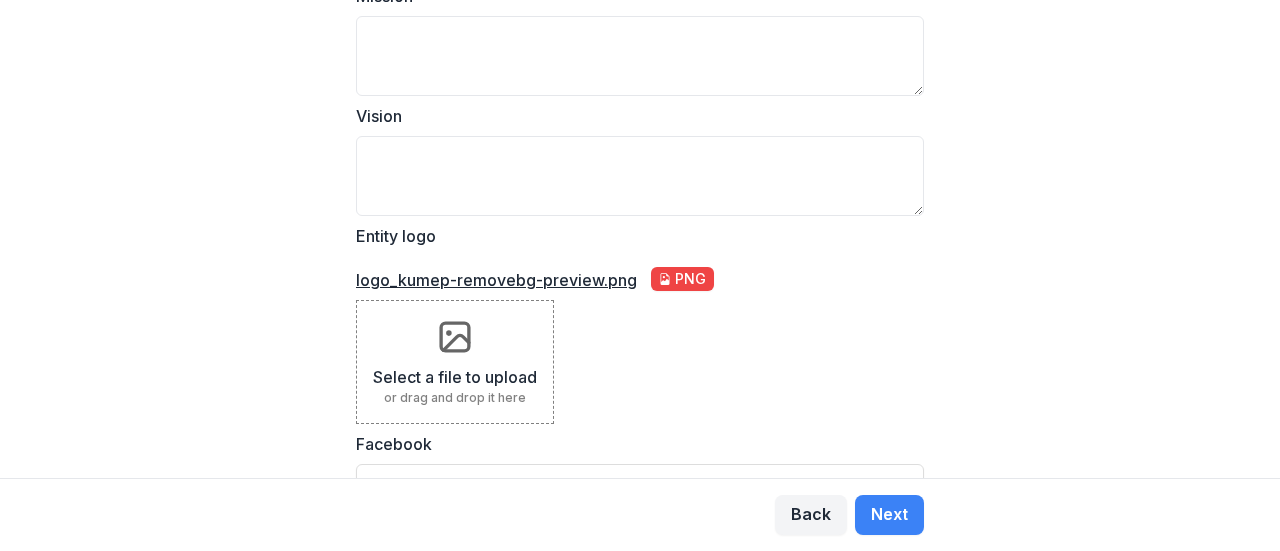 click on "Entity logo logo_kumep-removebg-preview.png   png Select a file to upload or drag and drop it here" at bounding box center (640, 324) 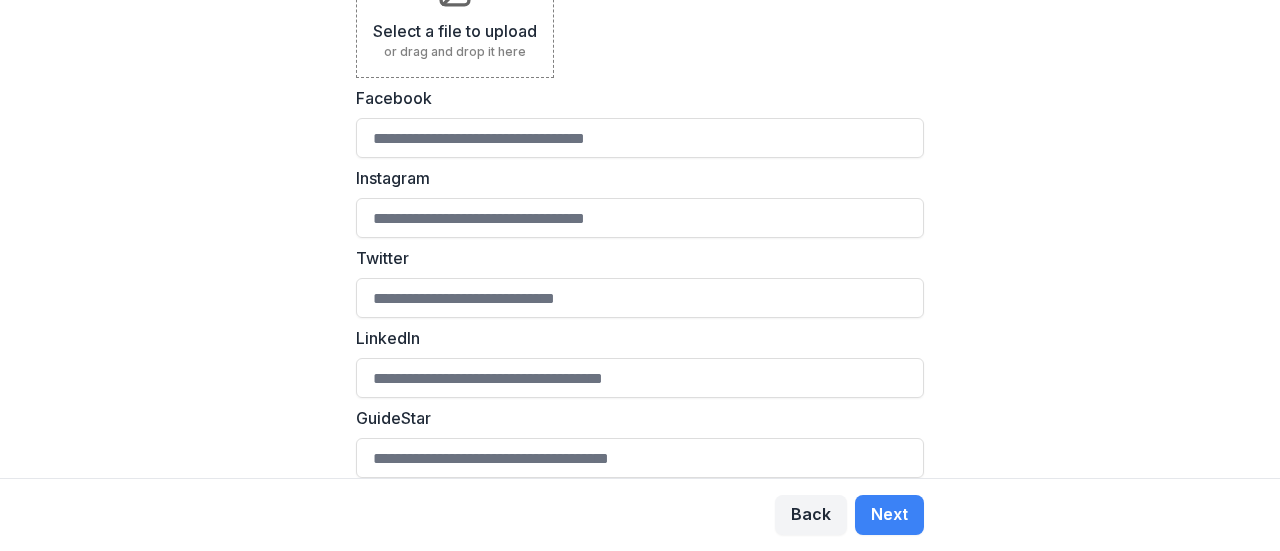 scroll, scrollTop: 742, scrollLeft: 0, axis: vertical 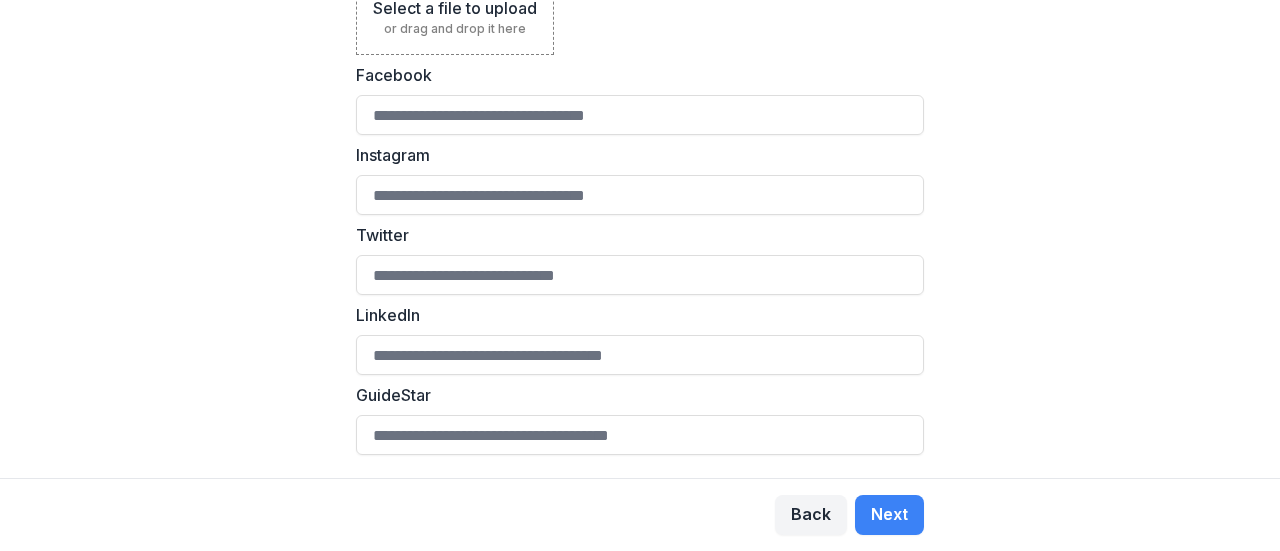 click on "Logout Hello! Welcome to Temelio. 1 Basic 2 Details 3 Team Need Help? Chat with support Have an EIN? Onboard faster through our Candid integration Make completing grant proposals on our platform easier by adding information to your entity's profile. Entity details Mission Vision Entity logo logo_kumep-removebg-preview.png   png Select a file to upload or drag and drop it here Facebook Instagram Twitter LinkedIn GuideStar" at bounding box center (640, 239) 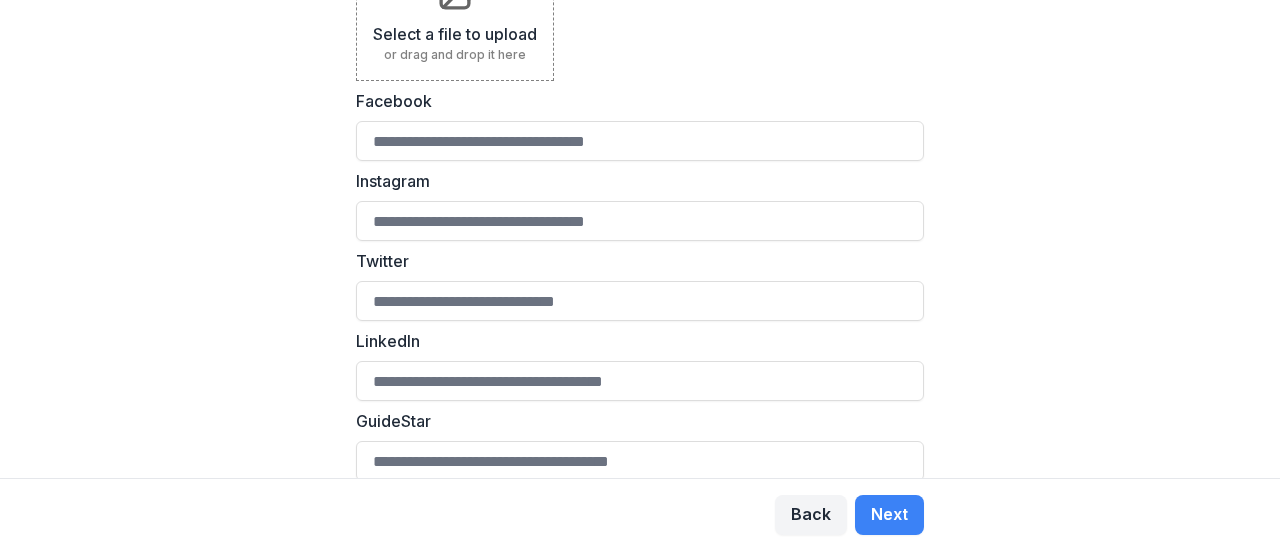 scroll, scrollTop: 742, scrollLeft: 0, axis: vertical 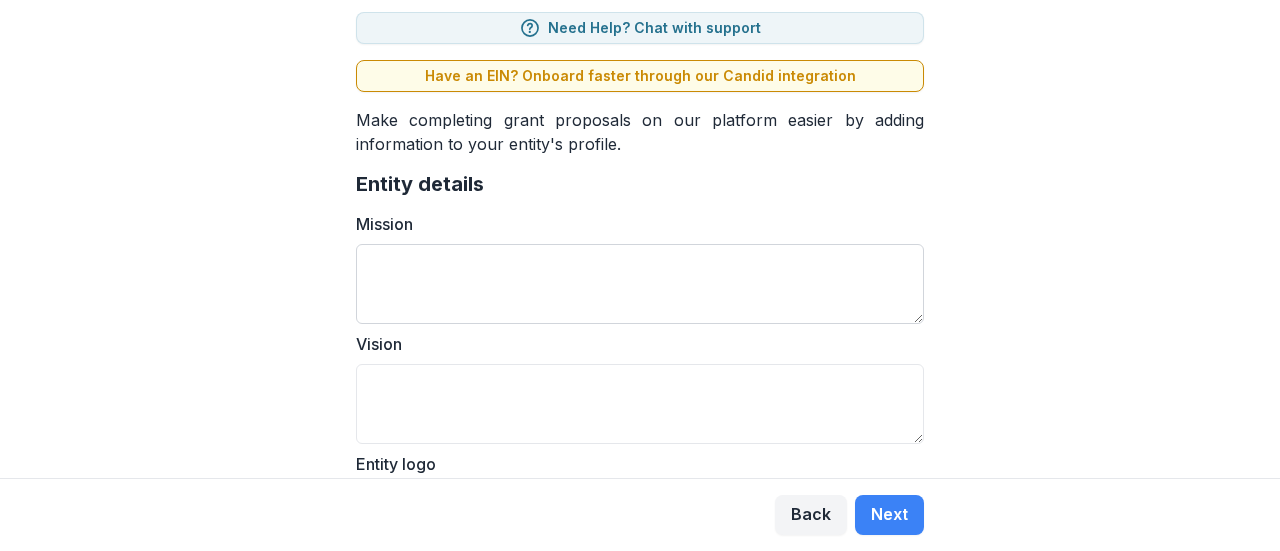 click on "Mission" at bounding box center [640, 284] 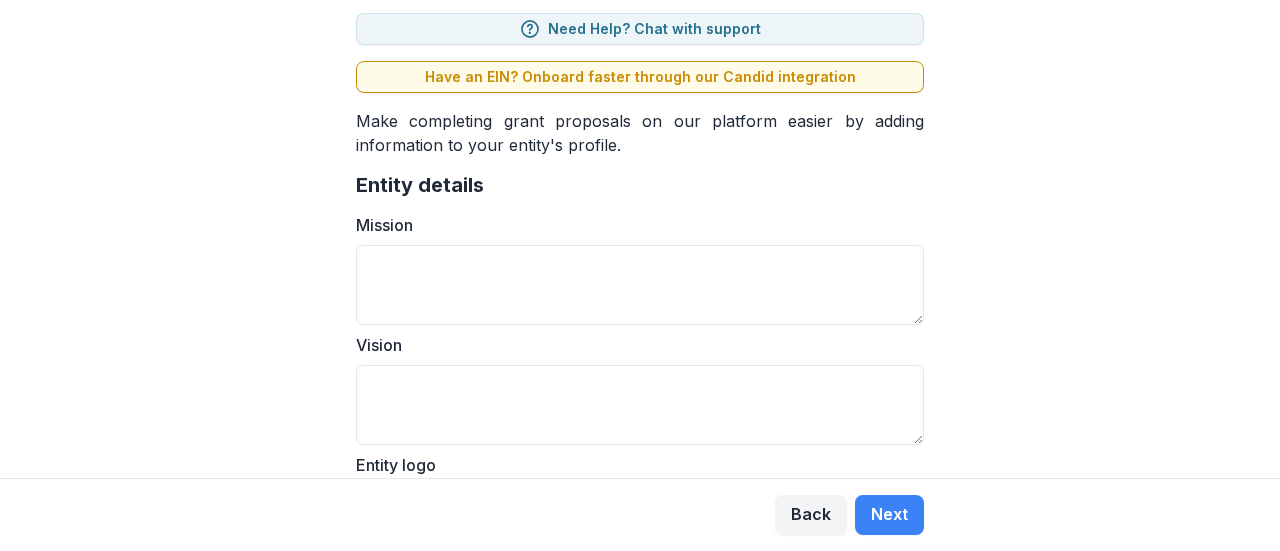 scroll, scrollTop: 144, scrollLeft: 0, axis: vertical 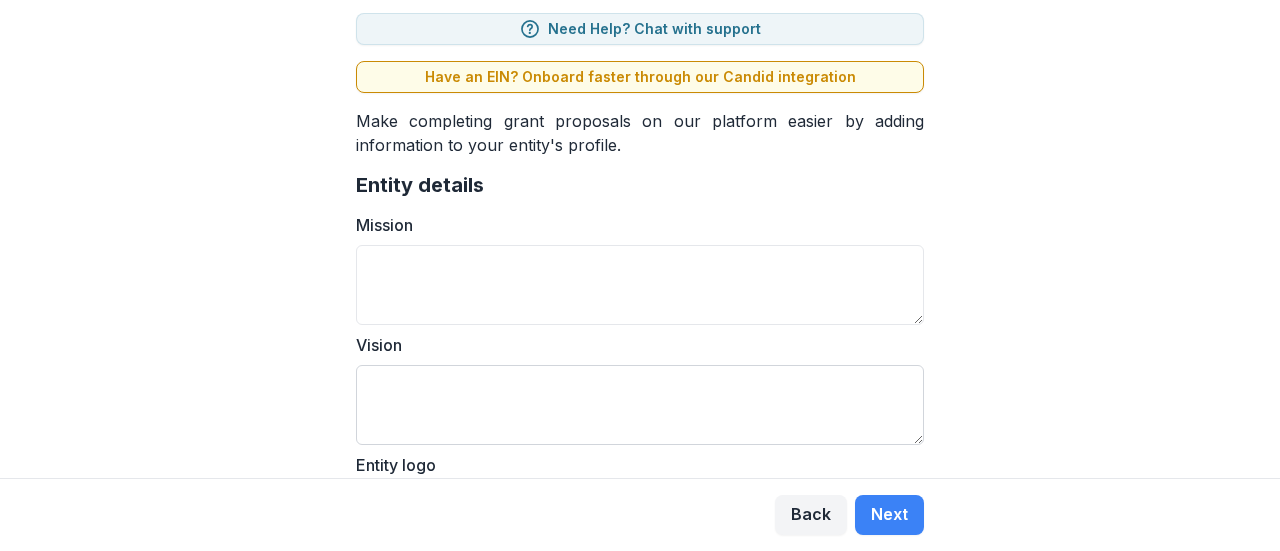 click on "Vision" at bounding box center (640, 405) 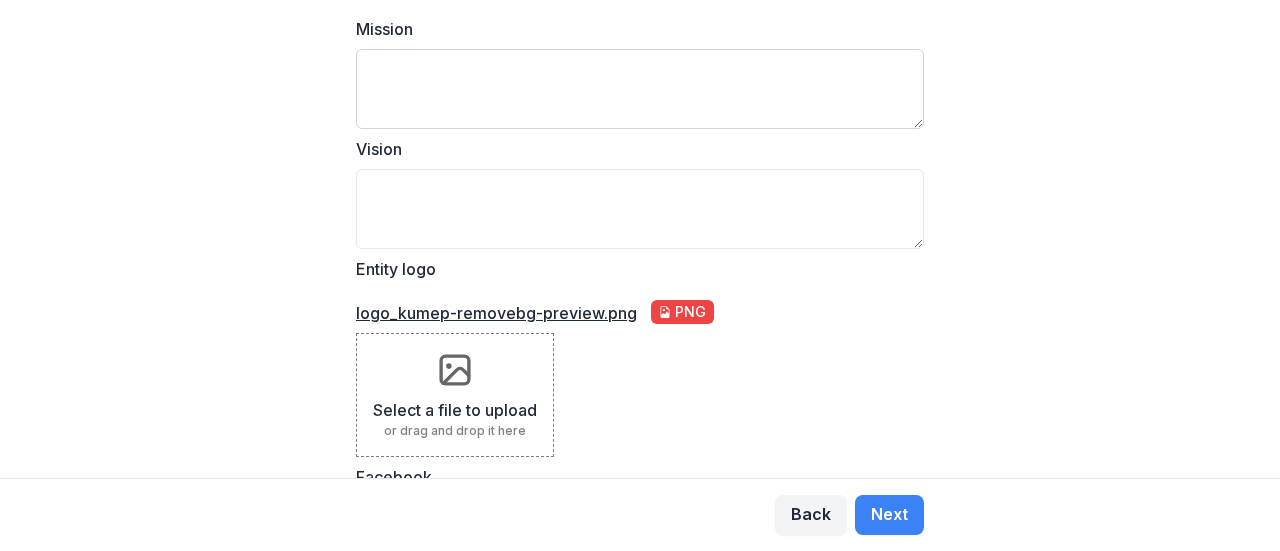 click on "Mission" at bounding box center (640, 89) 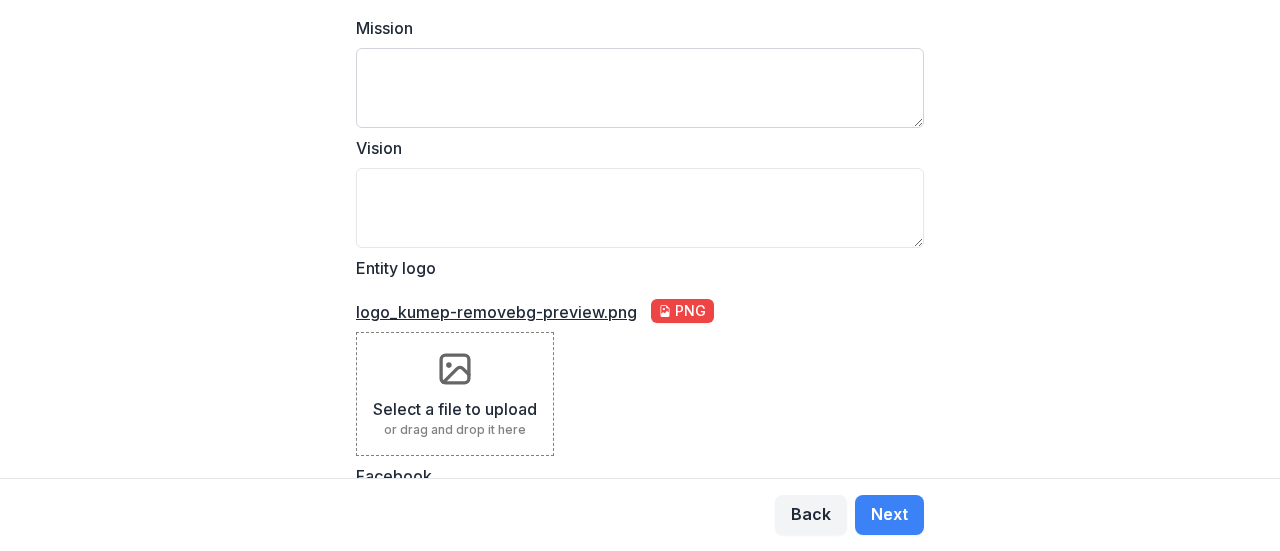 scroll, scrollTop: 342, scrollLeft: 0, axis: vertical 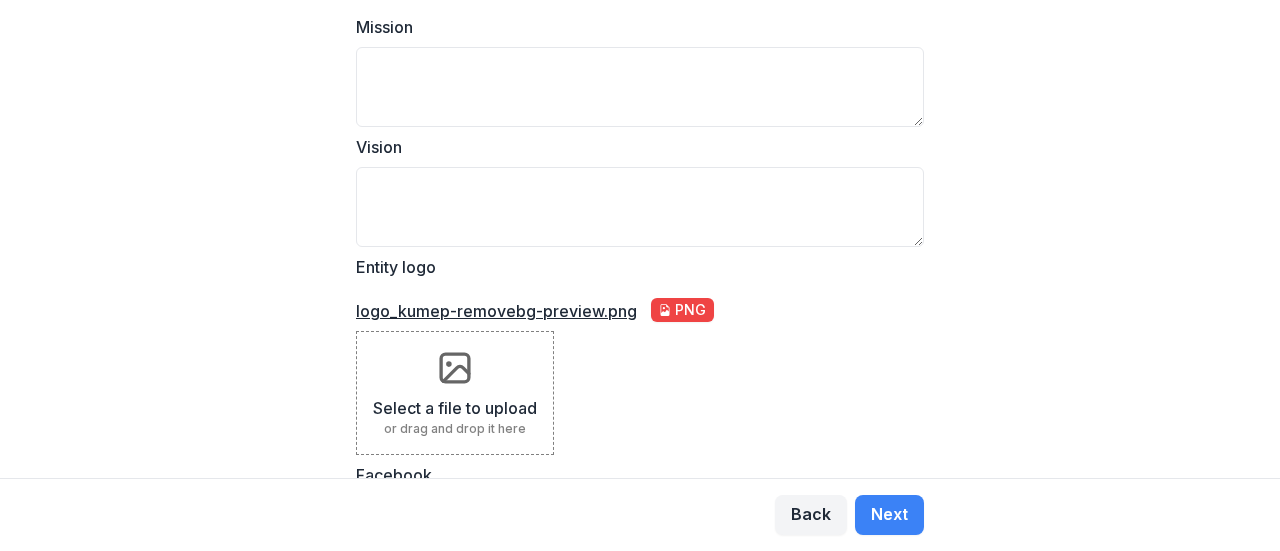 click on "Logout Hello! Welcome to Temelio. 1 Basic 2 Details 3 Team Need Help? Chat with support Have an EIN? Onboard faster through our Candid integration Make completing grant proposals on our platform easier by adding information to your entity's profile. Entity details Mission Vision Entity logo logo_kumep-removebg-preview.png   png Select a file to upload or drag and drop it here Facebook Instagram Twitter LinkedIn GuideStar" at bounding box center (640, 239) 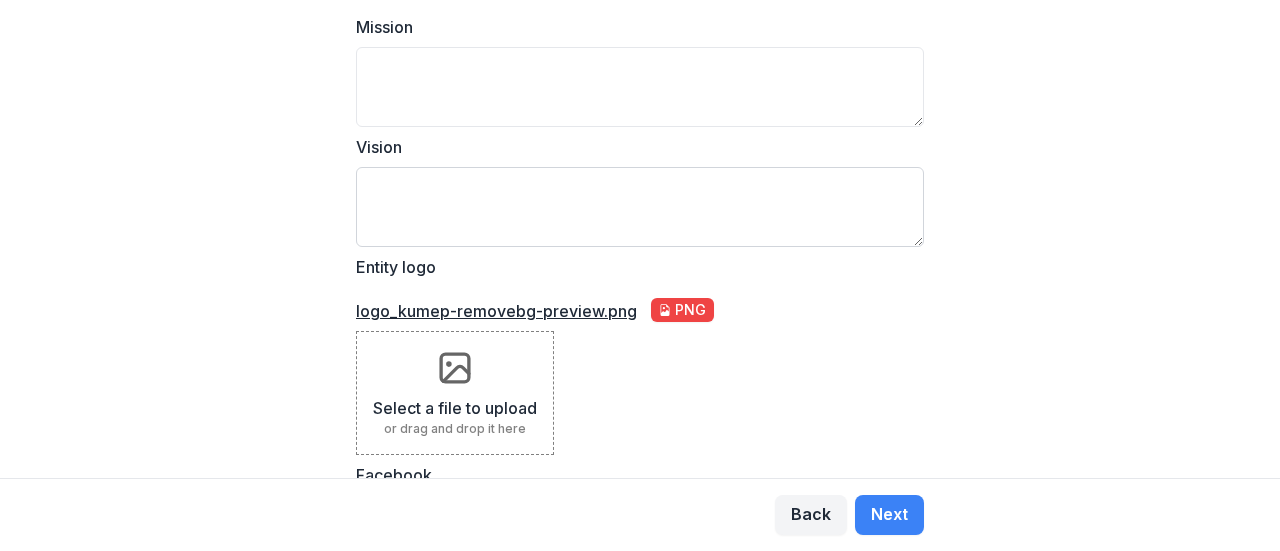 click on "Vision" at bounding box center (640, 207) 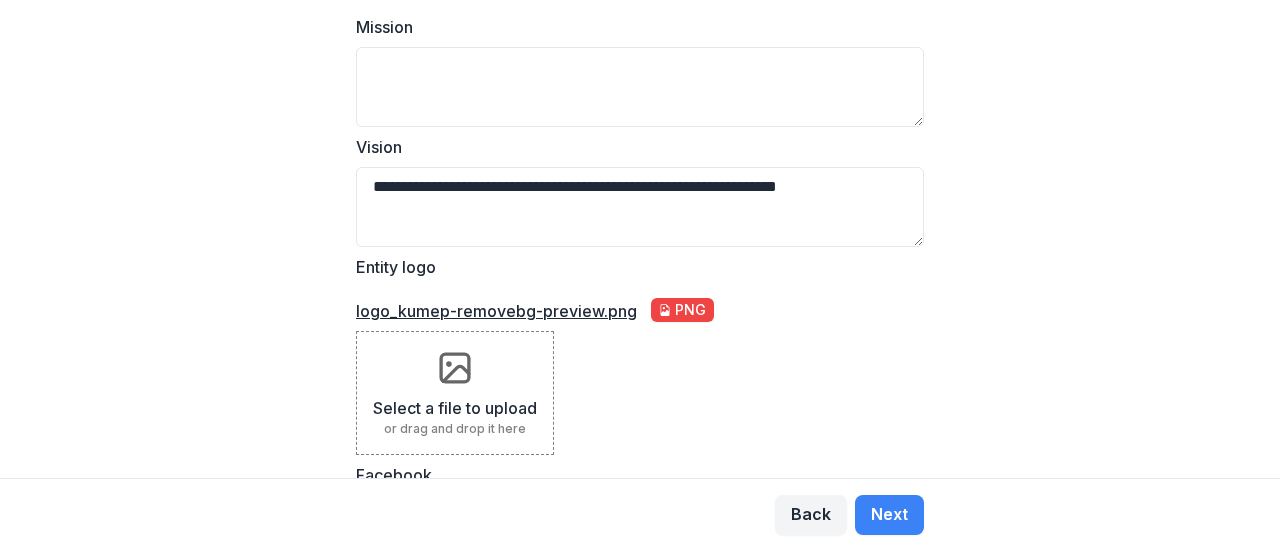 click on "**********" at bounding box center (640, 239) 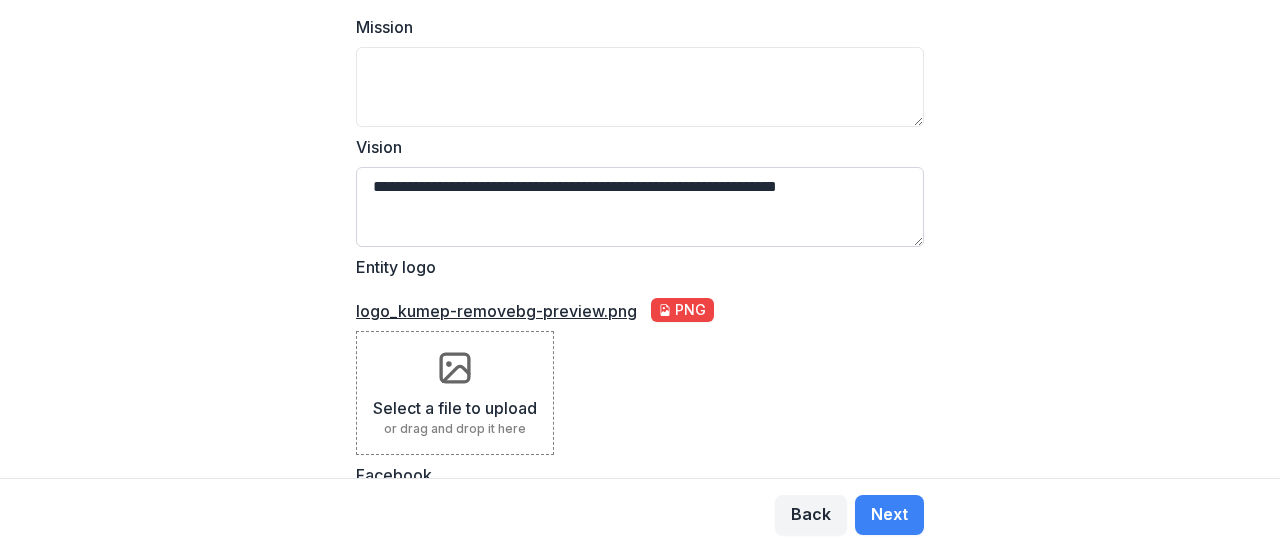 click on "**********" at bounding box center [640, 207] 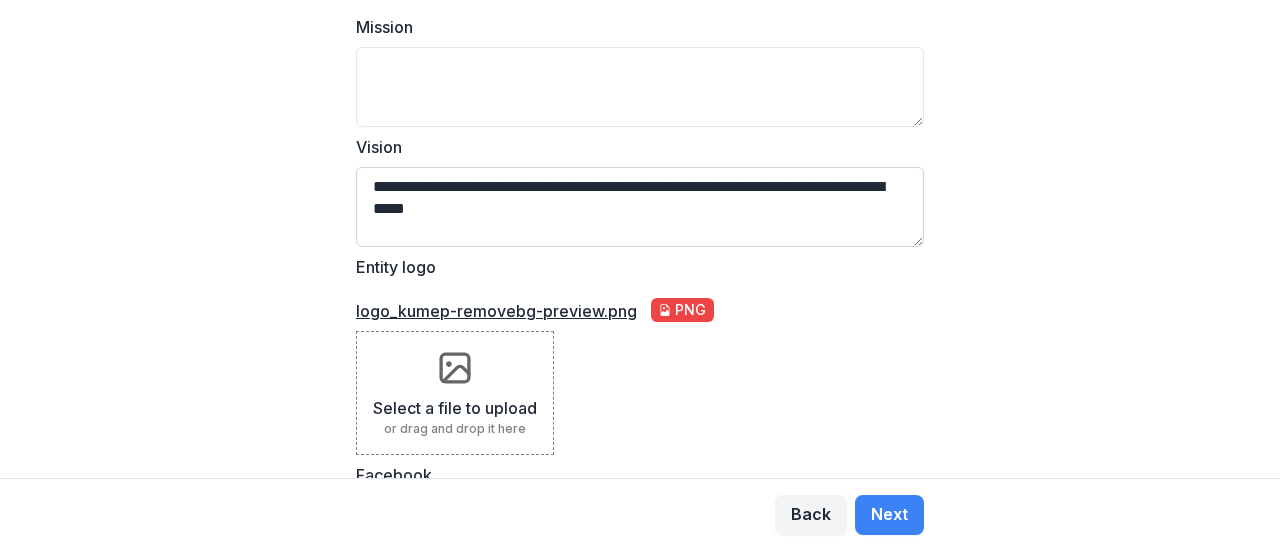 click on "**********" at bounding box center [640, 207] 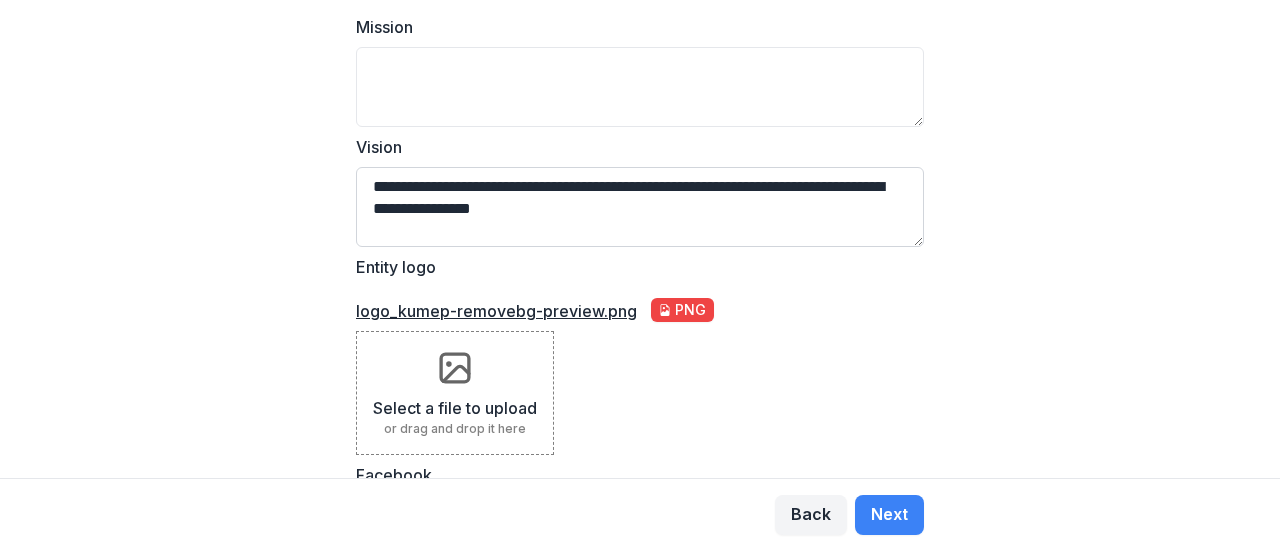 click on "**********" at bounding box center (640, 207) 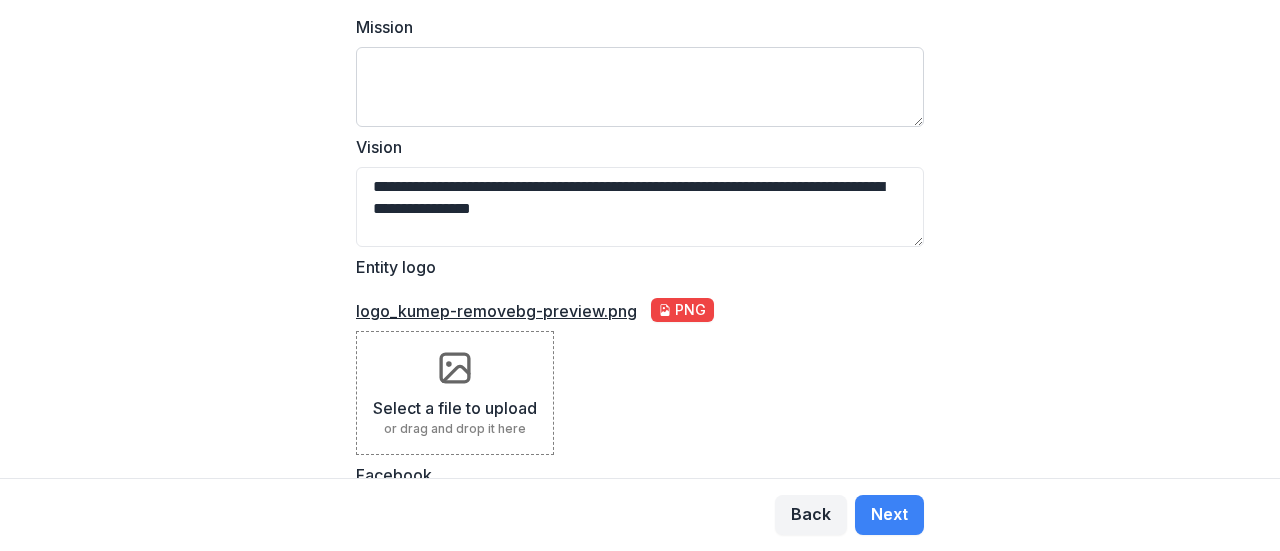 type on "**********" 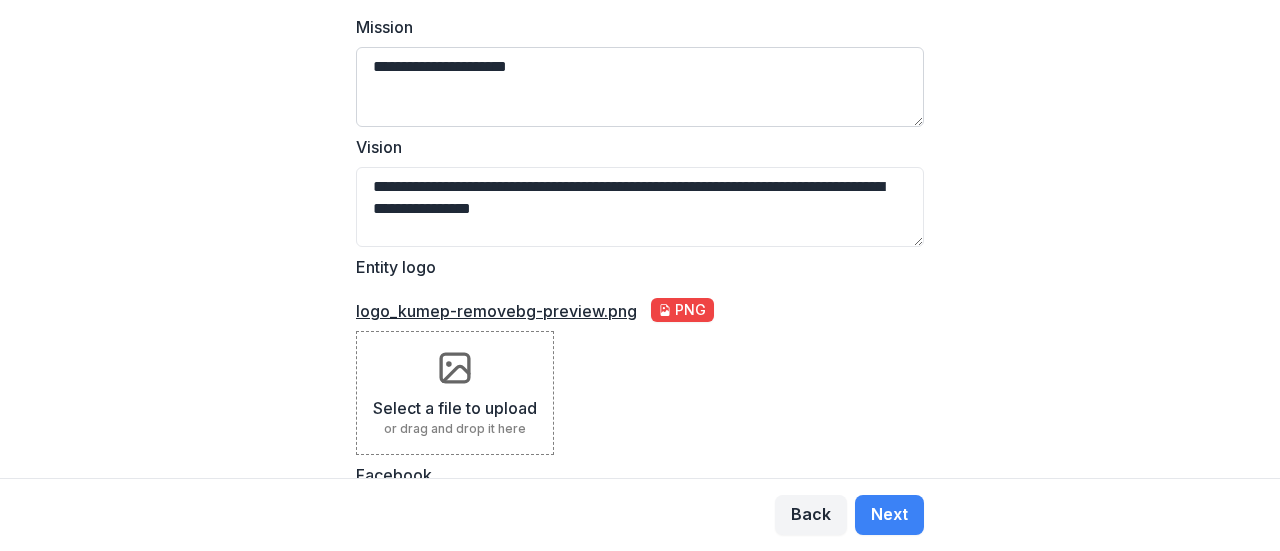 click on "**********" at bounding box center [640, 87] 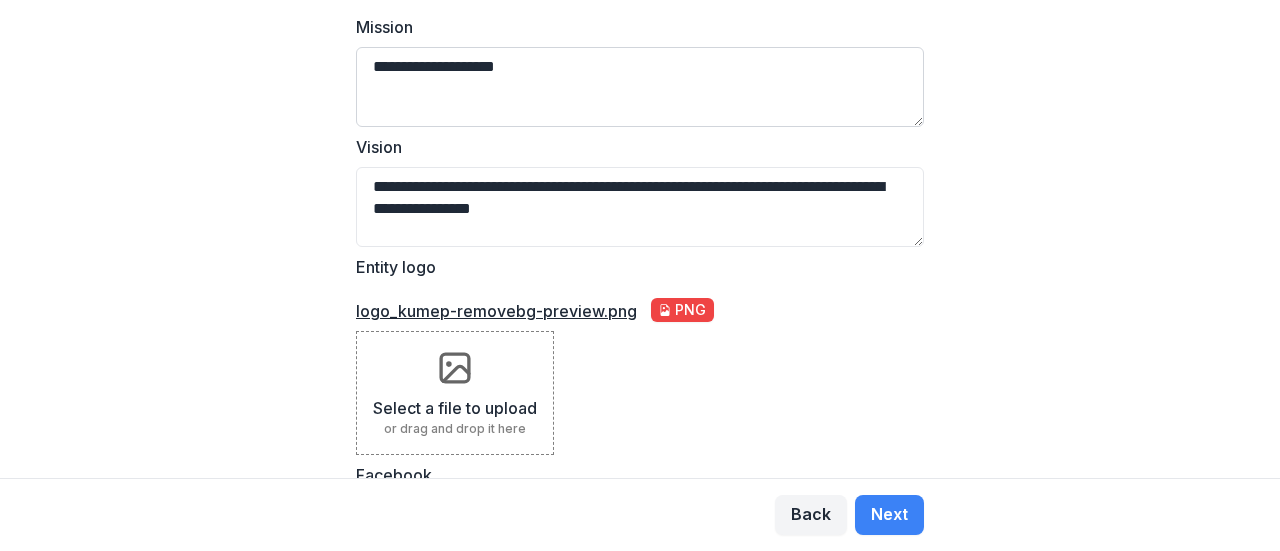 click on "**********" at bounding box center (640, 87) 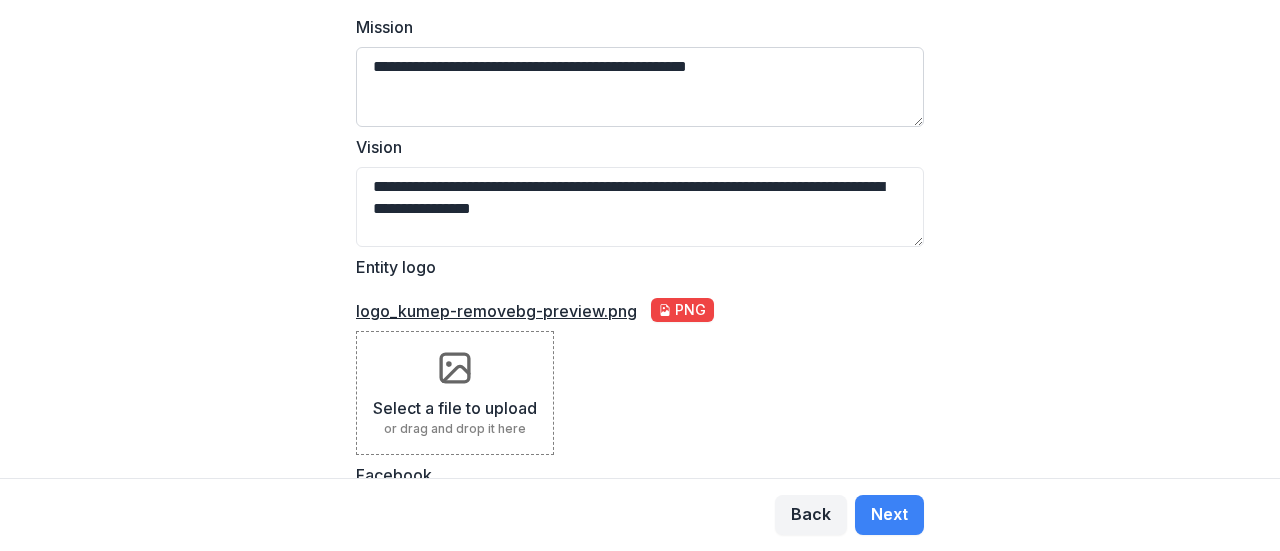 drag, startPoint x: 544, startPoint y: 70, endPoint x: 386, endPoint y: 70, distance: 158 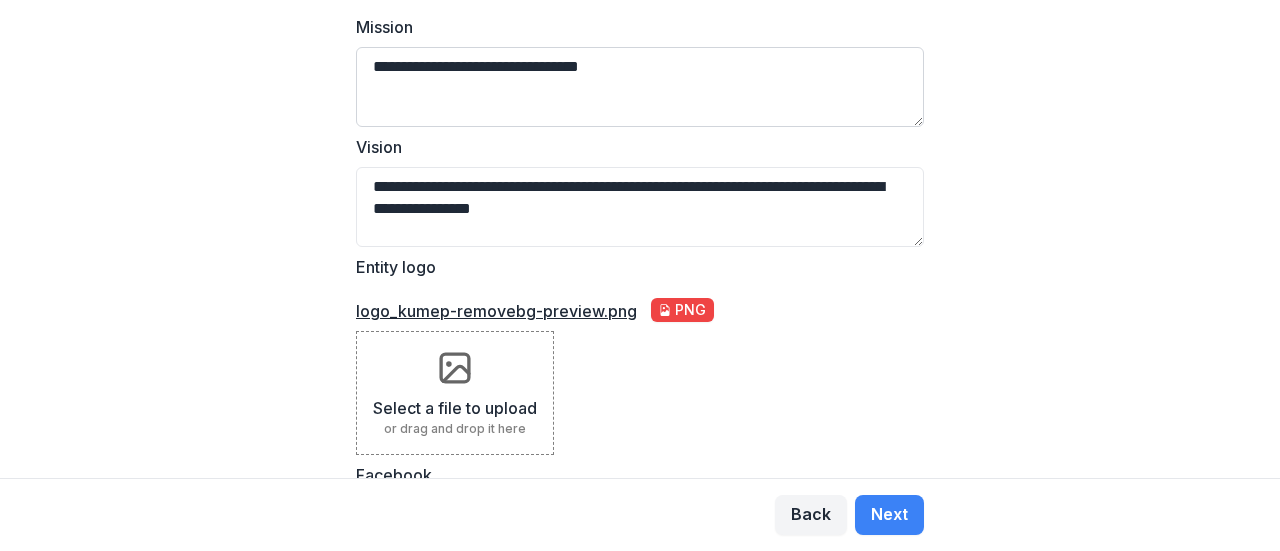 drag, startPoint x: 640, startPoint y: 68, endPoint x: 559, endPoint y: 66, distance: 81.02469 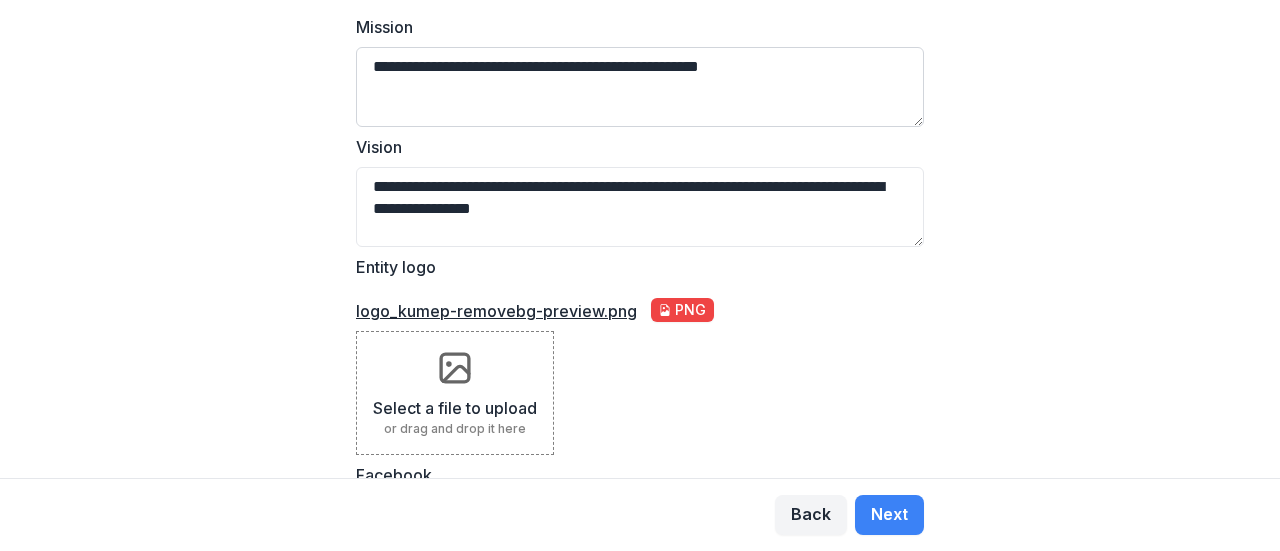 click on "**********" at bounding box center [640, 87] 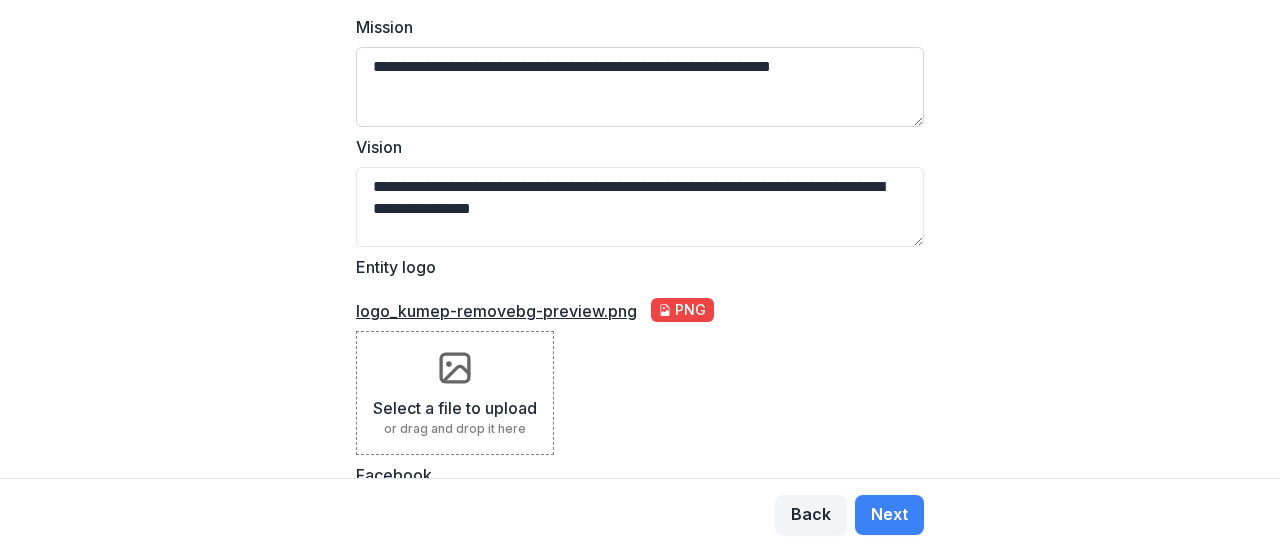 click on "**********" at bounding box center (640, 87) 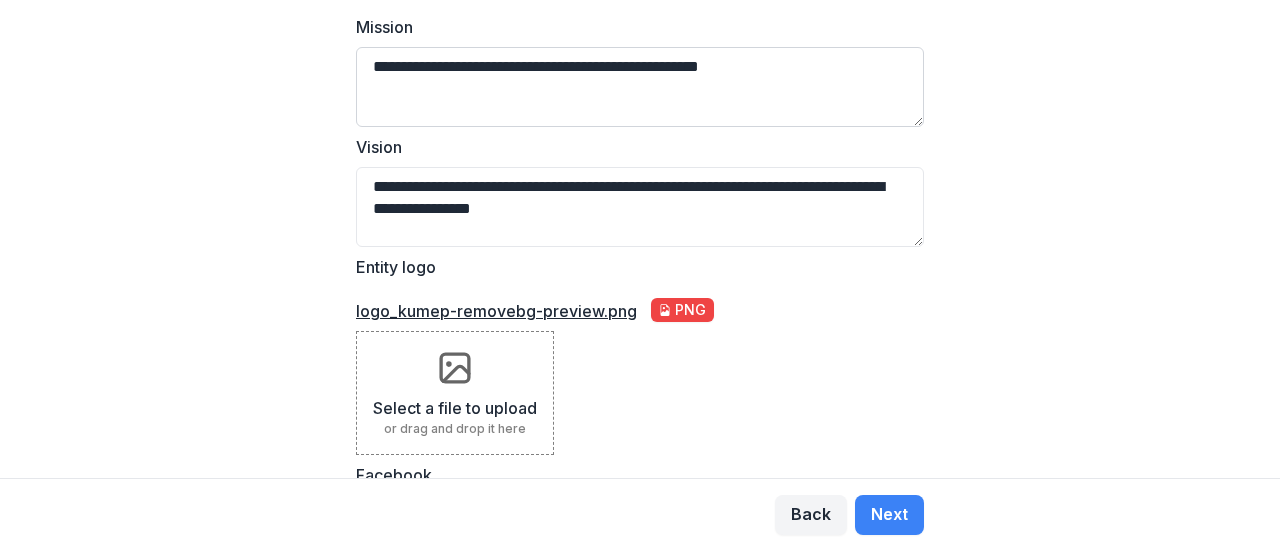 click on "**********" at bounding box center (640, 87) 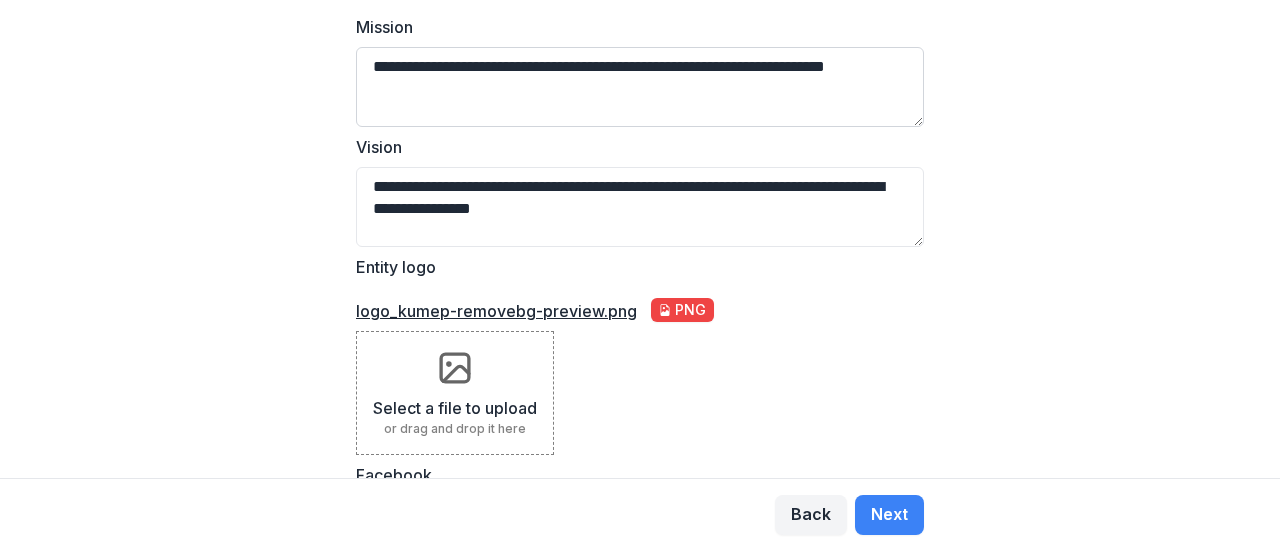 drag, startPoint x: 522, startPoint y: 86, endPoint x: 366, endPoint y: 88, distance: 156.01282 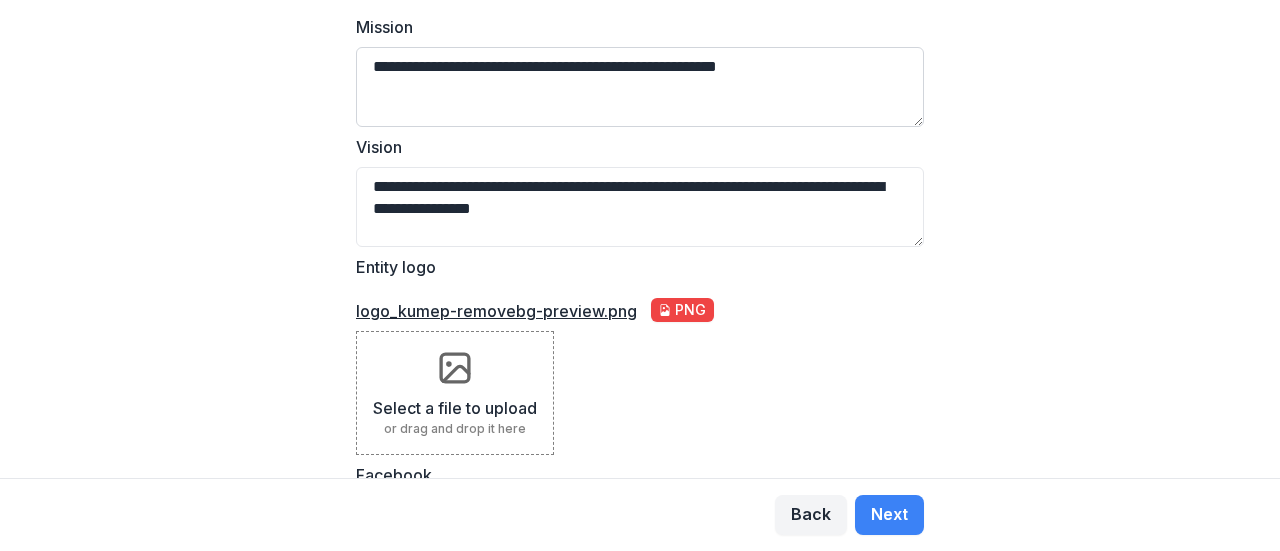 click on "**********" at bounding box center [640, 87] 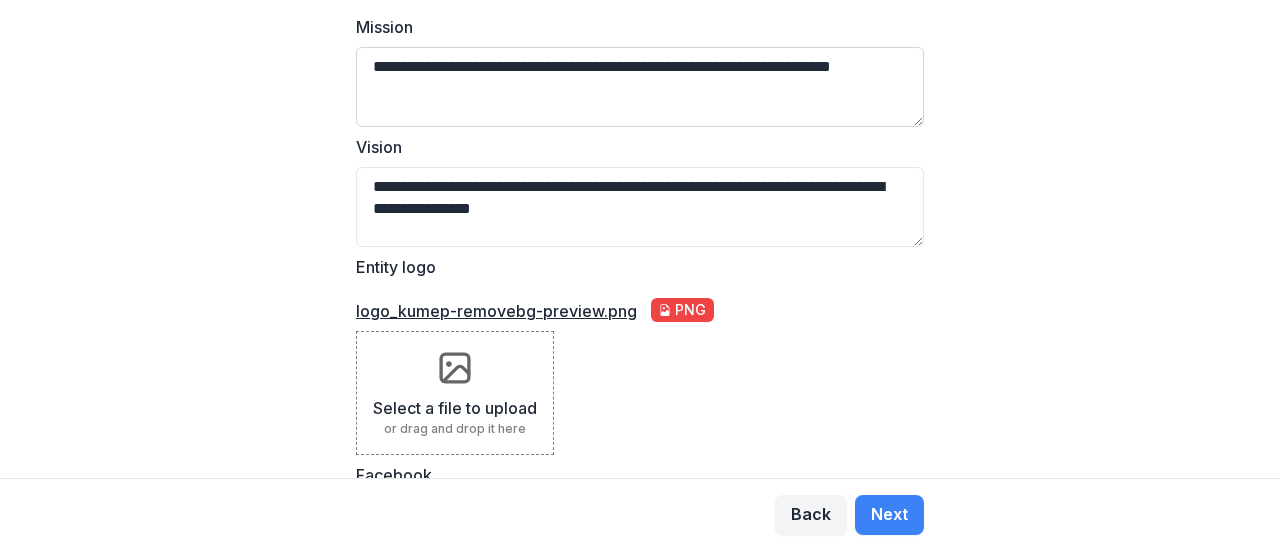 click on "**********" at bounding box center [640, 87] 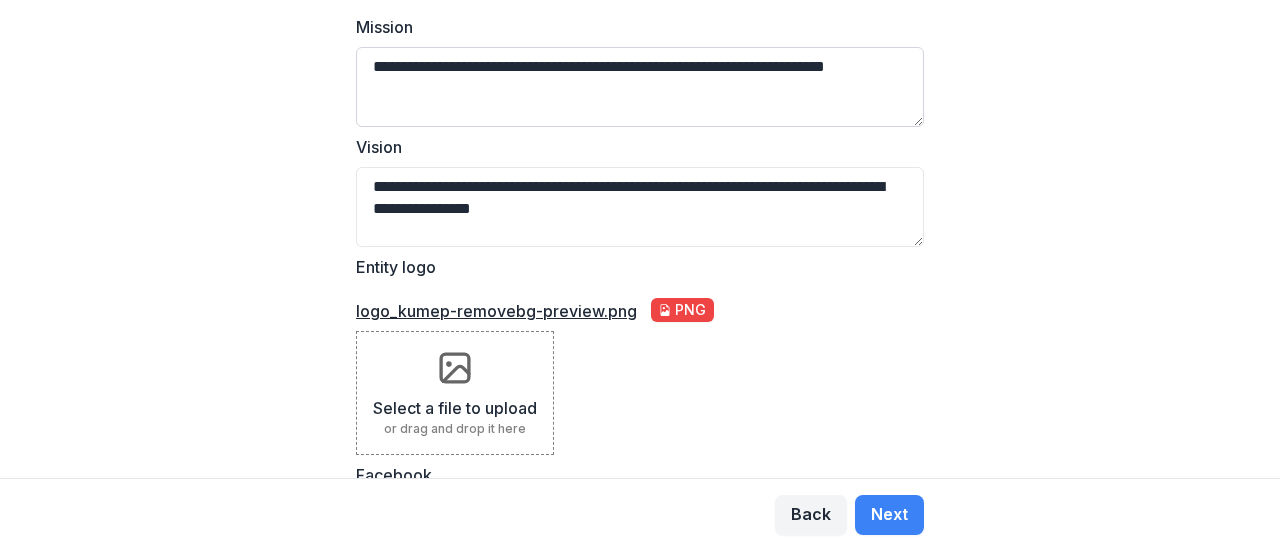 click on "**********" at bounding box center (640, 87) 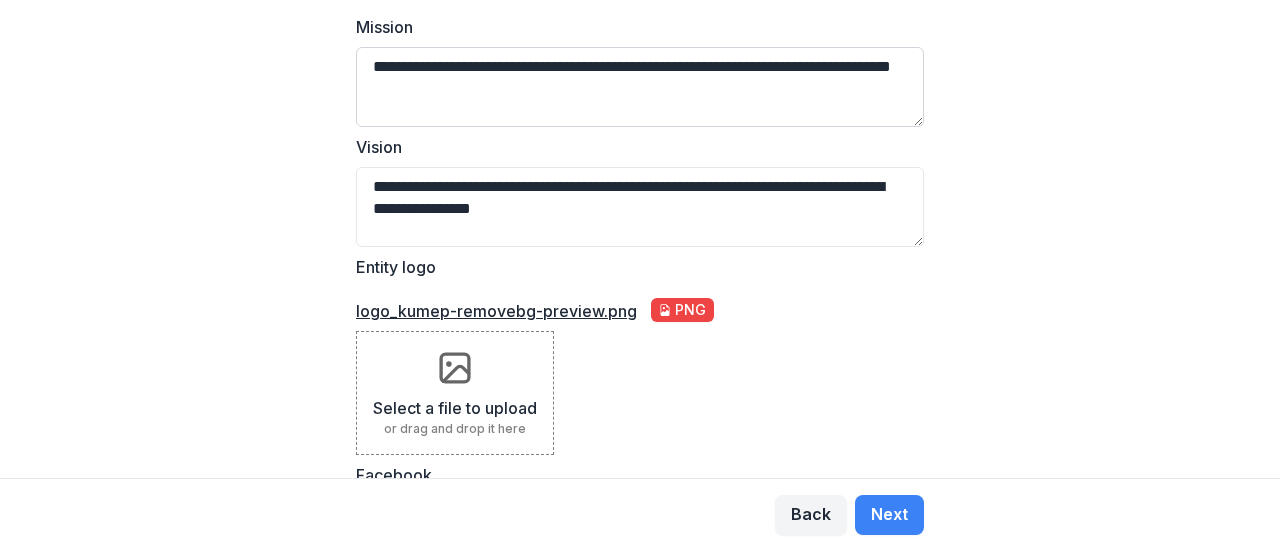 click on "**********" at bounding box center (640, 87) 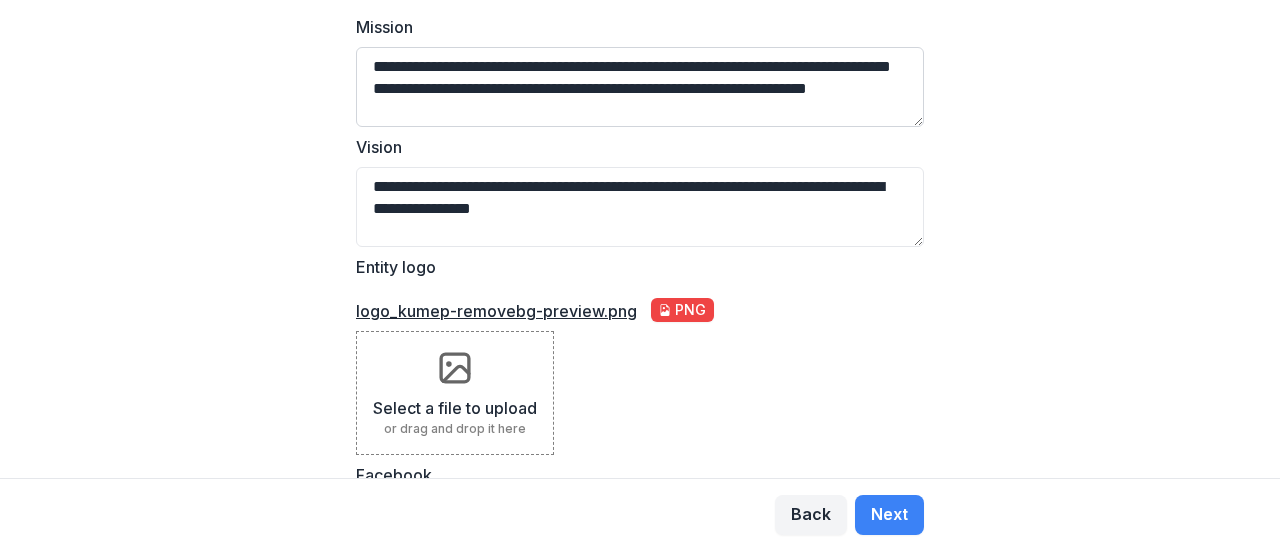 scroll, scrollTop: 16, scrollLeft: 0, axis: vertical 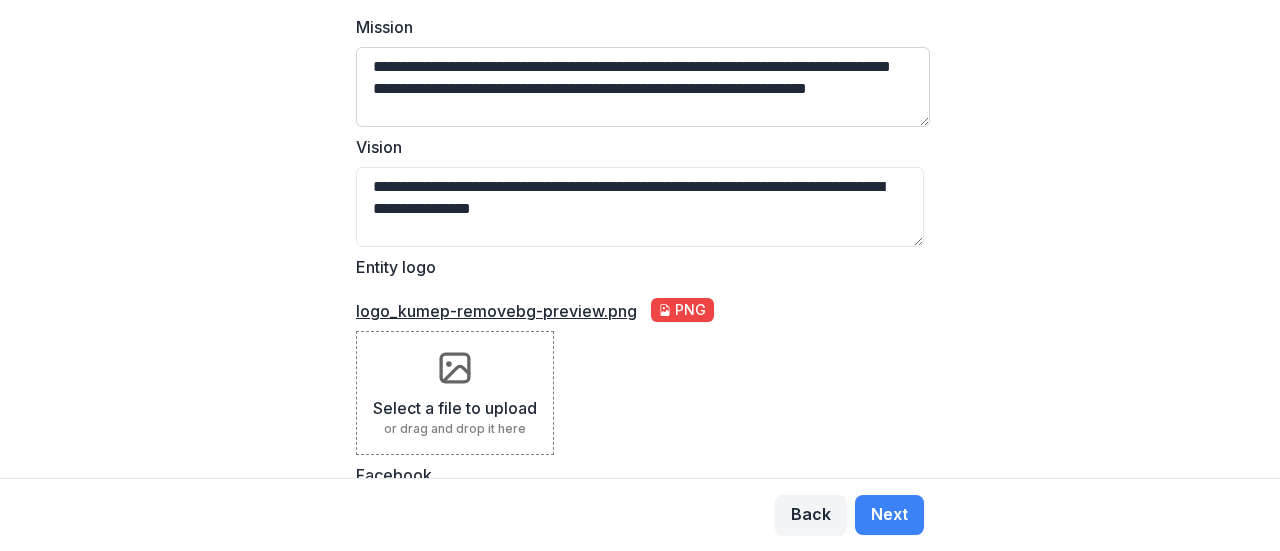 click on "**********" at bounding box center [643, 87] 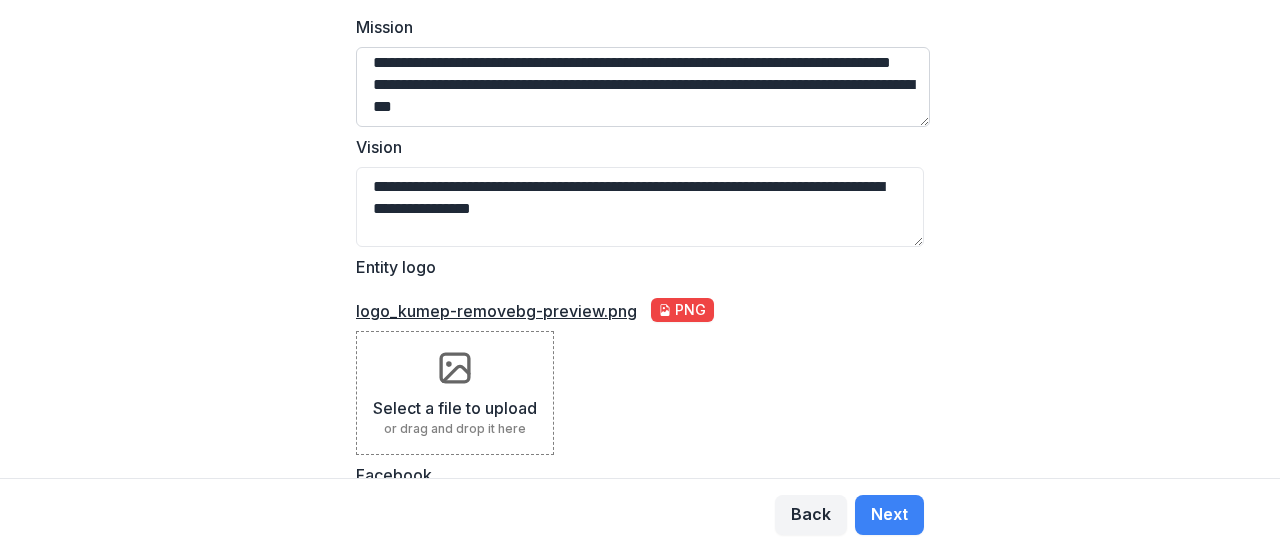 click on "**********" at bounding box center (643, 87) 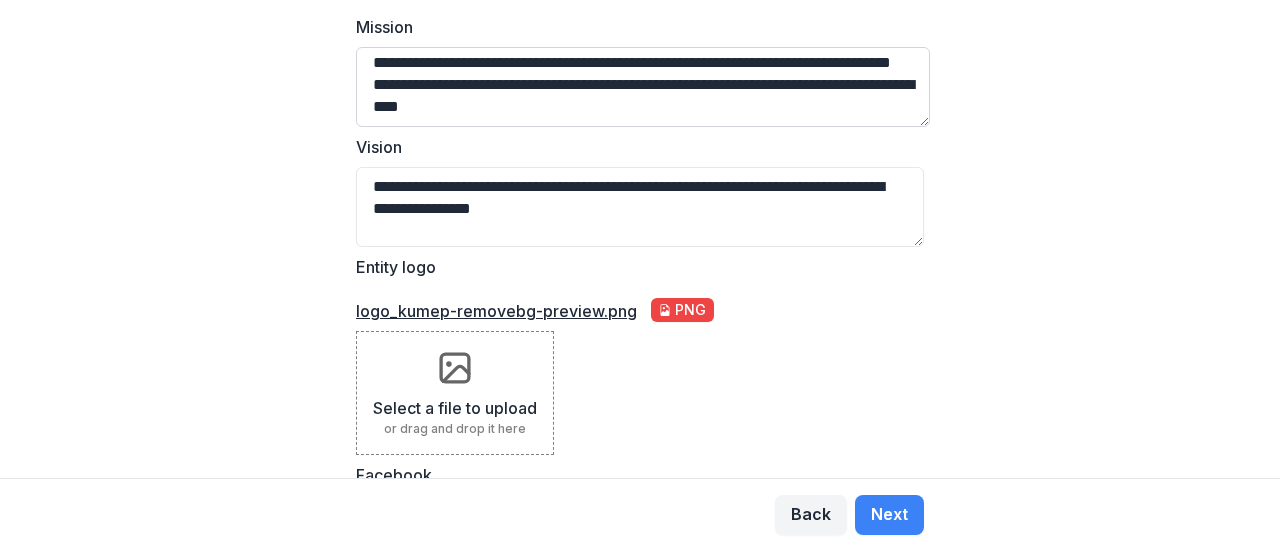 scroll, scrollTop: 38, scrollLeft: 0, axis: vertical 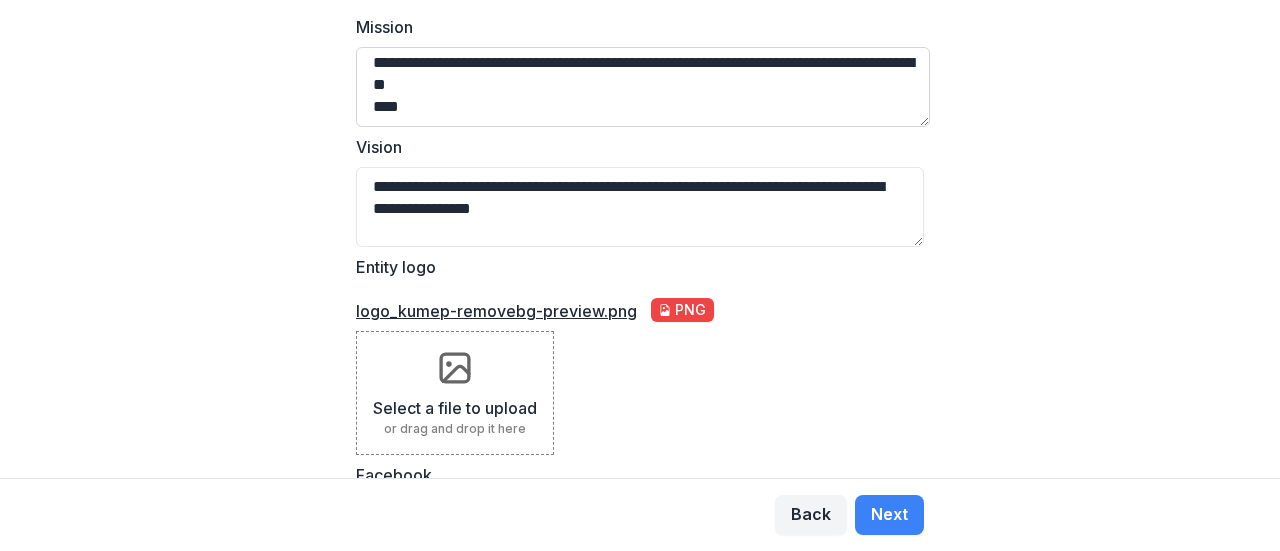 click on "**********" at bounding box center [643, 87] 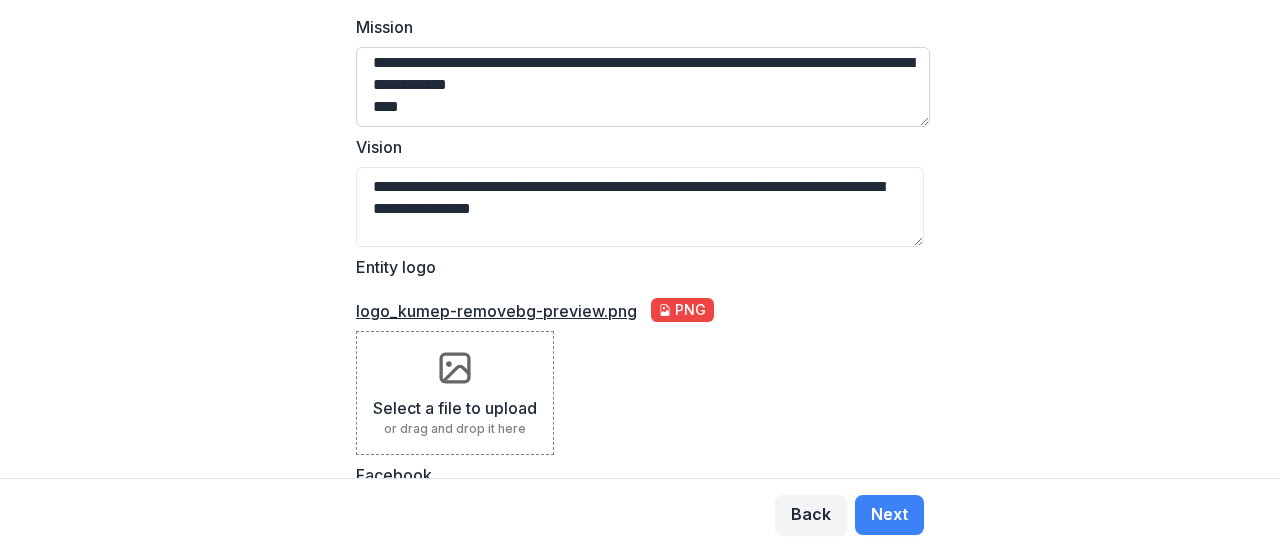 click on "**********" at bounding box center [643, 87] 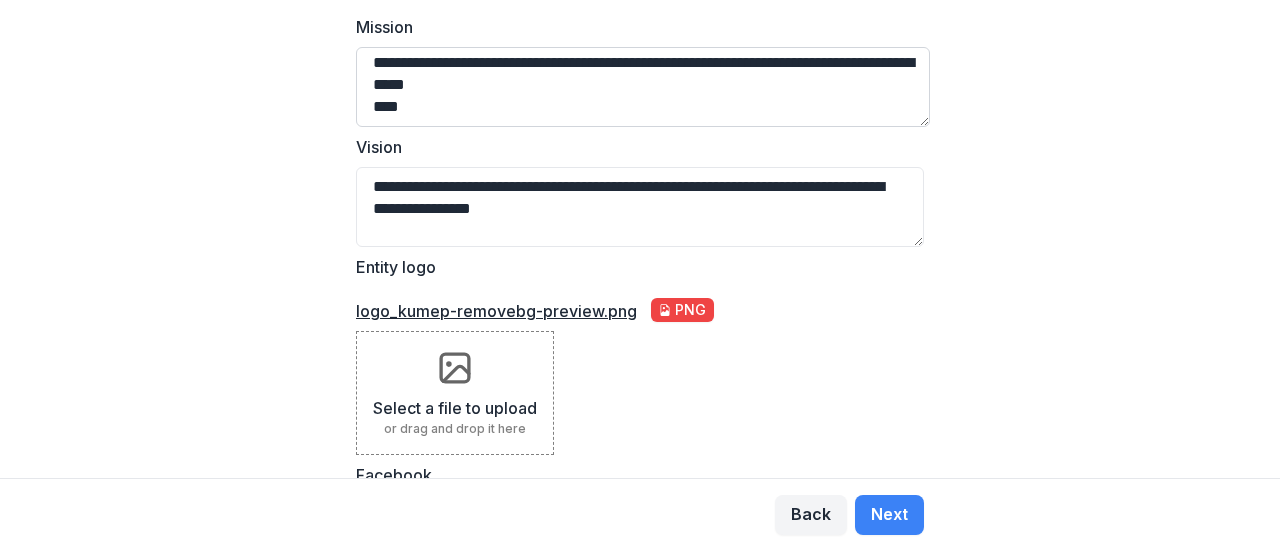 click on "**********" at bounding box center (643, 87) 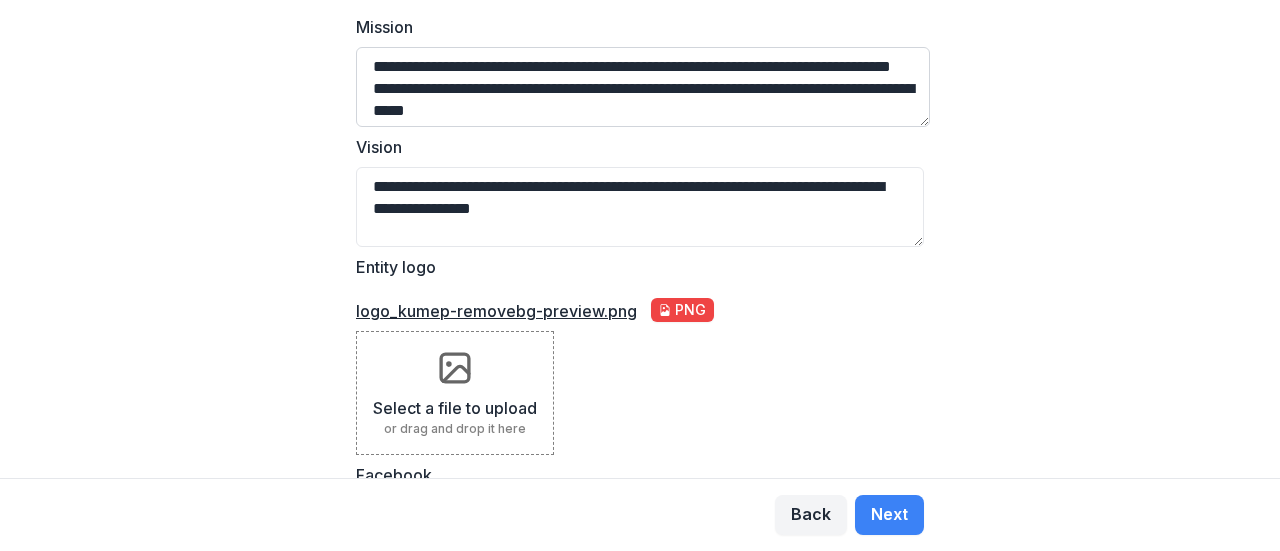 scroll, scrollTop: 0, scrollLeft: 0, axis: both 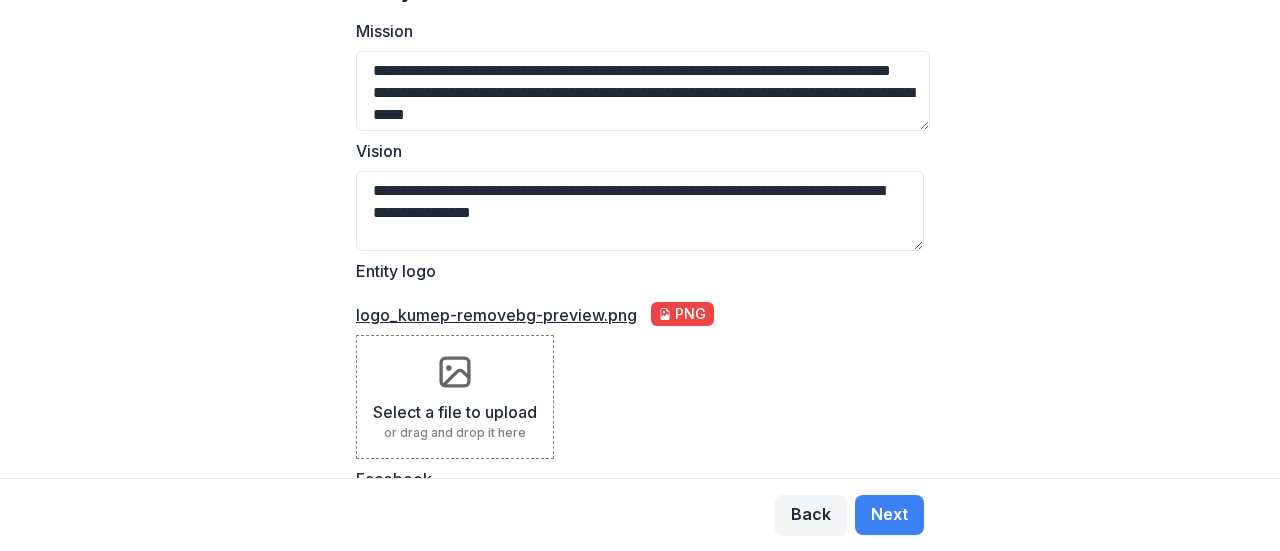 type on "**********" 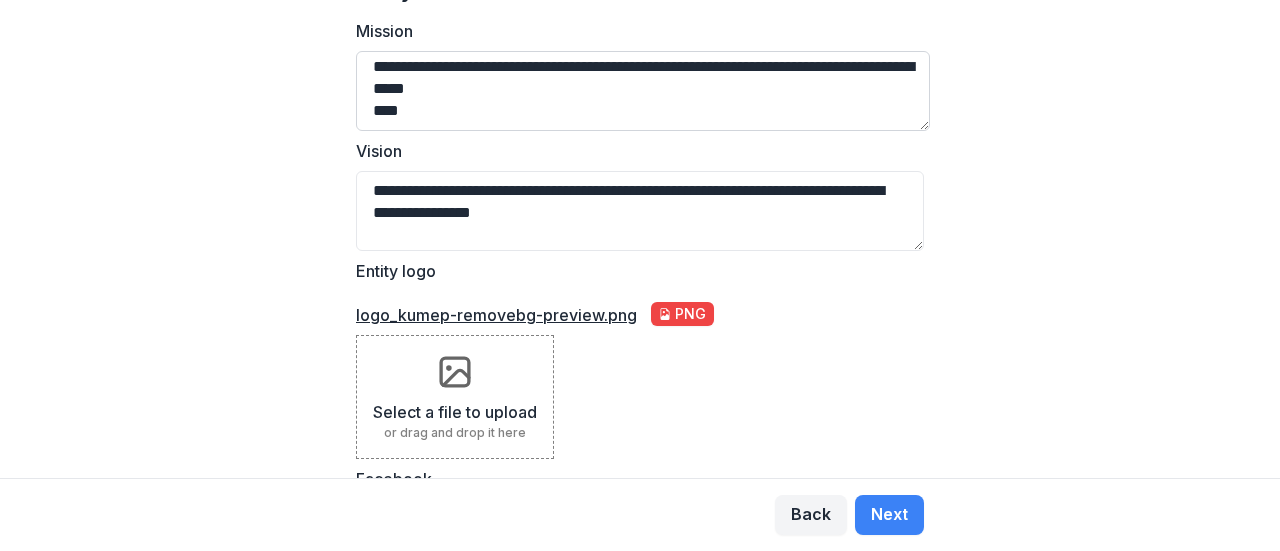 scroll, scrollTop: 69, scrollLeft: 0, axis: vertical 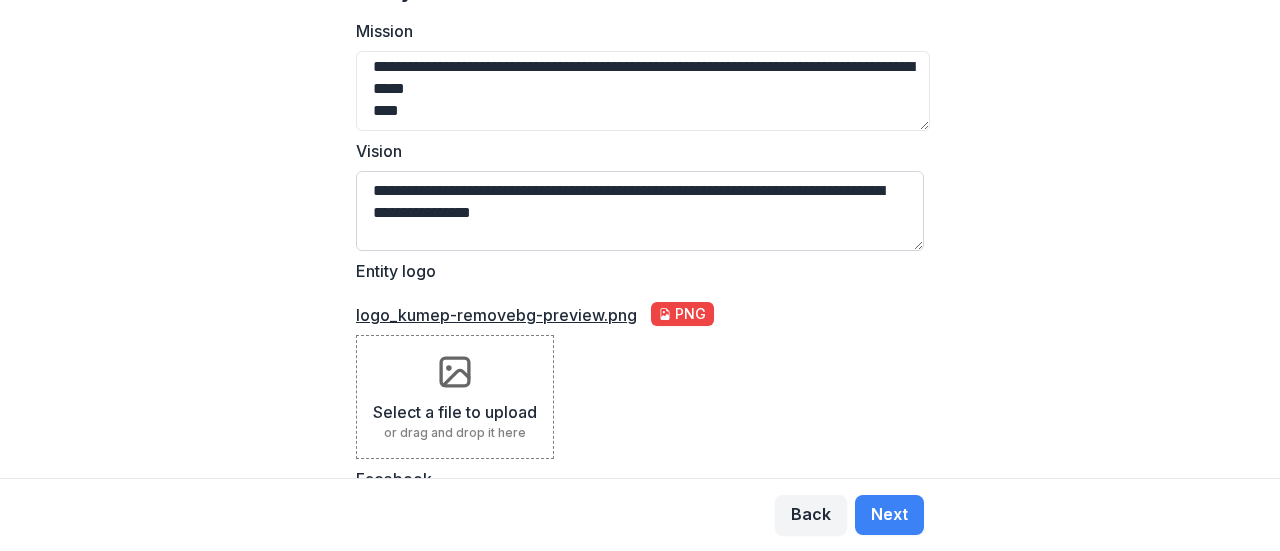 click on "**********" at bounding box center (640, 211) 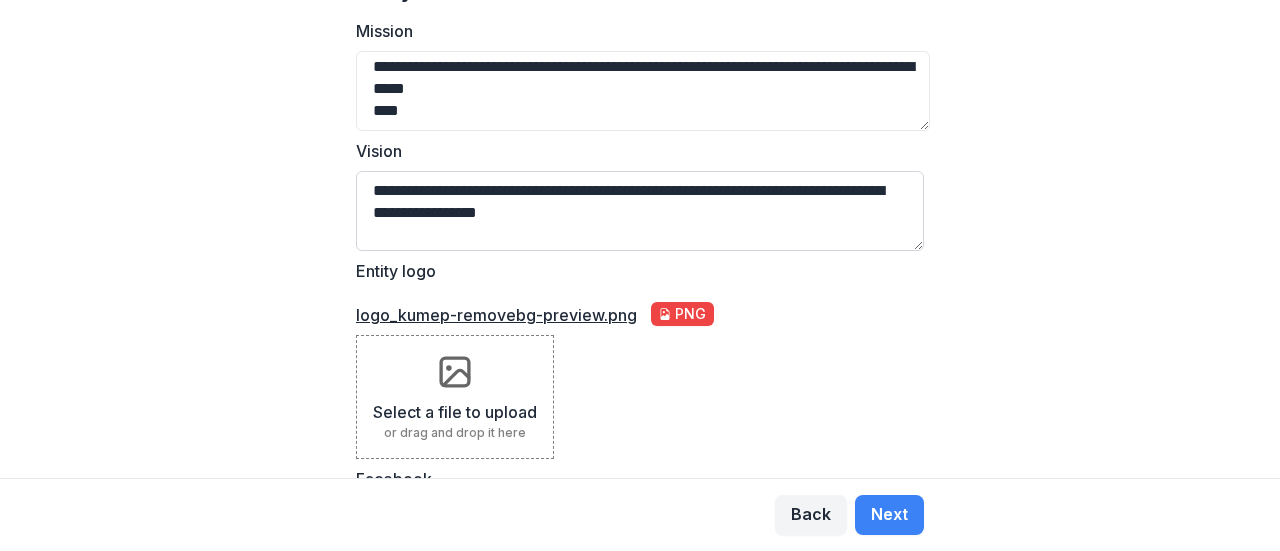 type on "**********" 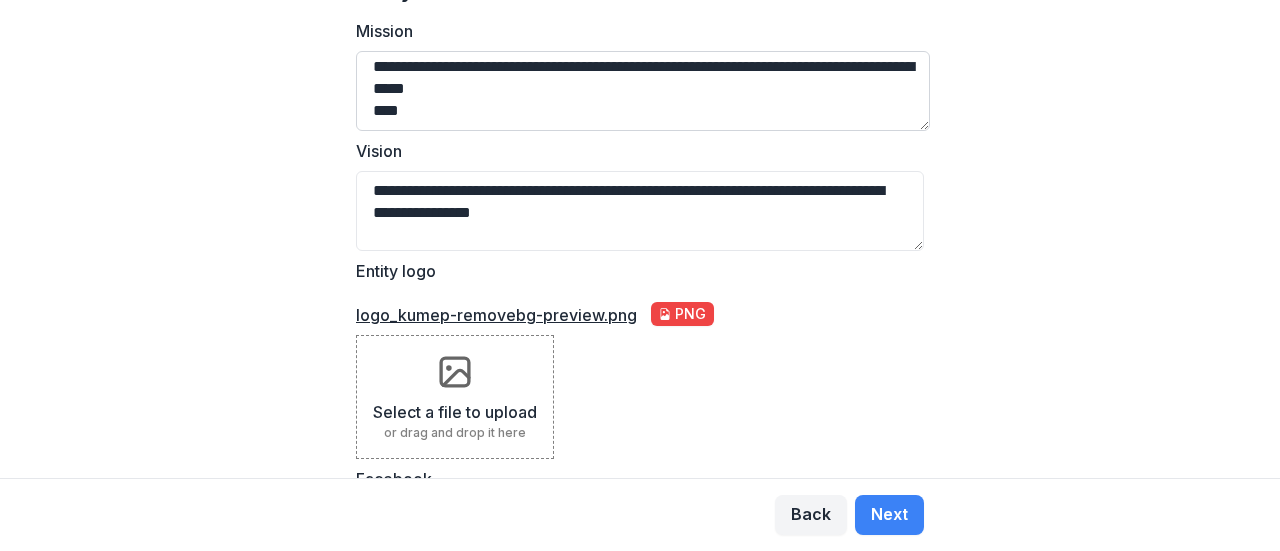 click on "**********" at bounding box center (643, 91) 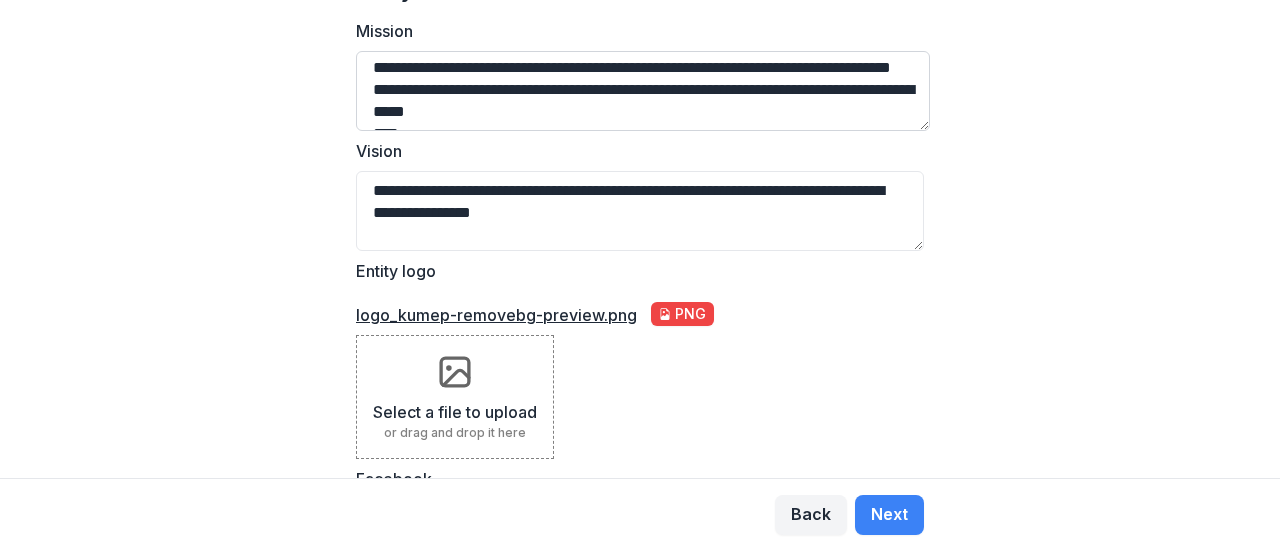 scroll, scrollTop: 0, scrollLeft: 0, axis: both 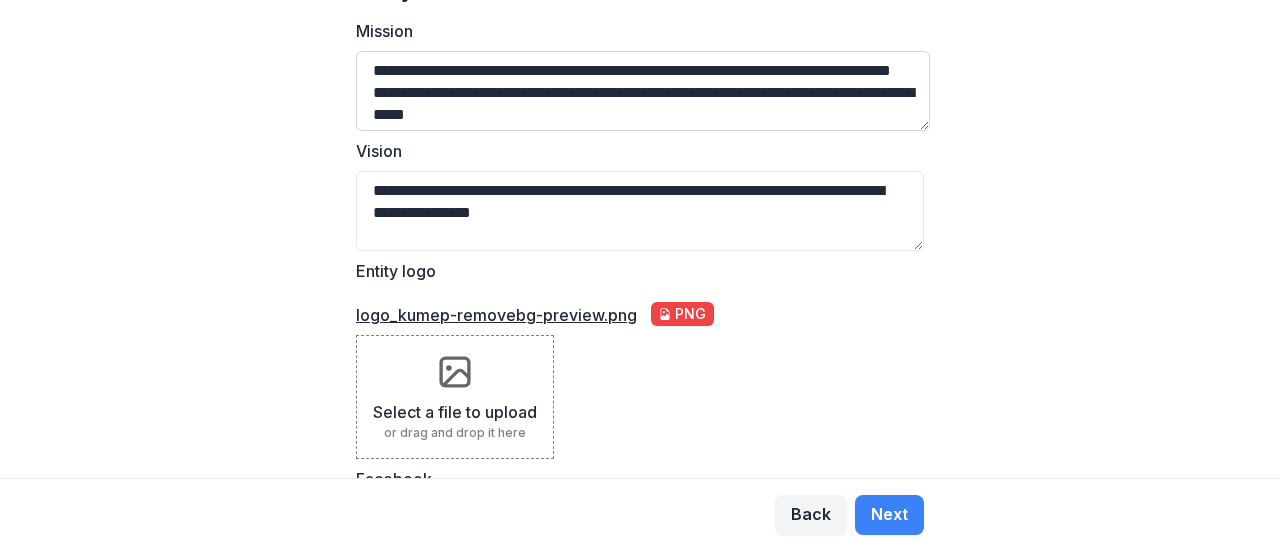 click on "**********" at bounding box center [643, 91] 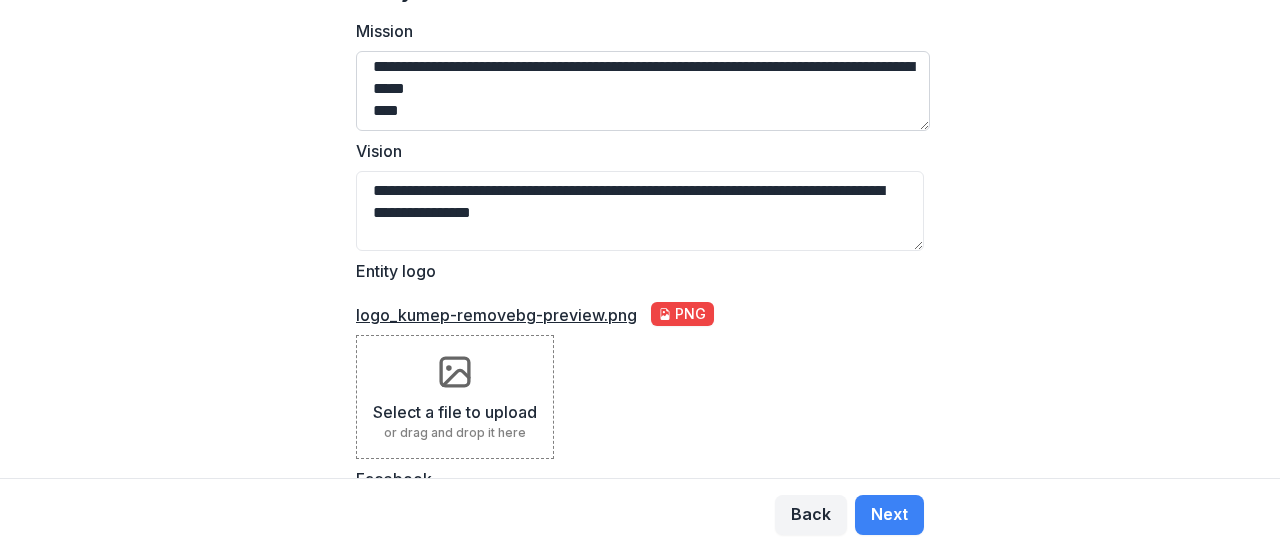 scroll, scrollTop: 69, scrollLeft: 0, axis: vertical 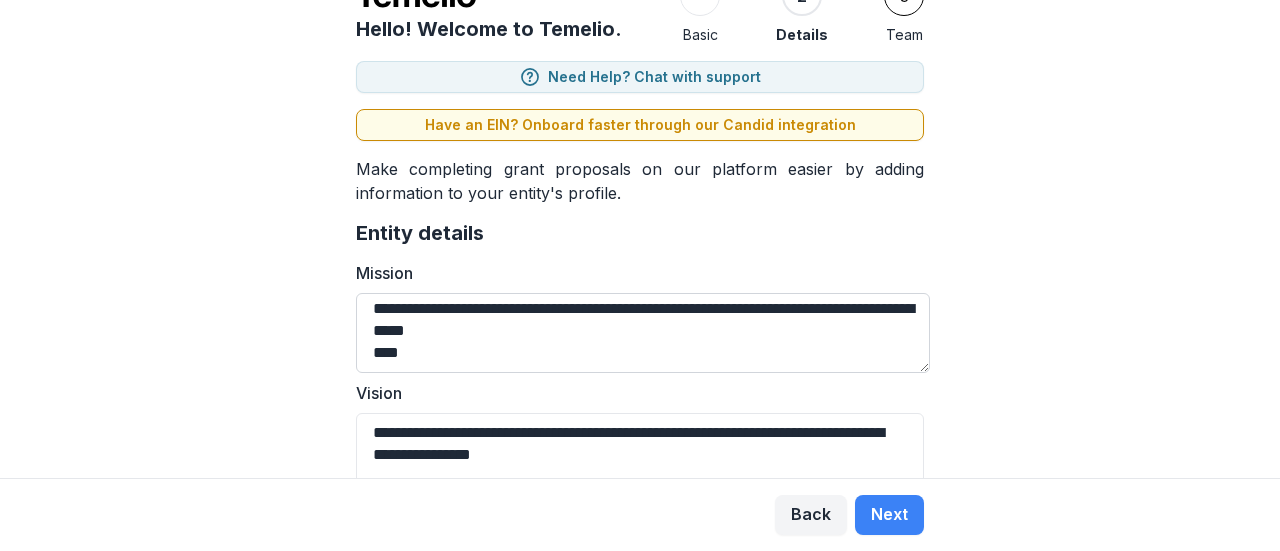 click on "**********" at bounding box center (643, 333) 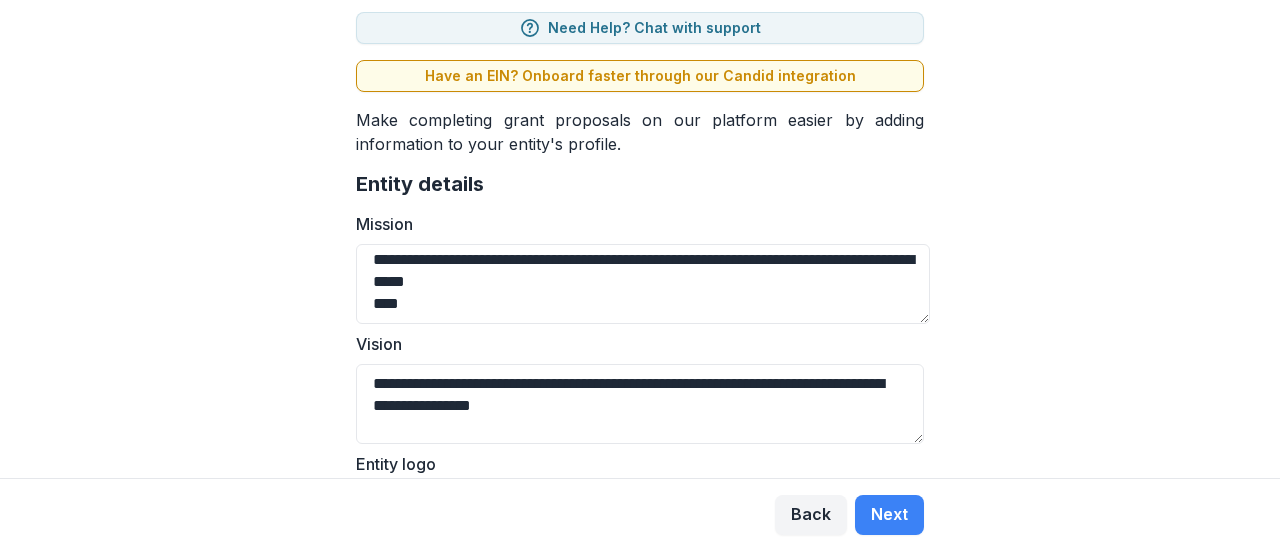 scroll, scrollTop: 146, scrollLeft: 0, axis: vertical 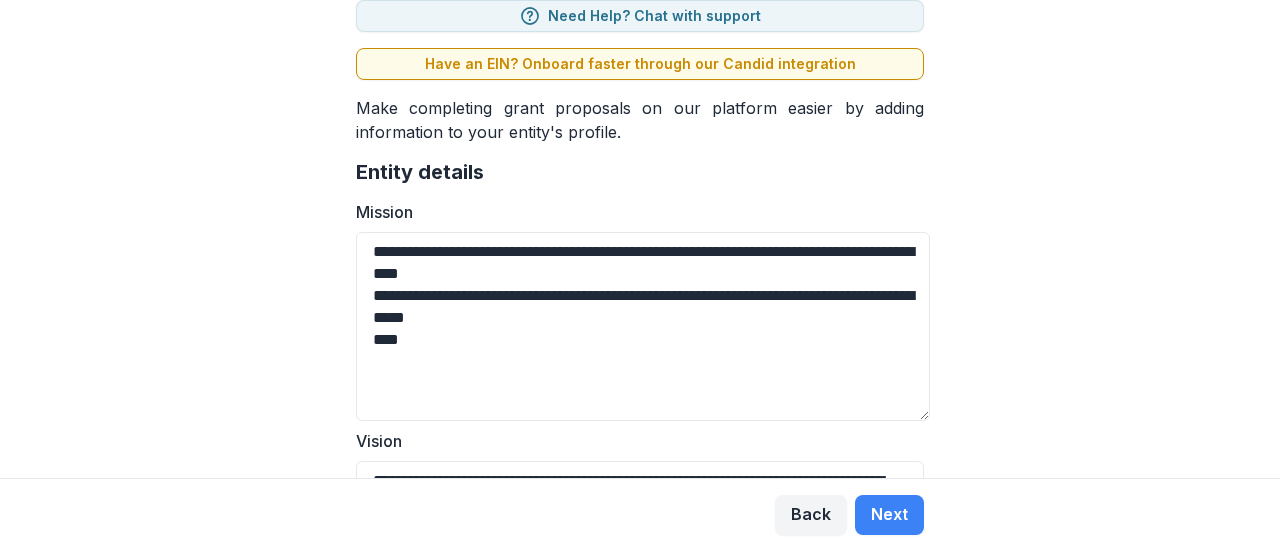drag, startPoint x: 917, startPoint y: 307, endPoint x: 926, endPoint y: 417, distance: 110.36757 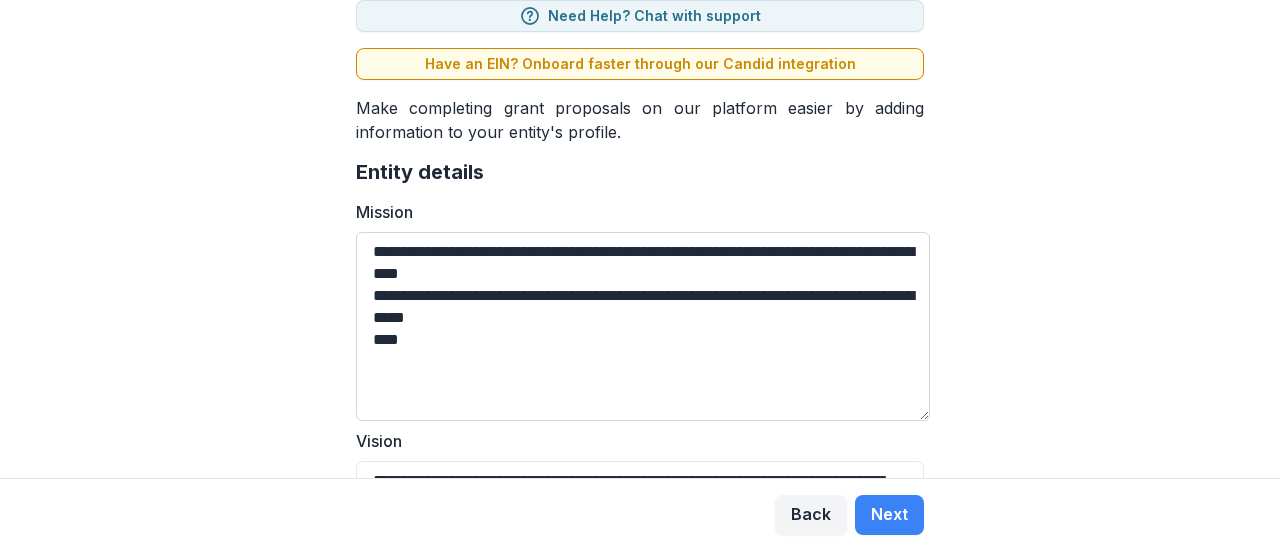 click on "**********" at bounding box center (643, 326) 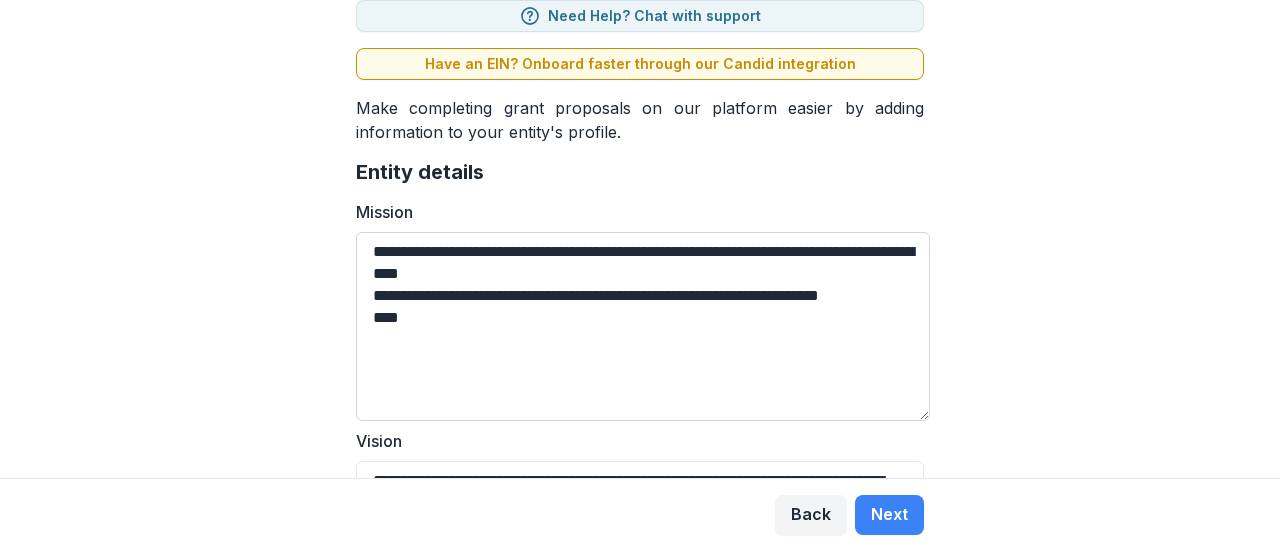 click on "**********" at bounding box center [643, 326] 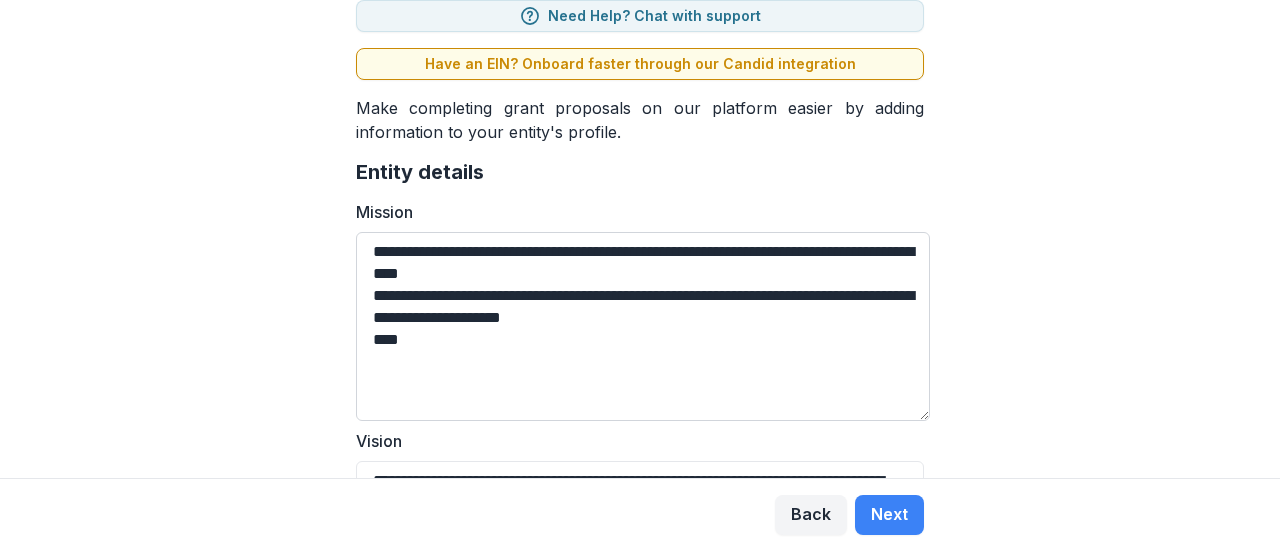 click on "**********" at bounding box center (643, 326) 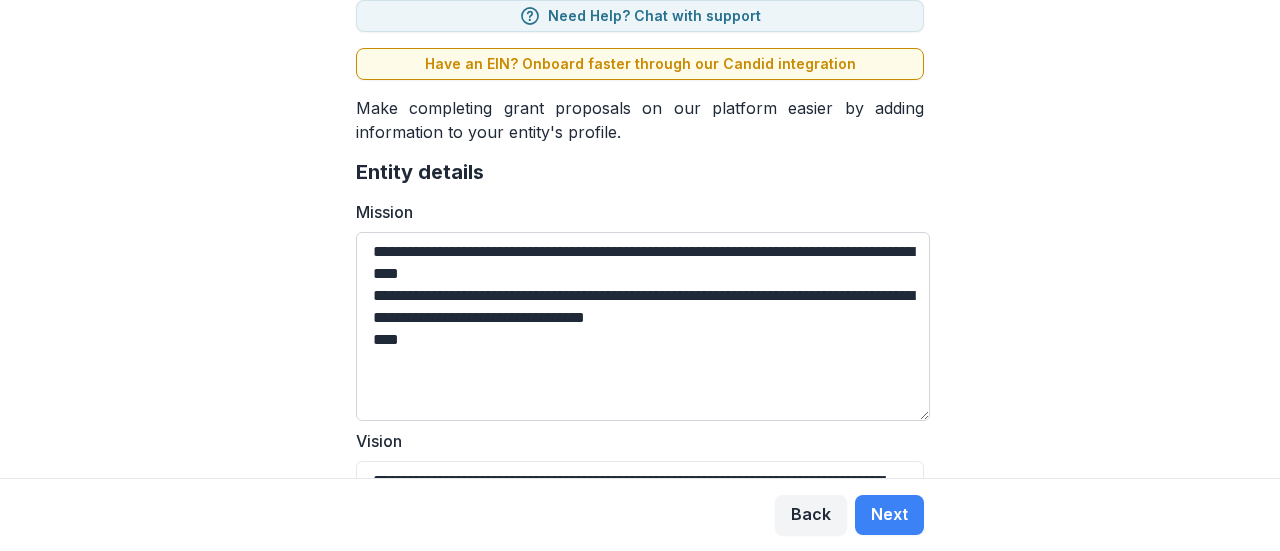 click on "**********" at bounding box center [643, 326] 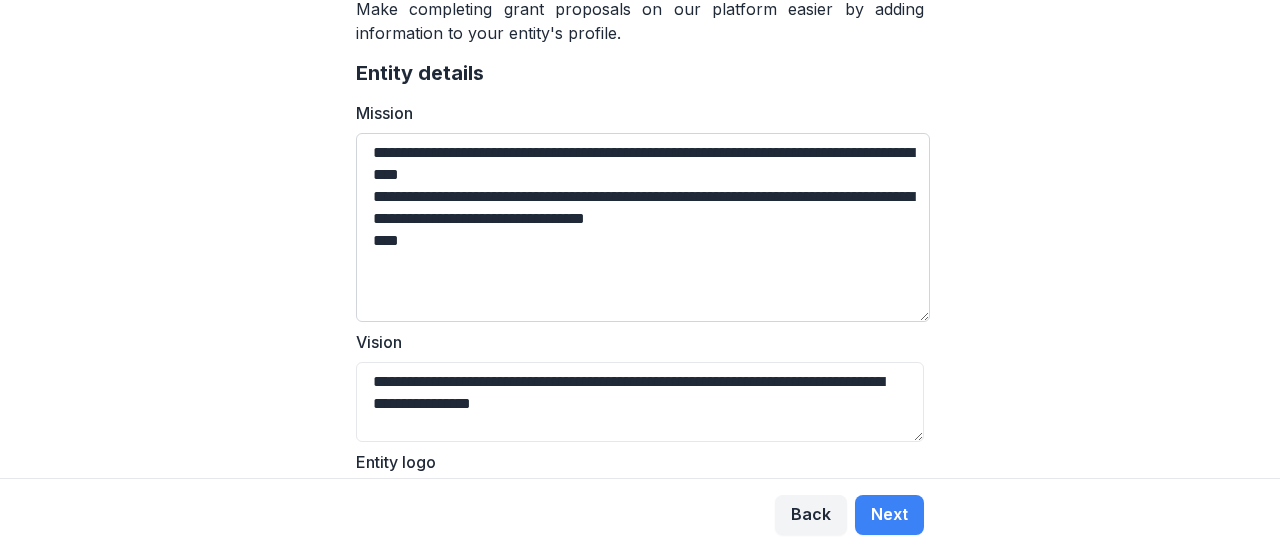 scroll, scrollTop: 257, scrollLeft: 0, axis: vertical 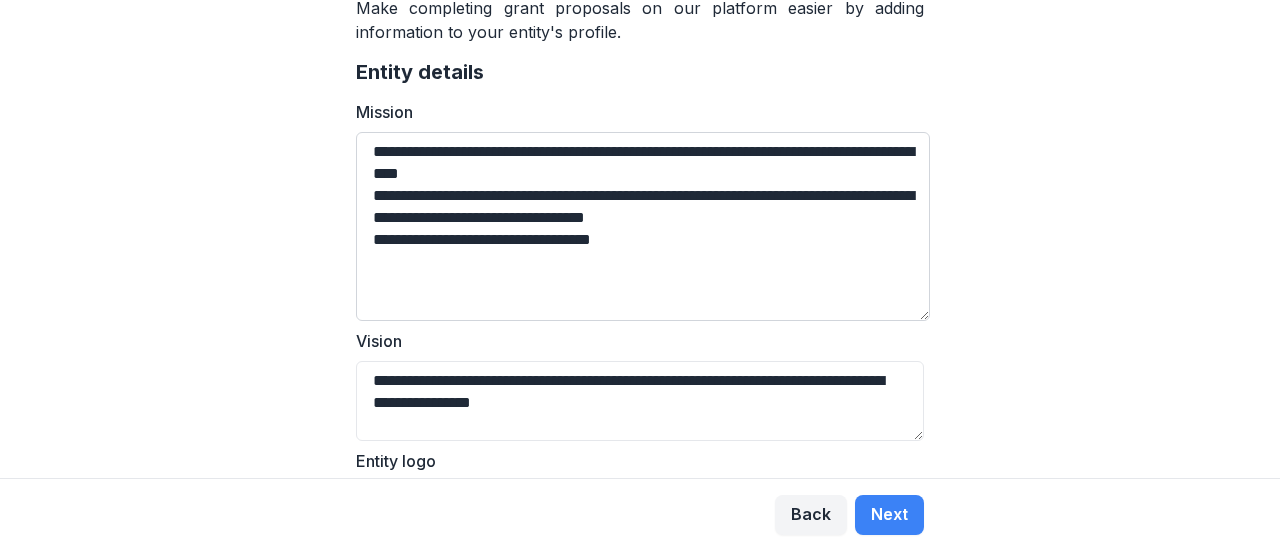 click on "**********" at bounding box center (643, 226) 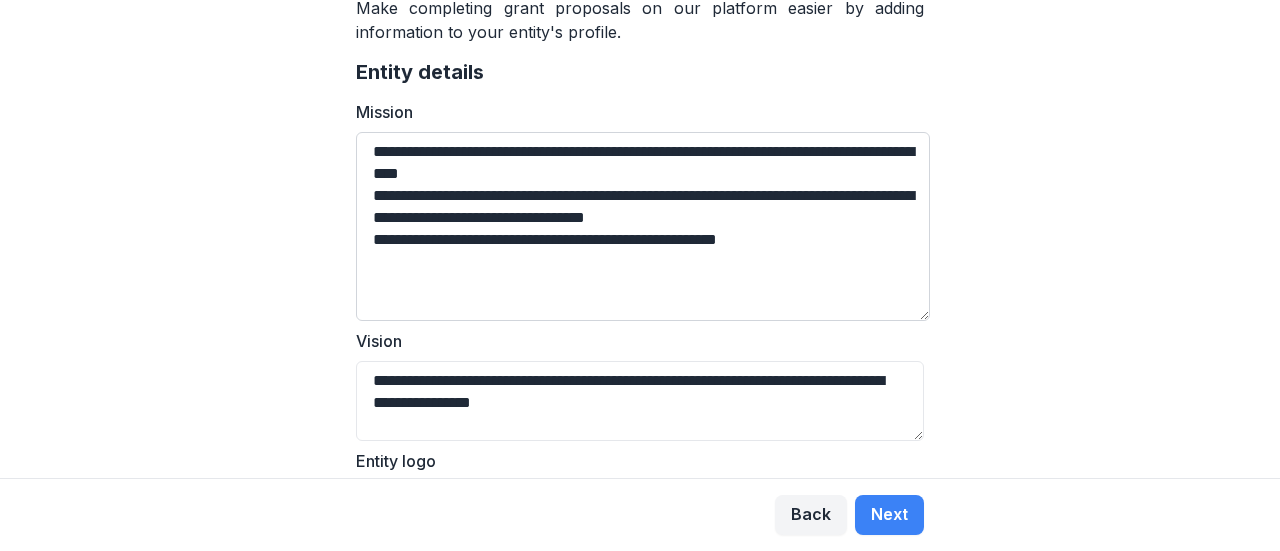 click on "**********" at bounding box center (643, 226) 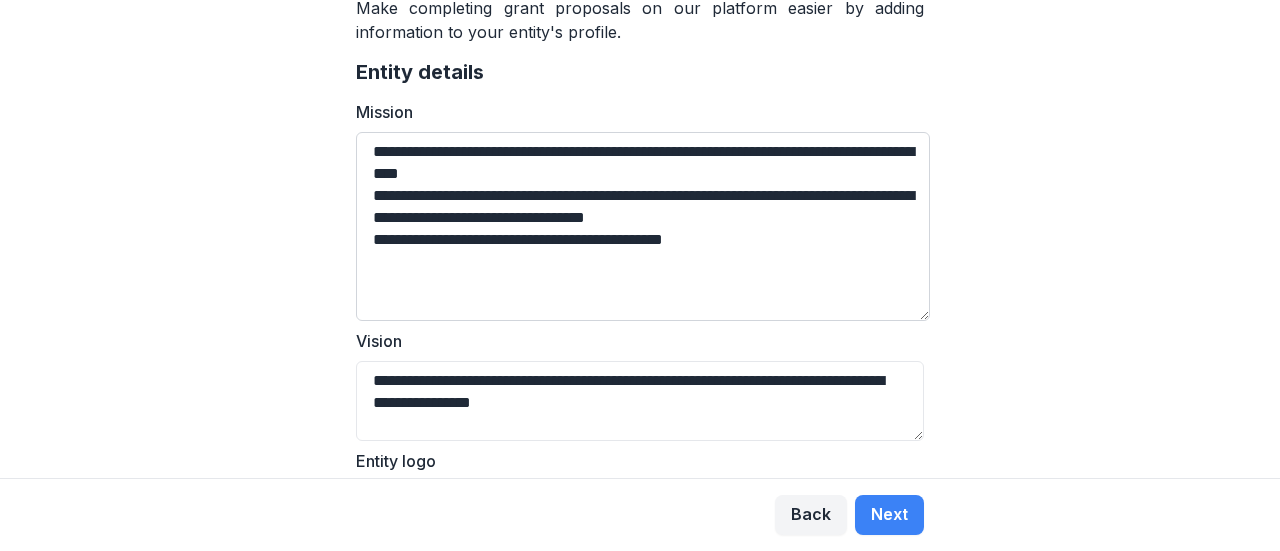 click on "**********" at bounding box center (643, 226) 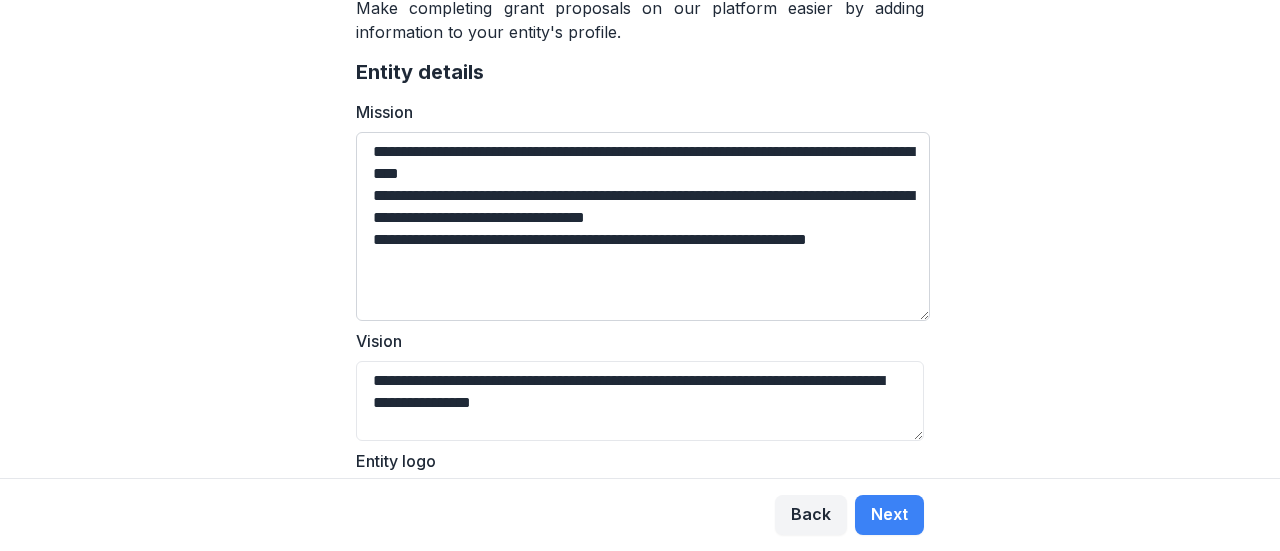 click on "**********" at bounding box center [643, 226] 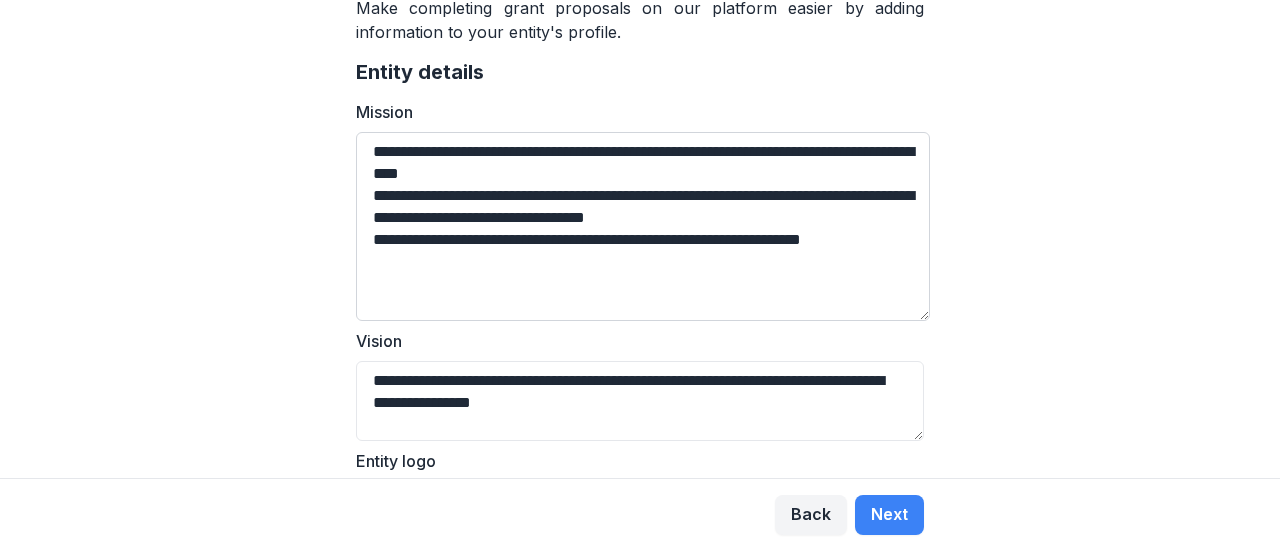 click on "**********" at bounding box center (643, 226) 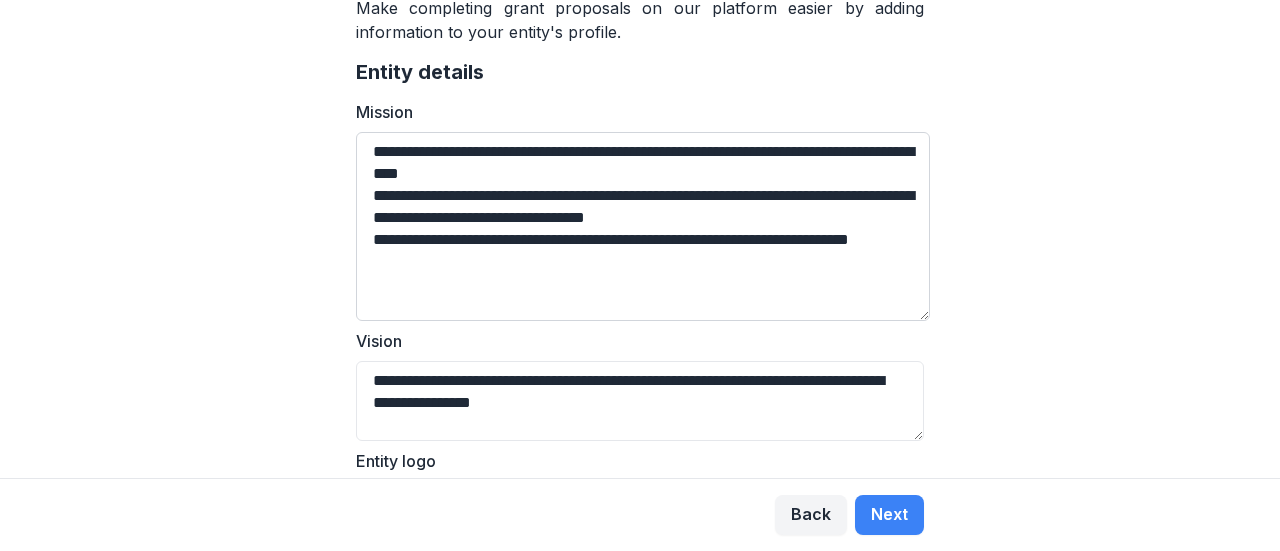 click on "**********" at bounding box center [643, 226] 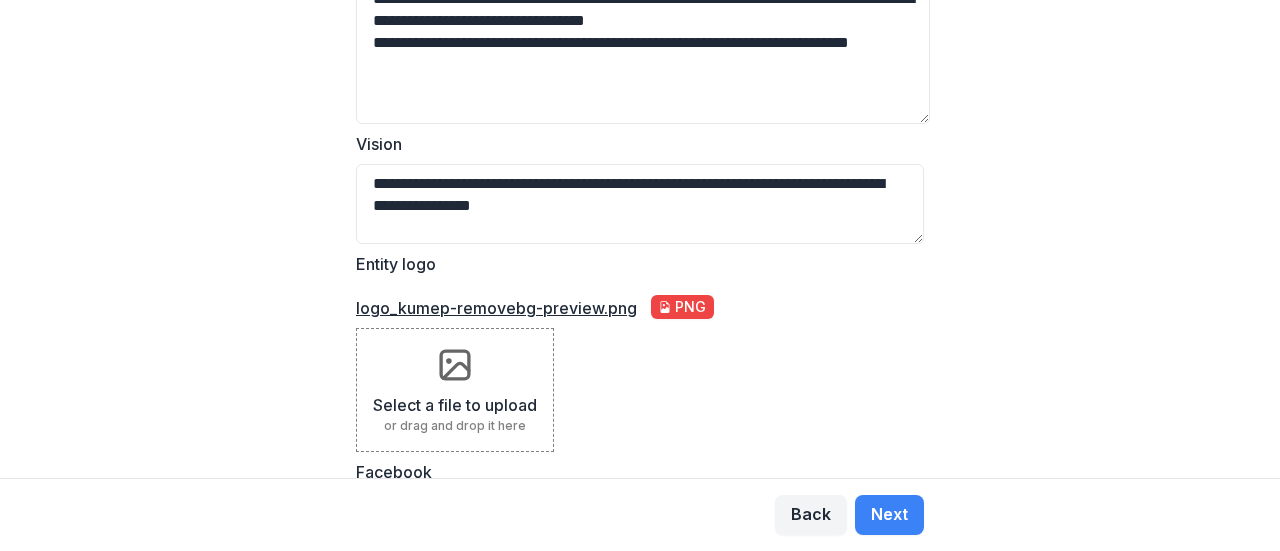 scroll, scrollTop: 456, scrollLeft: 0, axis: vertical 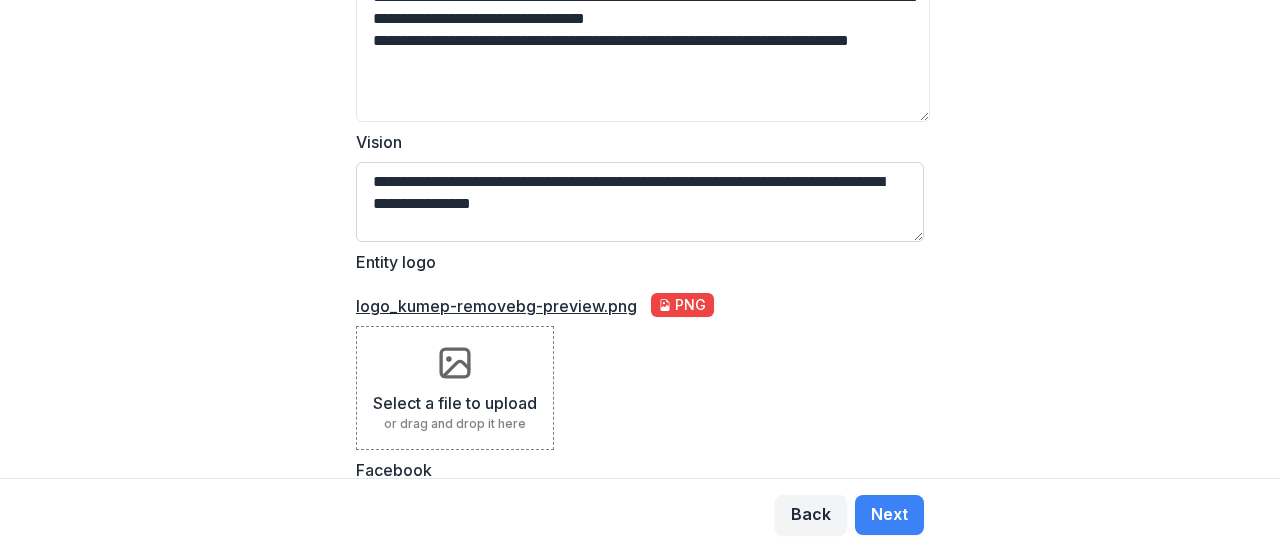 type on "**********" 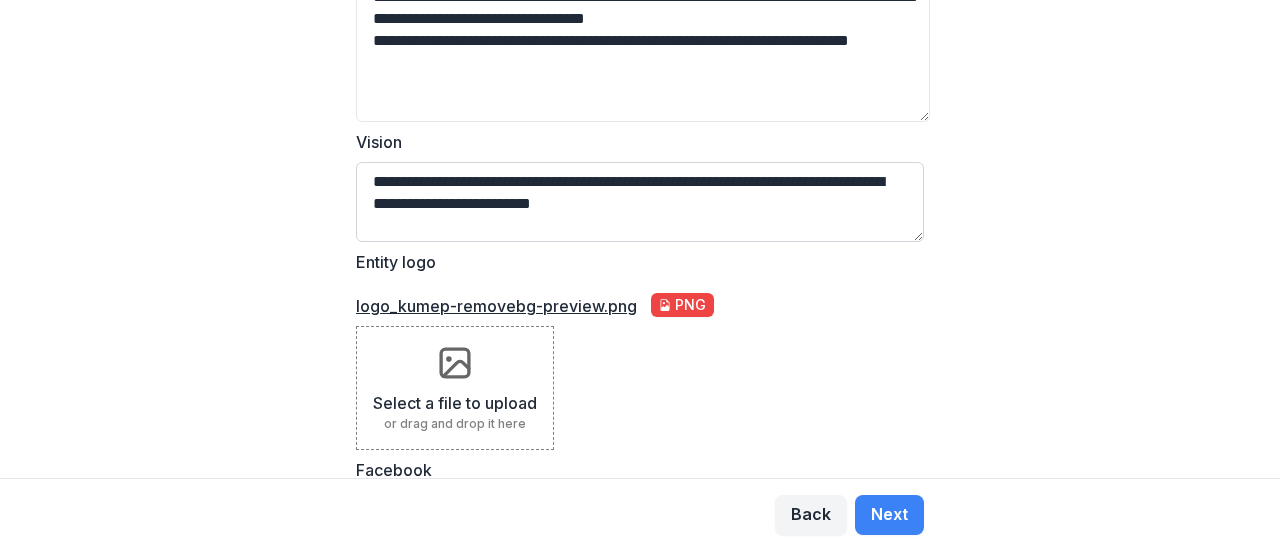 click on "**********" at bounding box center [640, 202] 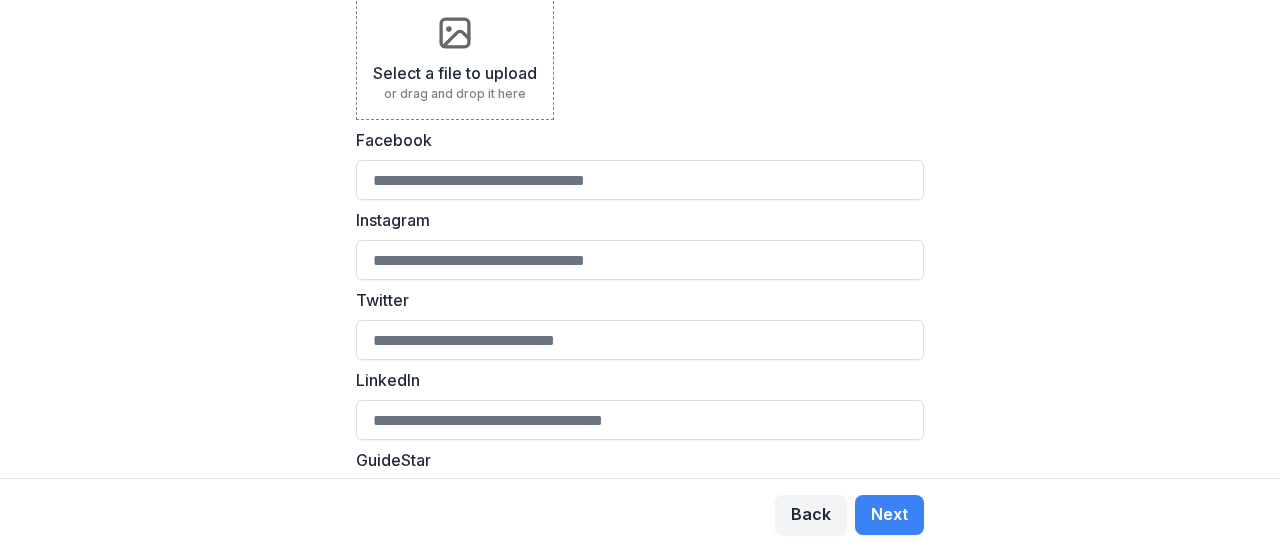 scroll, scrollTop: 850, scrollLeft: 0, axis: vertical 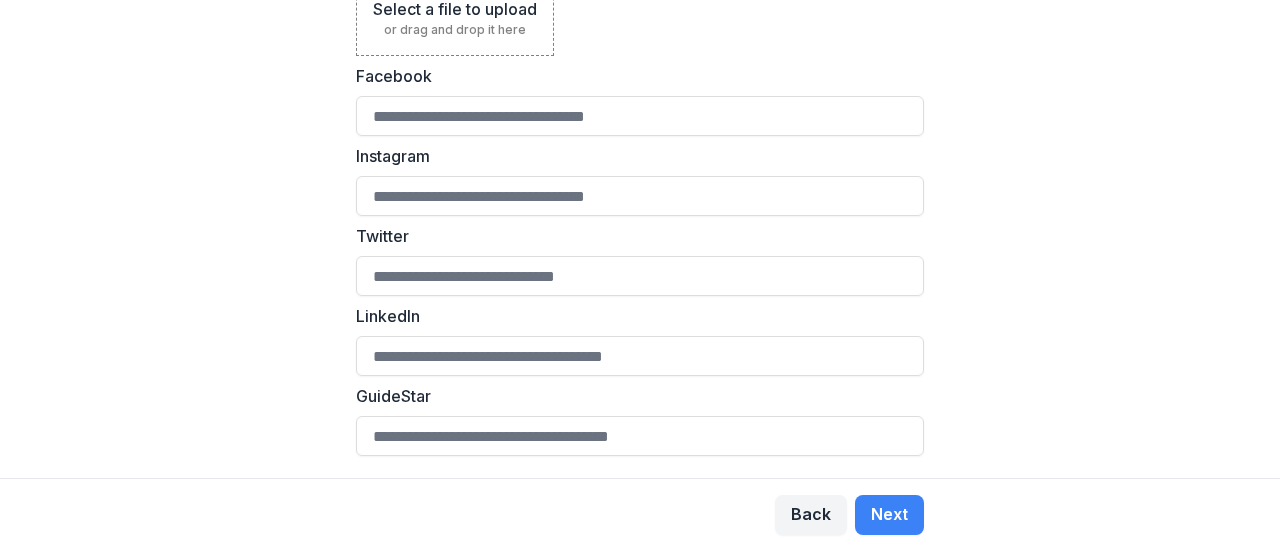 type on "**********" 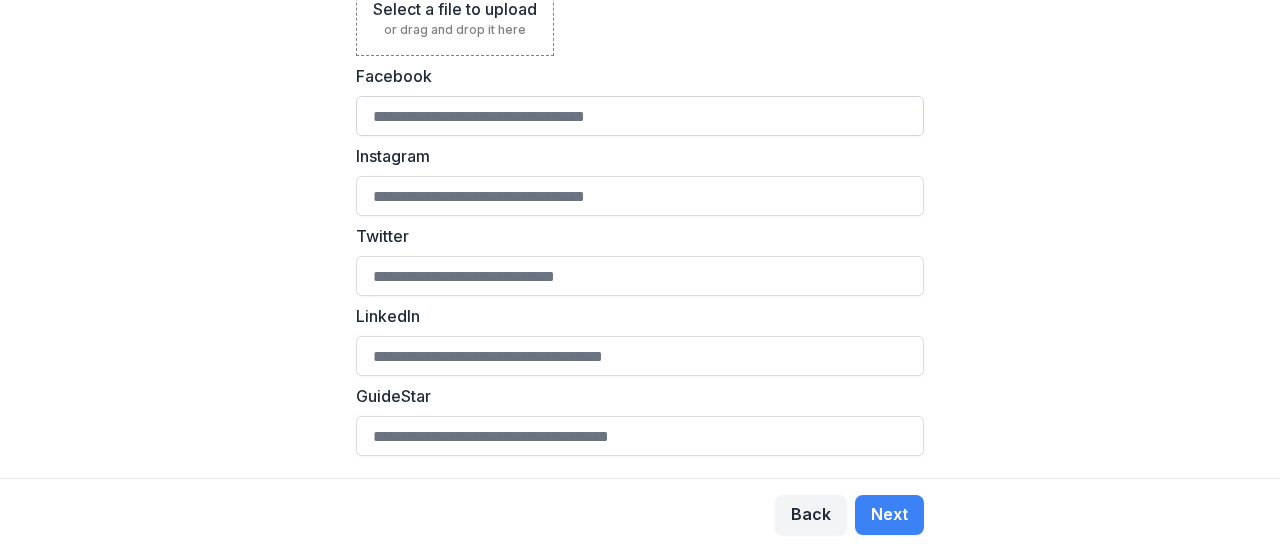 click on "Facebook" at bounding box center [640, 116] 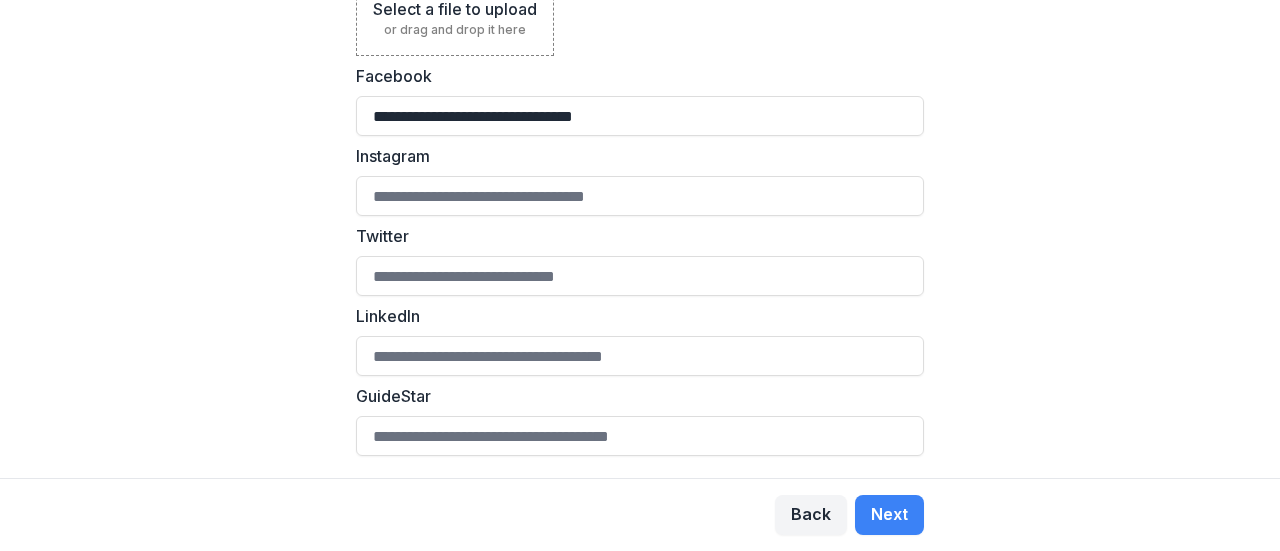type on "**********" 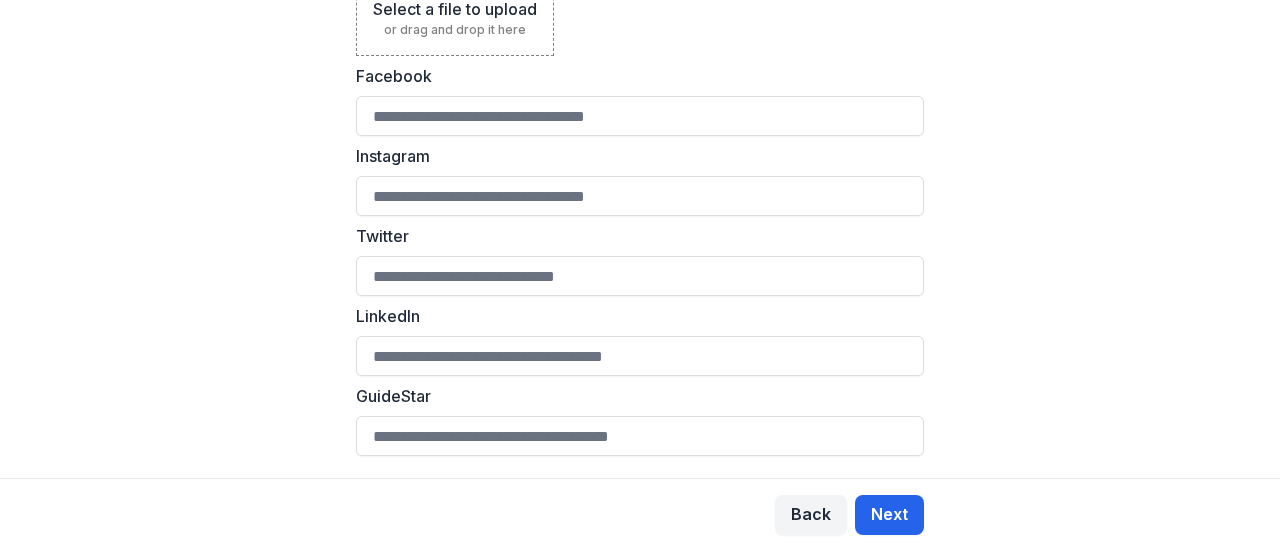 type 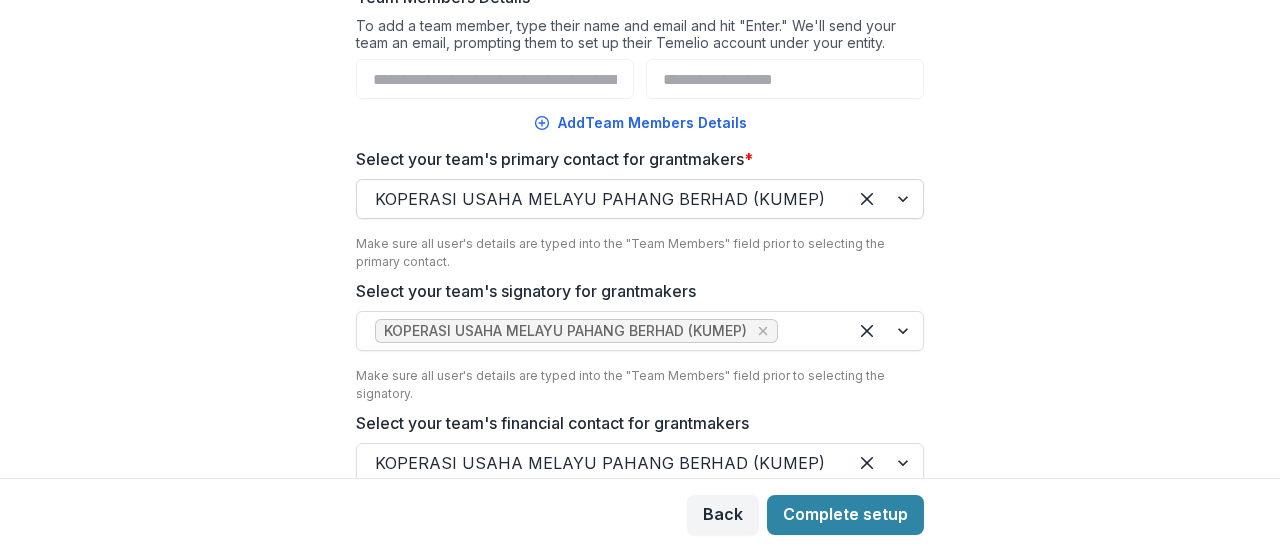 scroll, scrollTop: 397, scrollLeft: 0, axis: vertical 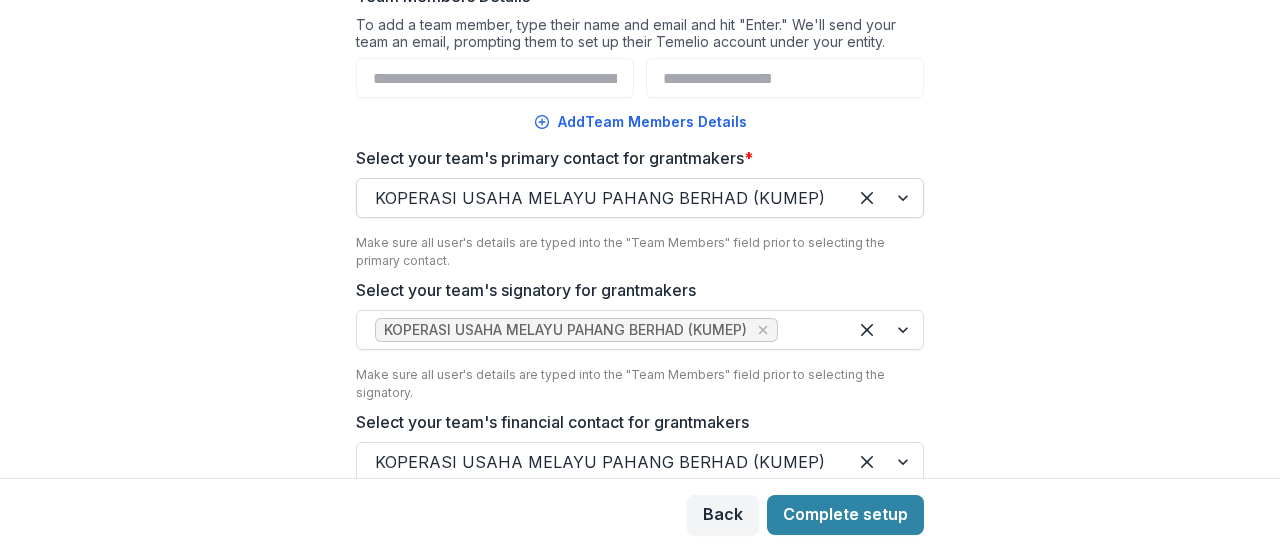click at bounding box center [885, 198] 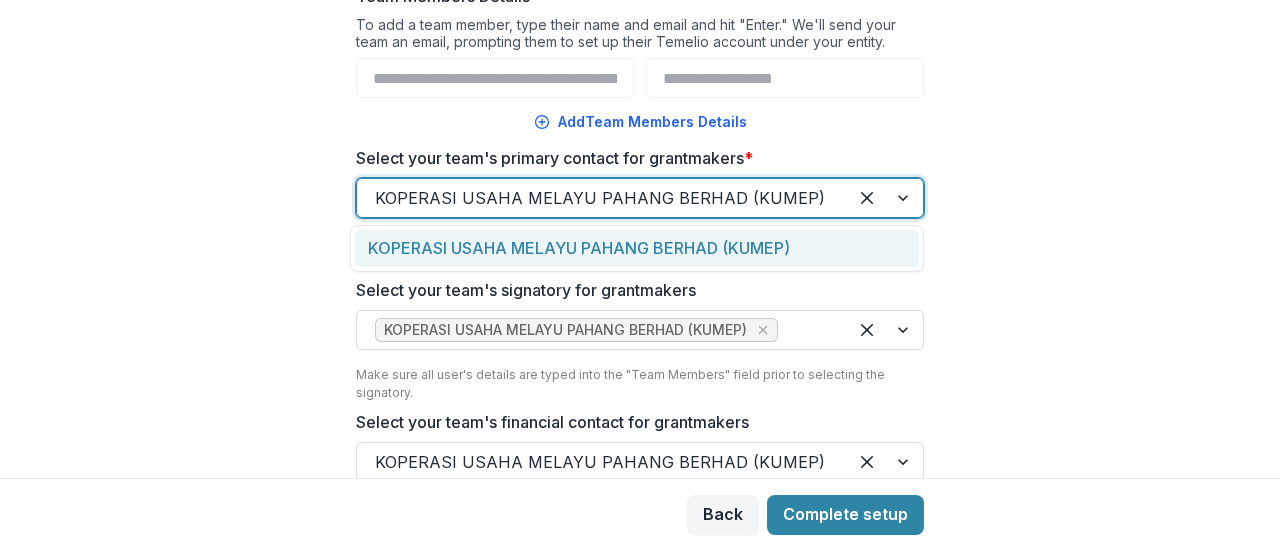 click at bounding box center [885, 198] 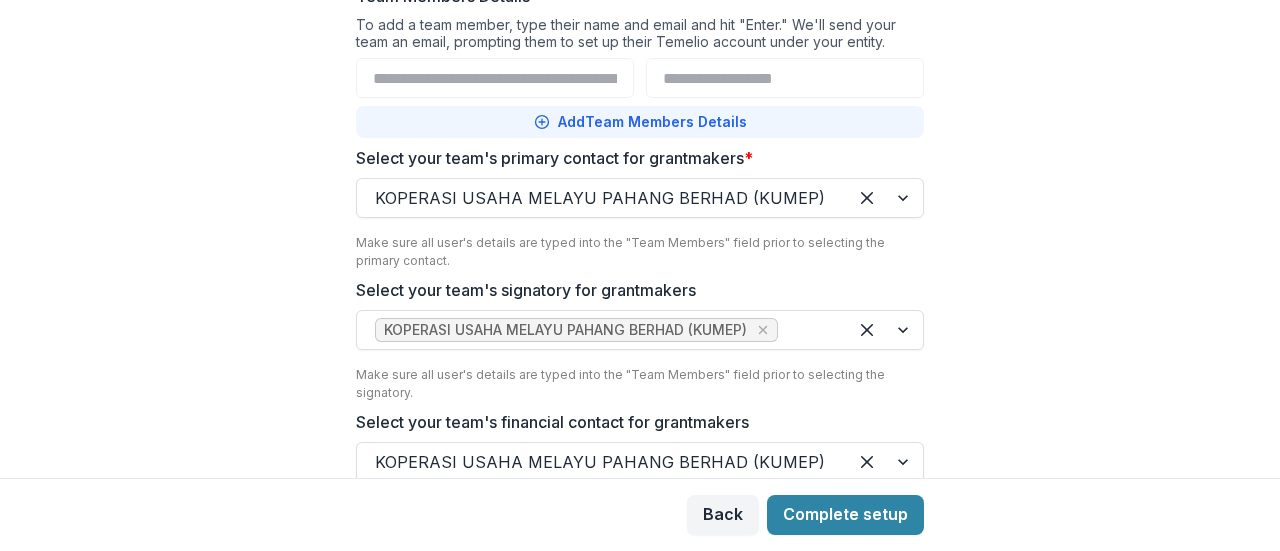 click on "Add  Team Members Details" at bounding box center [640, 122] 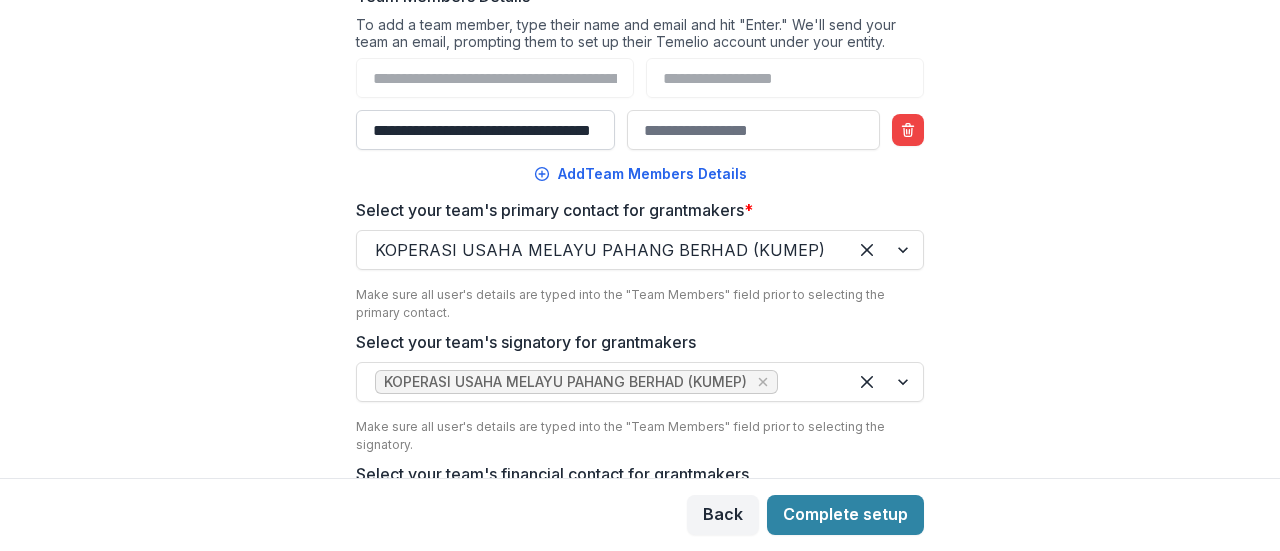 scroll, scrollTop: 0, scrollLeft: 139, axis: horizontal 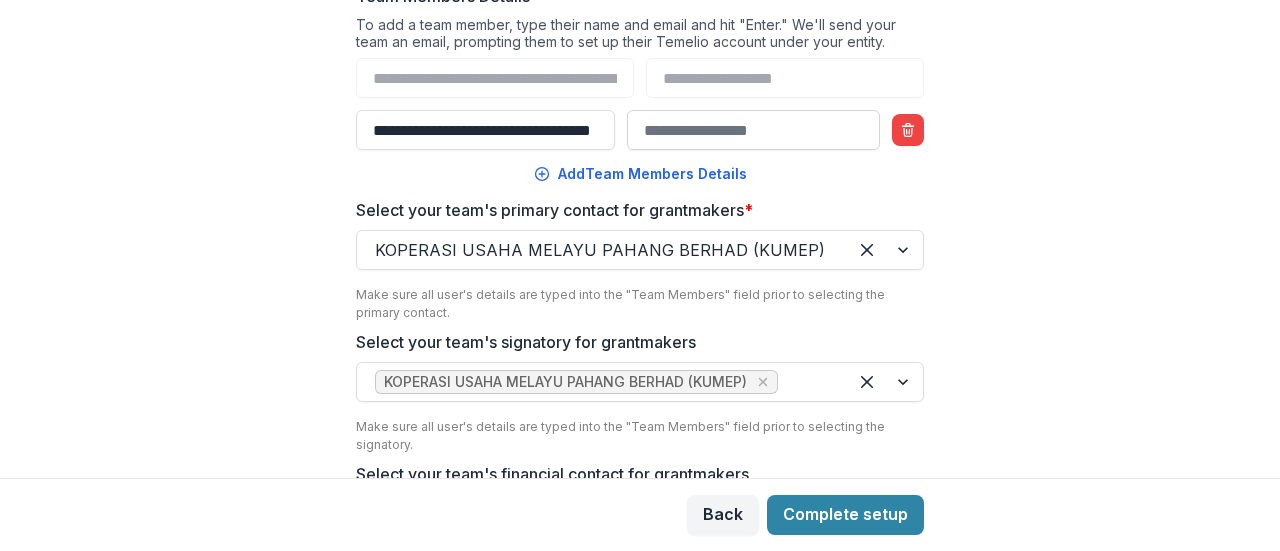 type on "**********" 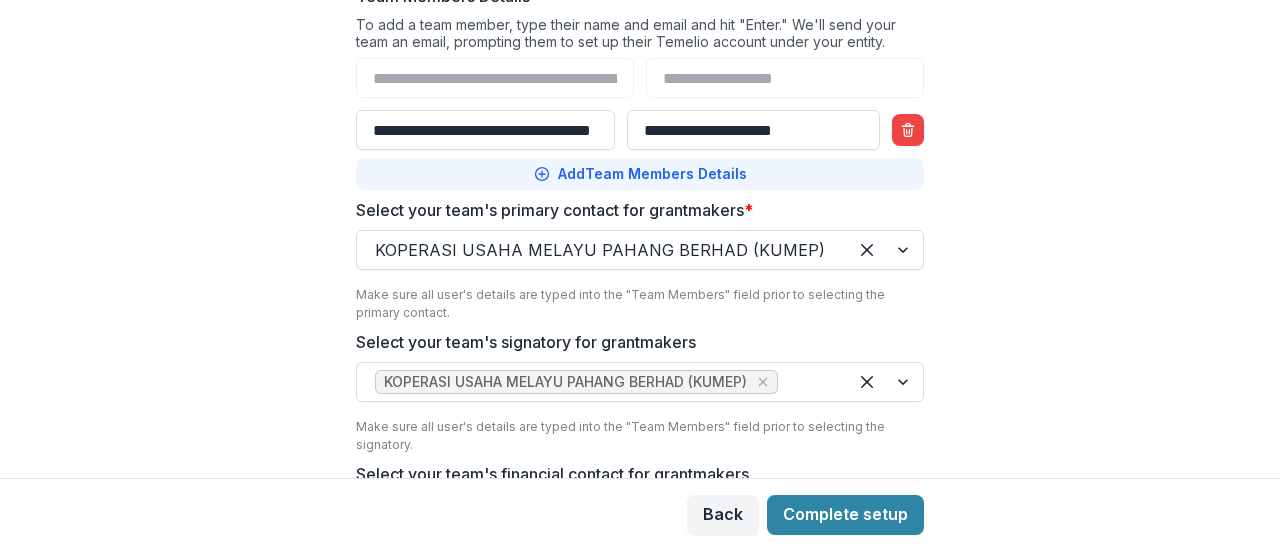 click on "Add  Team Members Details" at bounding box center [640, 174] 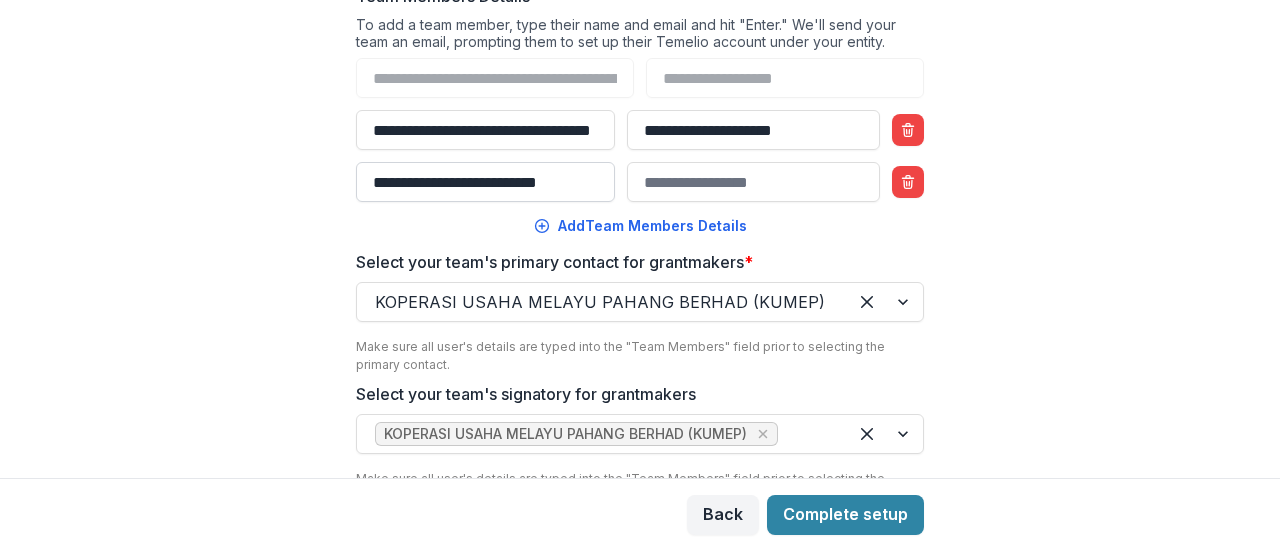 scroll, scrollTop: 0, scrollLeft: 49, axis: horizontal 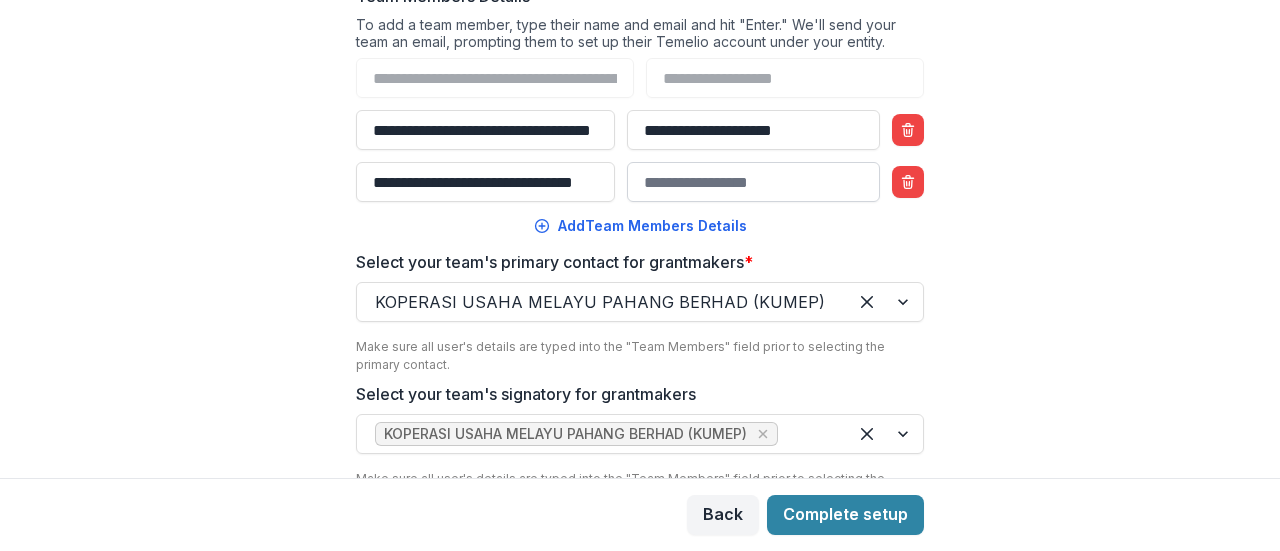 type on "**********" 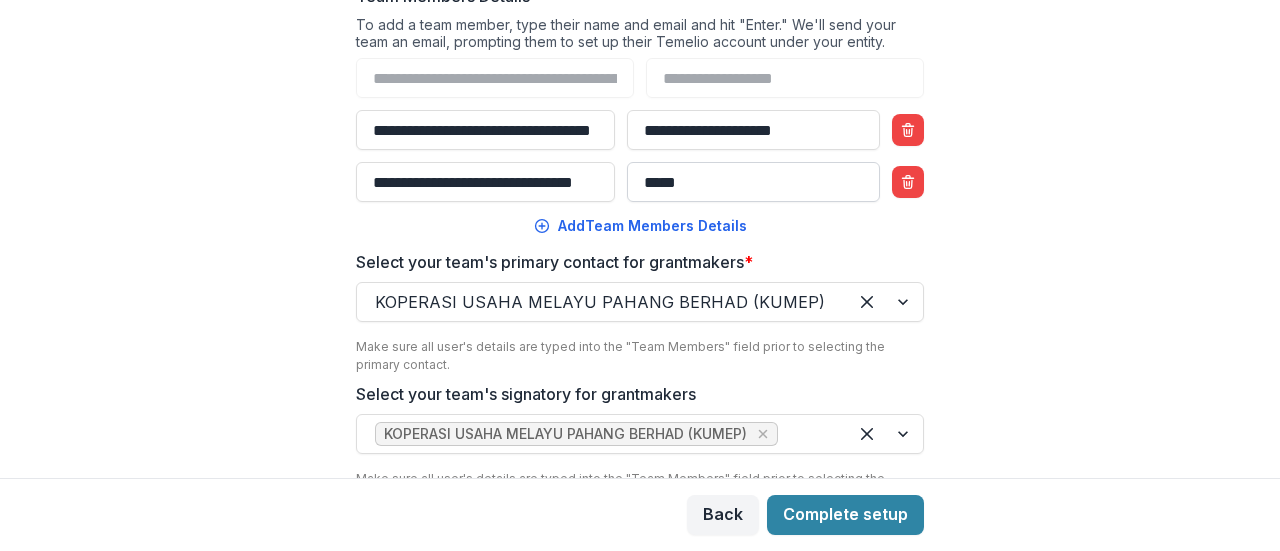 drag, startPoint x: 694, startPoint y: 189, endPoint x: 625, endPoint y: 189, distance: 69 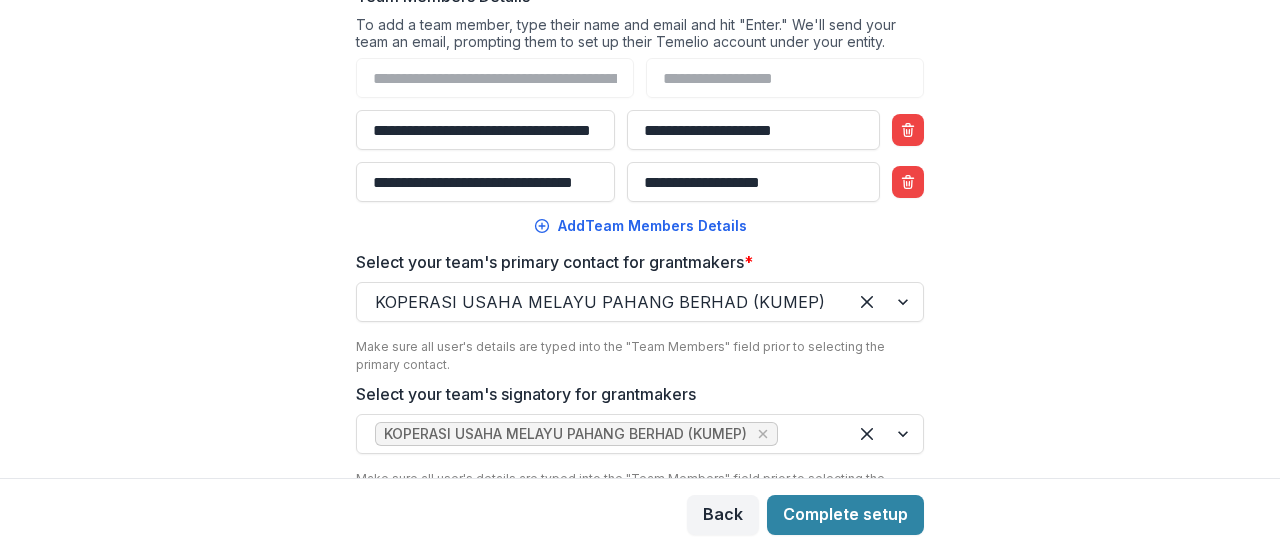 type on "**********" 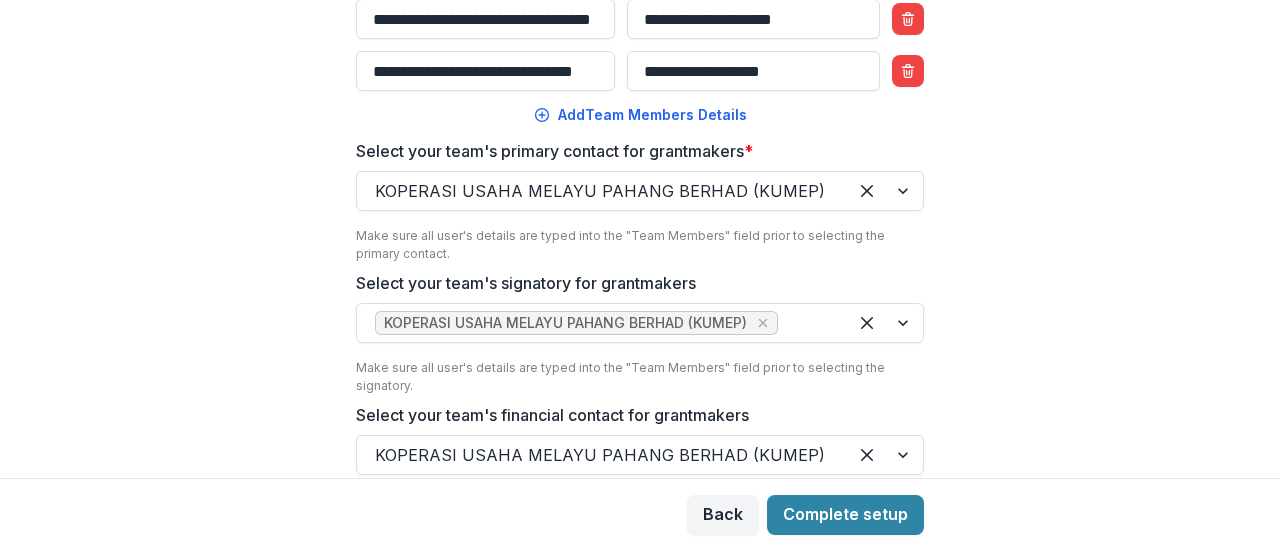 scroll, scrollTop: 510, scrollLeft: 0, axis: vertical 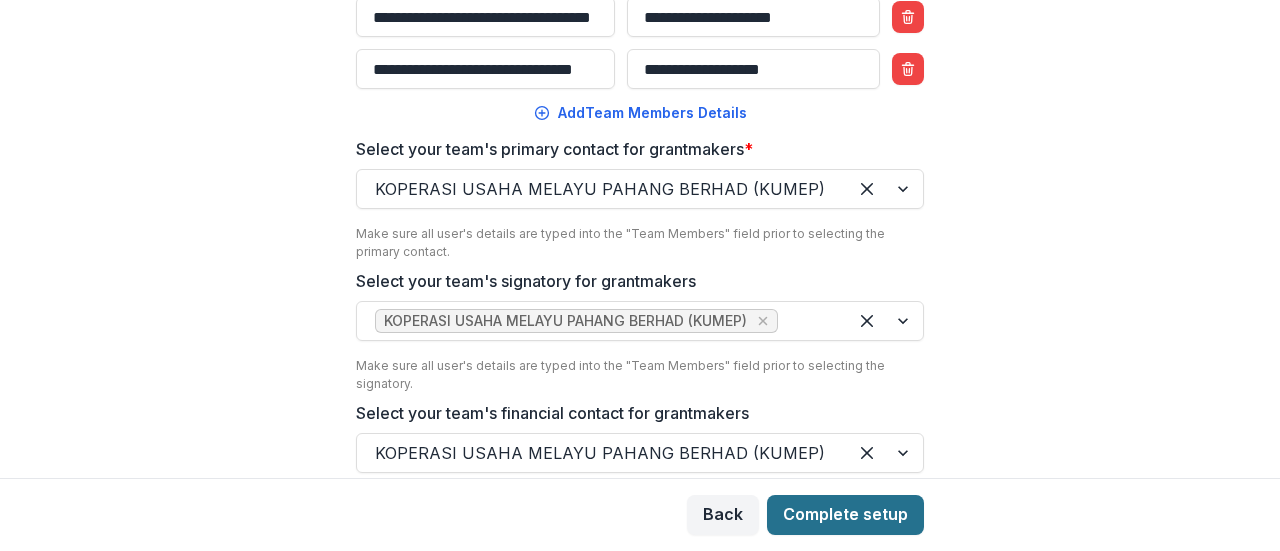 click on "Complete setup" at bounding box center [845, 515] 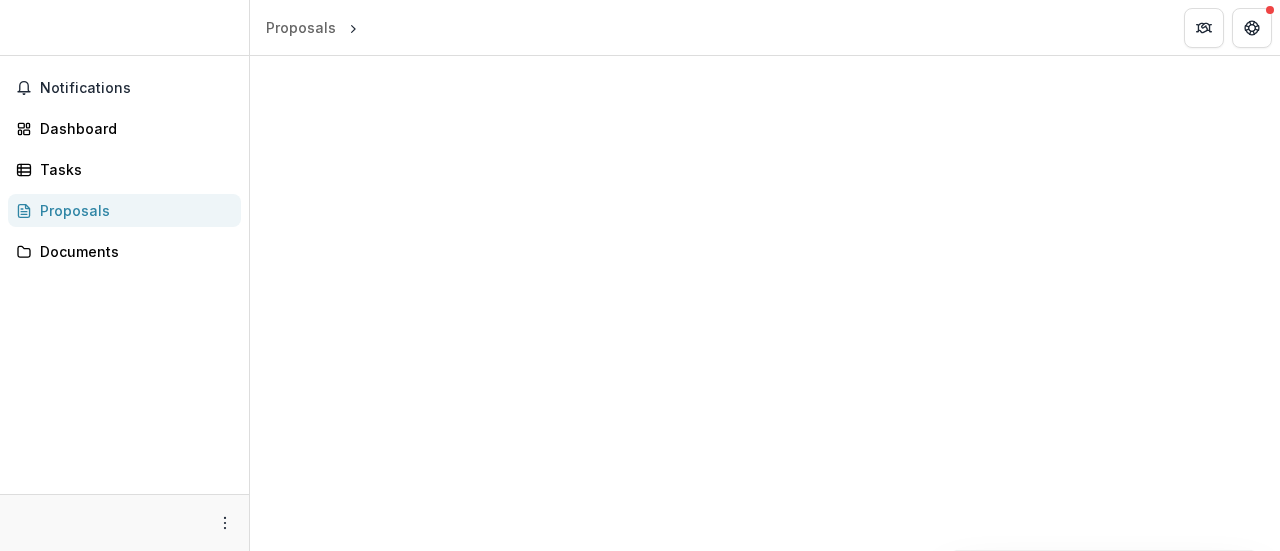 scroll, scrollTop: 0, scrollLeft: 0, axis: both 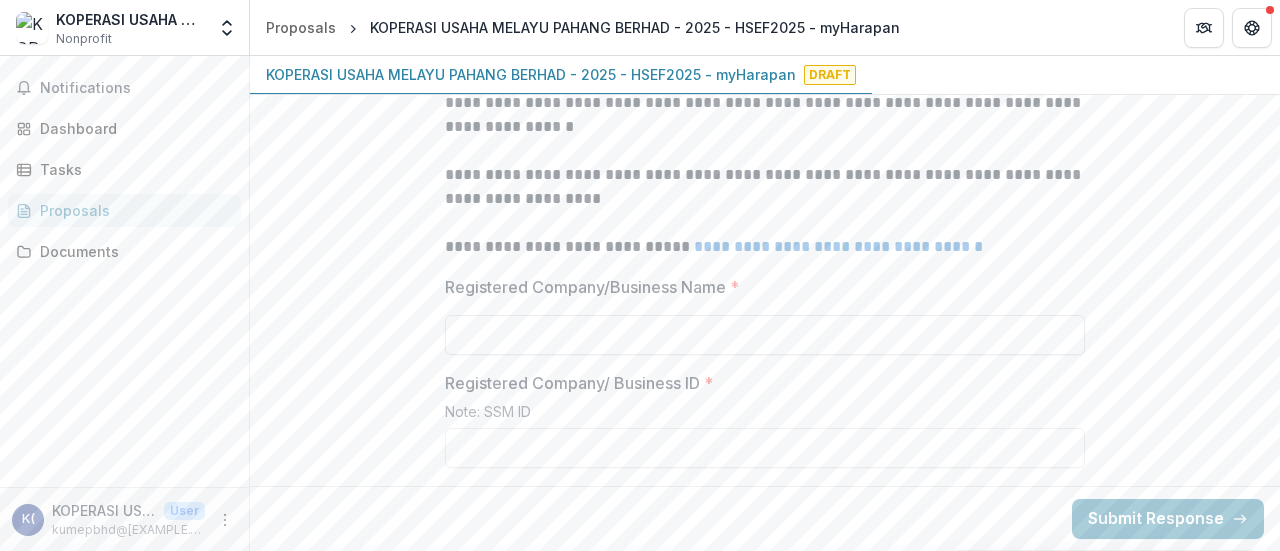 click on "Registered Company/Business Name *" at bounding box center [765, 335] 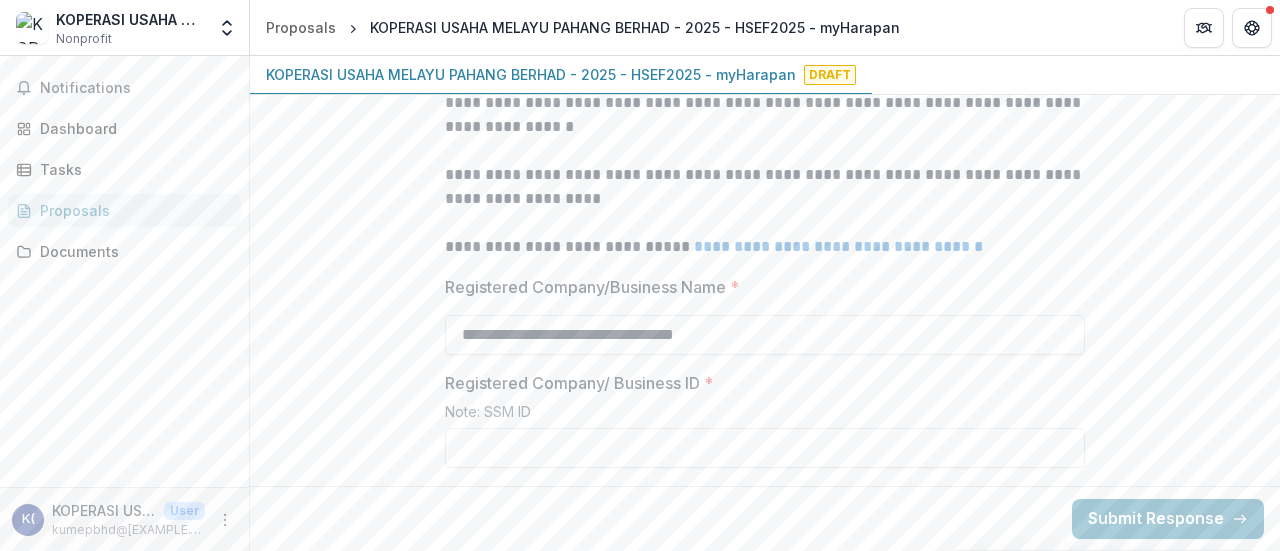 type on "**********" 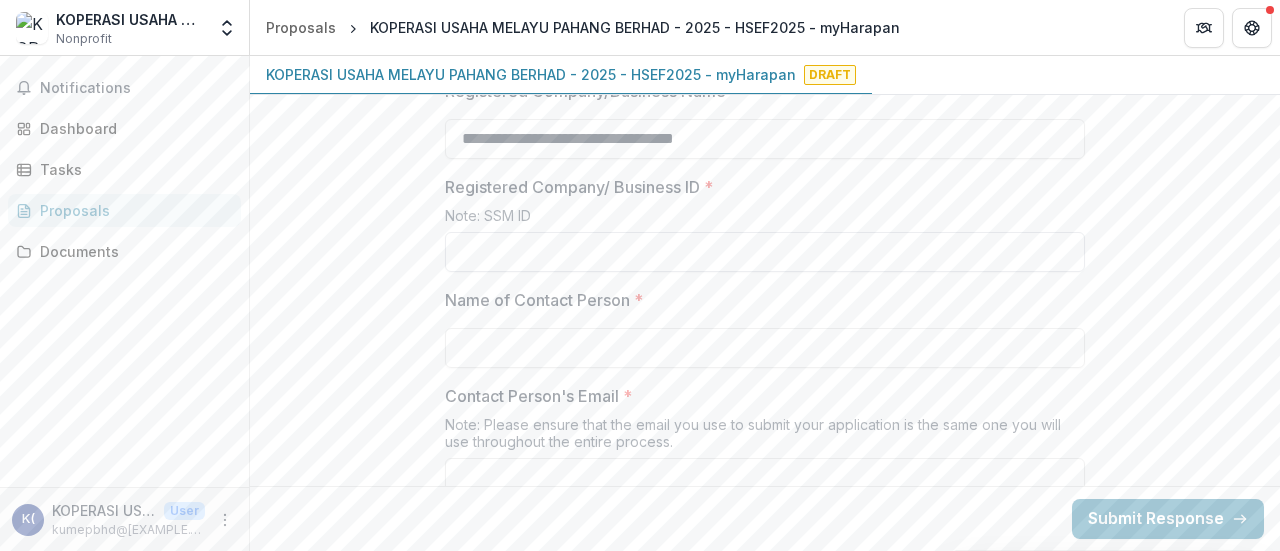 click on "Registered Company/ Business ID *" at bounding box center (765, 252) 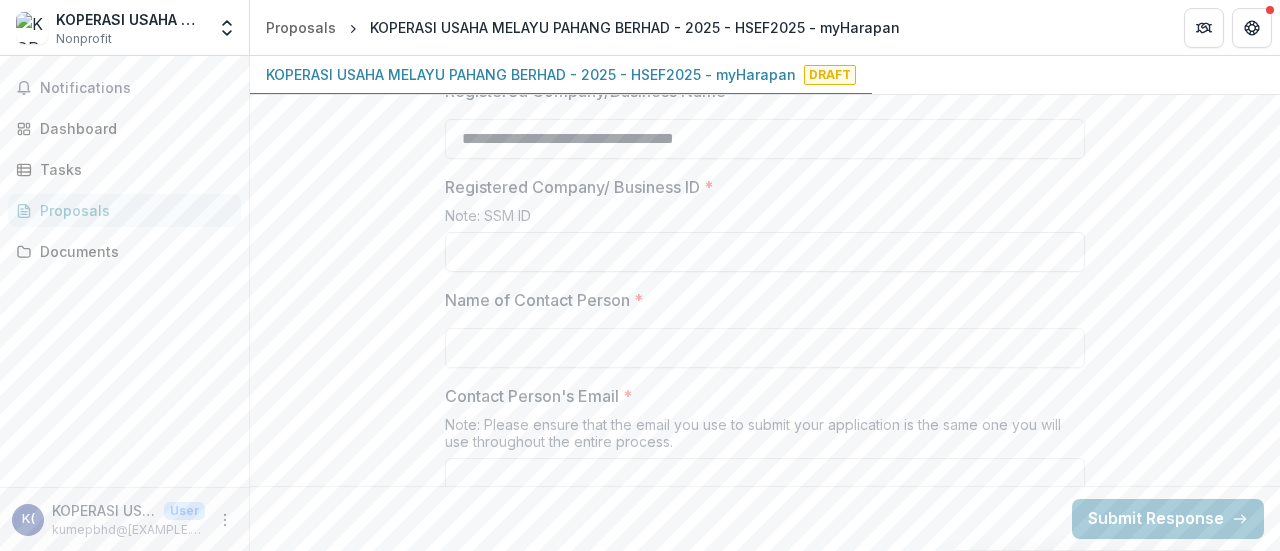 paste on "**********" 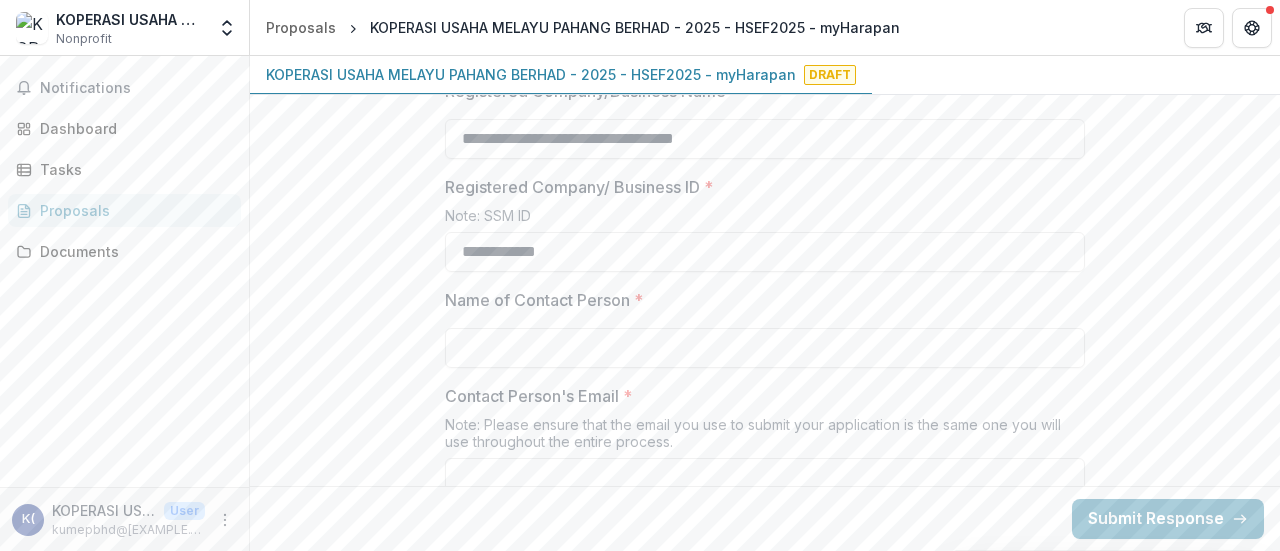 type on "**********" 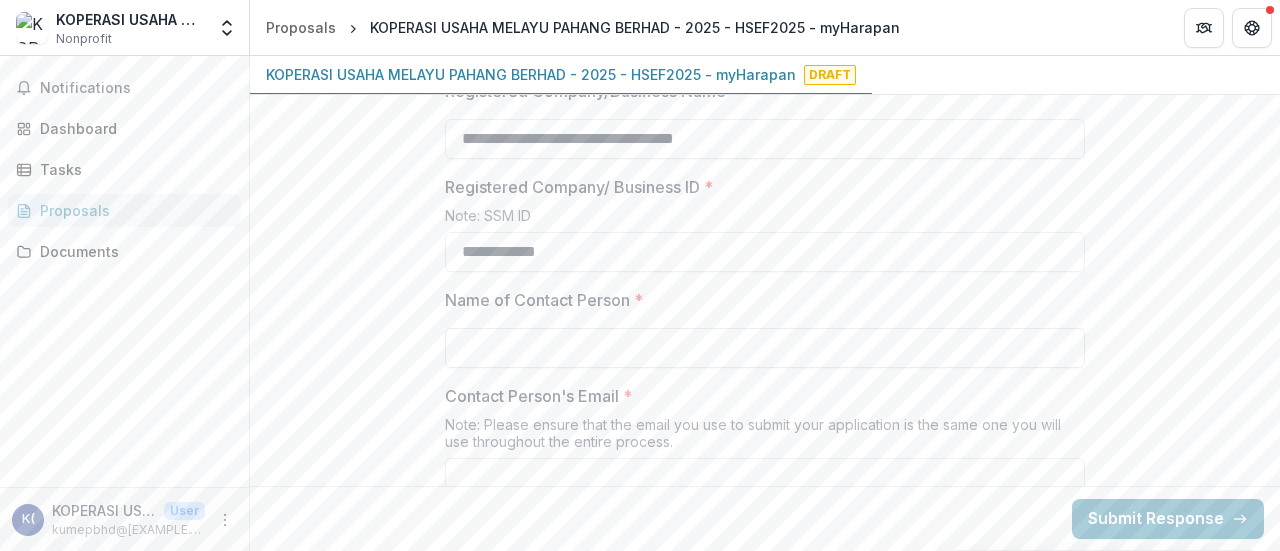click on "Name of Contact Person *" at bounding box center [765, 348] 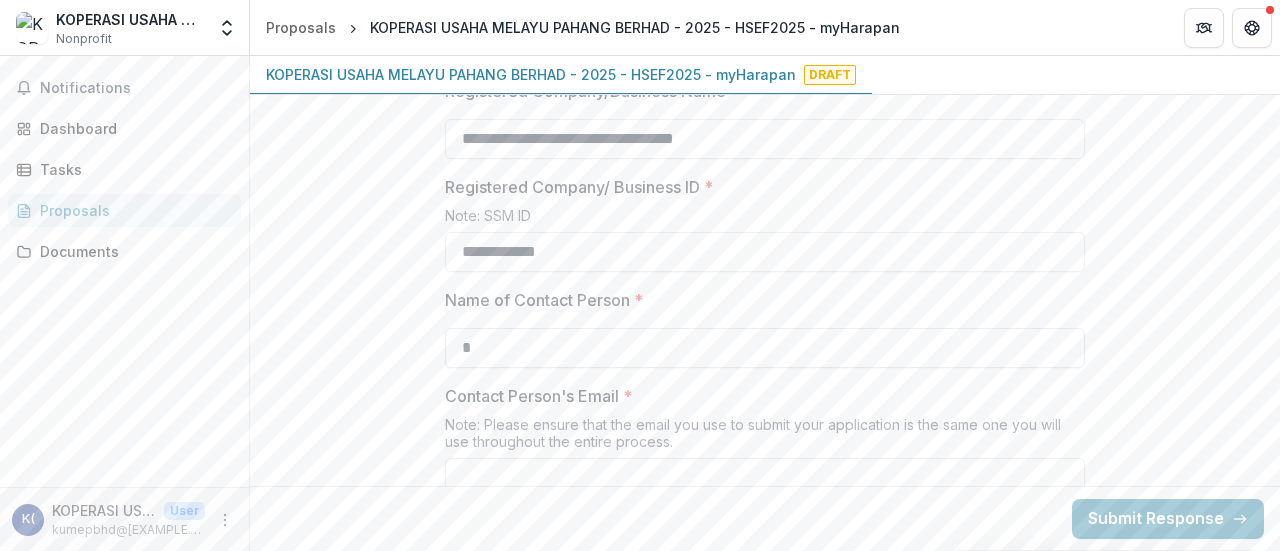 type on "**********" 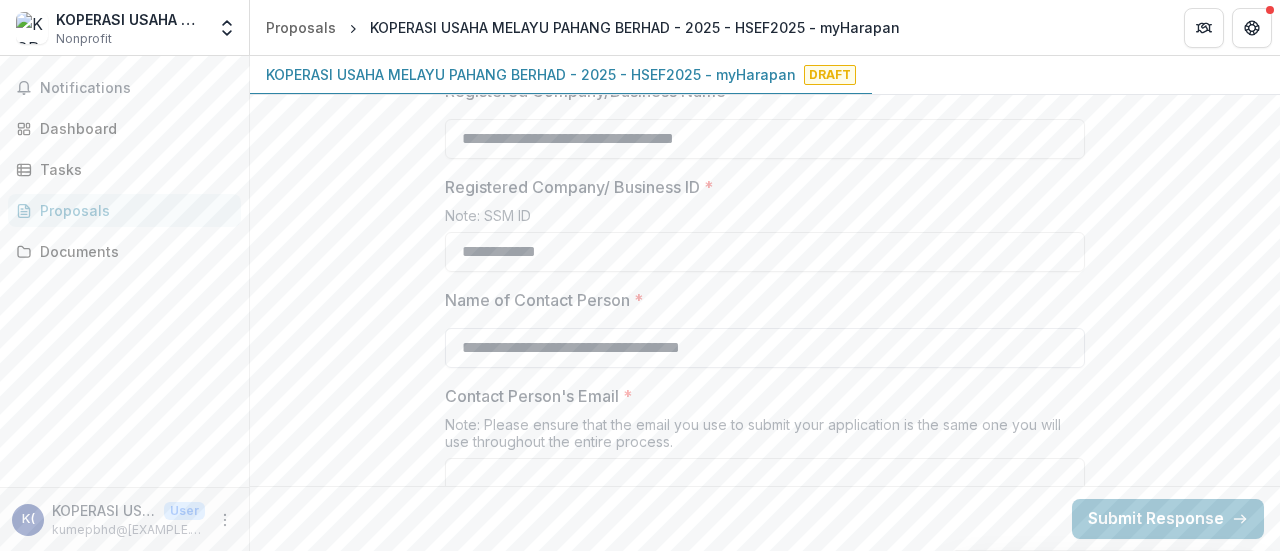 type on "**********" 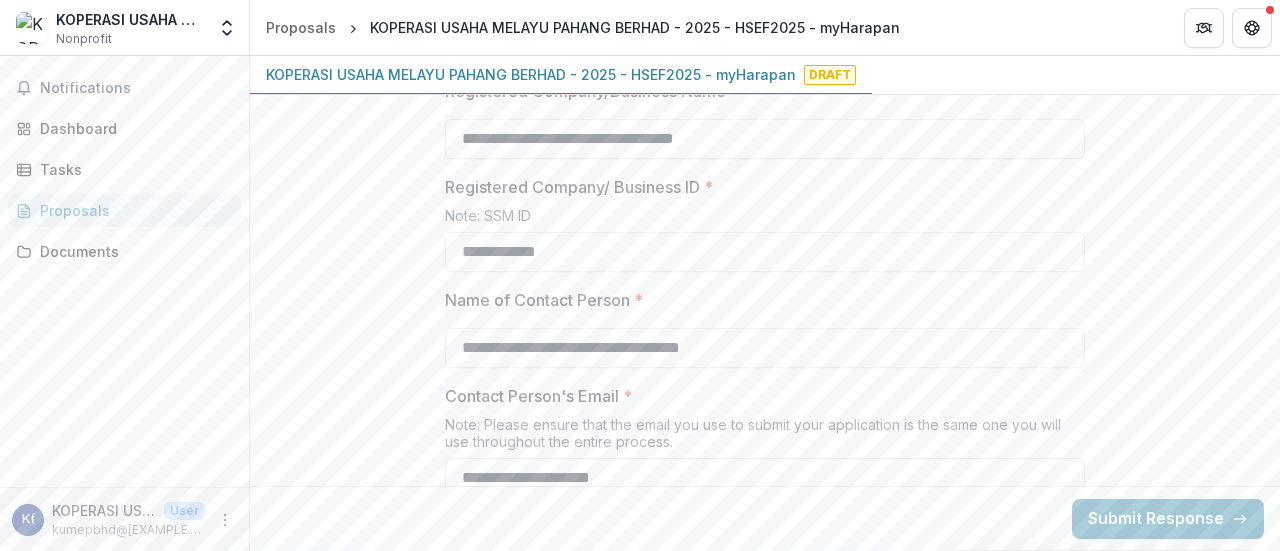 click on "Name of Contact Person *" at bounding box center [759, 300] 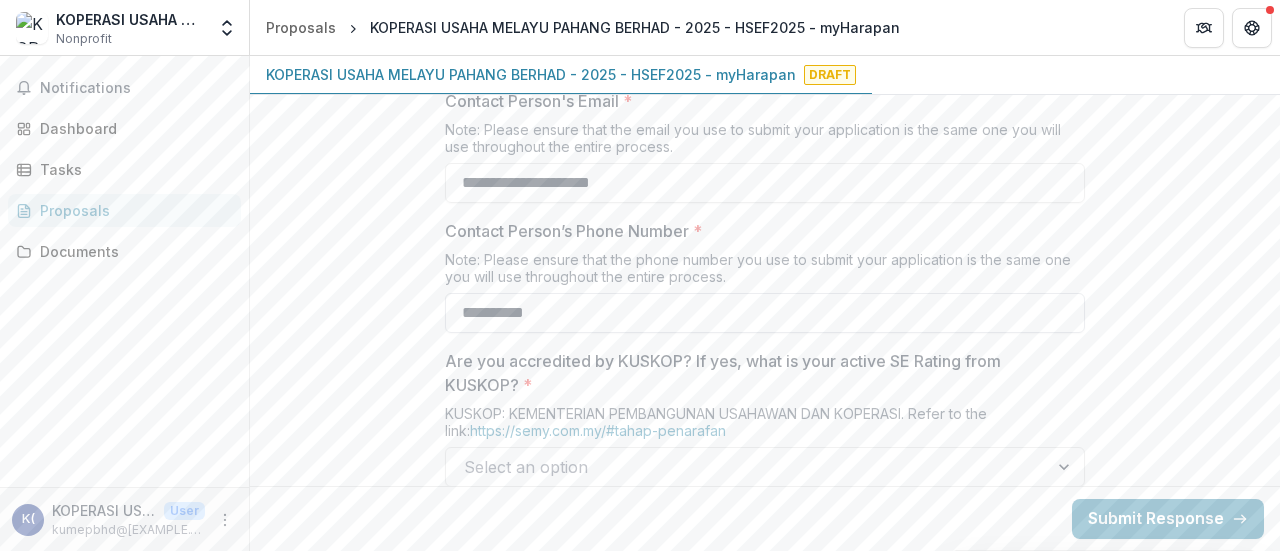 click on "**********" at bounding box center [765, 313] 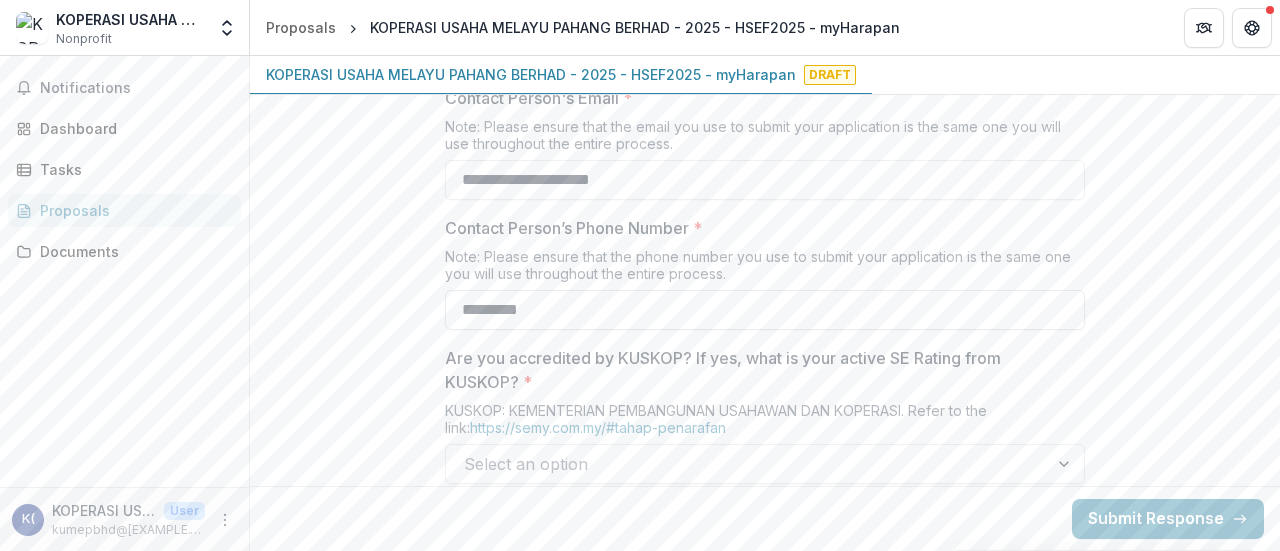 scroll, scrollTop: 1093, scrollLeft: 0, axis: vertical 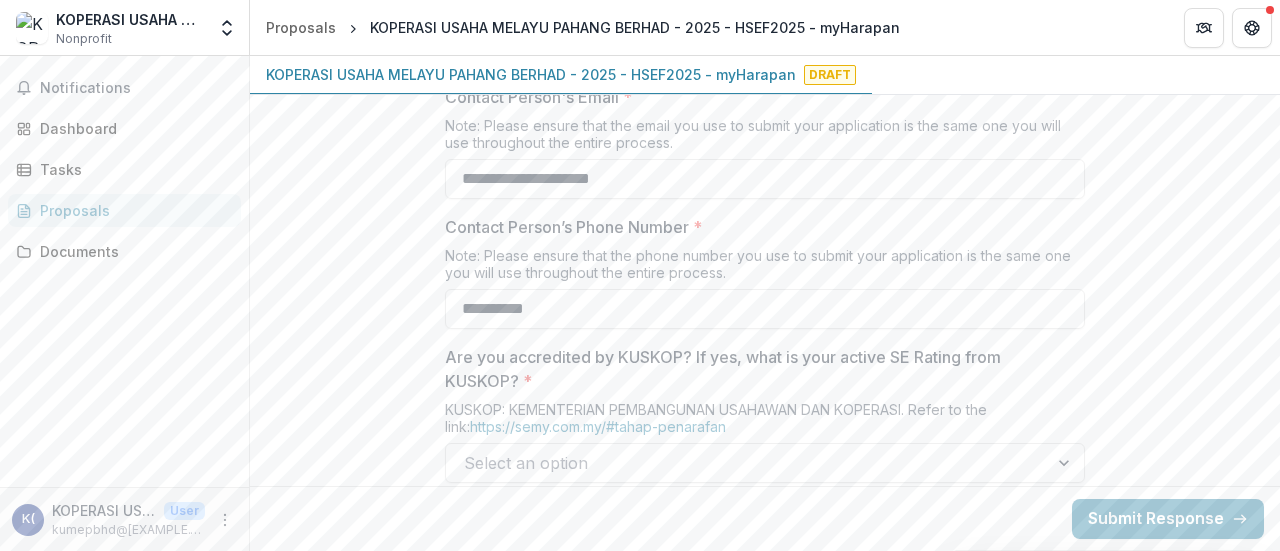 type on "**********" 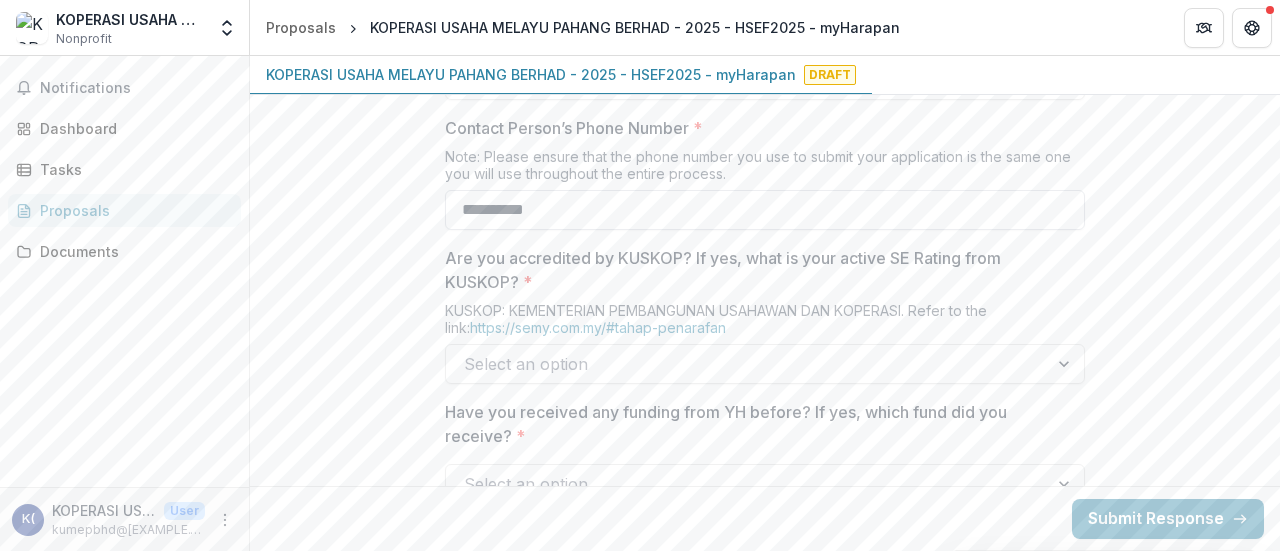 scroll, scrollTop: 1192, scrollLeft: 0, axis: vertical 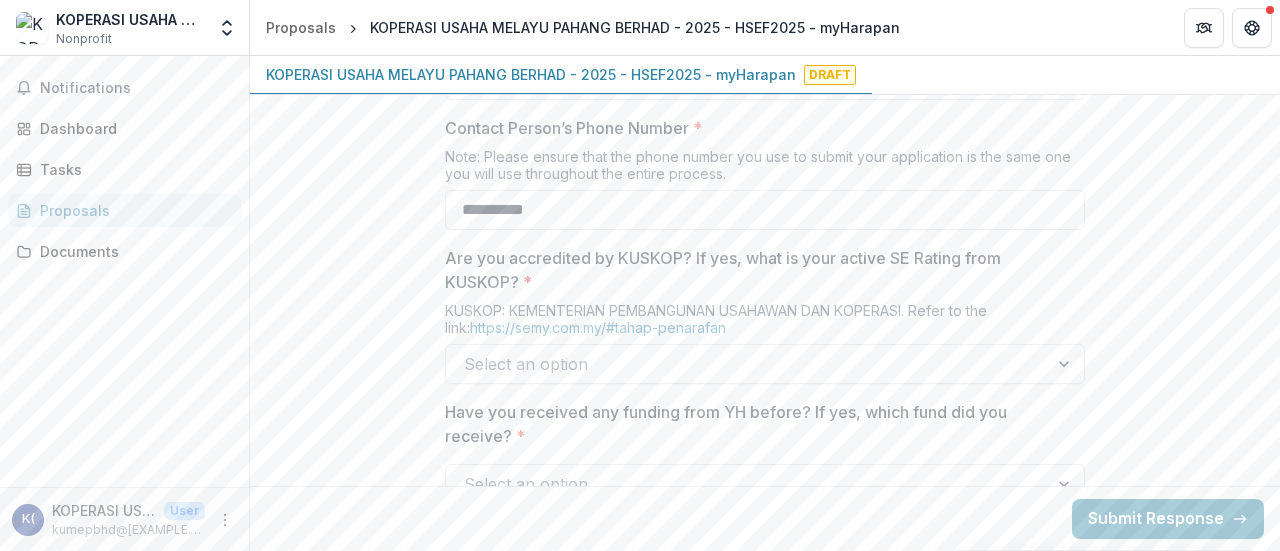 click at bounding box center [747, 364] 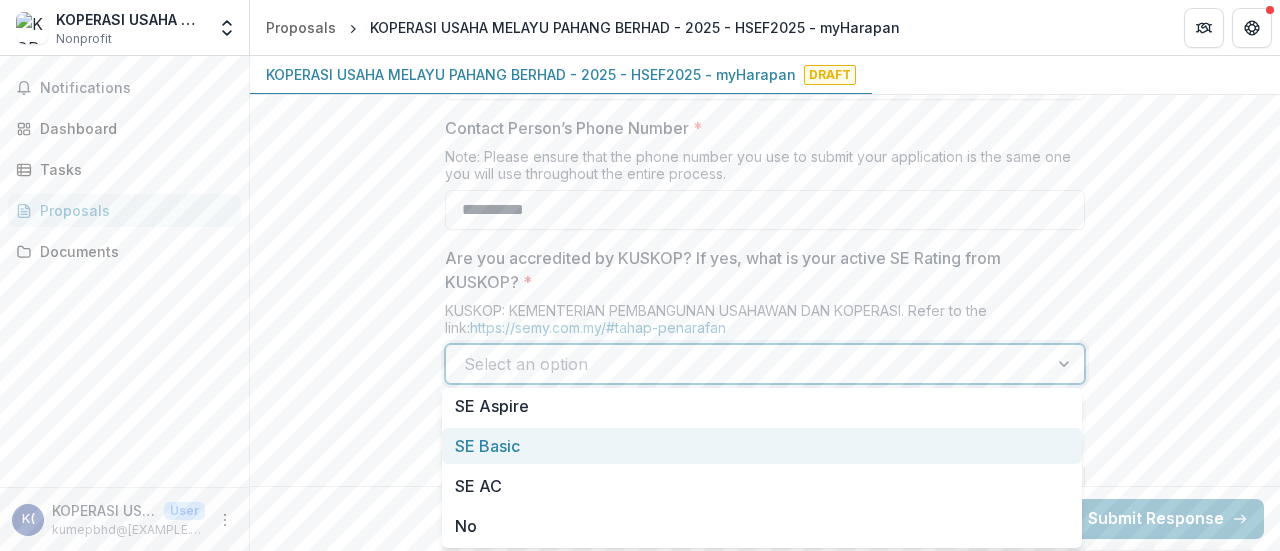 click on "SE Basic" at bounding box center [762, 446] 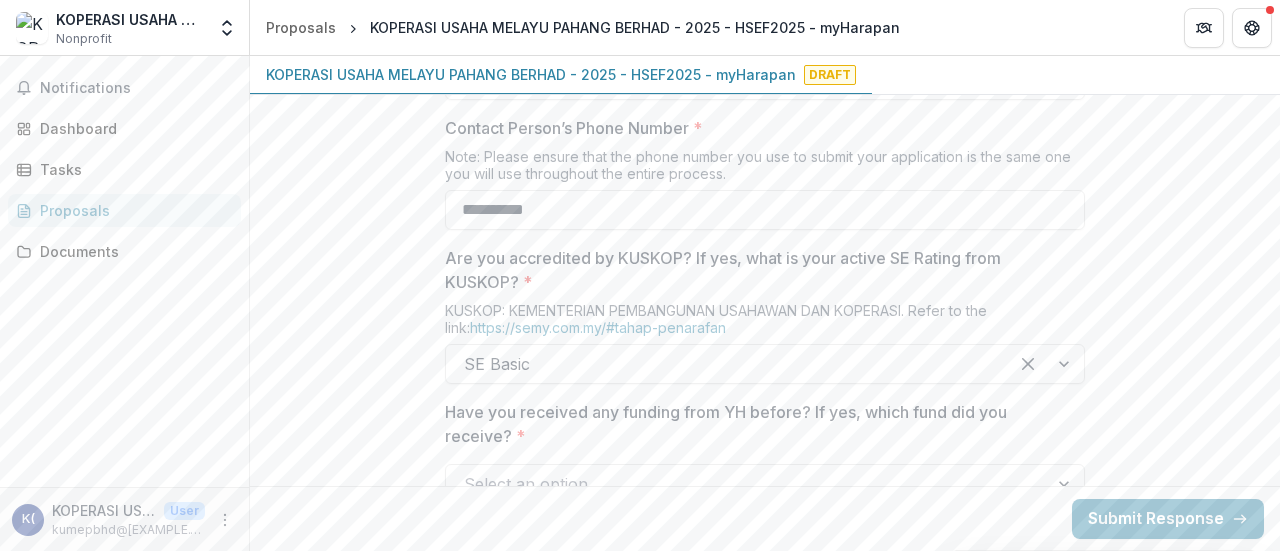 click on "**********" at bounding box center [765, 1297] 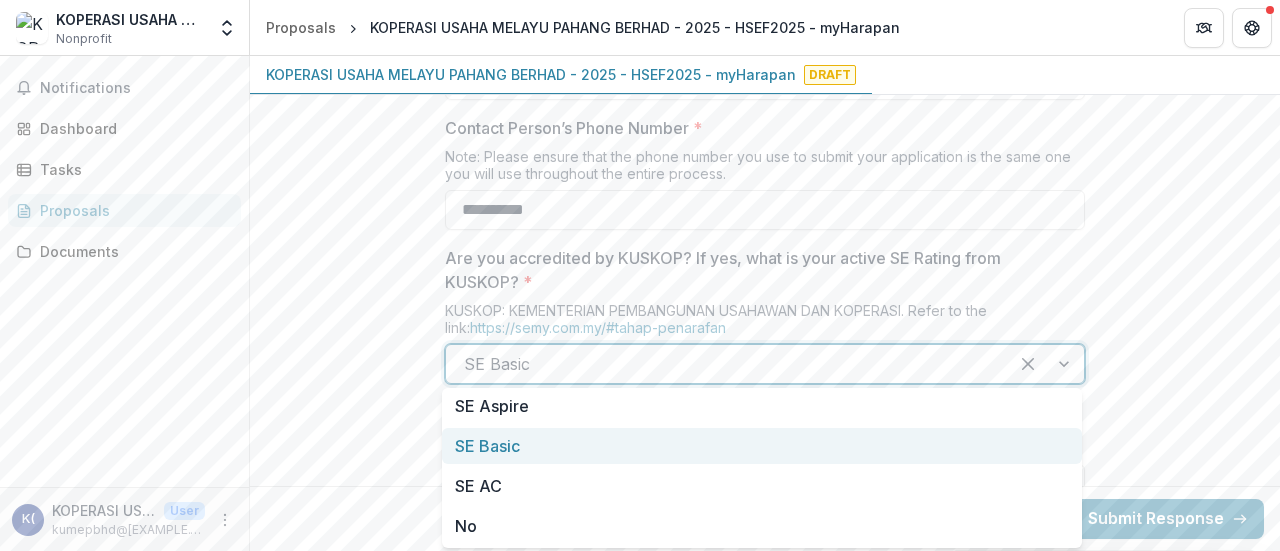 click at bounding box center [1046, 364] 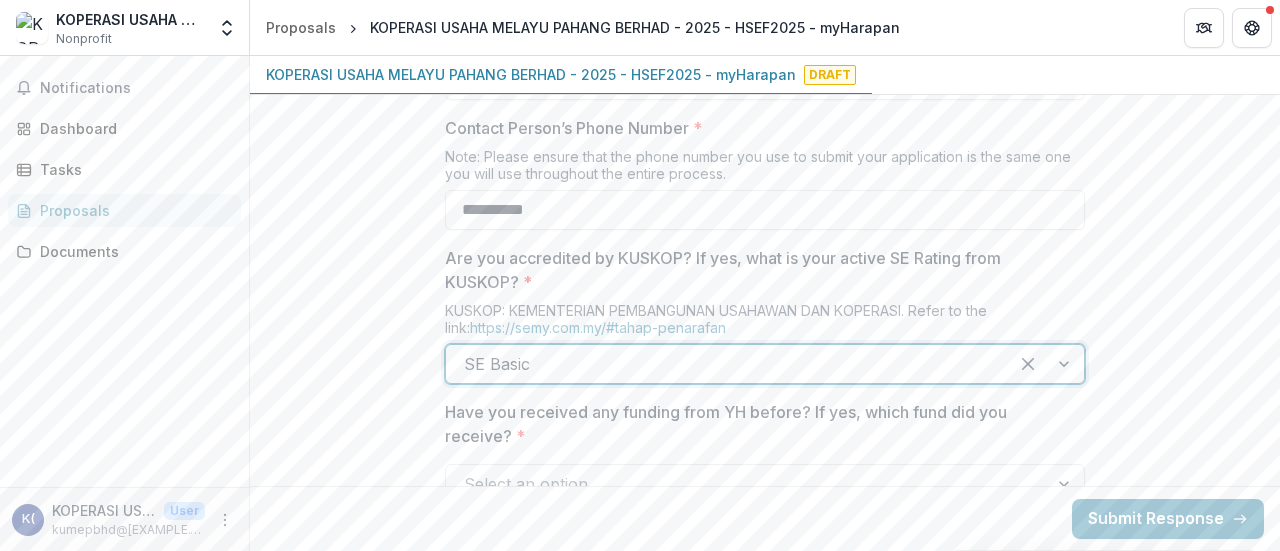 click on "**********" at bounding box center (765, 1297) 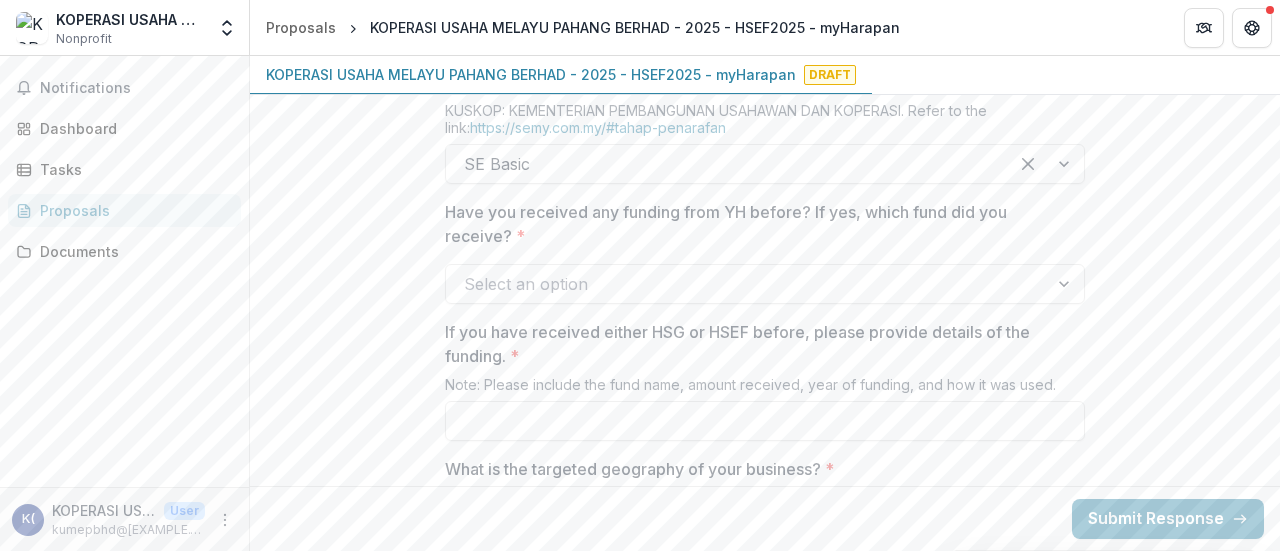 scroll, scrollTop: 1392, scrollLeft: 0, axis: vertical 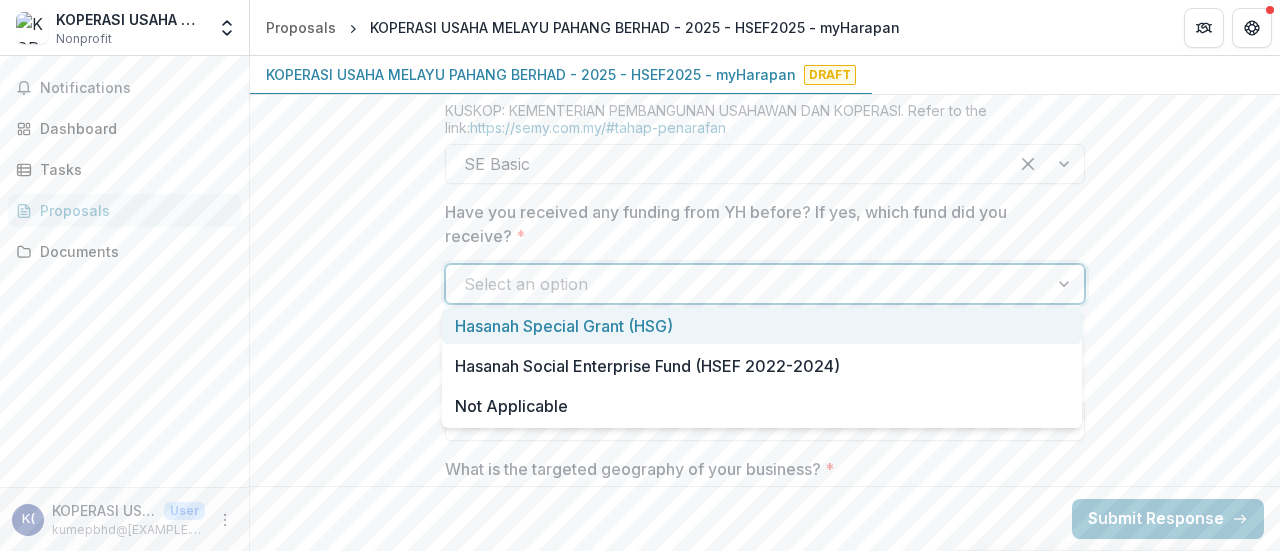 click at bounding box center [747, 284] 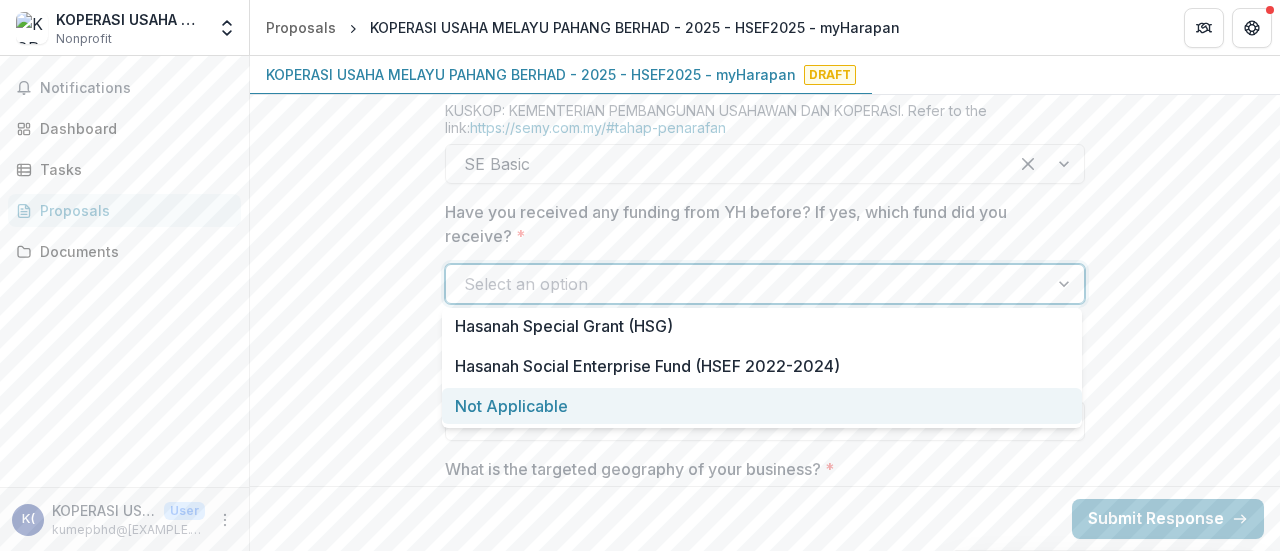 click on "Not Applicable" at bounding box center [762, 406] 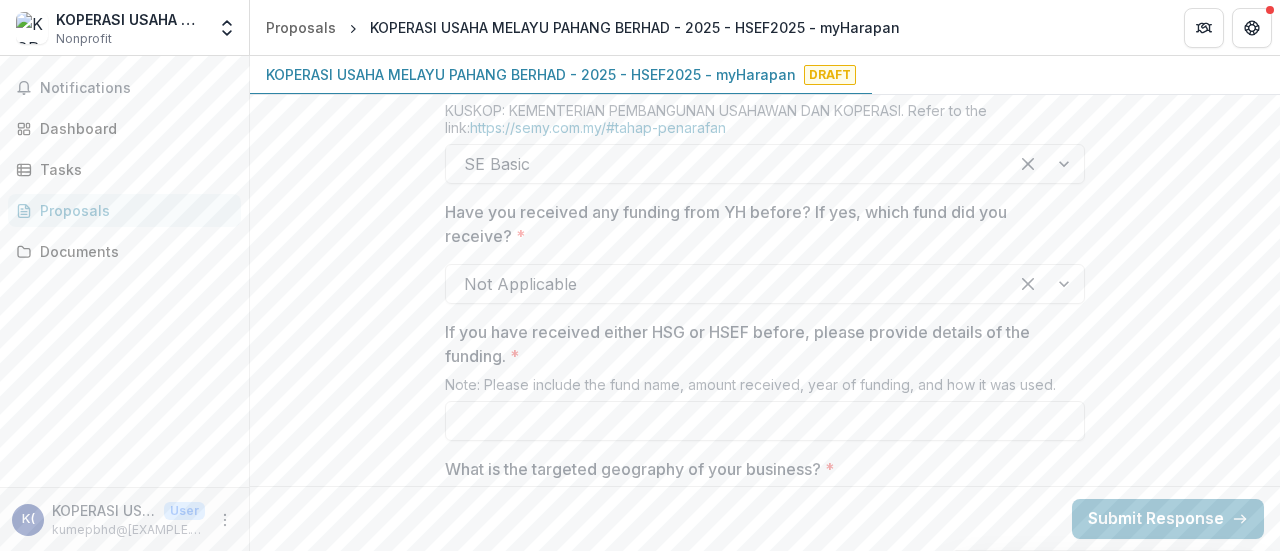click on "**********" at bounding box center [765, 1097] 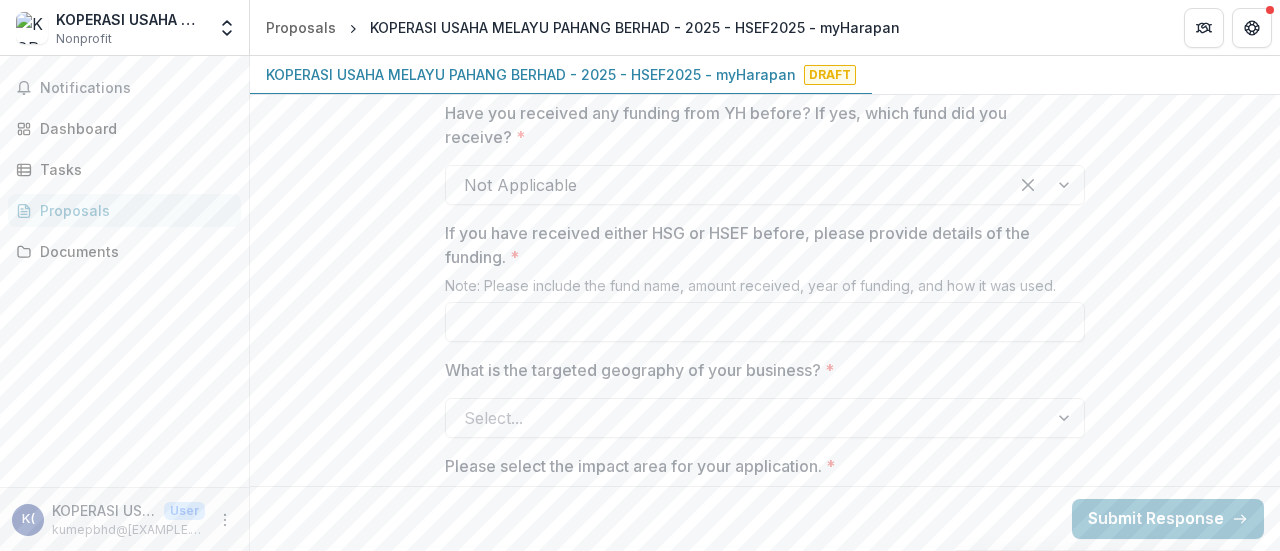 scroll, scrollTop: 1492, scrollLeft: 0, axis: vertical 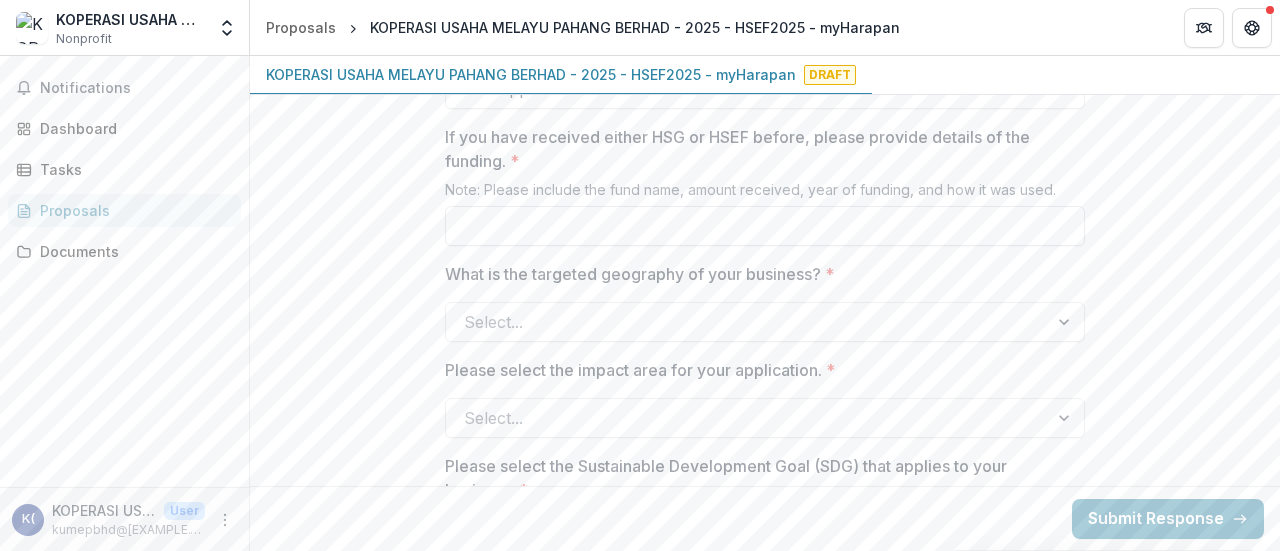 click on "If you have received either HSG or HSEF before, please provide details of the funding. *" at bounding box center [765, 226] 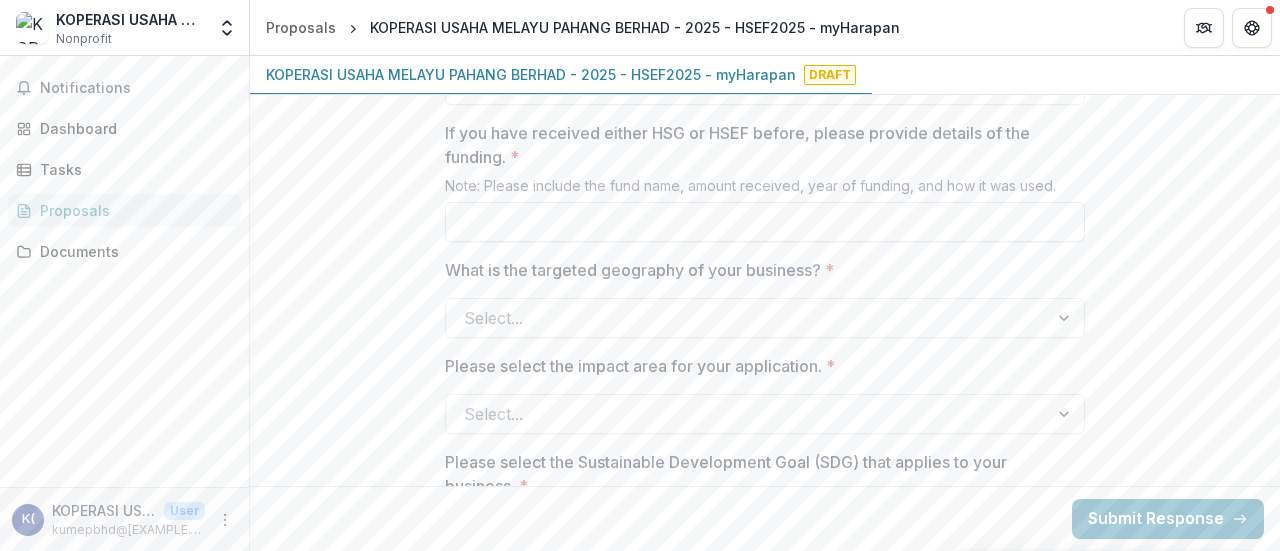 scroll, scrollTop: 1592, scrollLeft: 0, axis: vertical 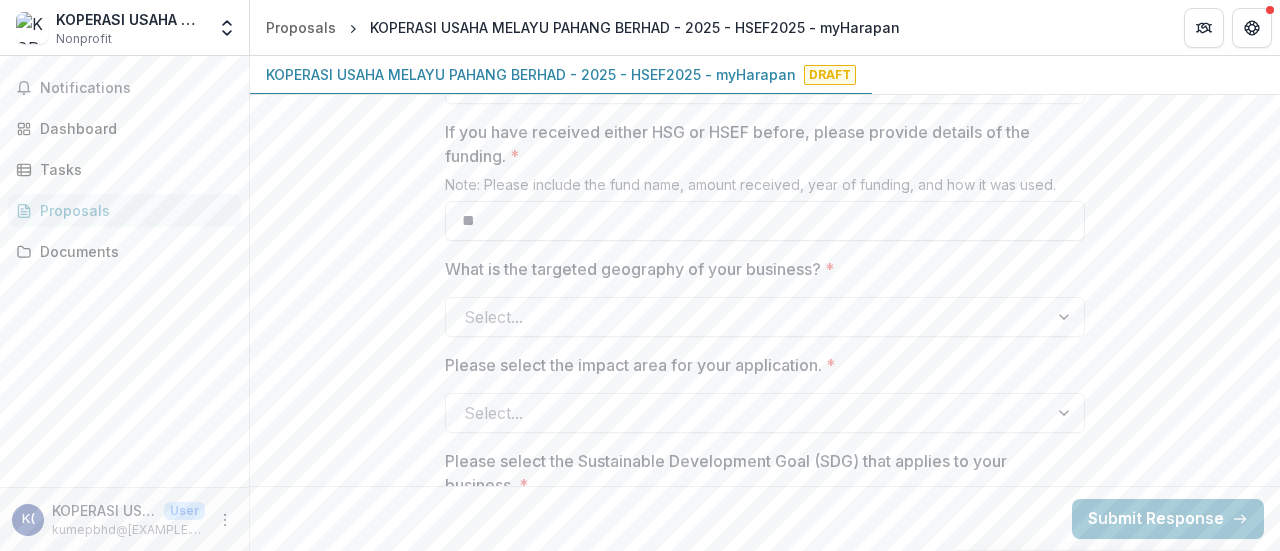 type on "*" 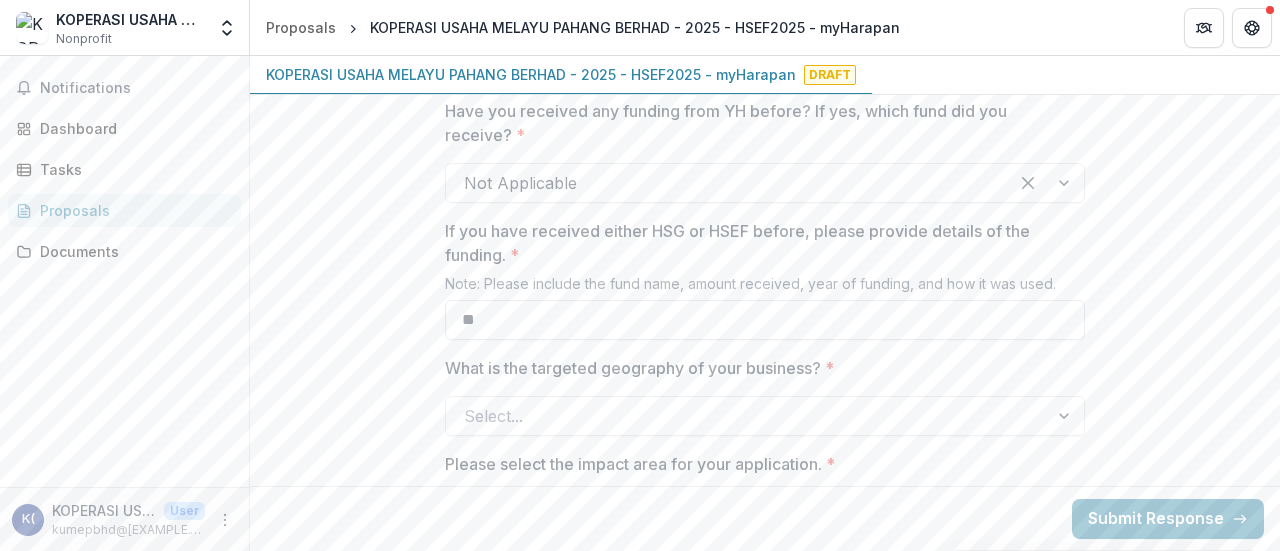 scroll, scrollTop: 1492, scrollLeft: 0, axis: vertical 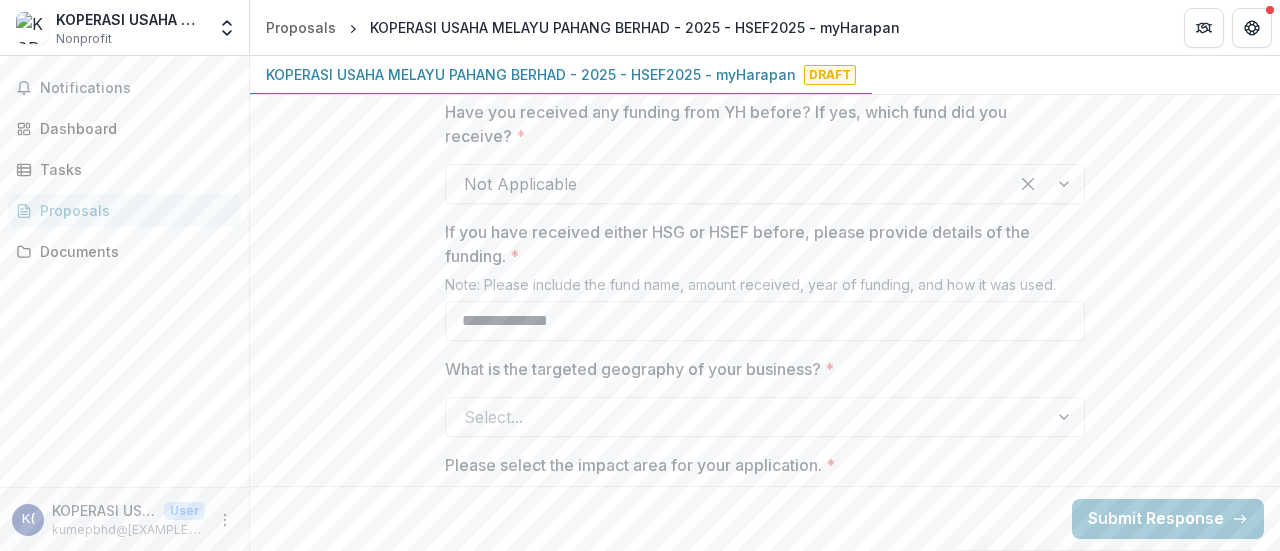 type on "**********" 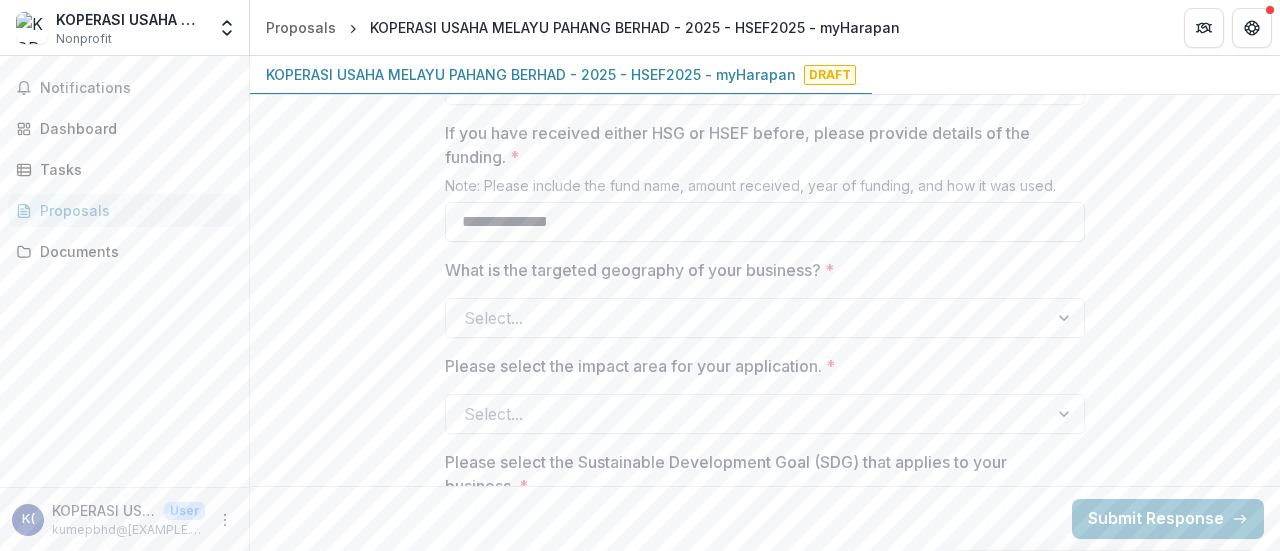 scroll, scrollTop: 1592, scrollLeft: 0, axis: vertical 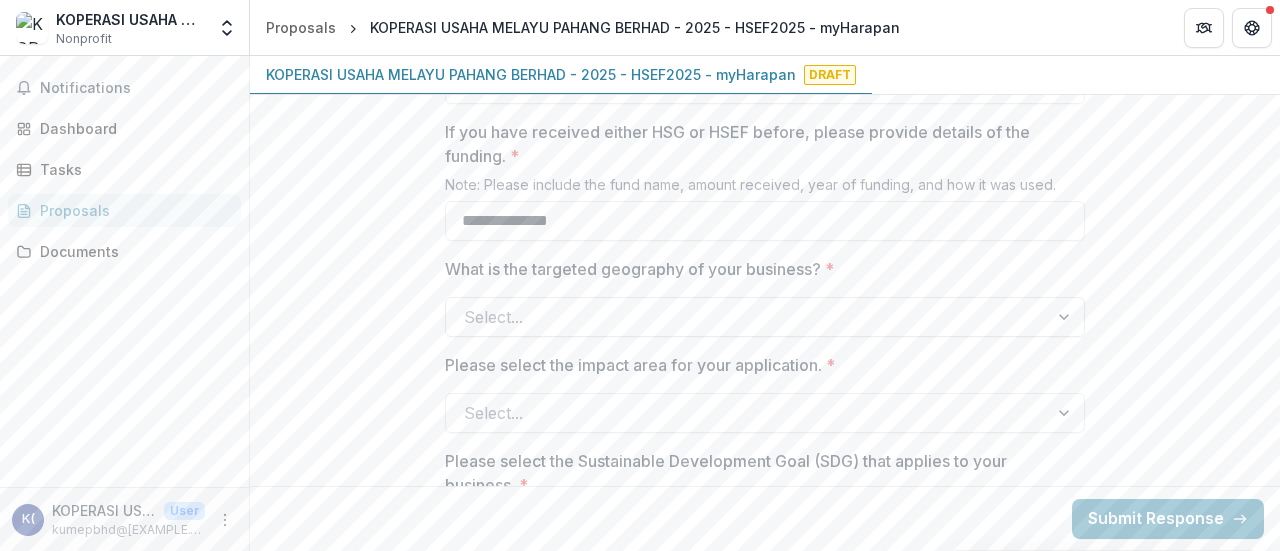 click at bounding box center [1066, 317] 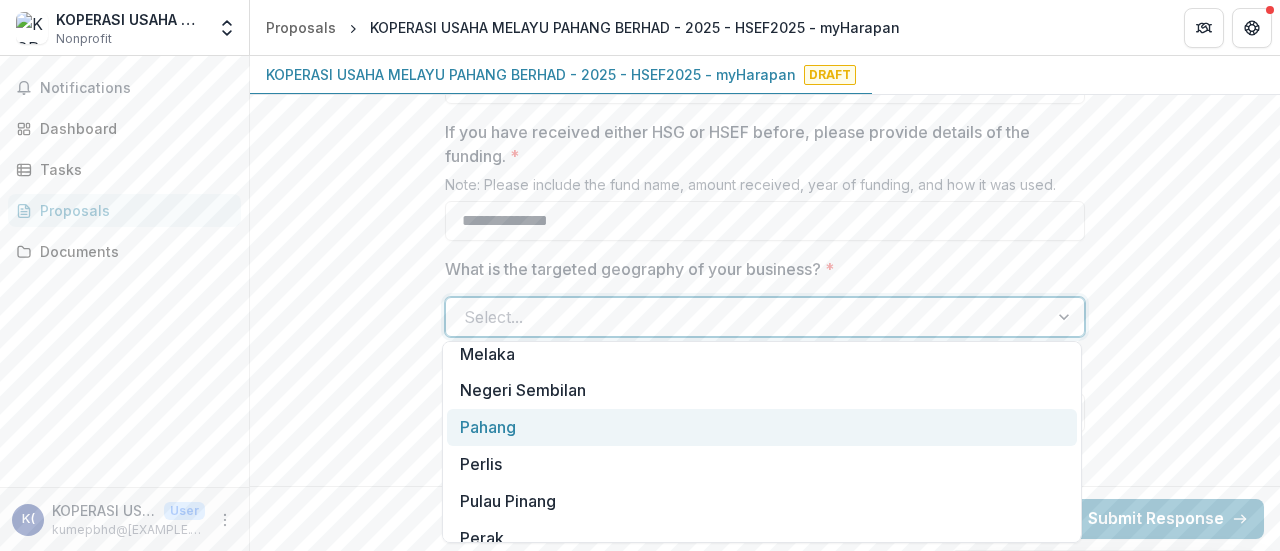 scroll, scrollTop: 118, scrollLeft: 0, axis: vertical 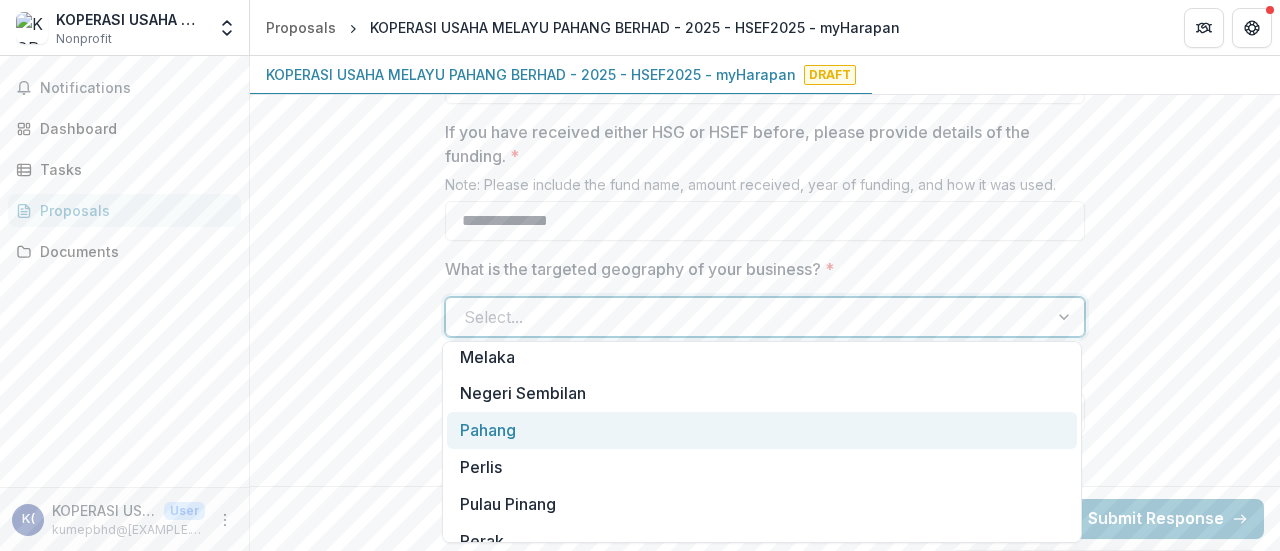 click on "Pahang" at bounding box center (762, 430) 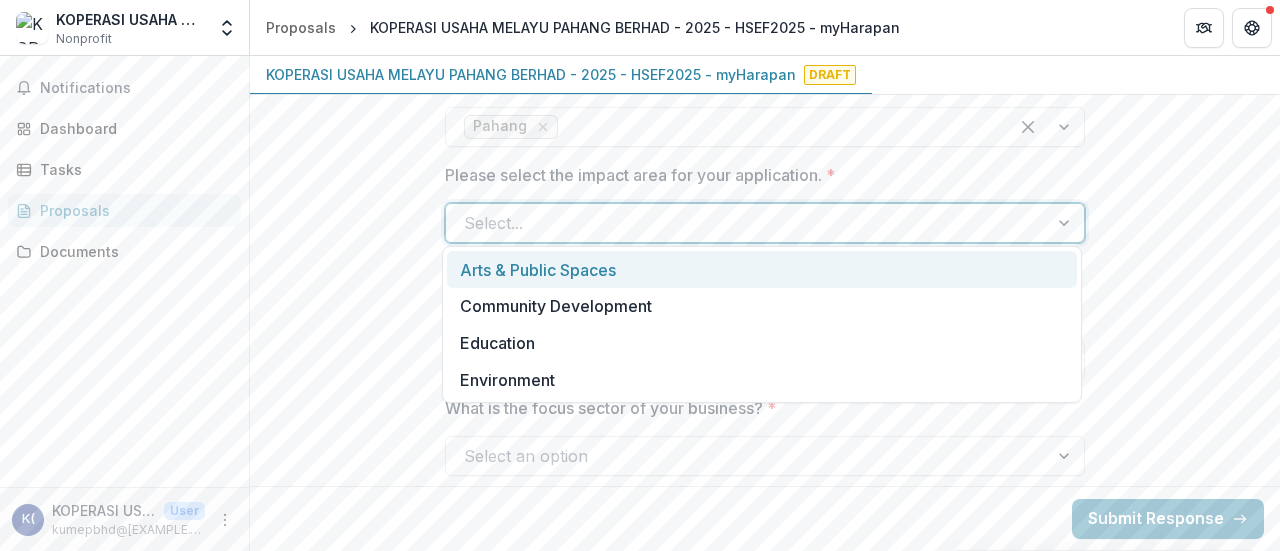 click on "Select..." at bounding box center [747, 223] 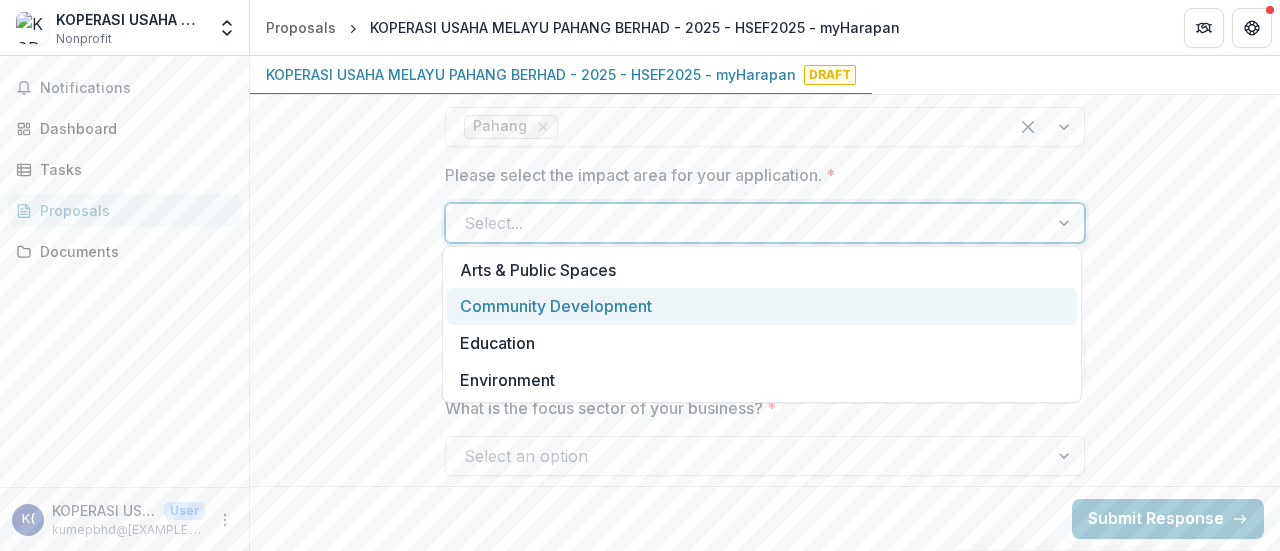 click on "Community Development" at bounding box center (762, 306) 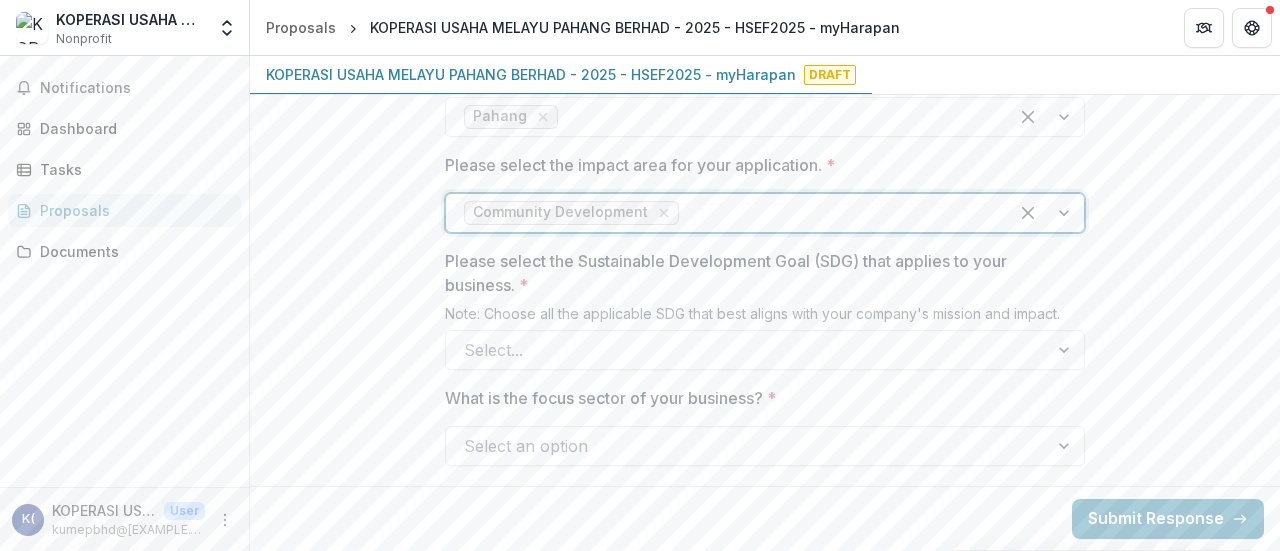scroll, scrollTop: 1792, scrollLeft: 0, axis: vertical 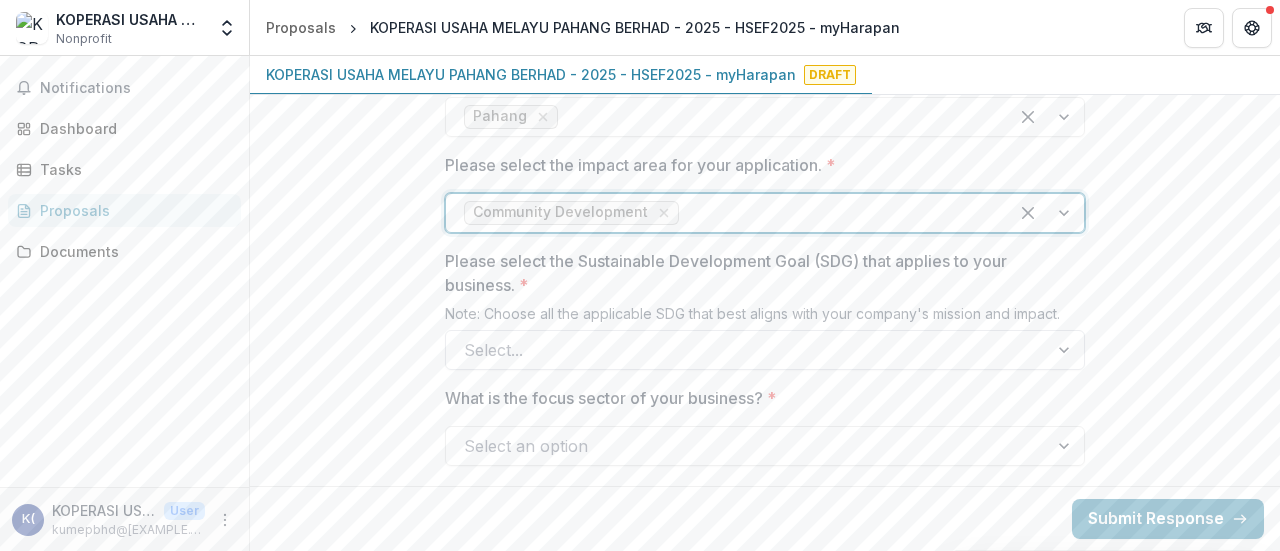 click at bounding box center (1066, 350) 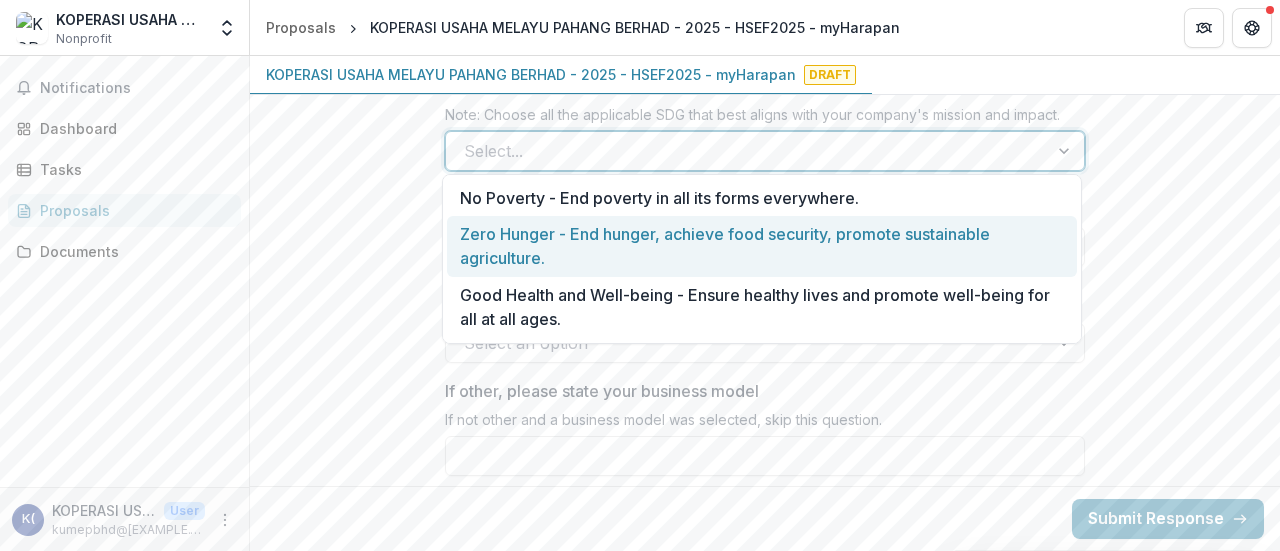 scroll, scrollTop: 1992, scrollLeft: 0, axis: vertical 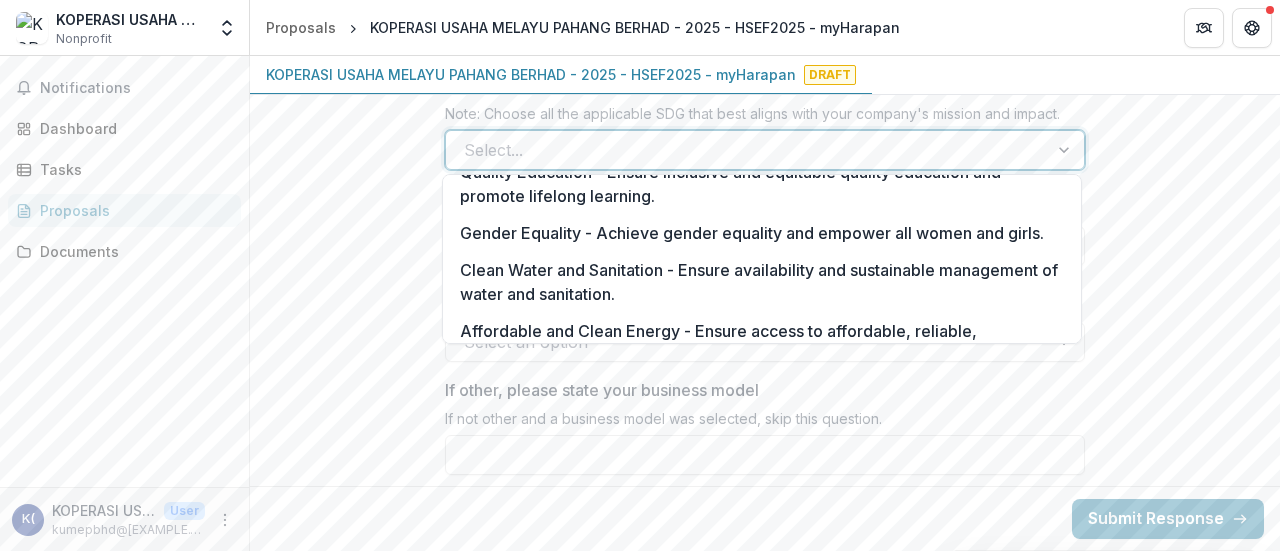 click on "Decent Work and Economic Growth - Promote sustained, inclusive, sustainable economic growth, full employment." at bounding box center (762, 403) 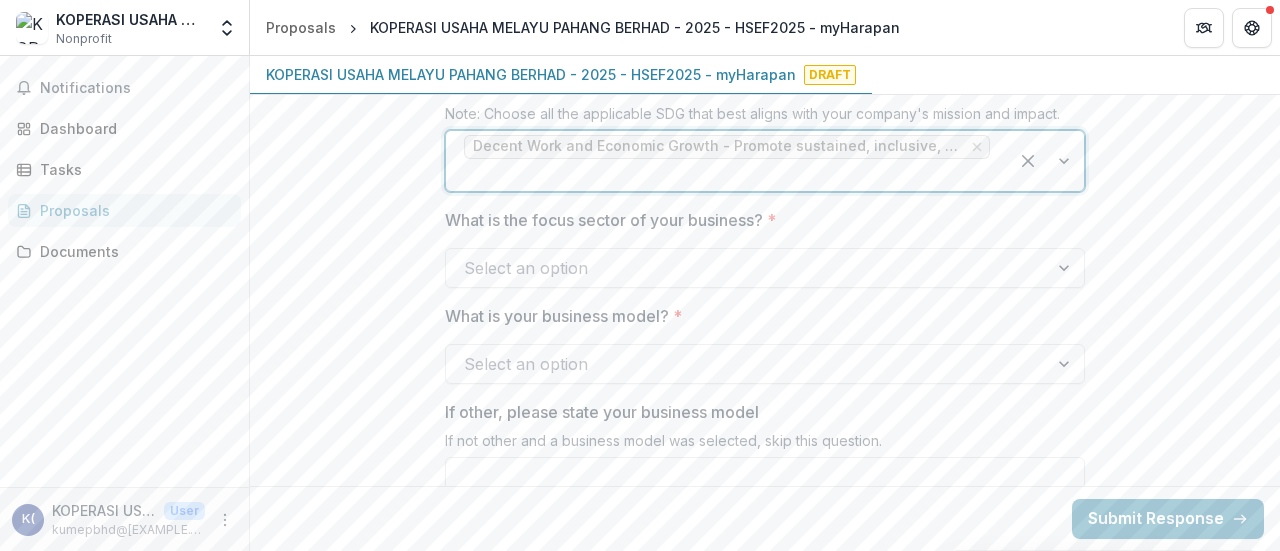 scroll, scrollTop: 1992, scrollLeft: 0, axis: vertical 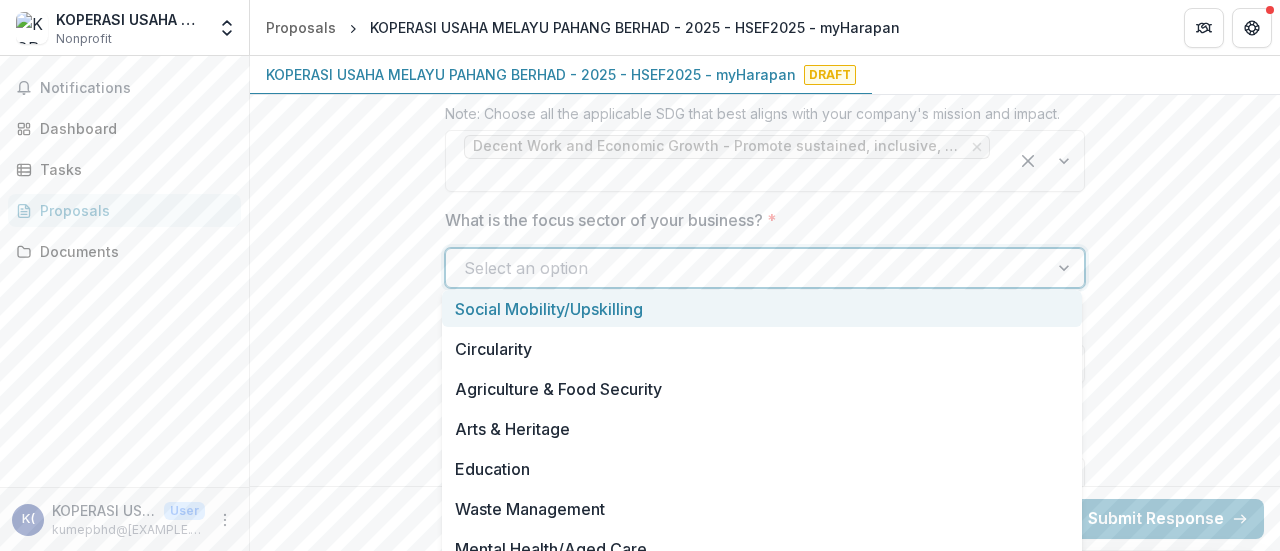 click on "Social Mobility/Upskilling" at bounding box center [762, 308] 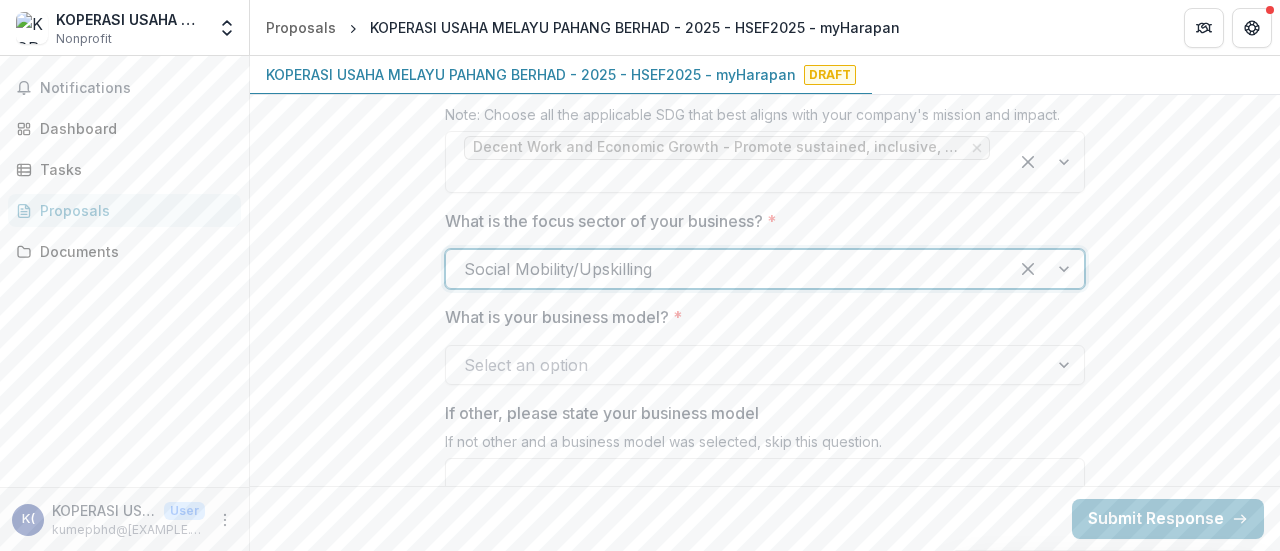 scroll, scrollTop: 1990, scrollLeft: 0, axis: vertical 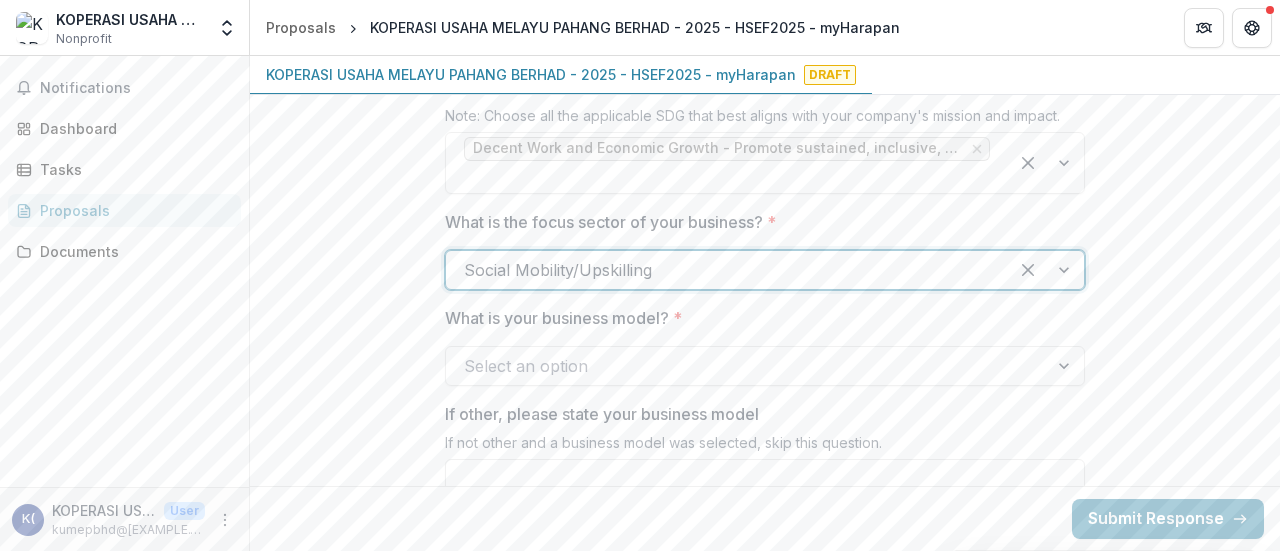 click at bounding box center (1046, 270) 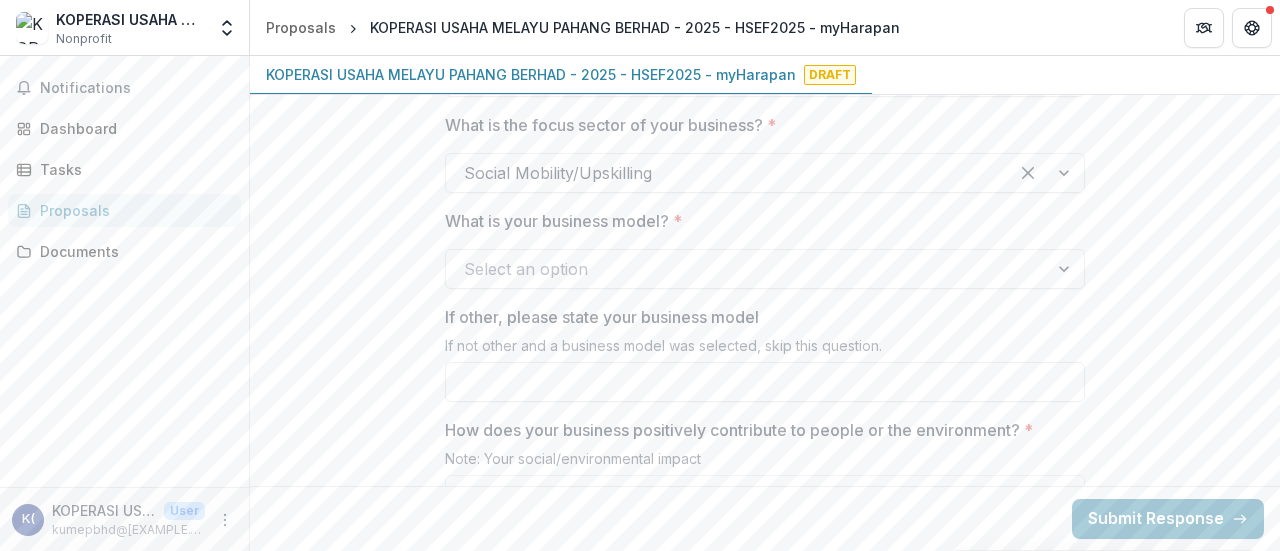 click at bounding box center (1066, 269) 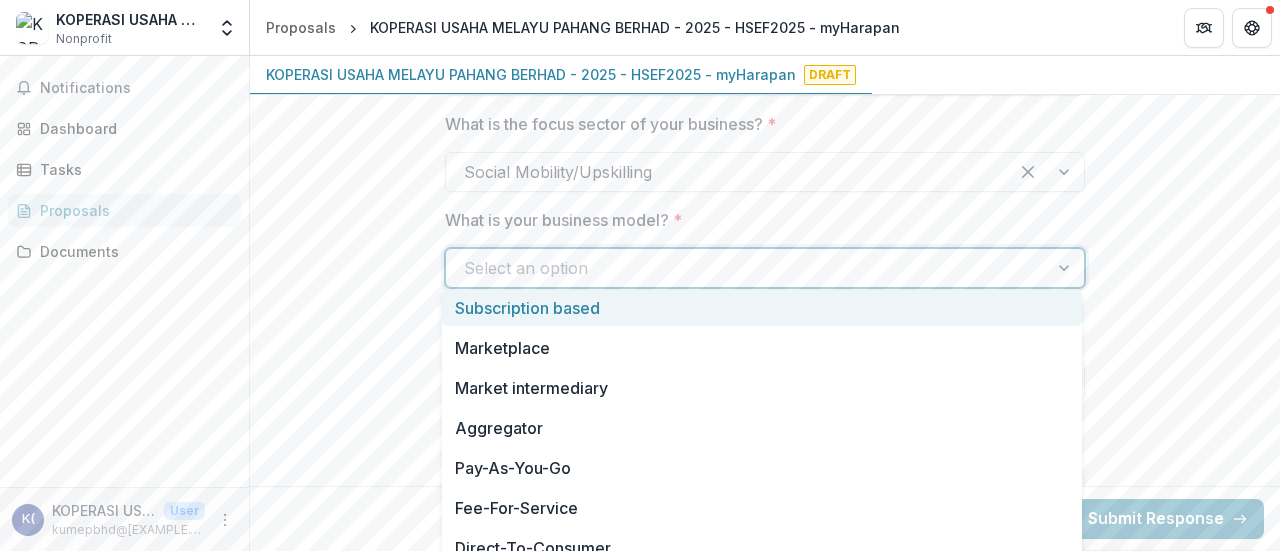scroll, scrollTop: 2089, scrollLeft: 0, axis: vertical 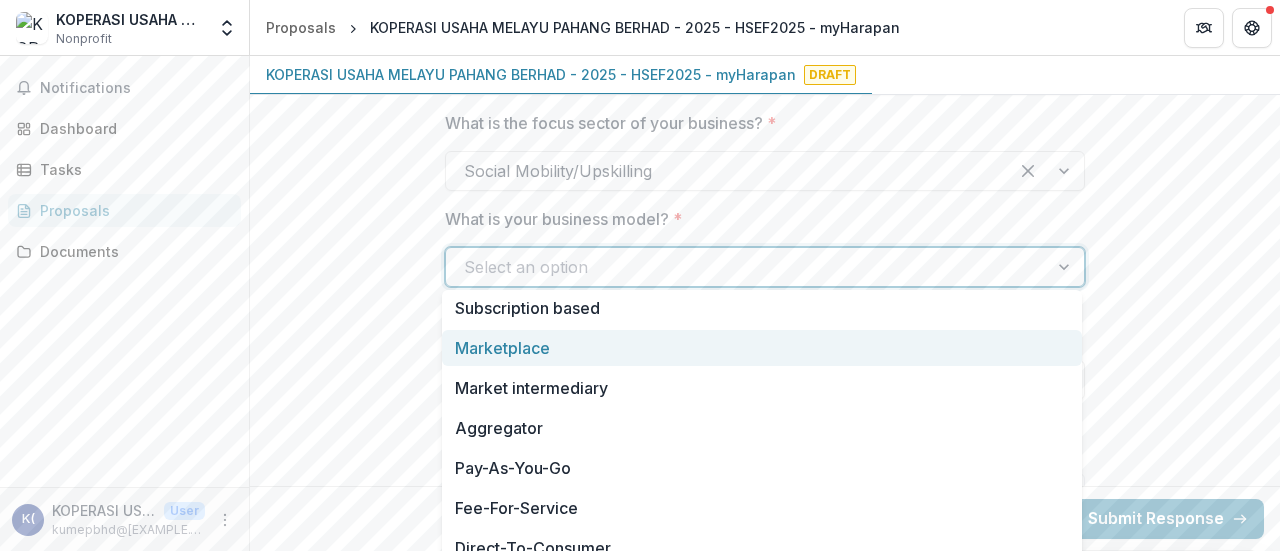 click on "Marketplace" at bounding box center (762, 348) 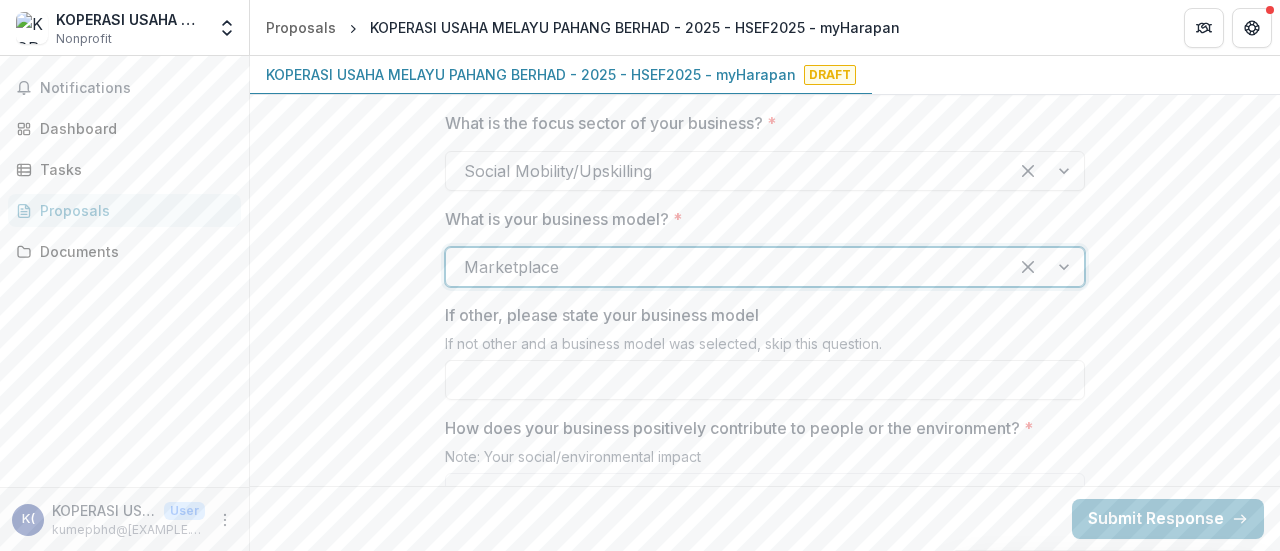 click on "**********" at bounding box center [765, 411] 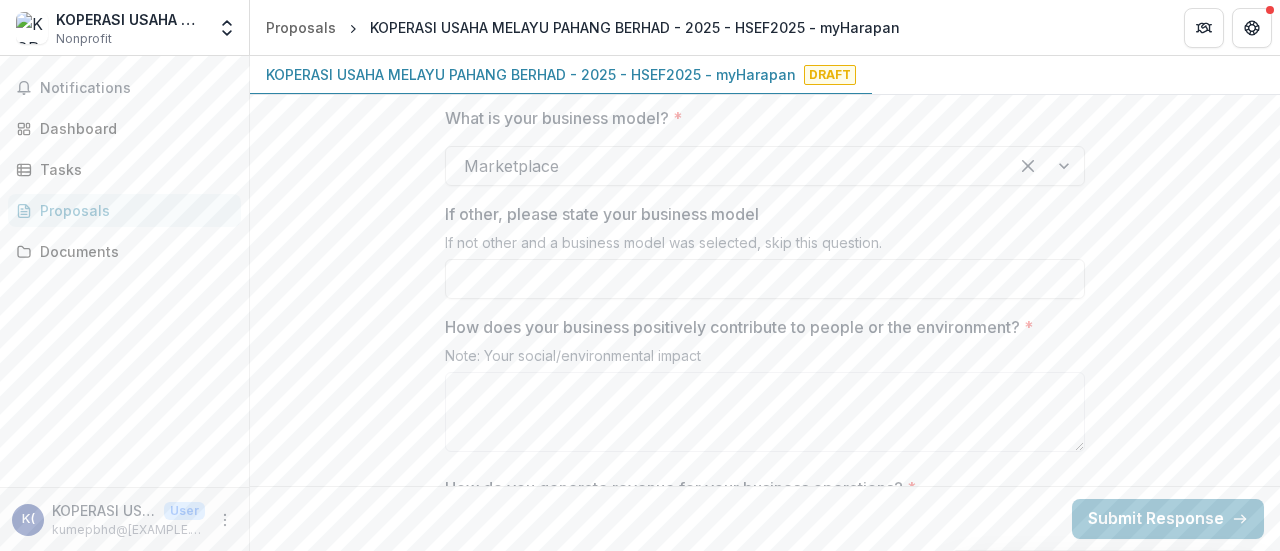 scroll, scrollTop: 2189, scrollLeft: 0, axis: vertical 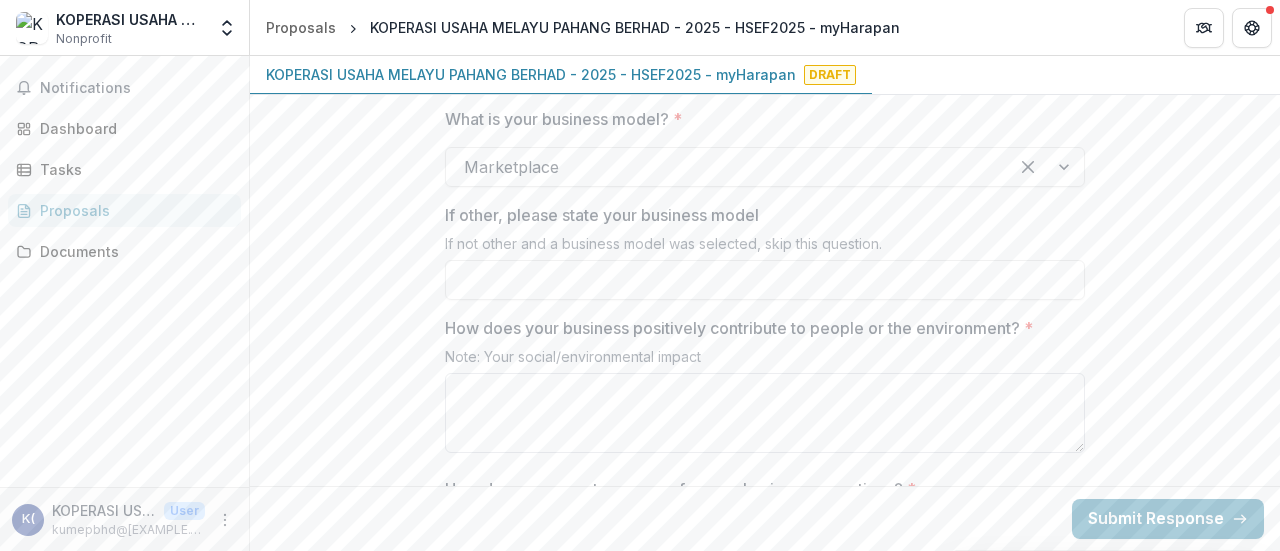 click on "How does your business positively contribute to people or the environment? *" at bounding box center (765, 413) 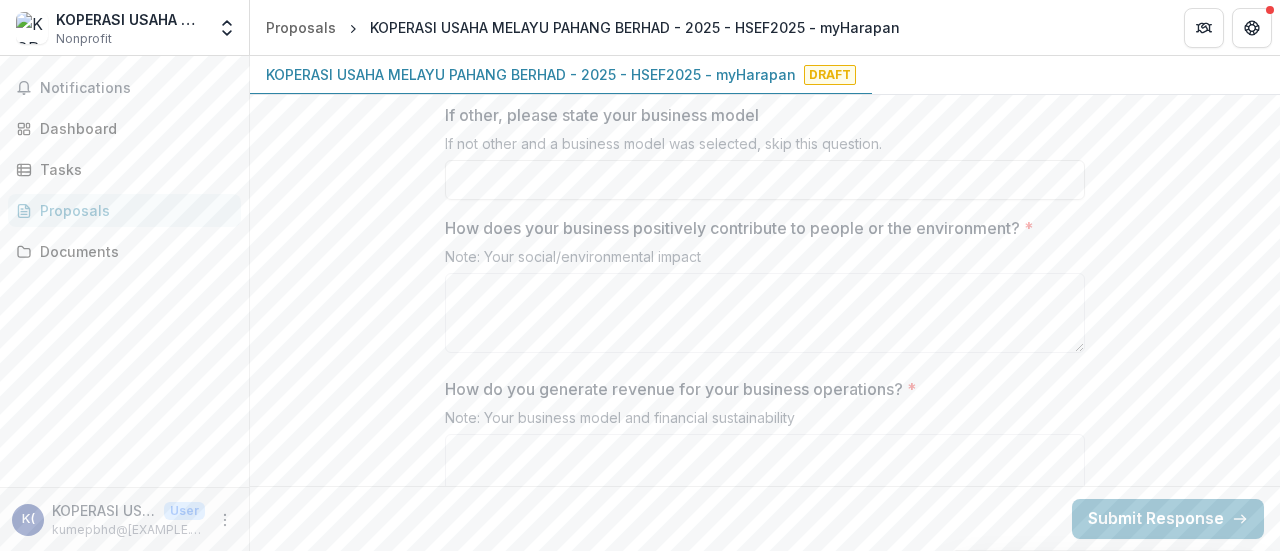 scroll, scrollTop: 2290, scrollLeft: 0, axis: vertical 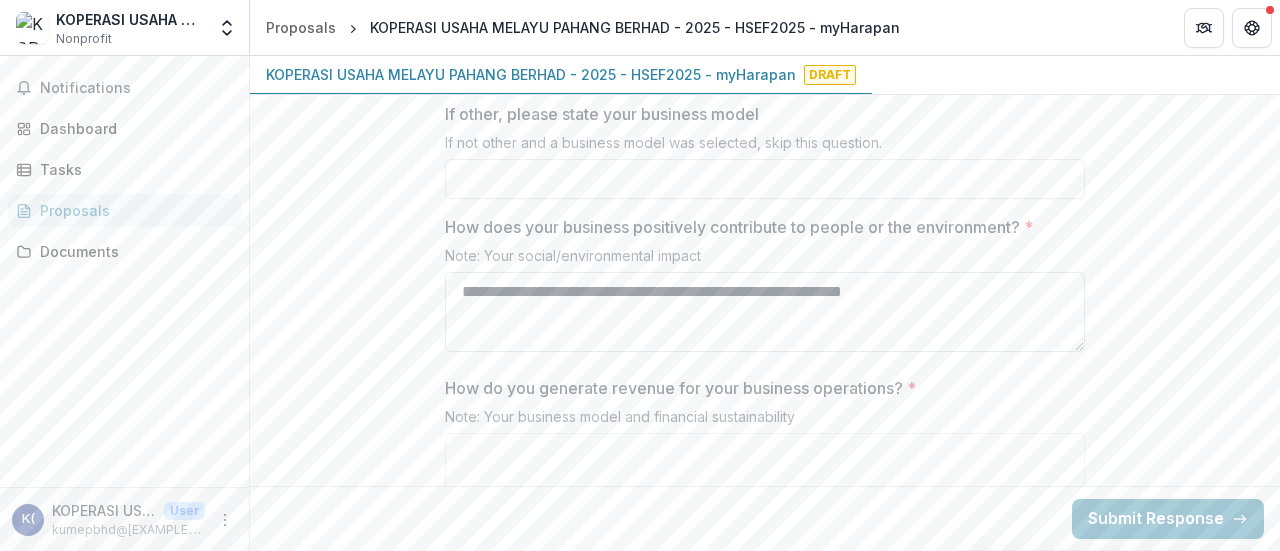 click on "**********" at bounding box center (765, 312) 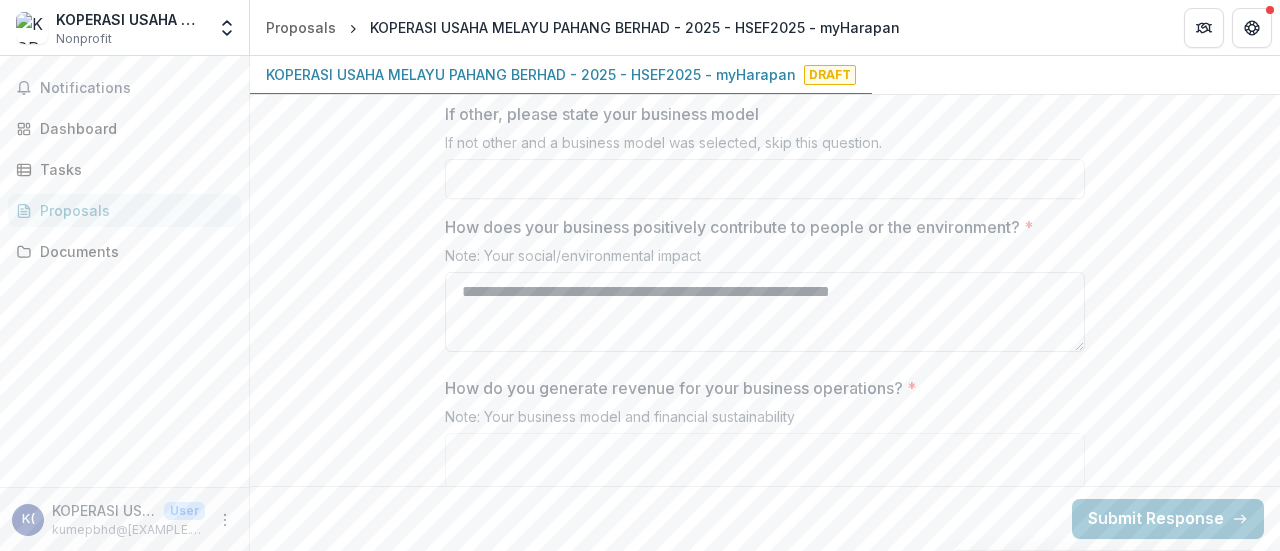 click on "**********" at bounding box center [765, 312] 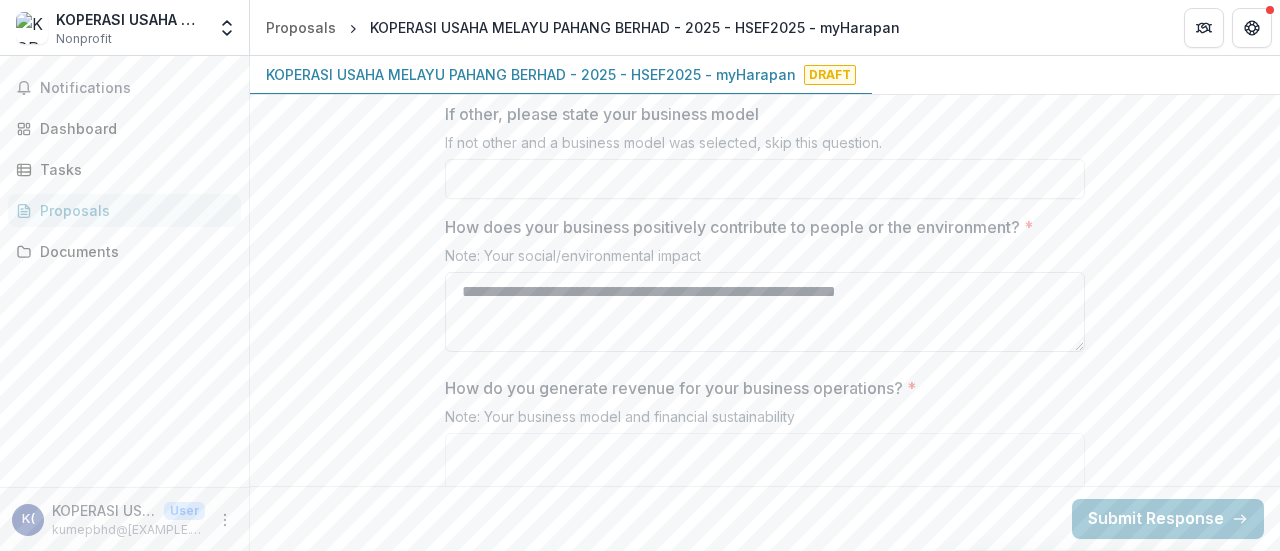 click on "**********" at bounding box center (765, 312) 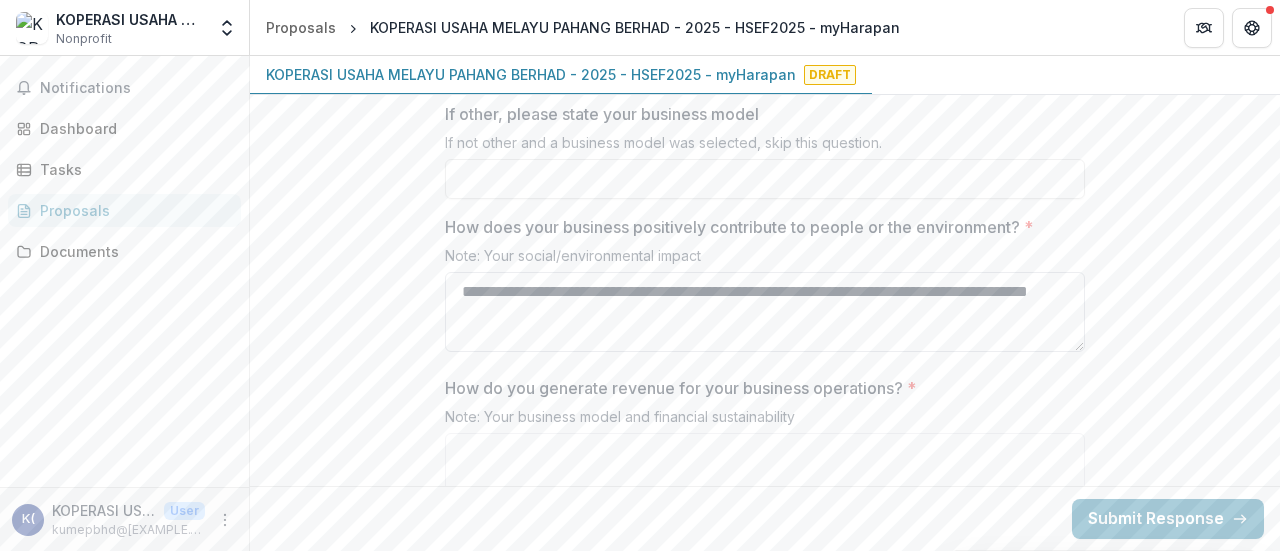 click on "**********" at bounding box center [765, 312] 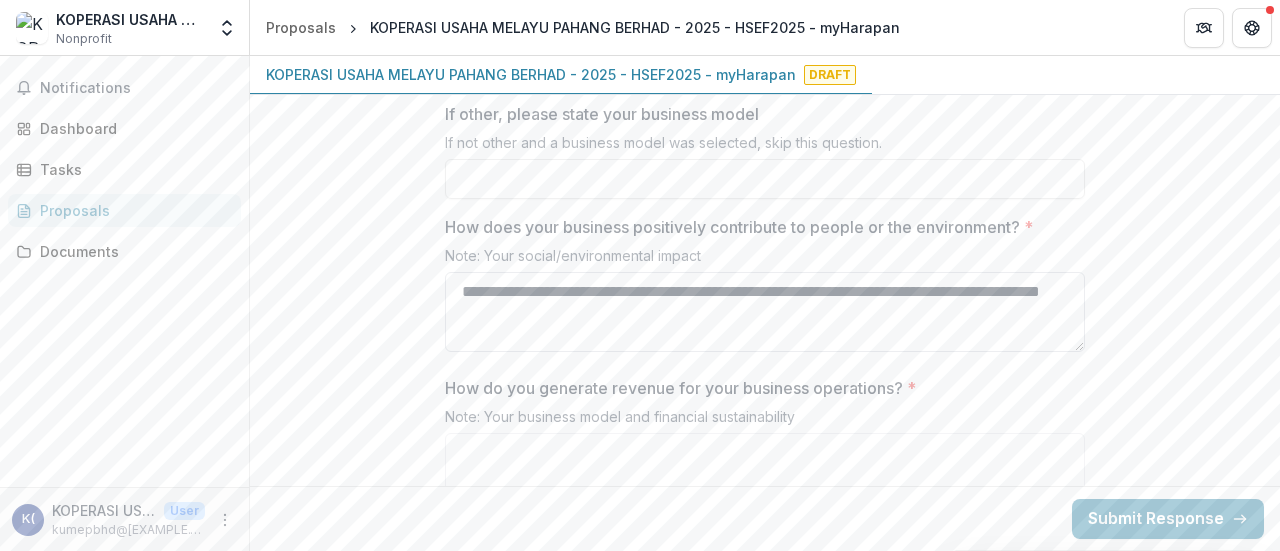click on "**********" at bounding box center [765, 312] 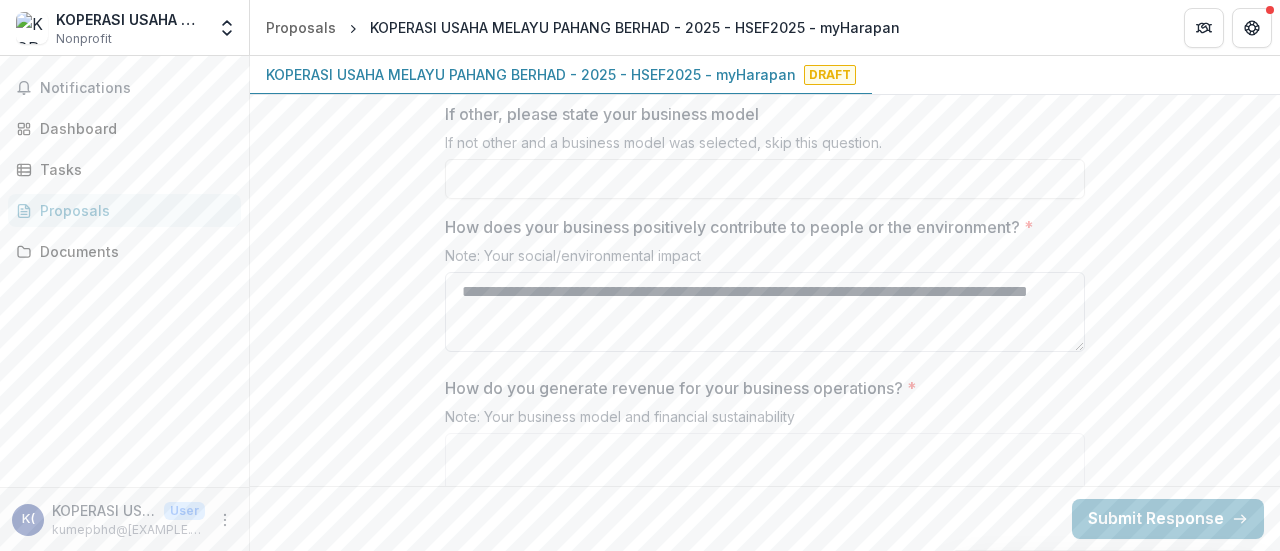 click on "**********" at bounding box center (765, 312) 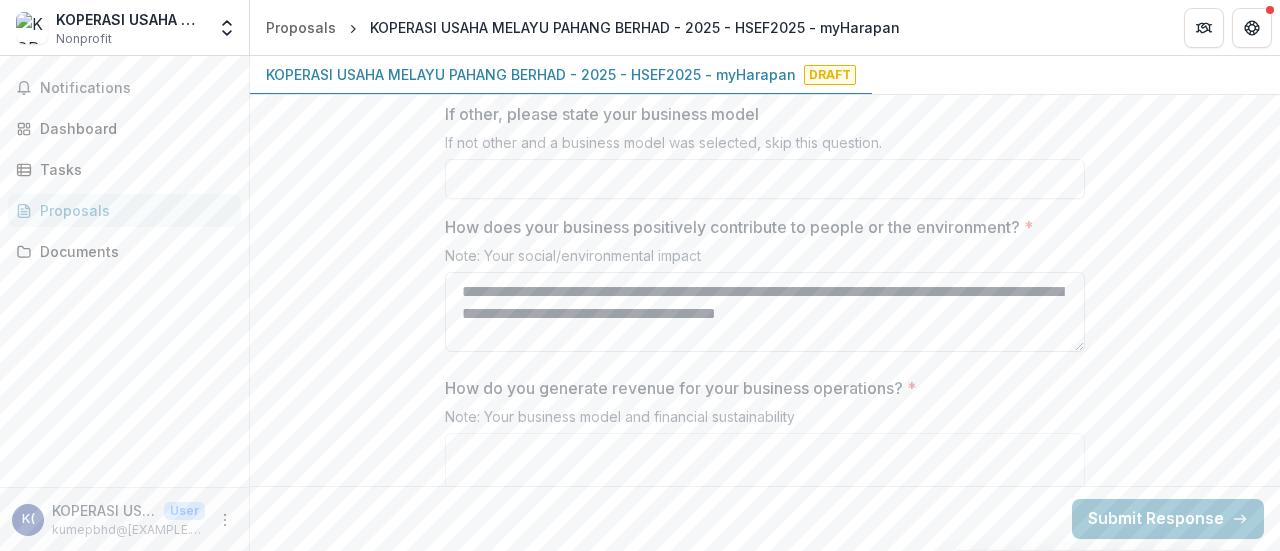 click on "**********" at bounding box center (765, 312) 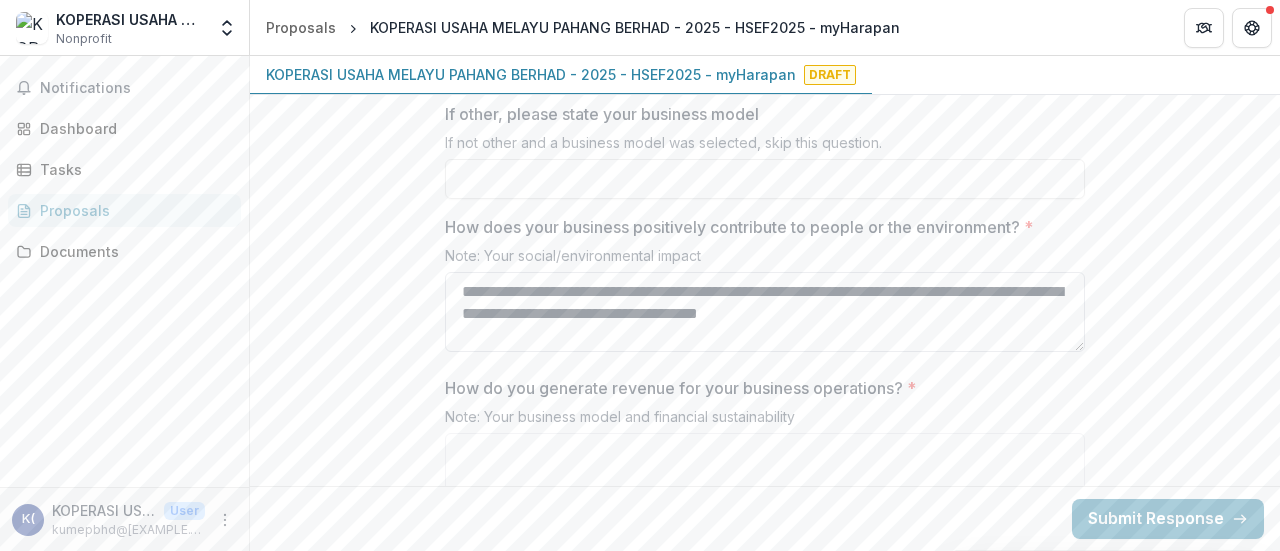 click on "**********" at bounding box center (765, 312) 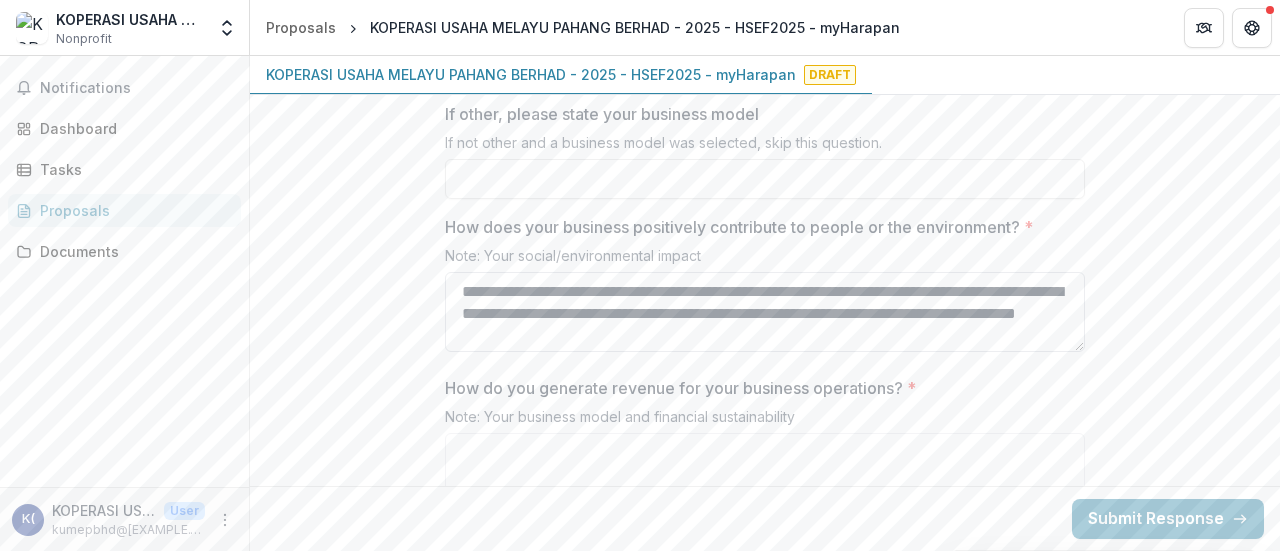 click on "**********" at bounding box center (765, 312) 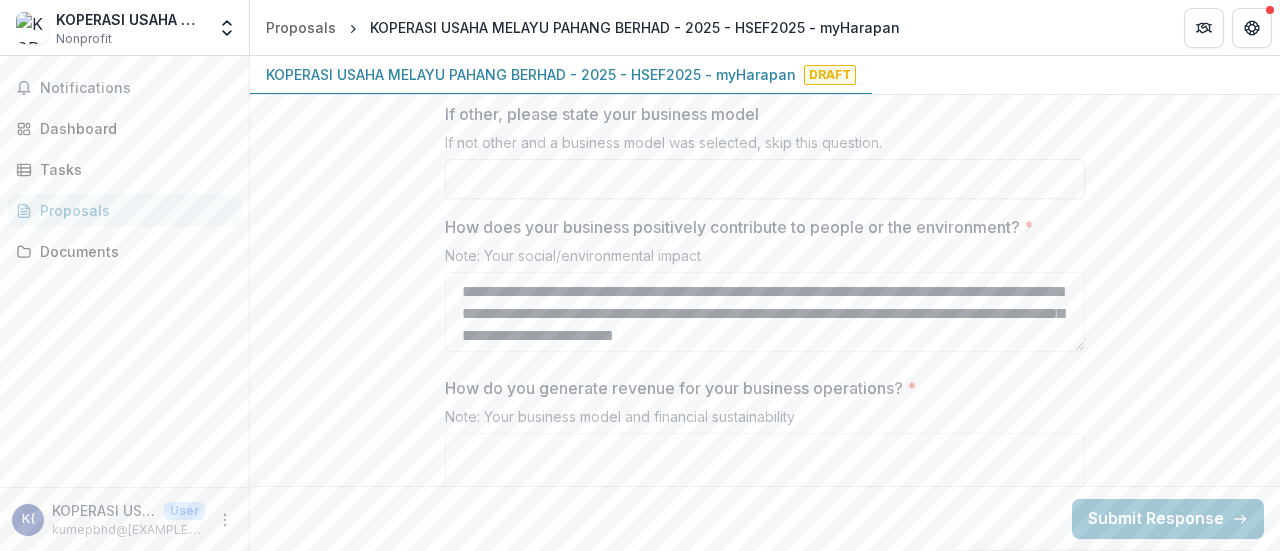 scroll, scrollTop: 16, scrollLeft: 0, axis: vertical 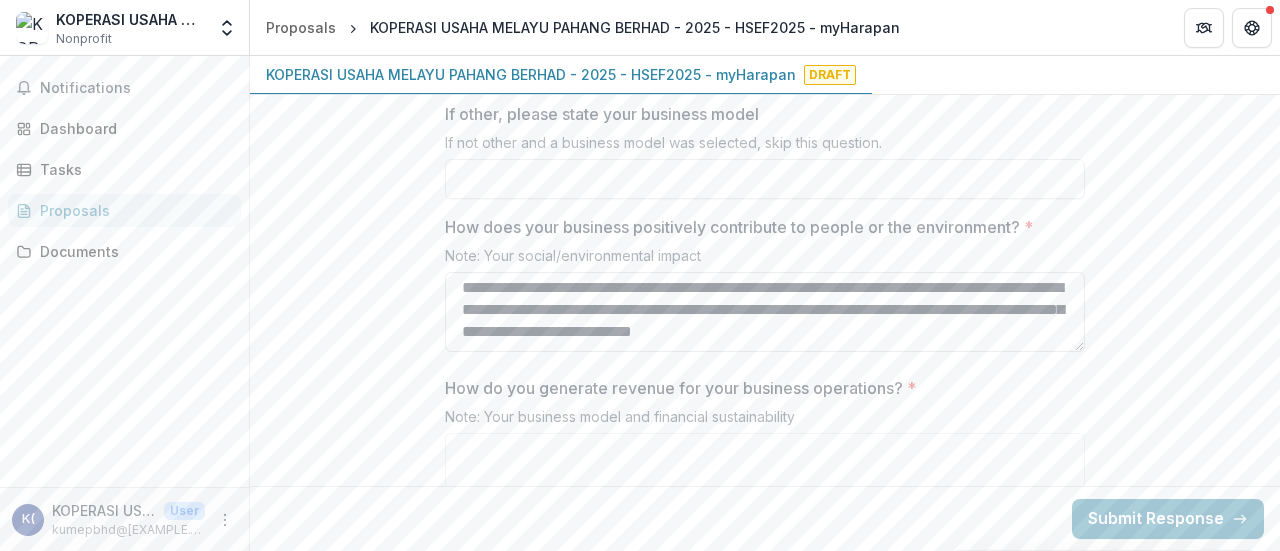 click on "**********" at bounding box center (765, 312) 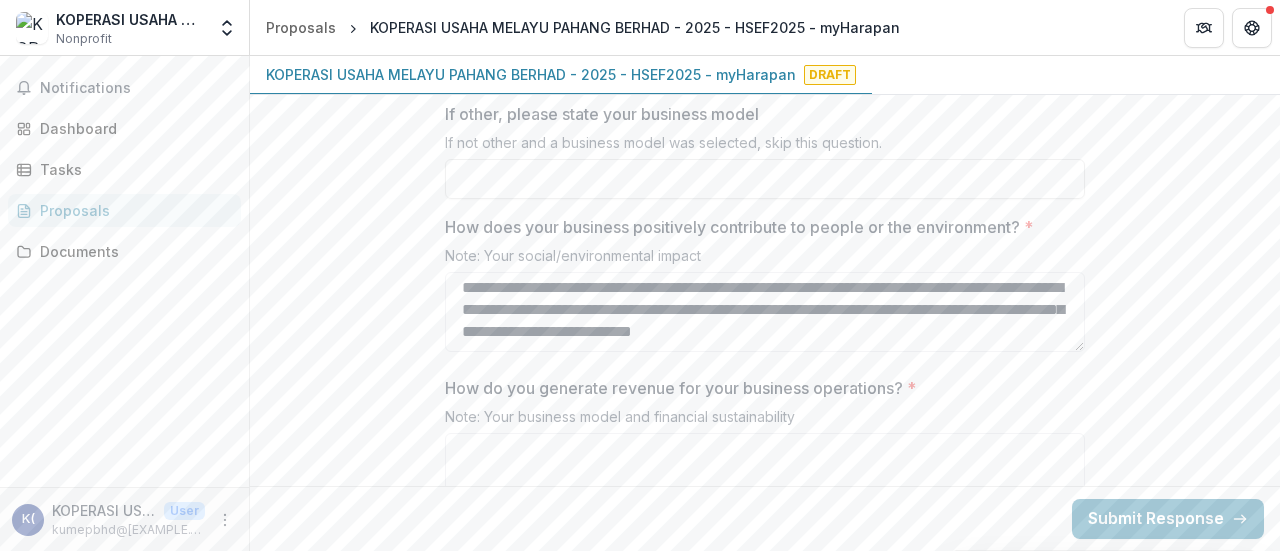 scroll, scrollTop: 0, scrollLeft: 0, axis: both 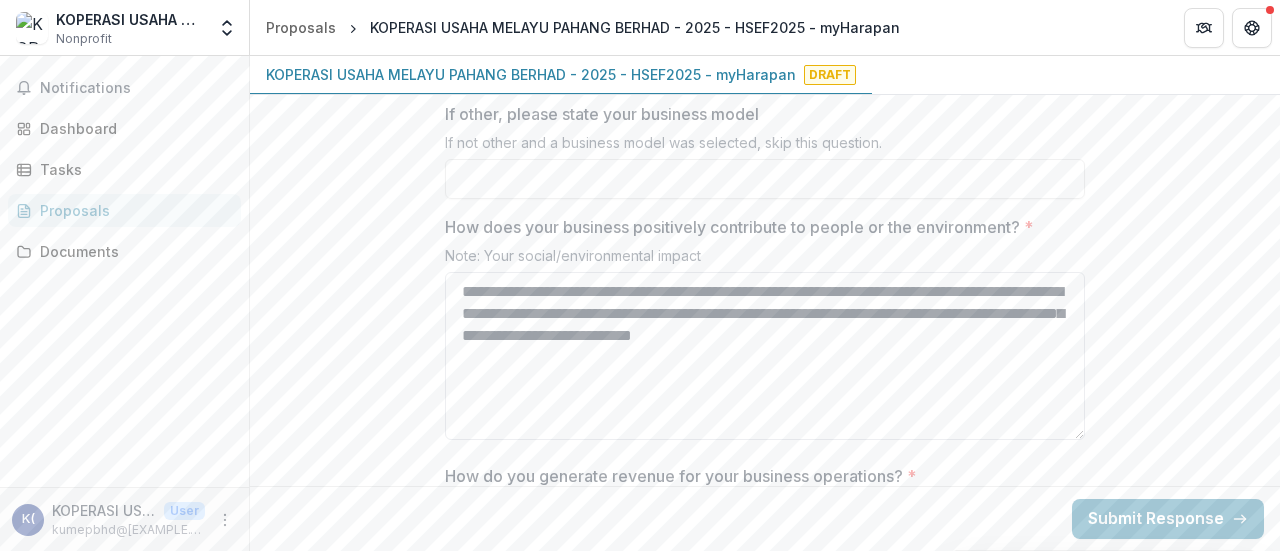 drag, startPoint x: 1076, startPoint y: 342, endPoint x: 1080, endPoint y: 430, distance: 88.09086 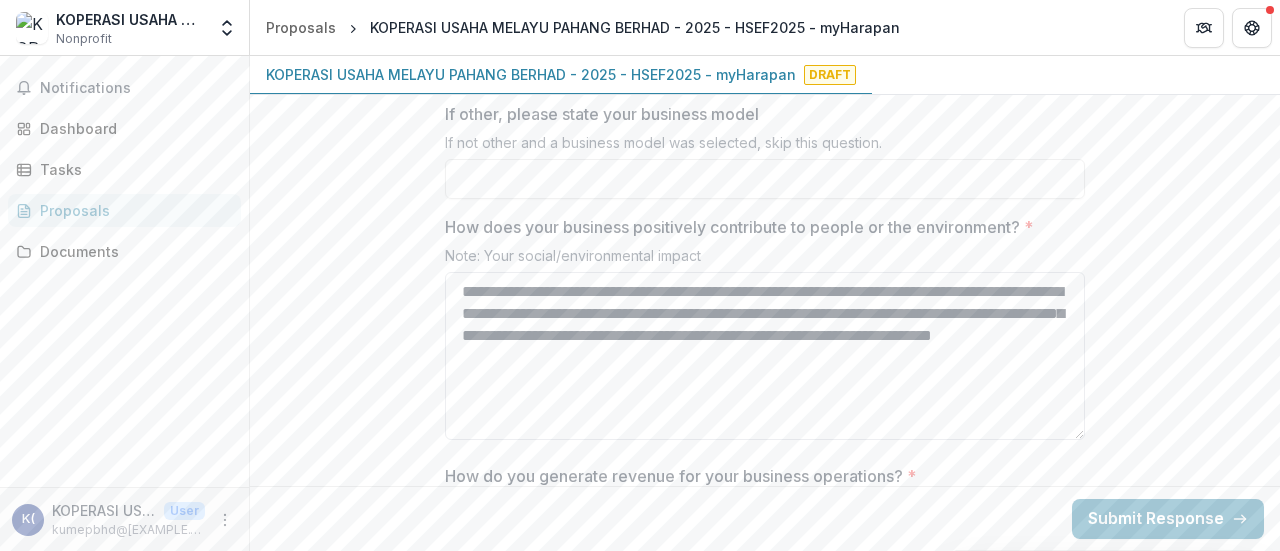 click on "**********" at bounding box center (765, 356) 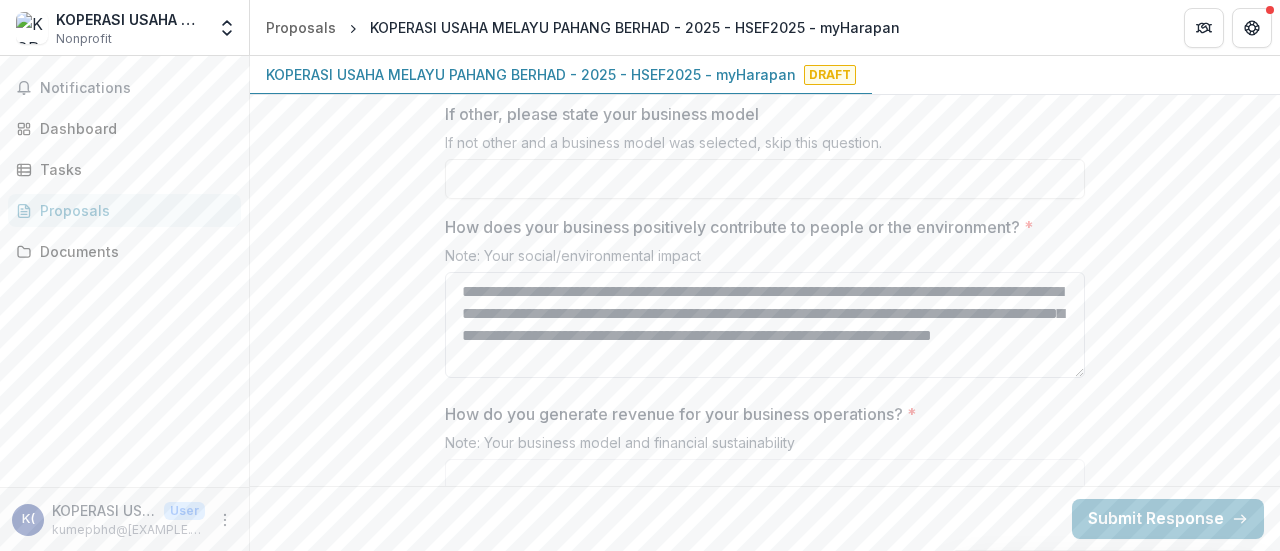 drag, startPoint x: 1074, startPoint y: 431, endPoint x: 1066, endPoint y: 370, distance: 61.522354 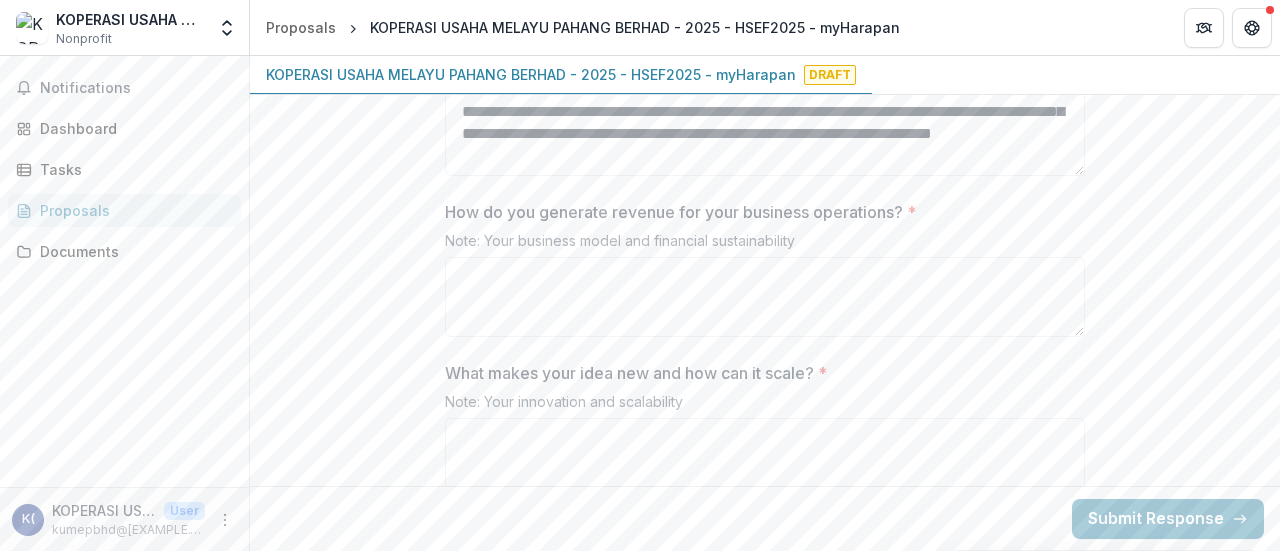 scroll, scrollTop: 2491, scrollLeft: 0, axis: vertical 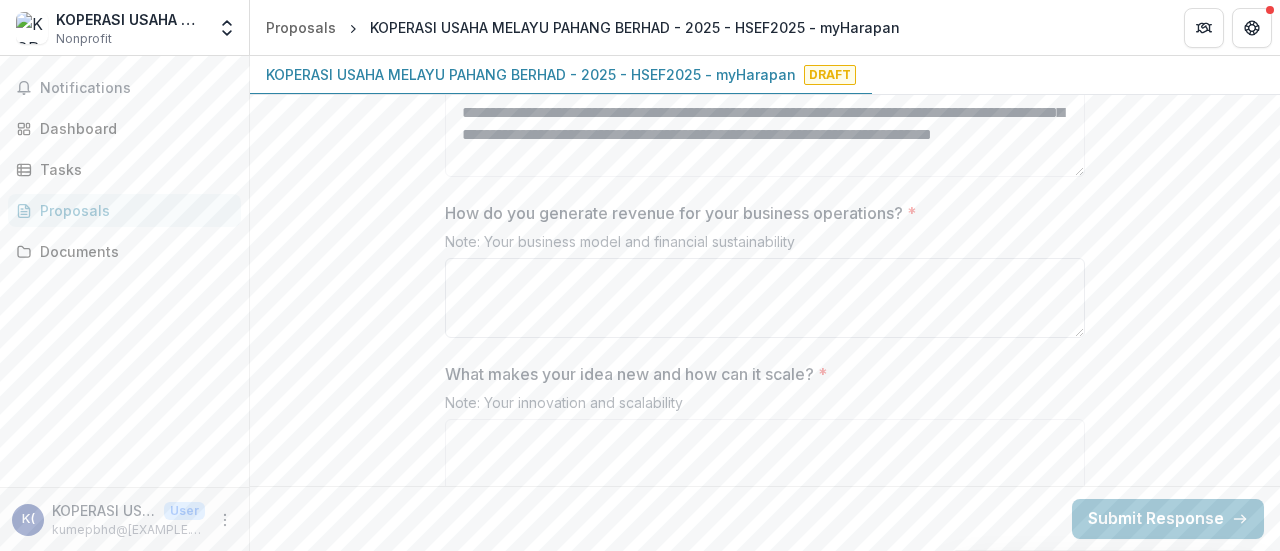 type on "**********" 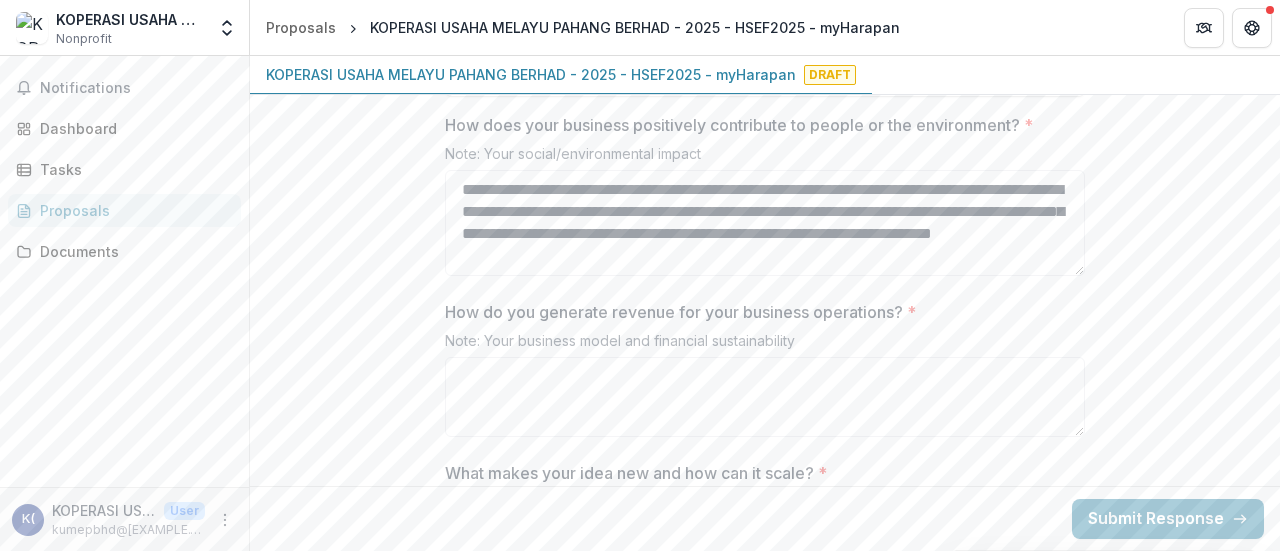 scroll, scrollTop: 2392, scrollLeft: 0, axis: vertical 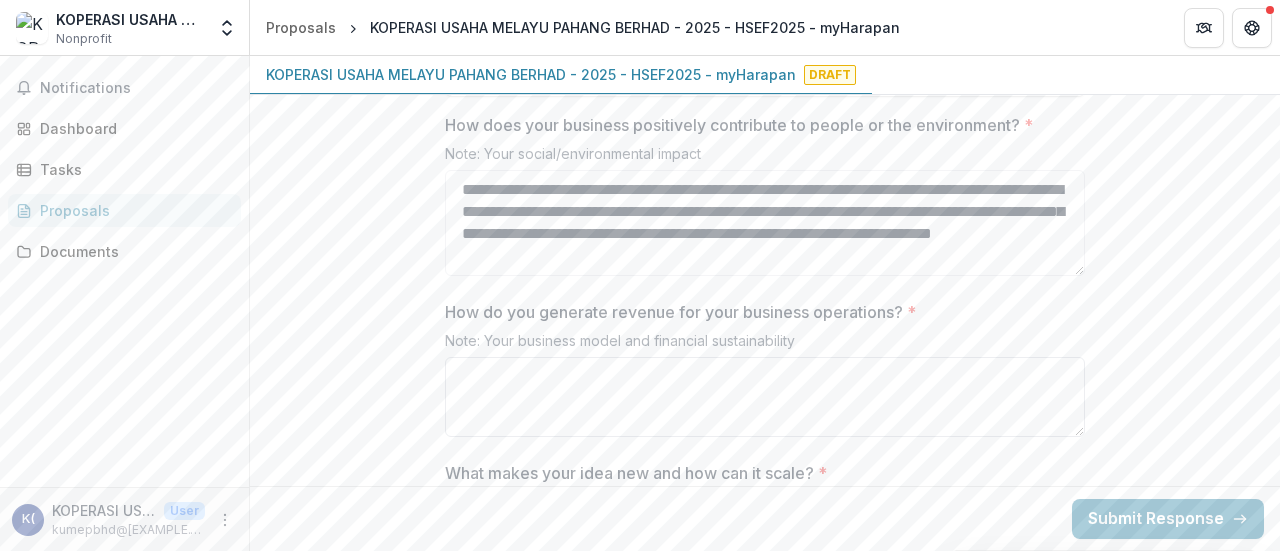 type on "*" 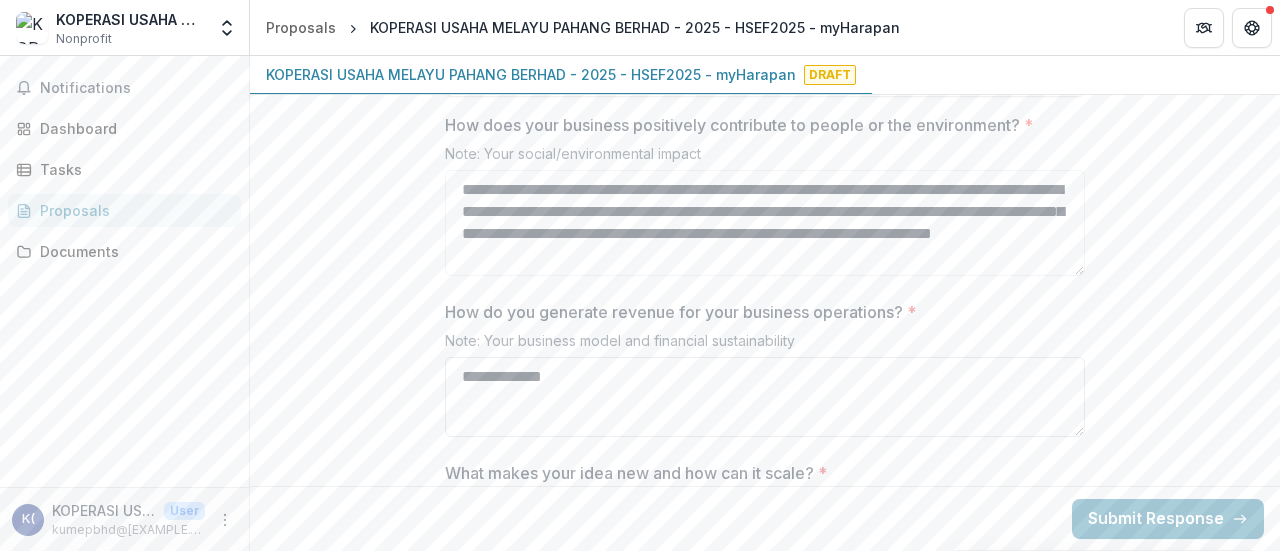click on "**********" at bounding box center (765, 397) 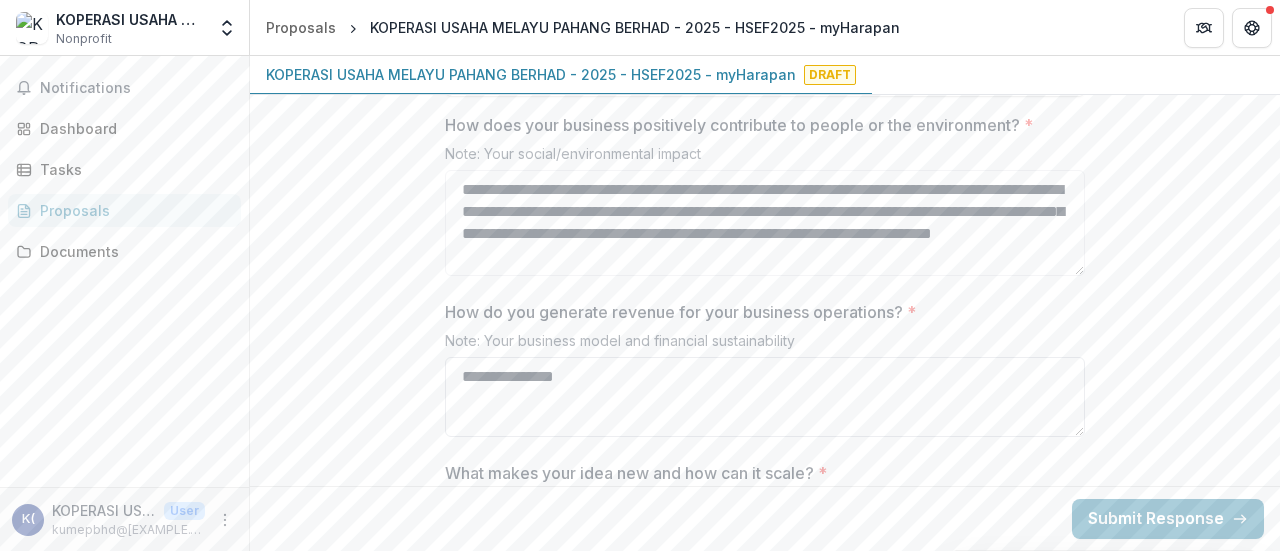 click on "**********" at bounding box center [765, 397] 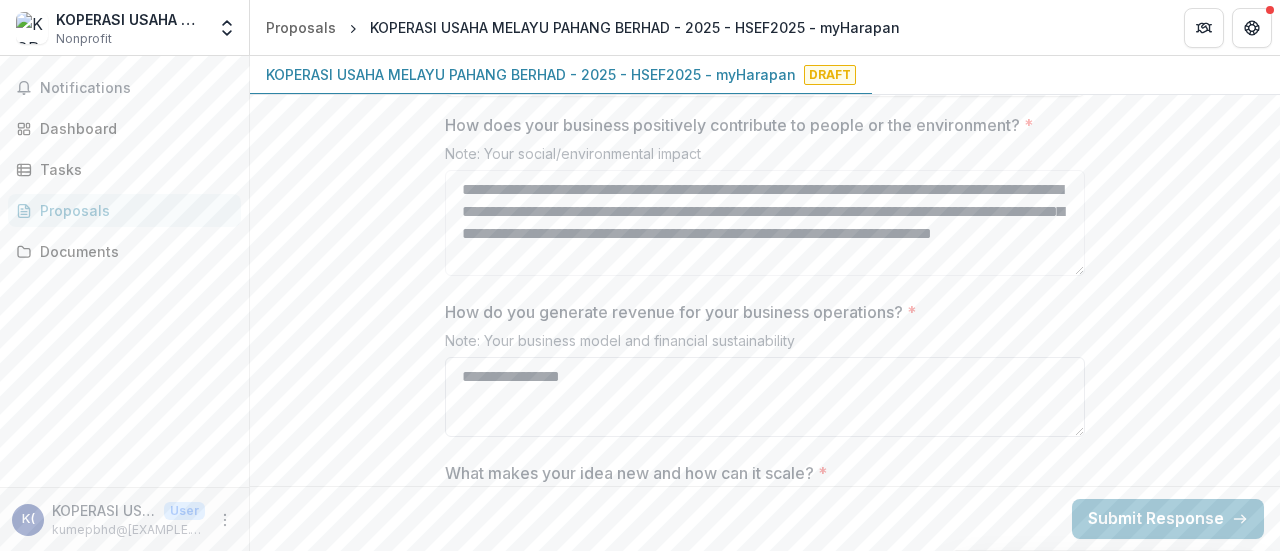 click on "**********" at bounding box center (765, 397) 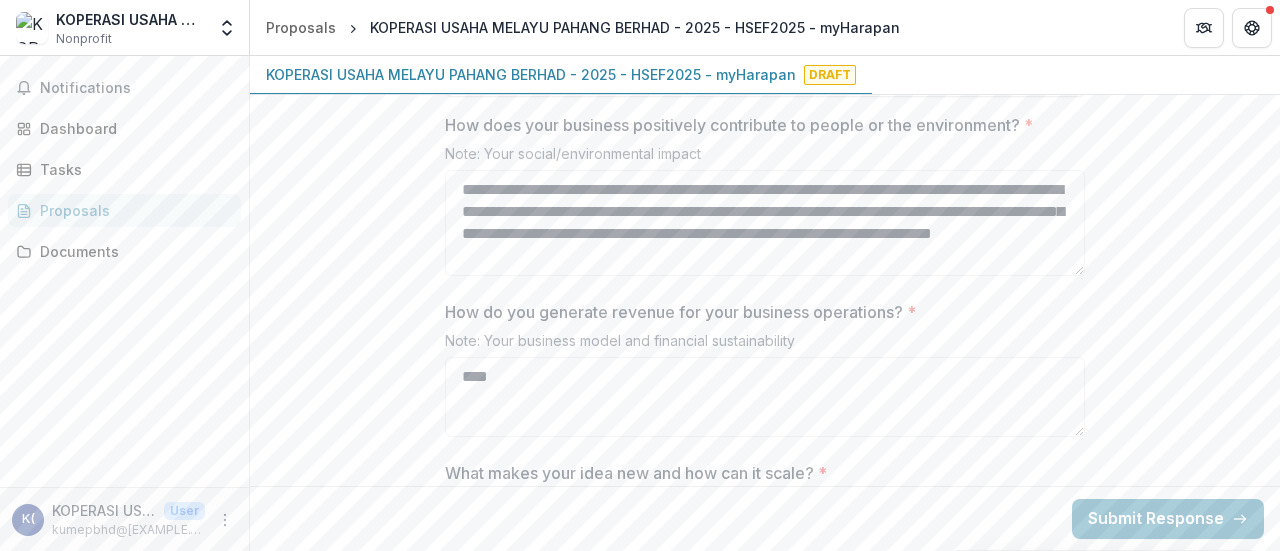 type on "*" 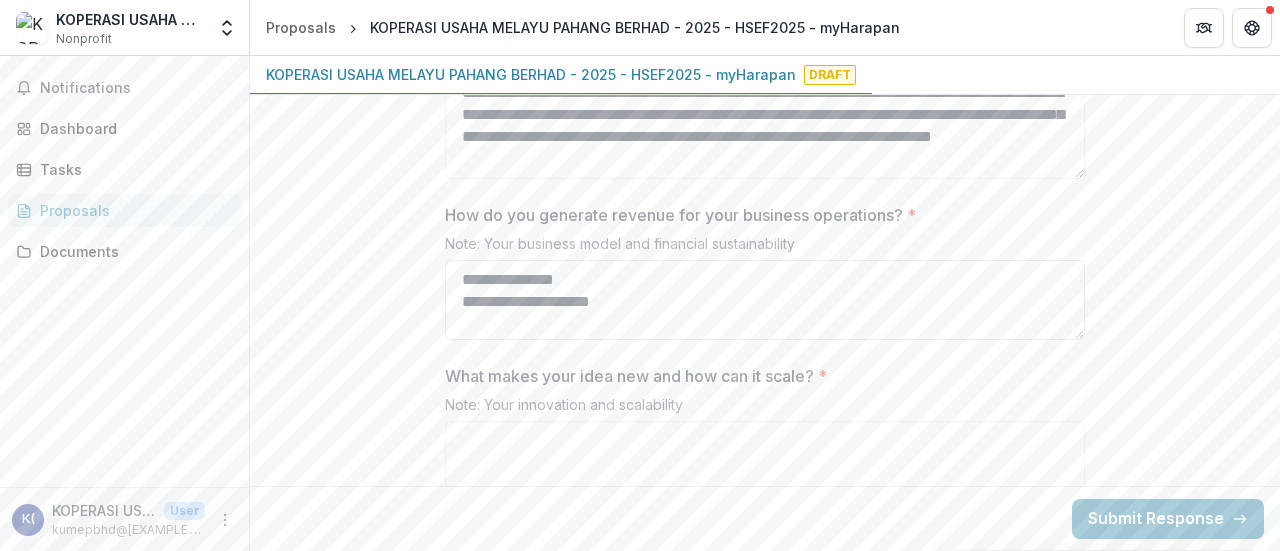 scroll, scrollTop: 2490, scrollLeft: 0, axis: vertical 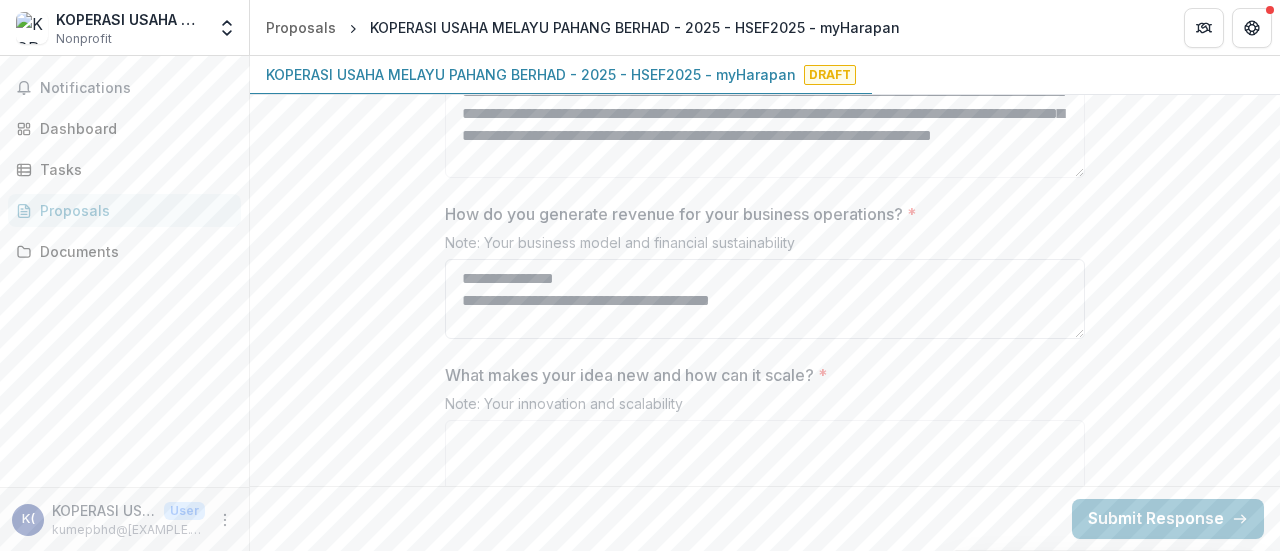 click on "**********" at bounding box center (765, 299) 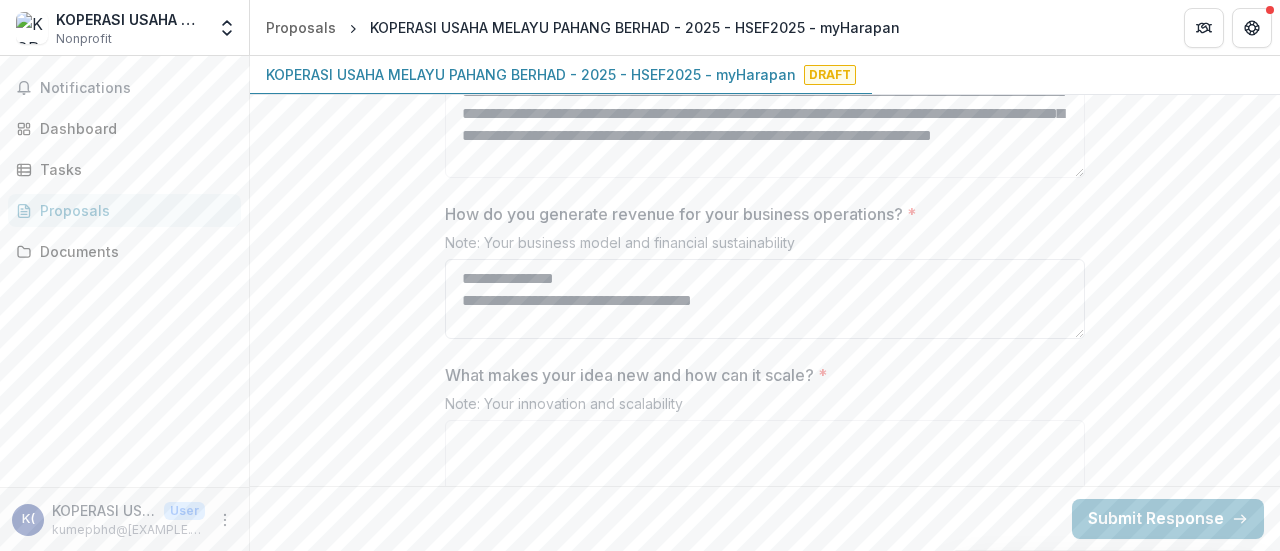 click on "**********" at bounding box center (765, 299) 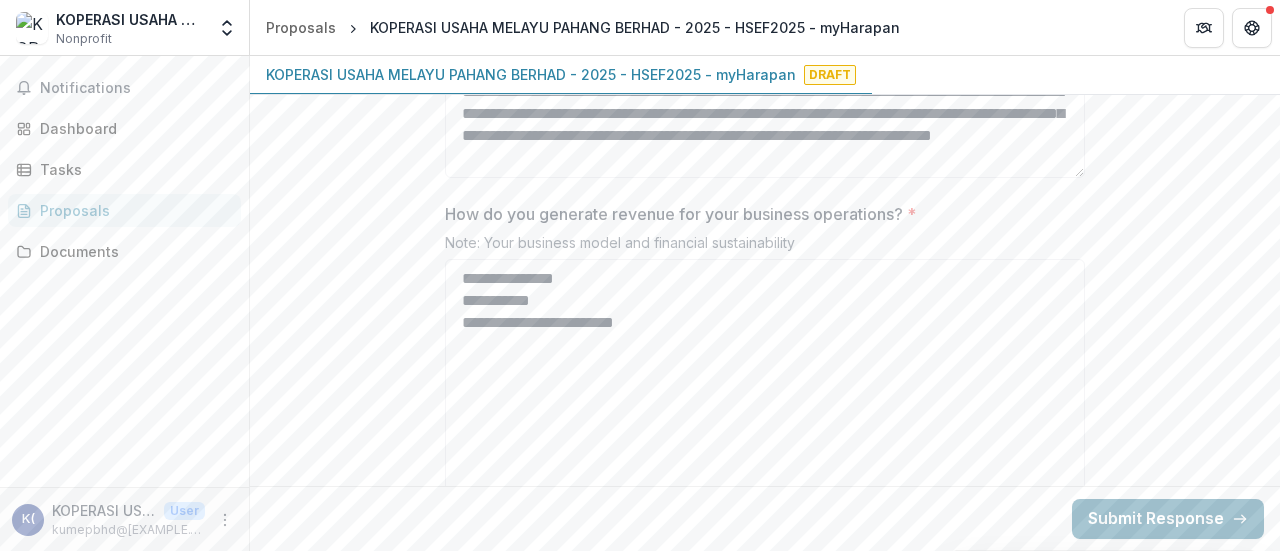 drag, startPoint x: 1078, startPoint y: 330, endPoint x: 1092, endPoint y: 502, distance: 172.56883 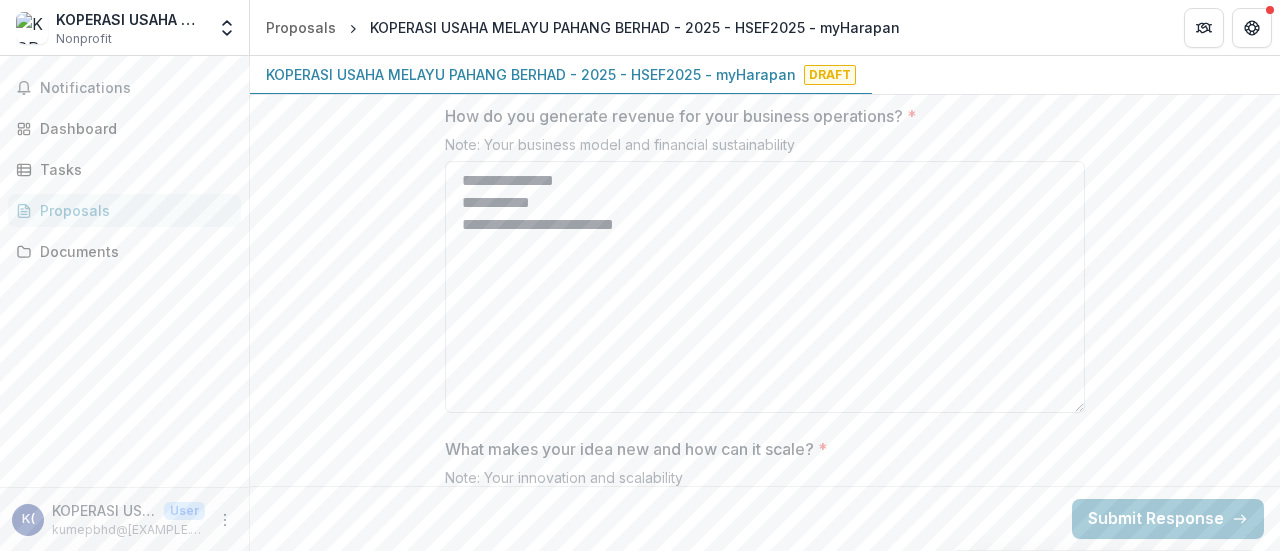 scroll, scrollTop: 2589, scrollLeft: 0, axis: vertical 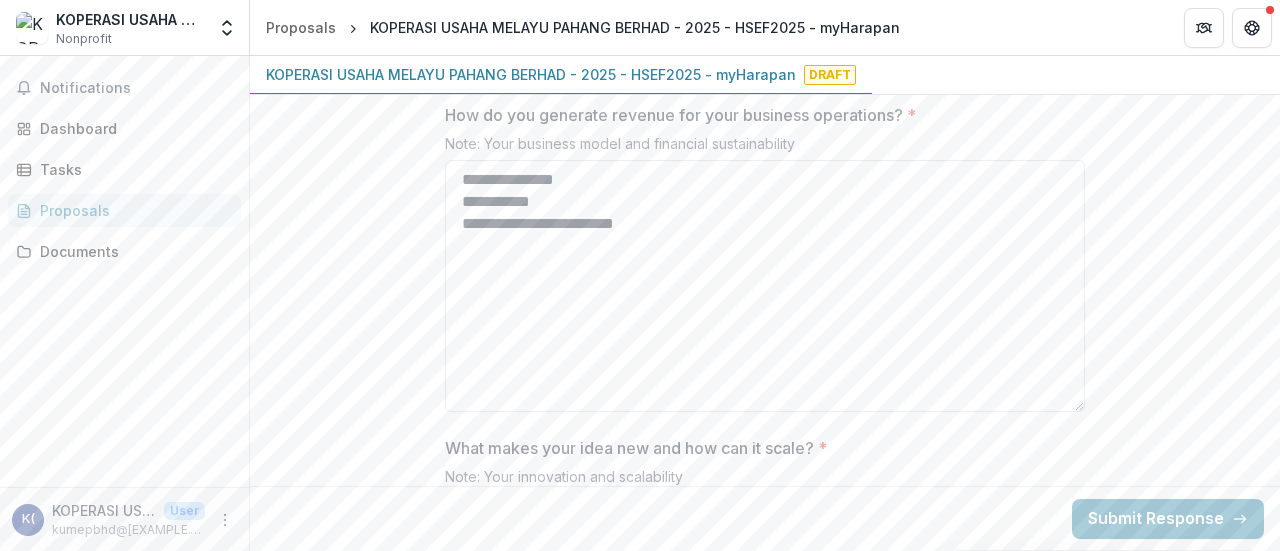 click on "**********" at bounding box center [765, 286] 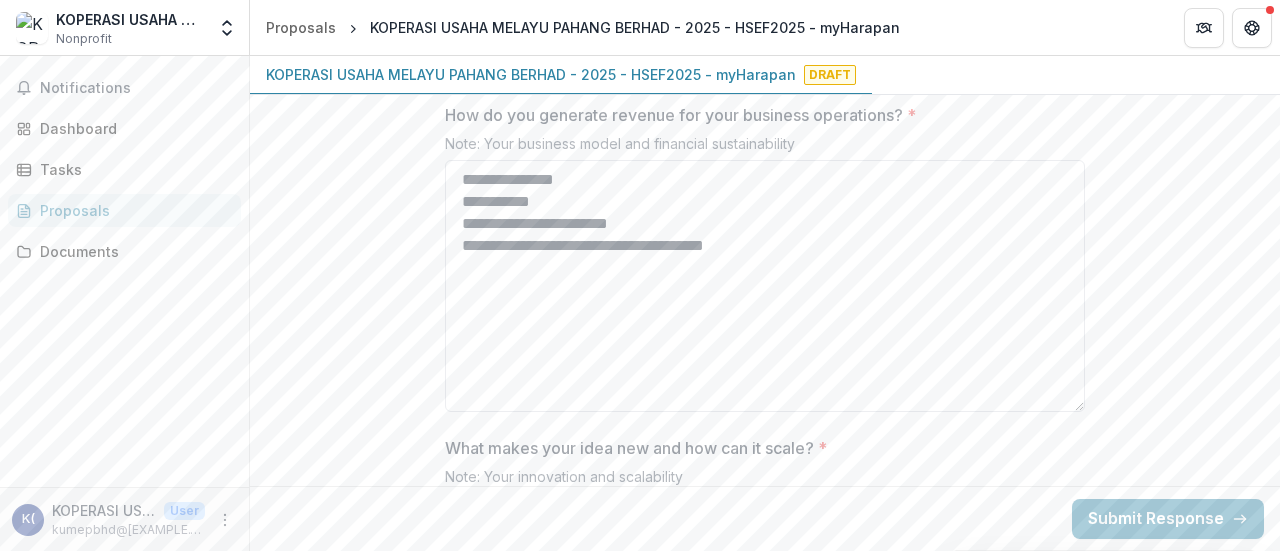 click on "**********" at bounding box center (765, 286) 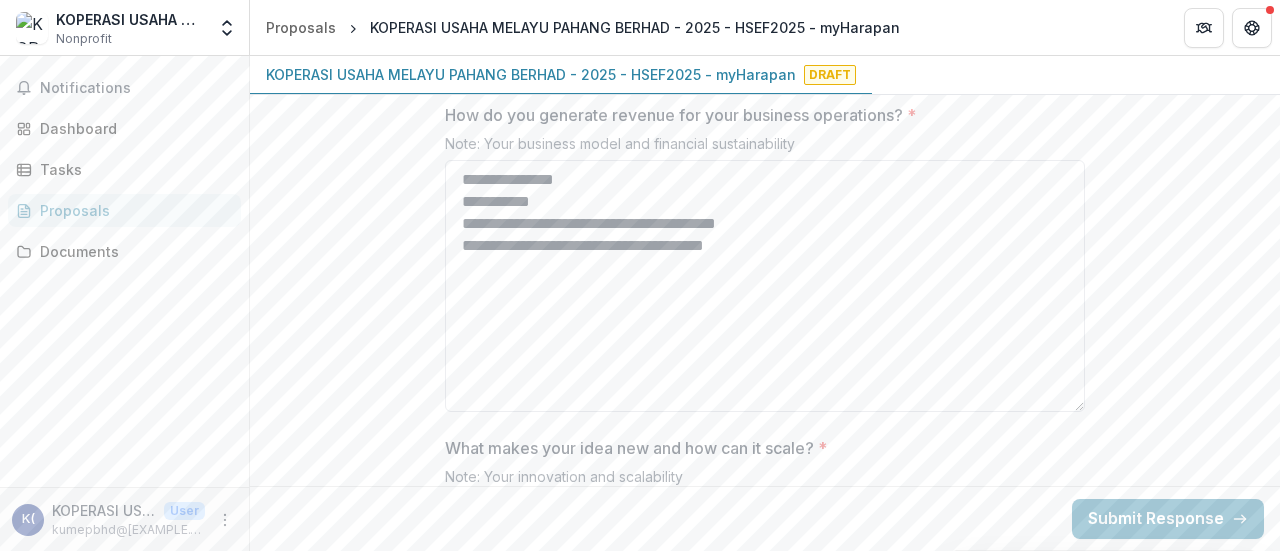click on "**********" at bounding box center [765, 286] 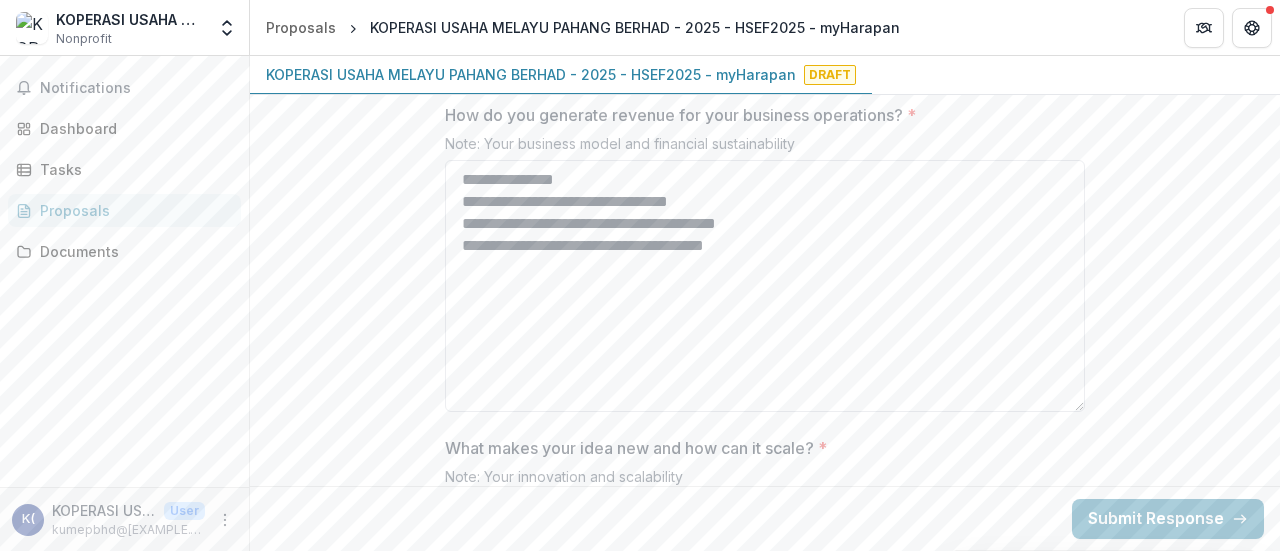 click on "**********" at bounding box center [765, 286] 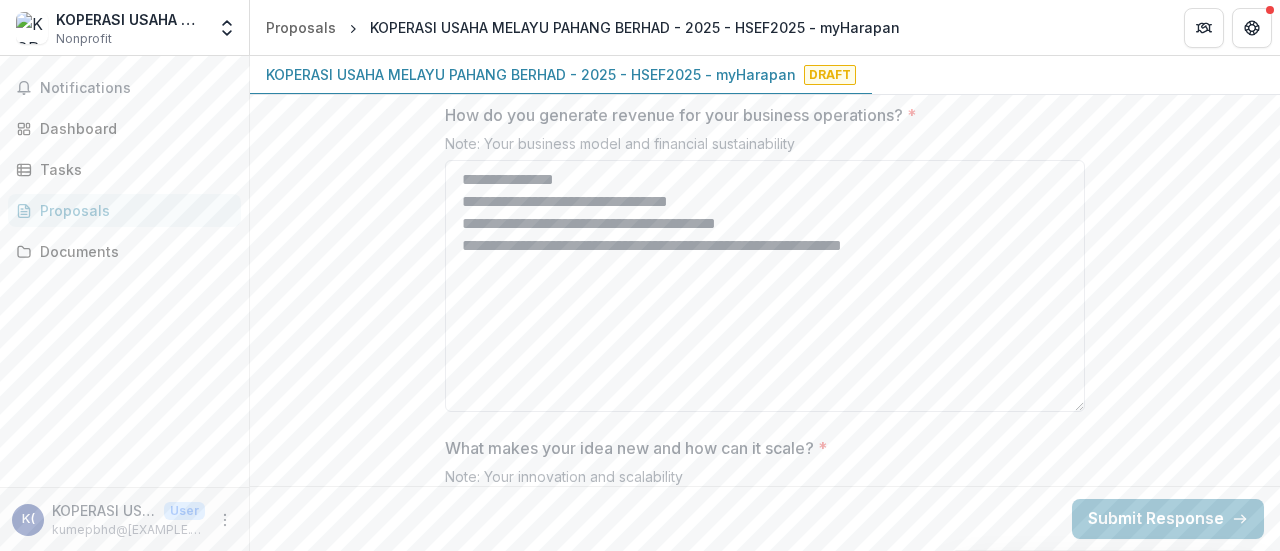 click on "**********" at bounding box center [765, 286] 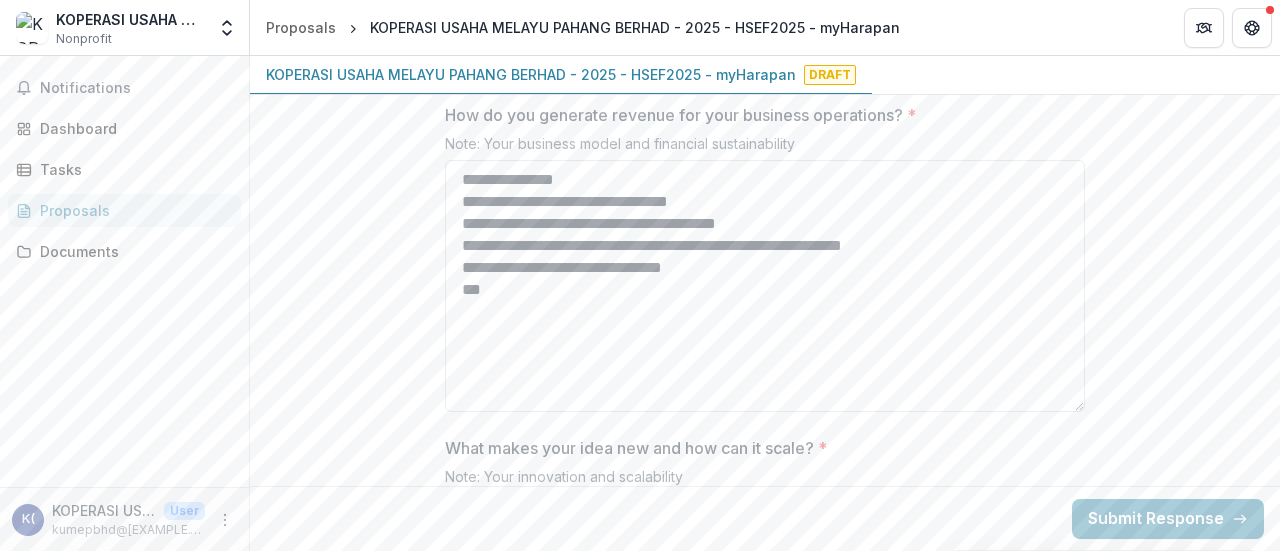 click on "**********" at bounding box center [765, 286] 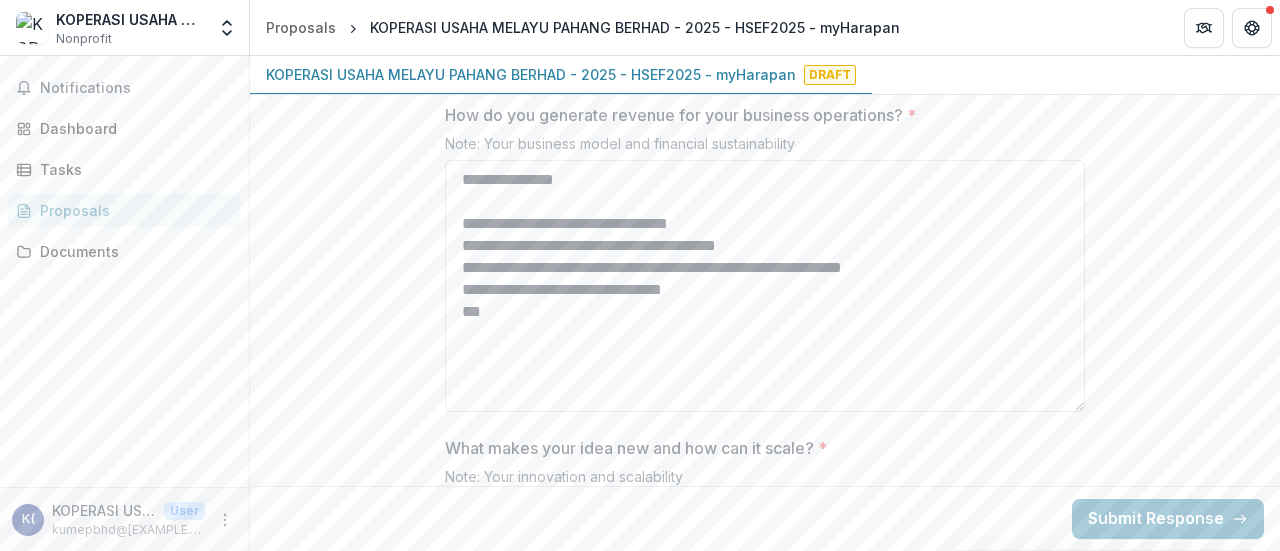 click on "**********" at bounding box center (765, 286) 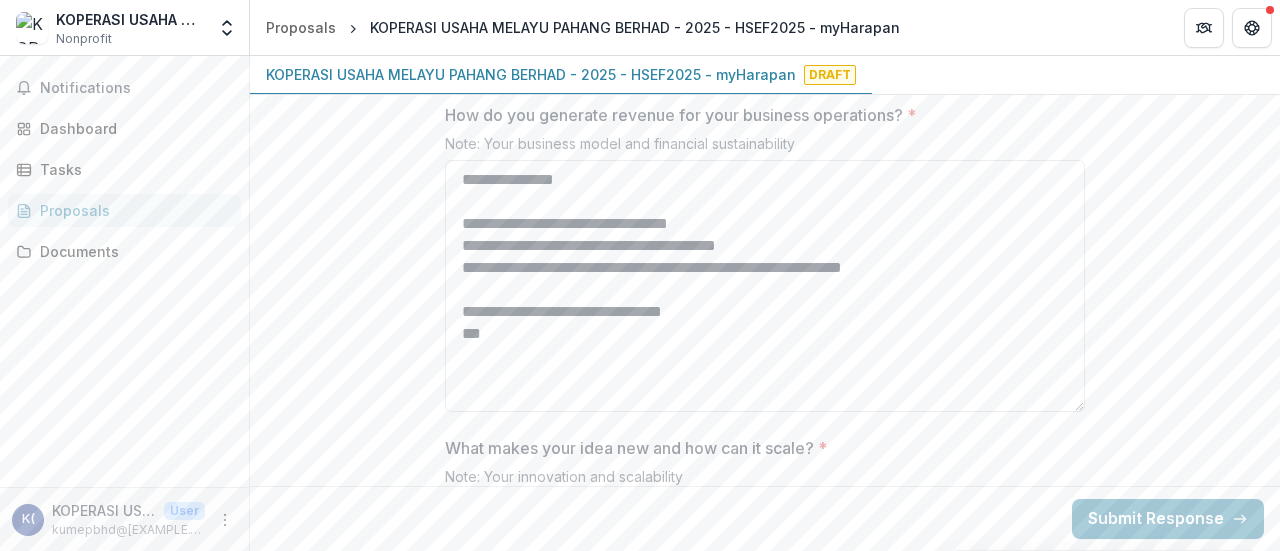 click on "**********" at bounding box center (765, 286) 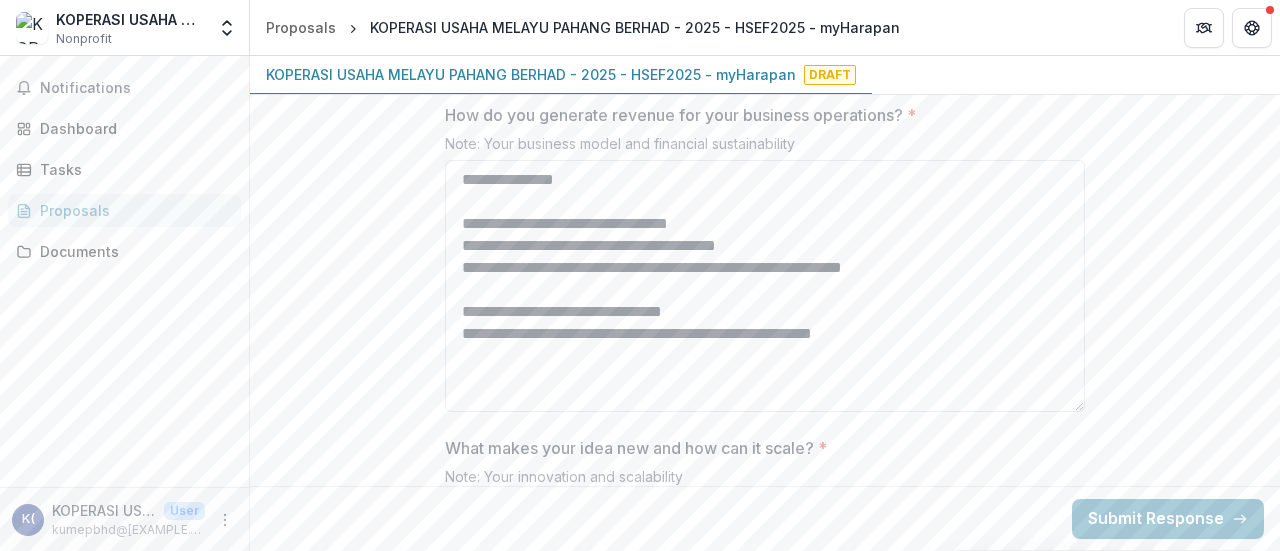 click on "**********" at bounding box center [765, 286] 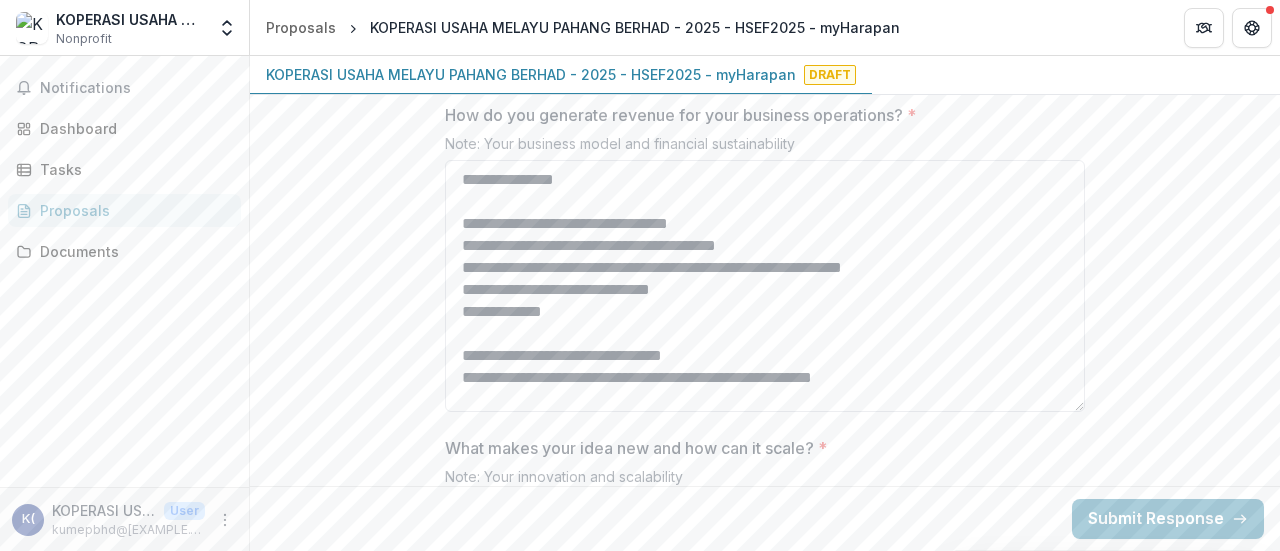 drag, startPoint x: 558, startPoint y: 304, endPoint x: 482, endPoint y: 307, distance: 76.05919 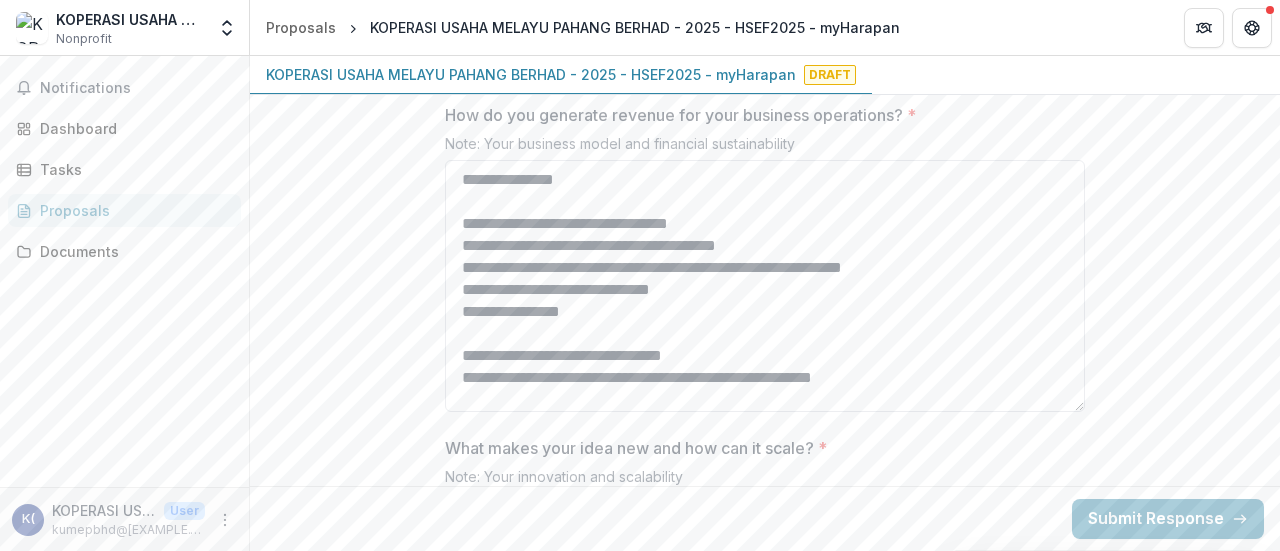 click on "**********" at bounding box center (765, 286) 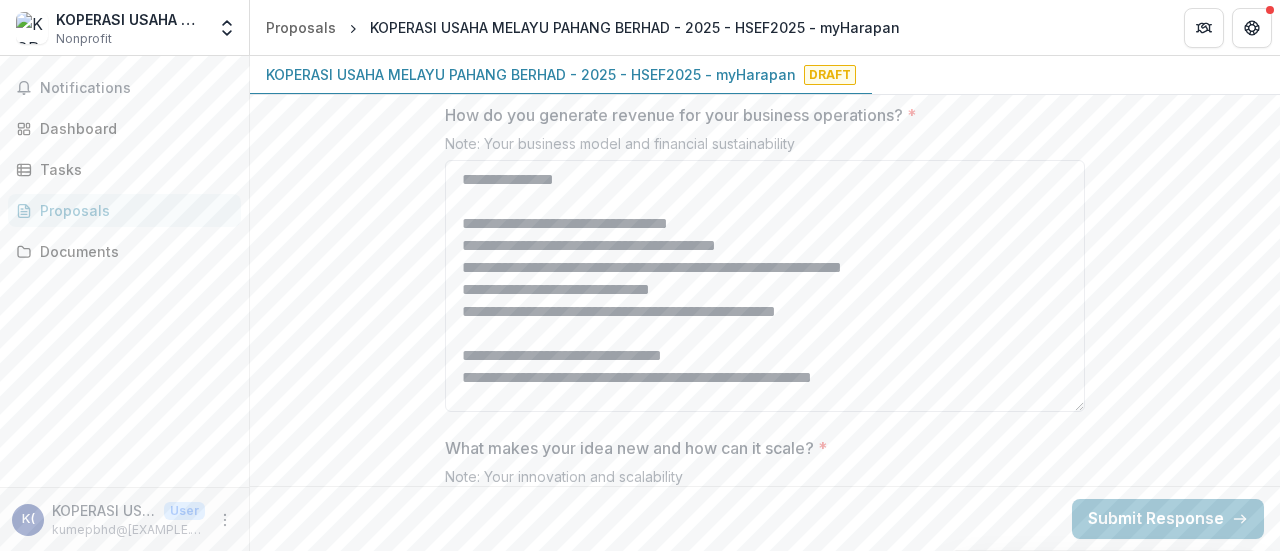click on "**********" at bounding box center [765, 286] 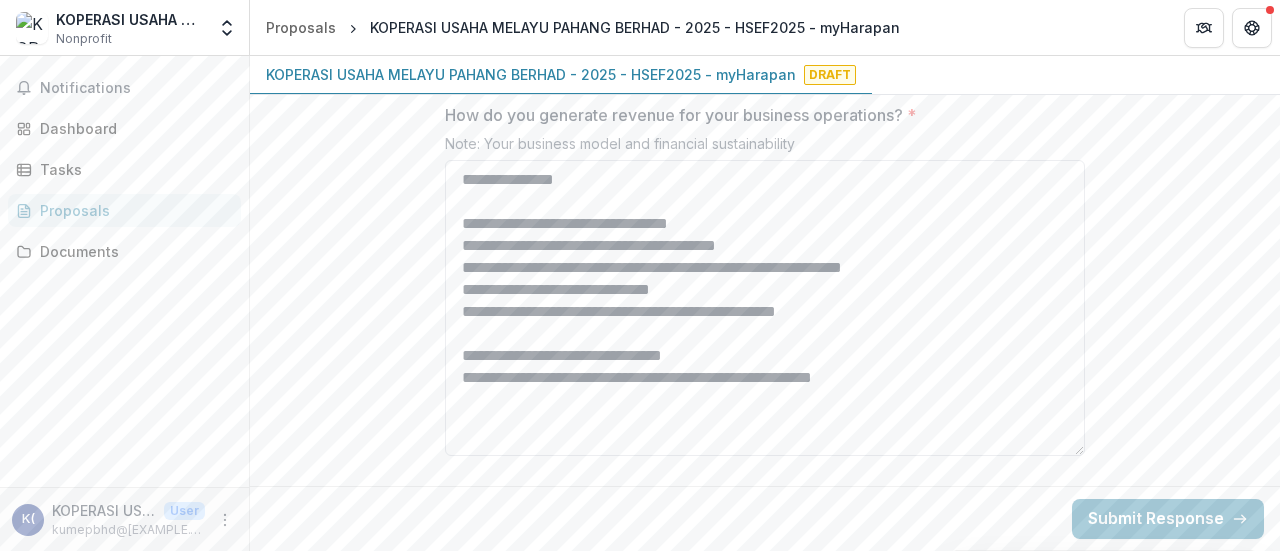 drag, startPoint x: 1072, startPoint y: 399, endPoint x: 1073, endPoint y: 443, distance: 44.011364 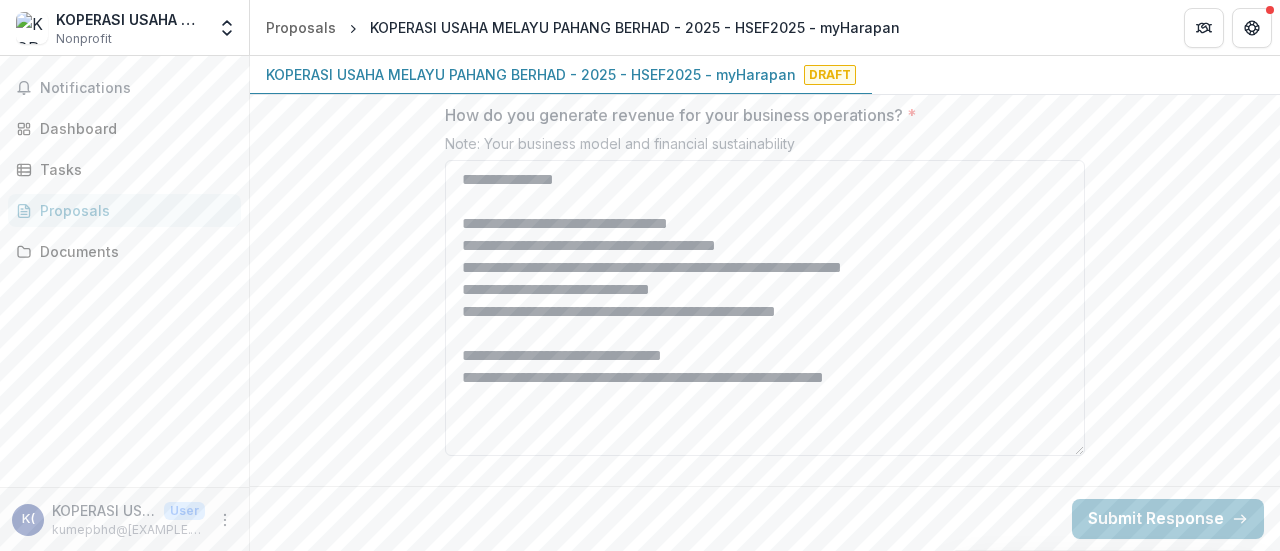 click on "**********" at bounding box center [765, 308] 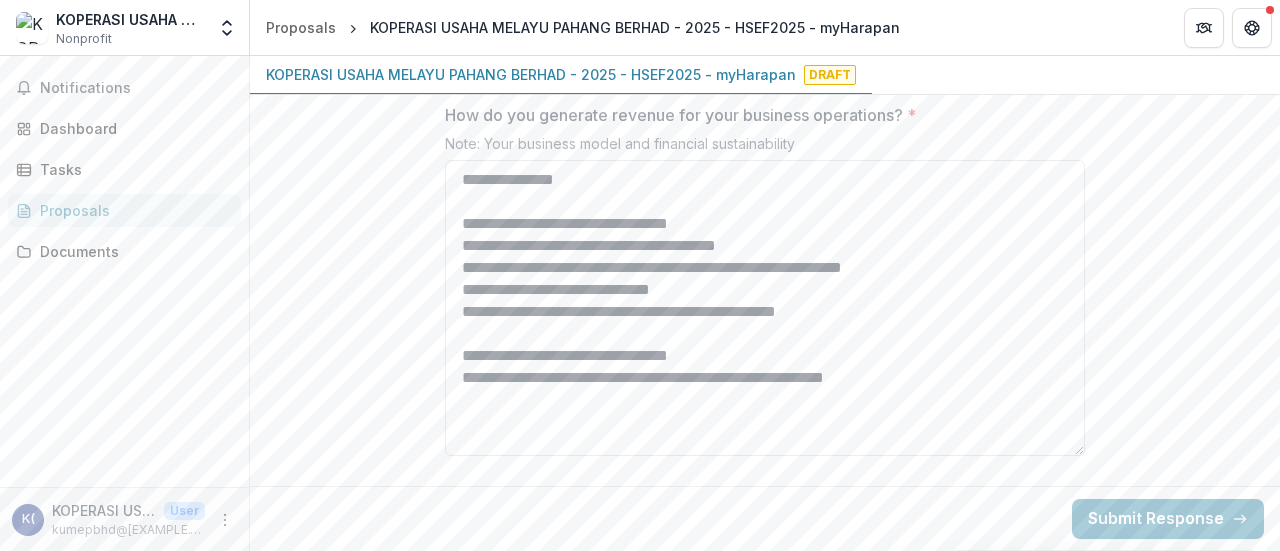 click on "**********" at bounding box center (765, 308) 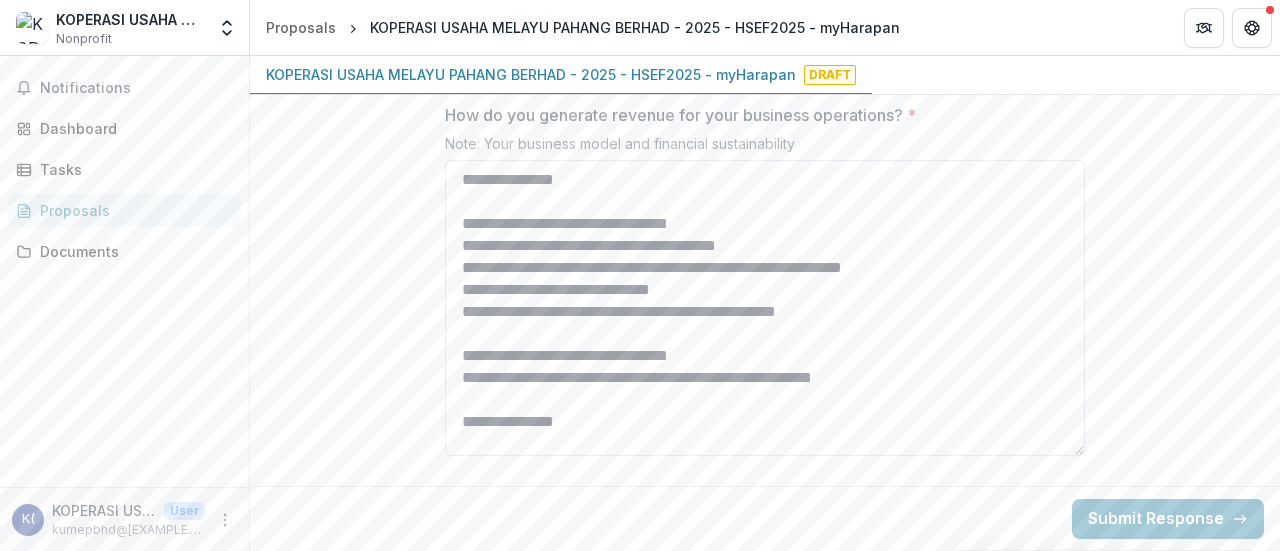 scroll, scrollTop: 7, scrollLeft: 0, axis: vertical 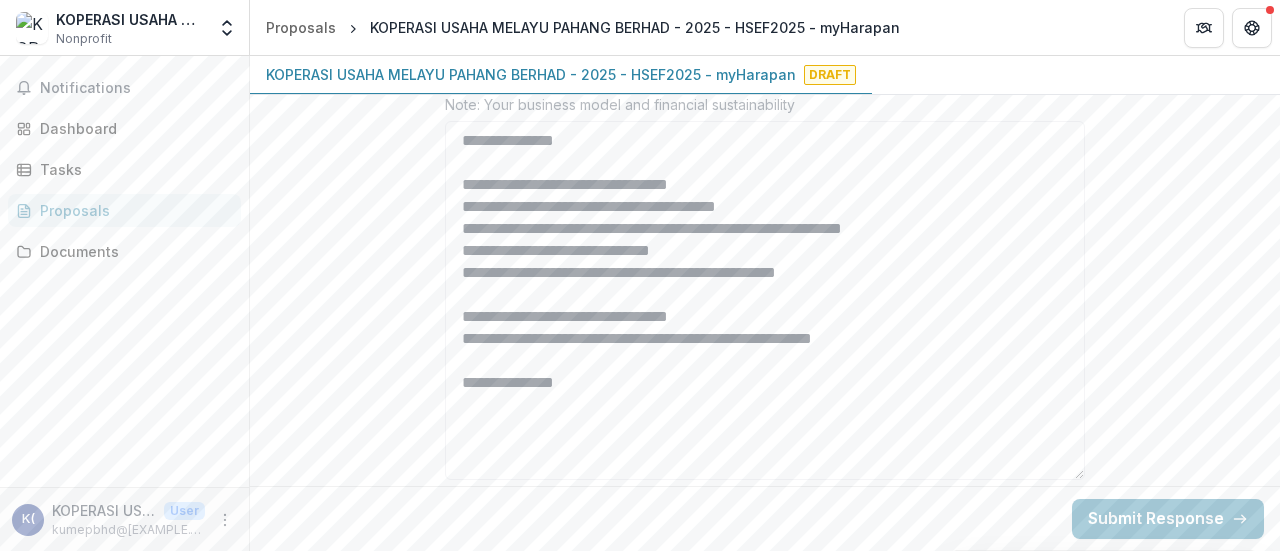 drag, startPoint x: 1078, startPoint y: 405, endPoint x: 1086, endPoint y: 469, distance: 64.49806 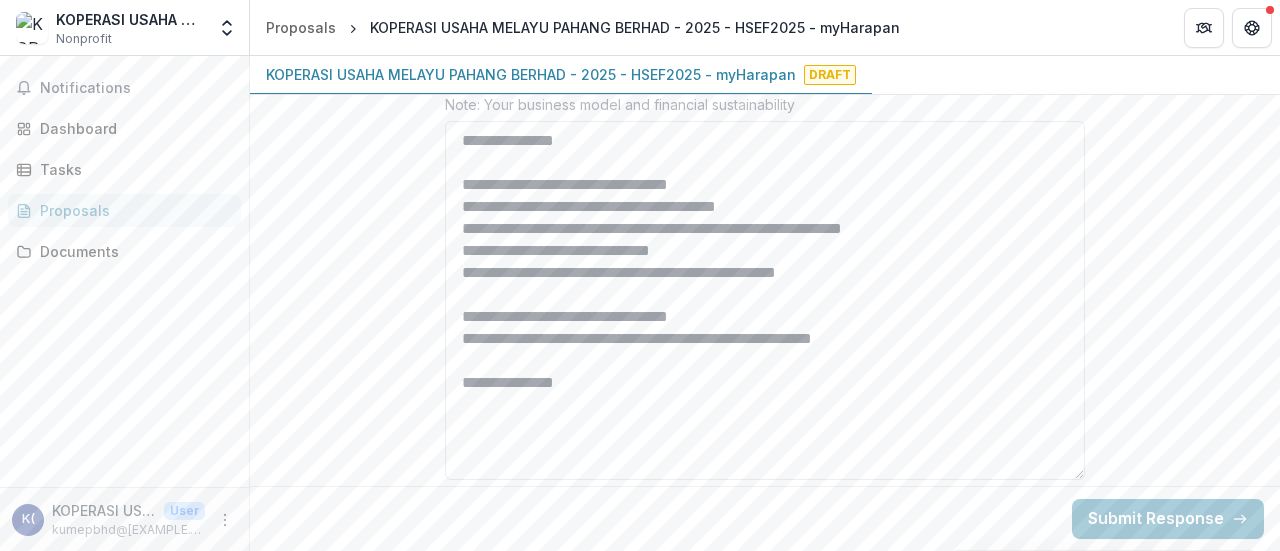 click on "**********" at bounding box center (765, 300) 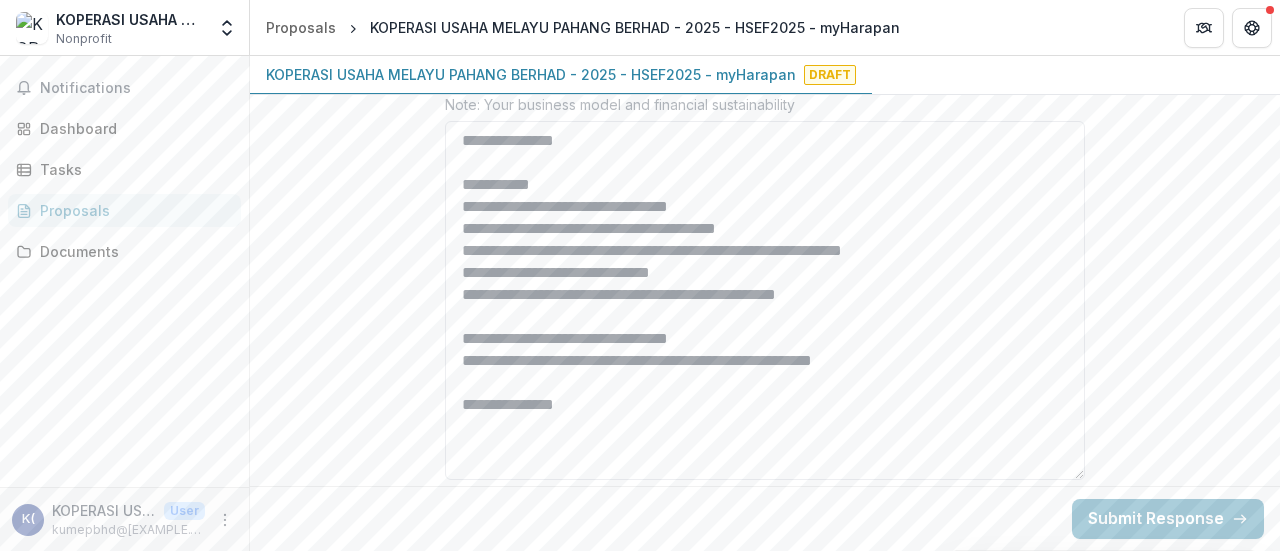 click on "**********" at bounding box center (765, 300) 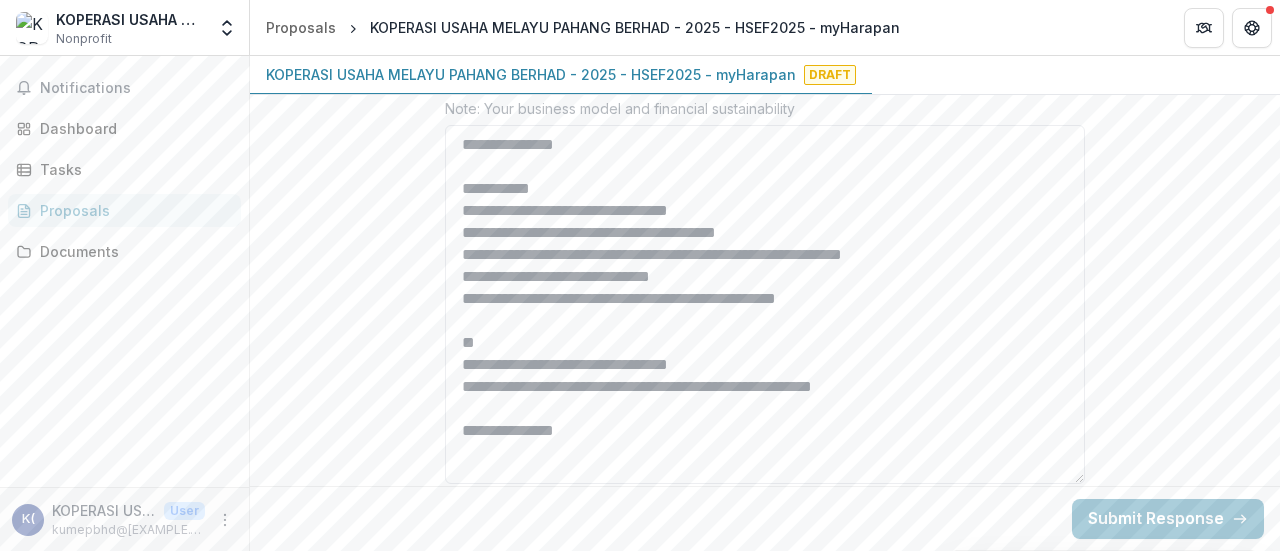 scroll, scrollTop: 2624, scrollLeft: 0, axis: vertical 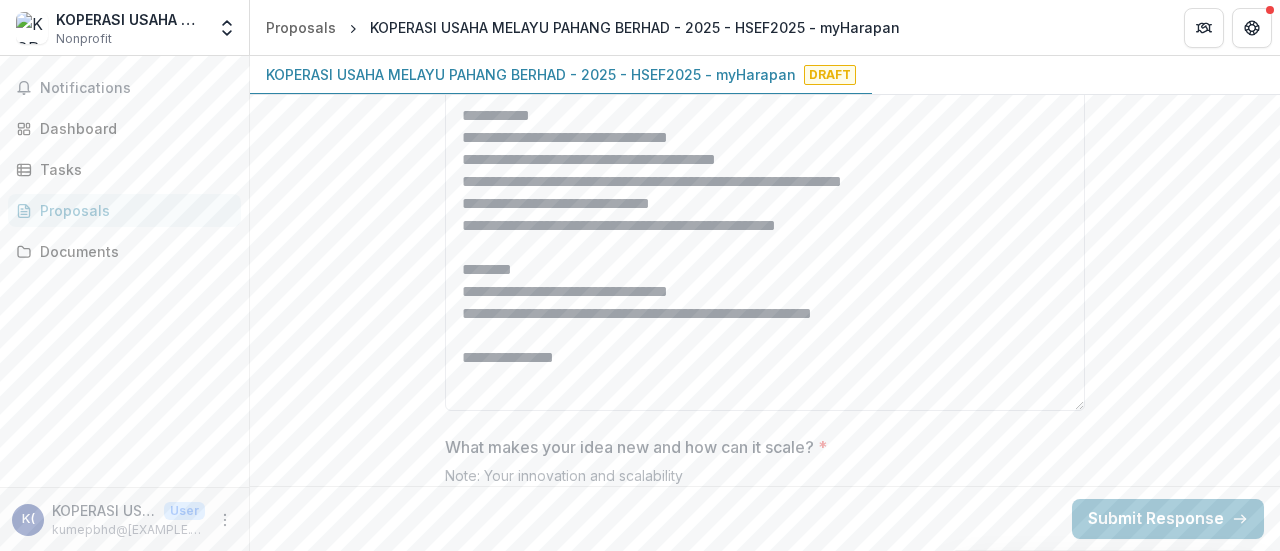 click on "**********" at bounding box center [765, 231] 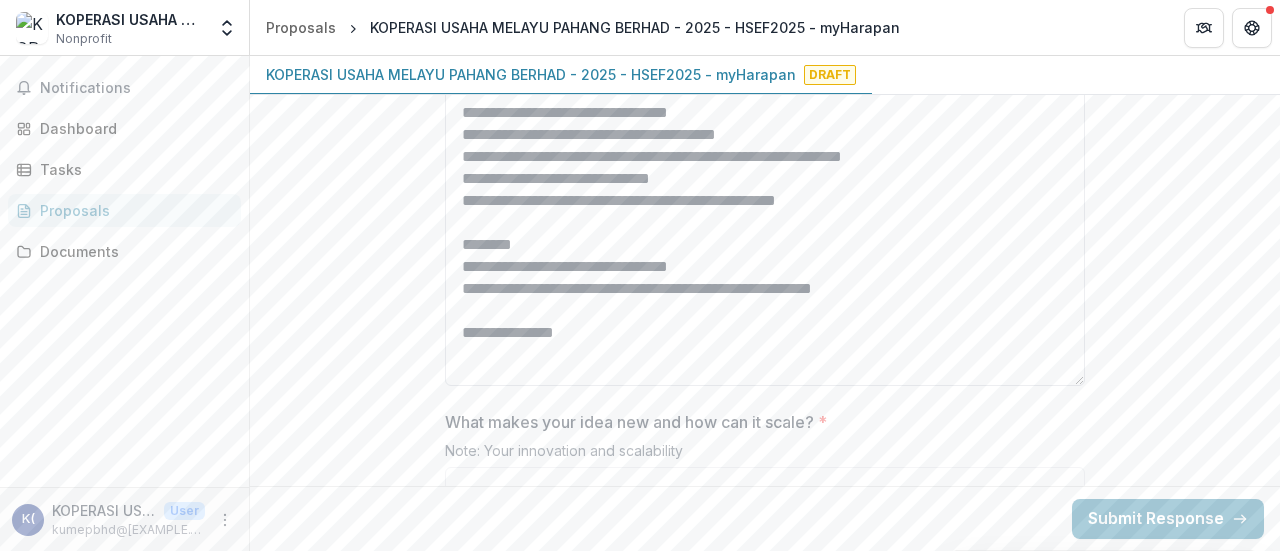scroll, scrollTop: 2722, scrollLeft: 0, axis: vertical 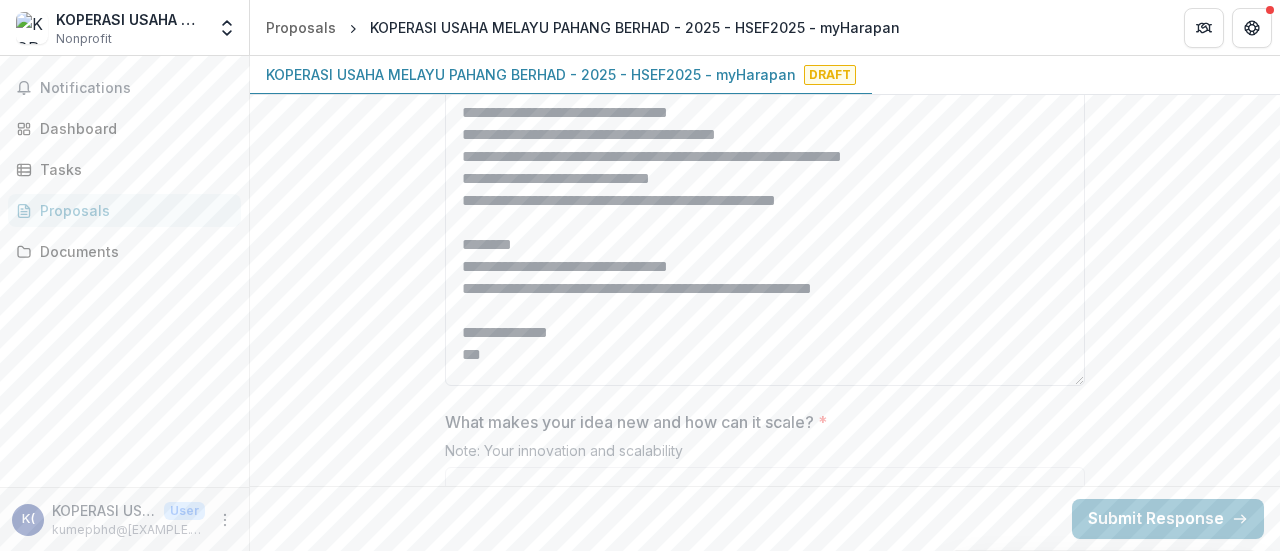 click on "**********" at bounding box center [765, 206] 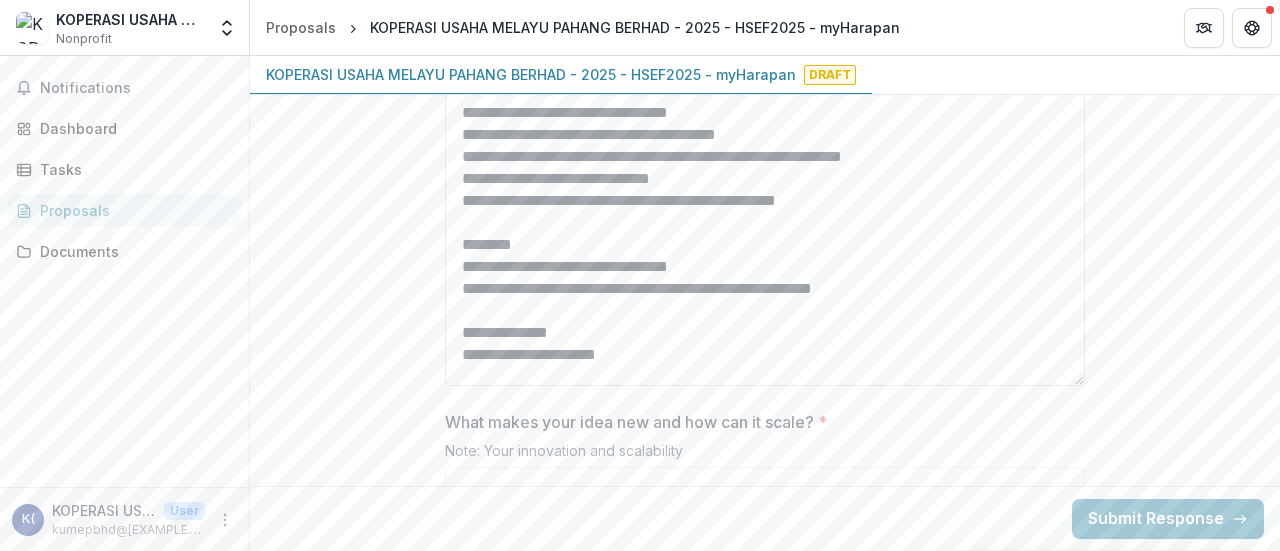 click on "**********" at bounding box center [765, 206] 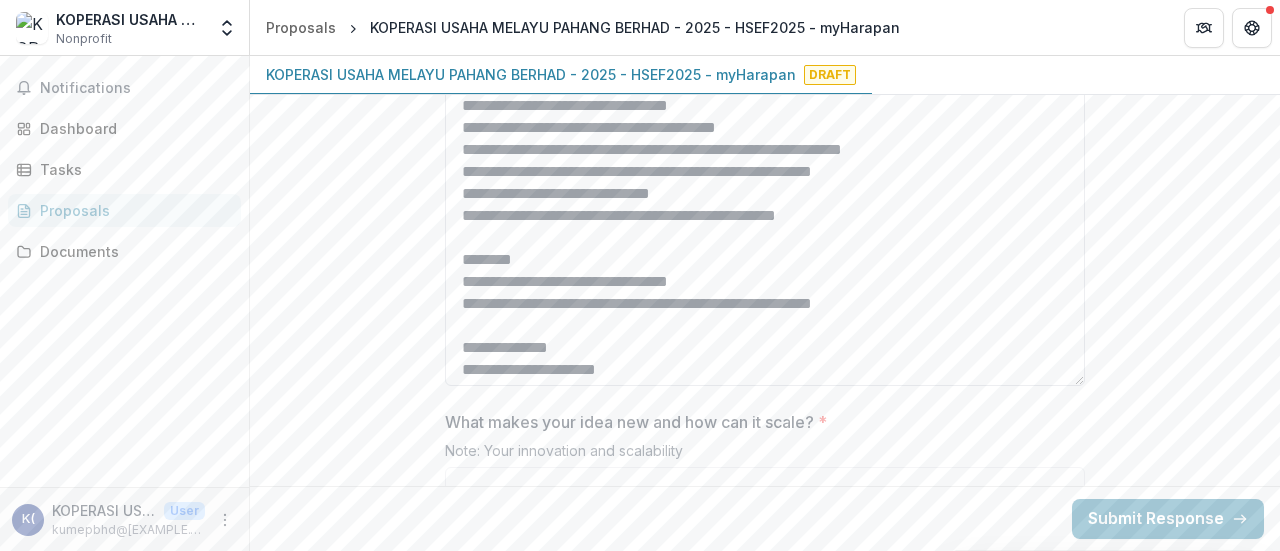 scroll, scrollTop: 10, scrollLeft: 0, axis: vertical 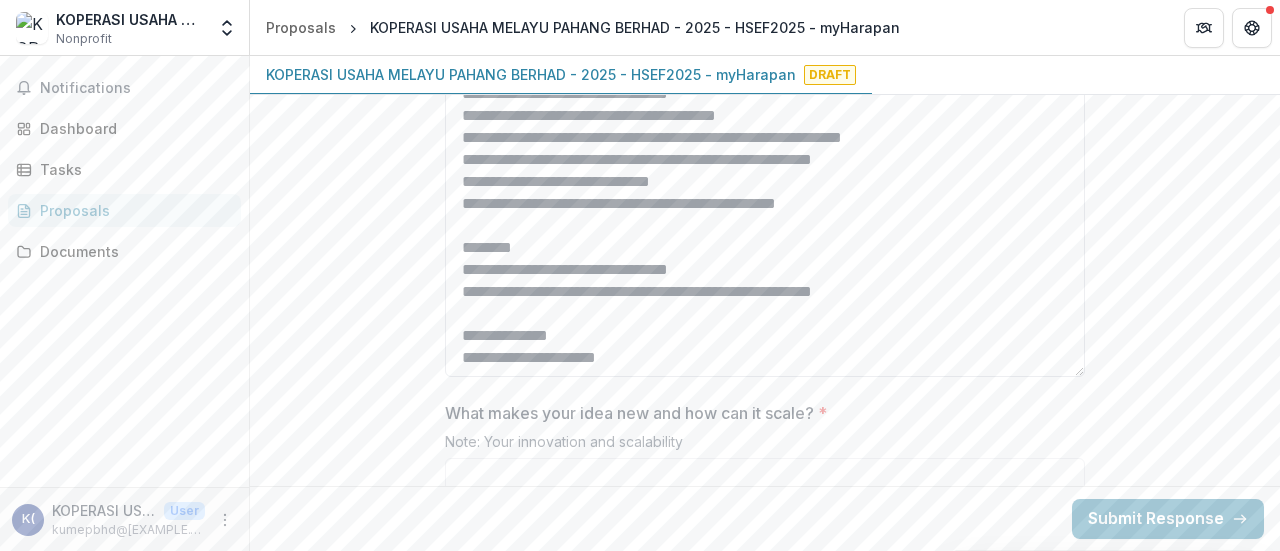 click on "**********" at bounding box center (765, 197) 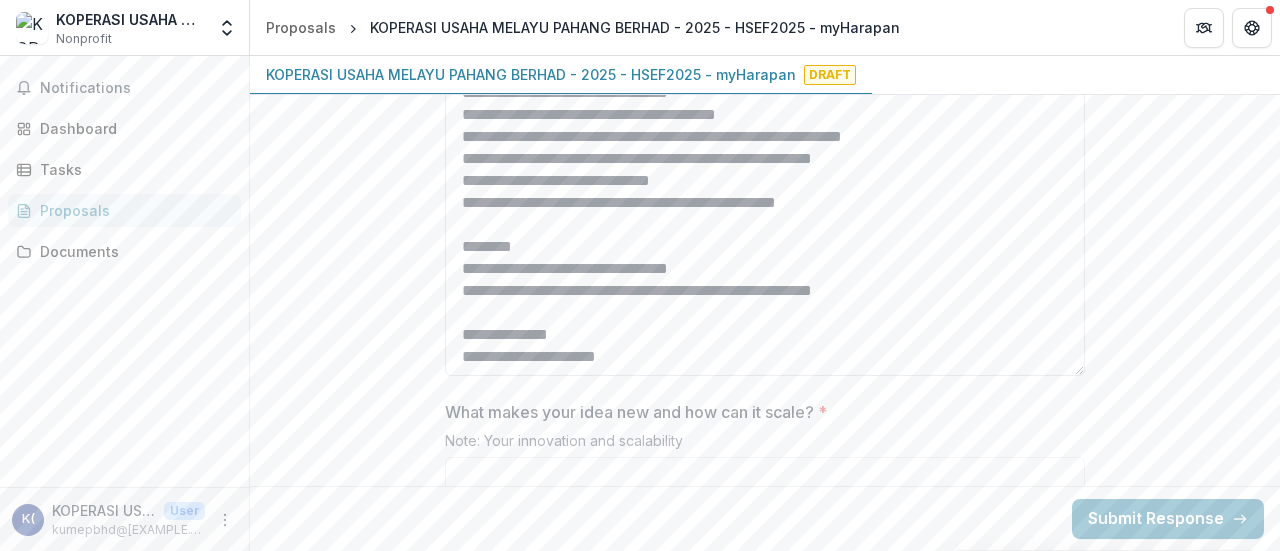 click on "**********" at bounding box center [765, 196] 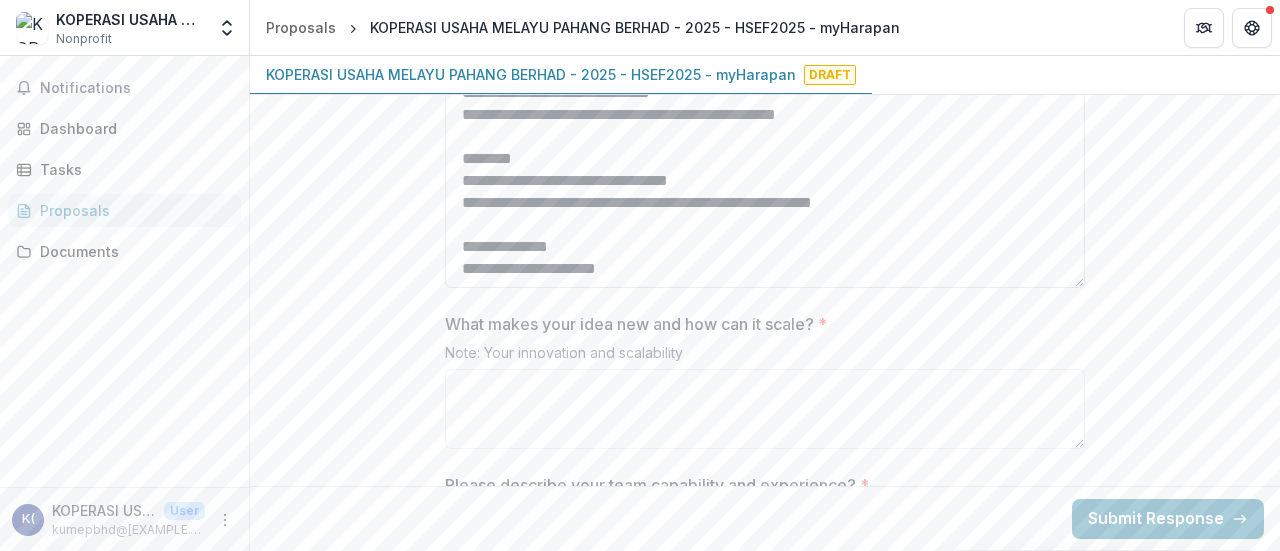 click on "**********" at bounding box center [765, 108] 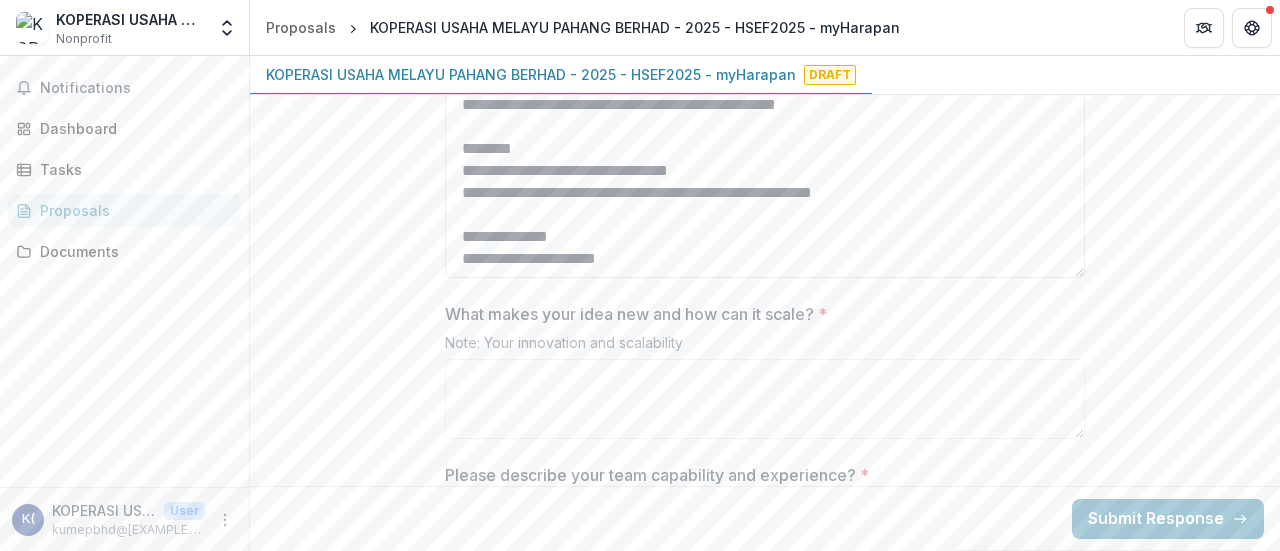 scroll, scrollTop: 2831, scrollLeft: 0, axis: vertical 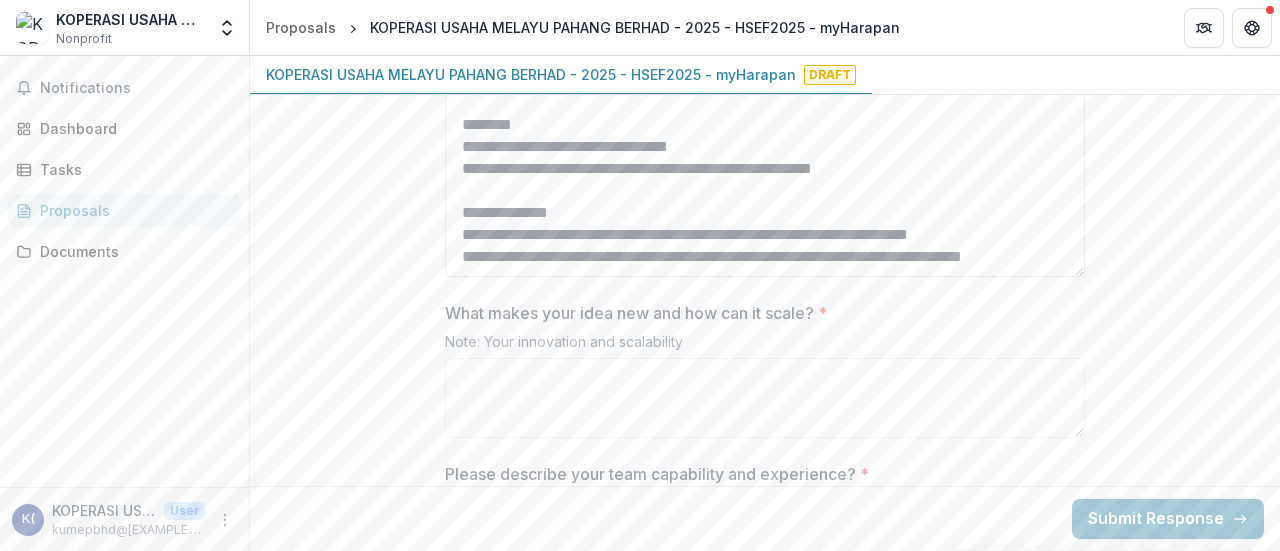 drag, startPoint x: 554, startPoint y: 261, endPoint x: 463, endPoint y: 251, distance: 91.5478 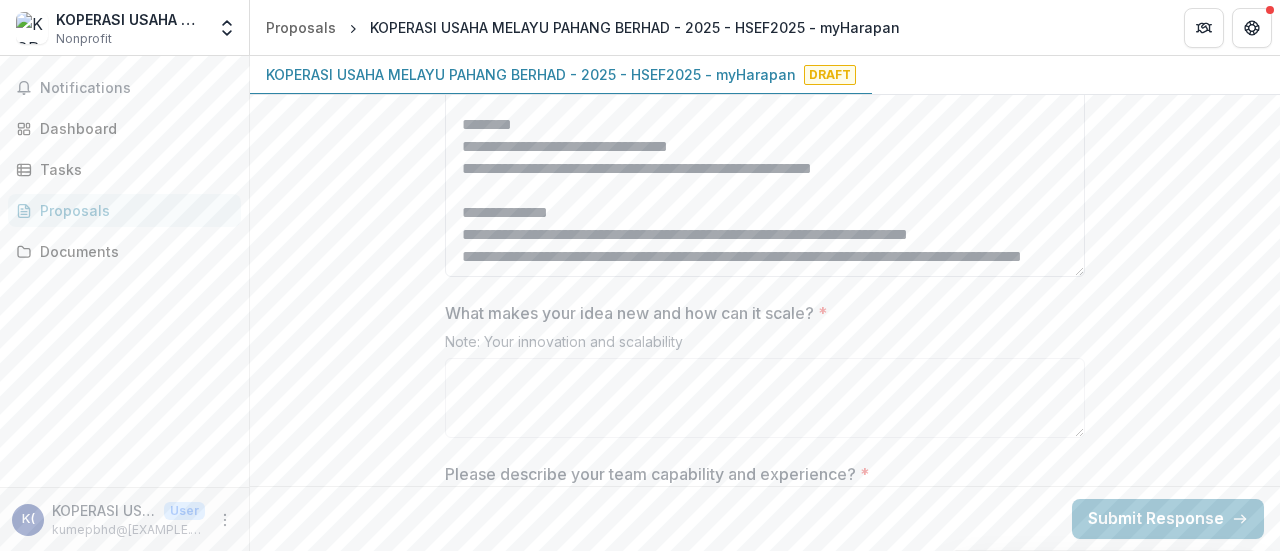 click on "**********" at bounding box center (765, 97) 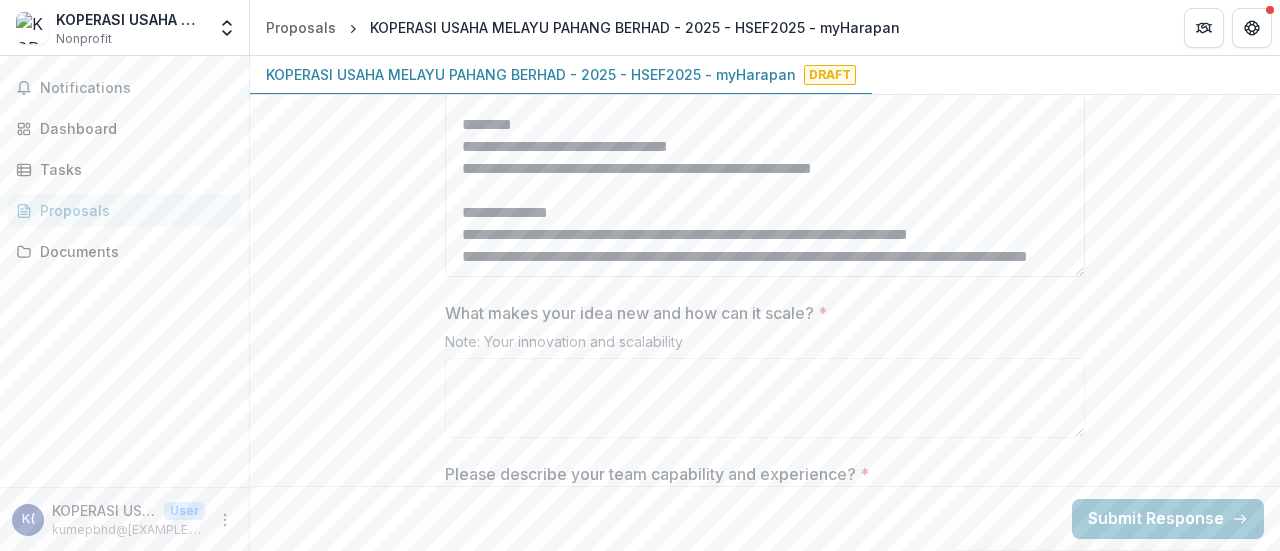 drag, startPoint x: 619, startPoint y: 232, endPoint x: 538, endPoint y: 229, distance: 81.055534 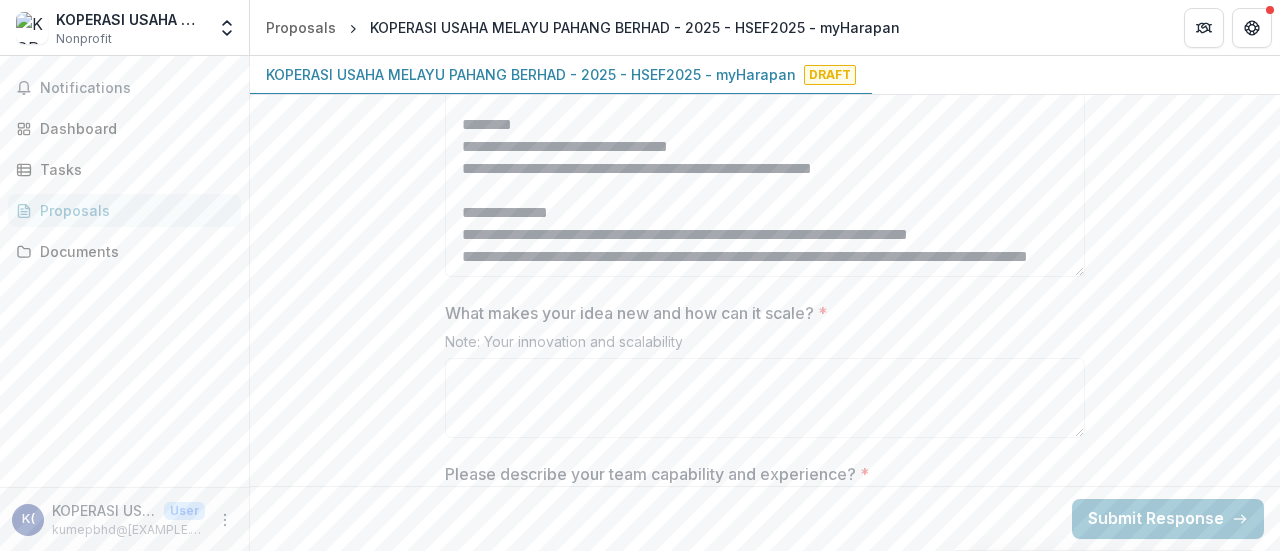 type on "**********" 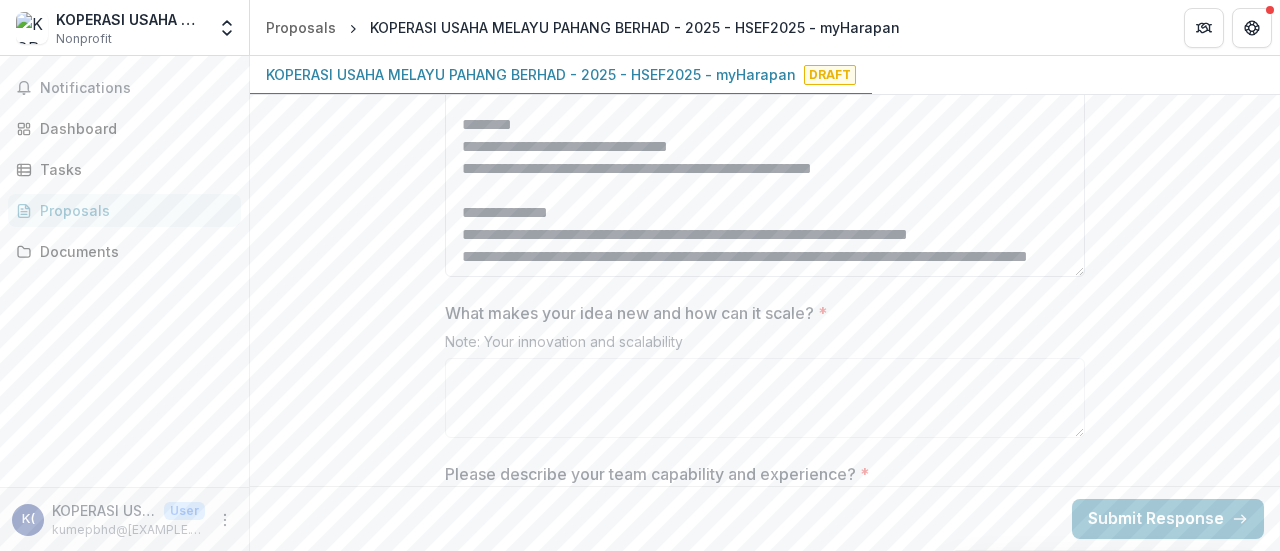click on "**********" at bounding box center [765, 97] 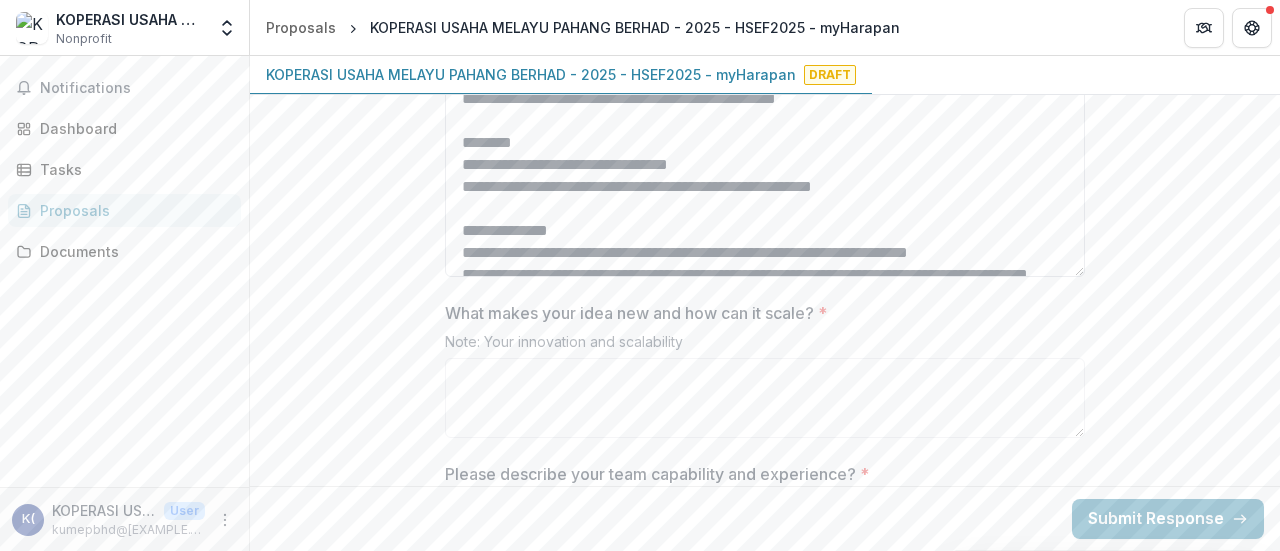 scroll, scrollTop: 0, scrollLeft: 0, axis: both 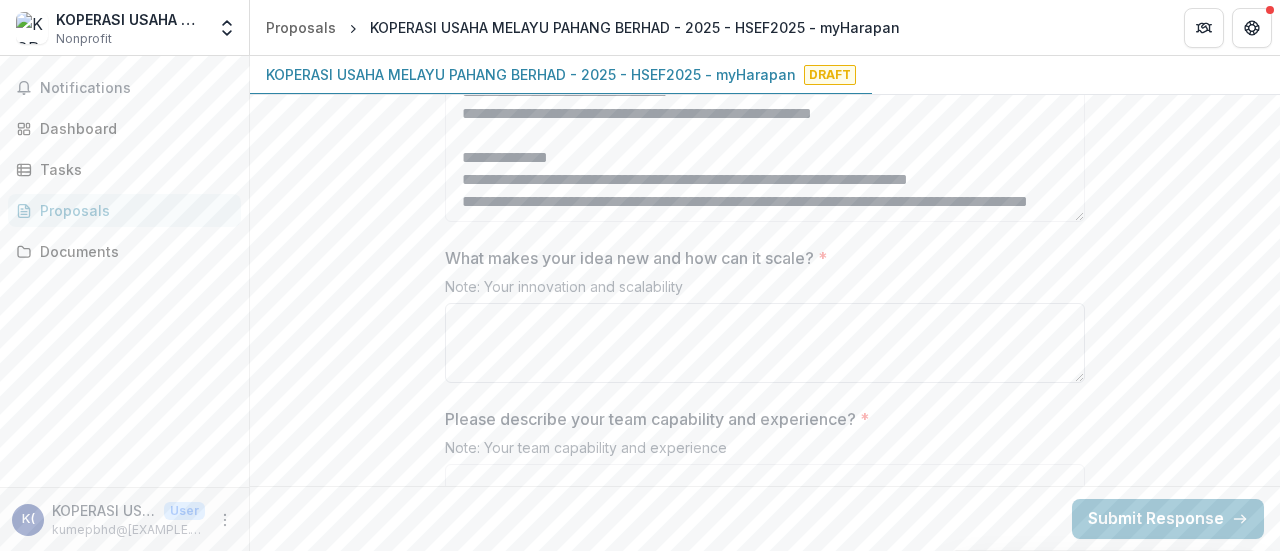 click on "What makes your idea new and how can it scale? *" at bounding box center (765, 343) 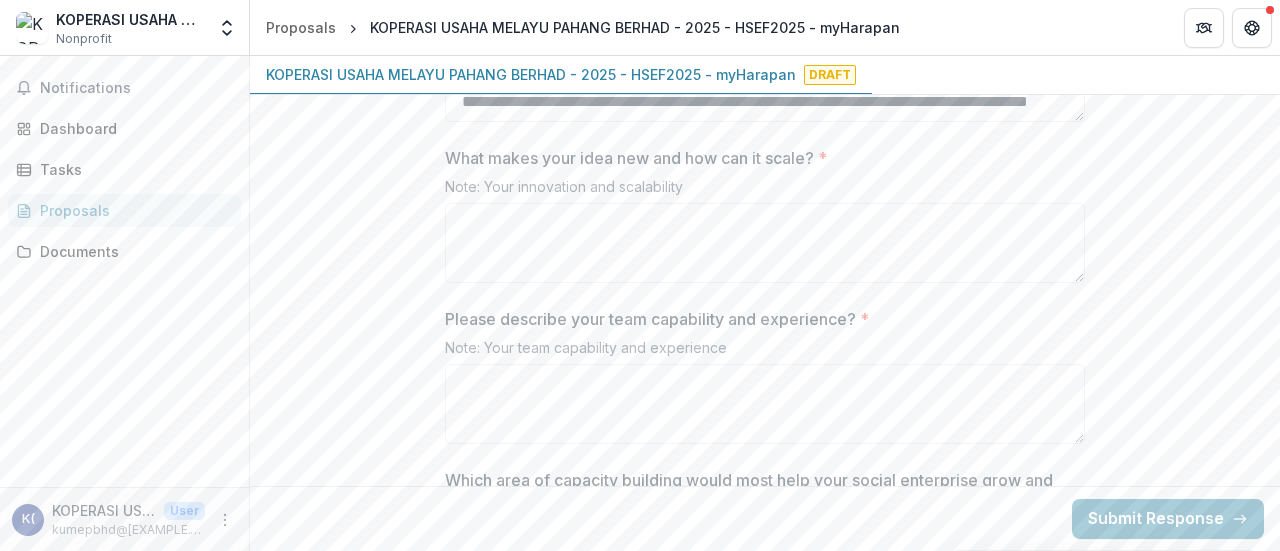 scroll, scrollTop: 2986, scrollLeft: 0, axis: vertical 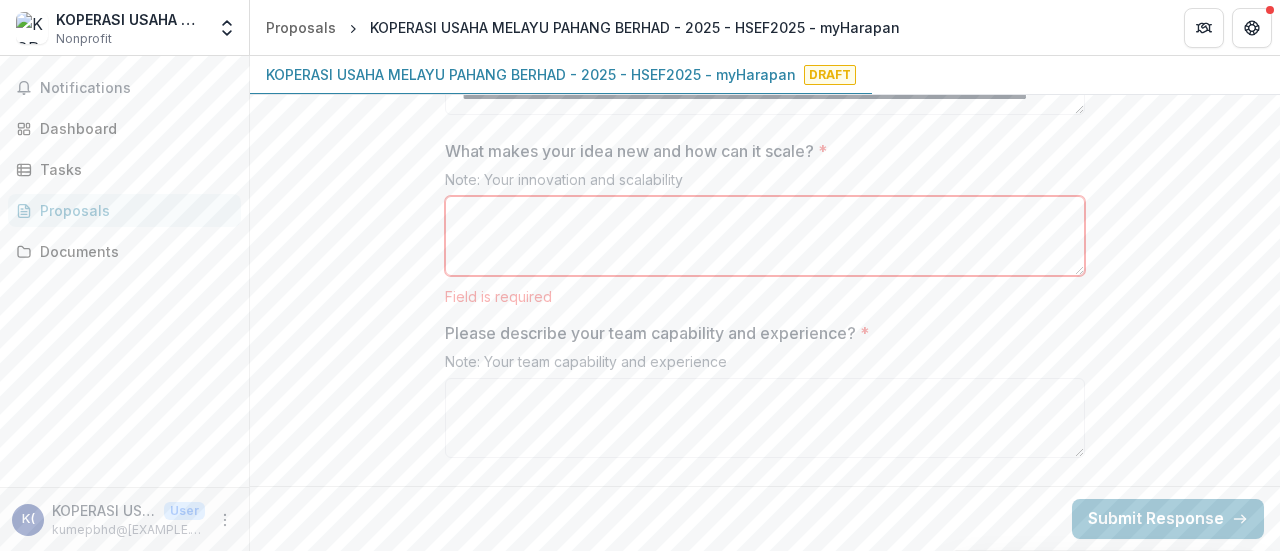 click on "What makes your idea new and how can it scale? *" at bounding box center (765, 236) 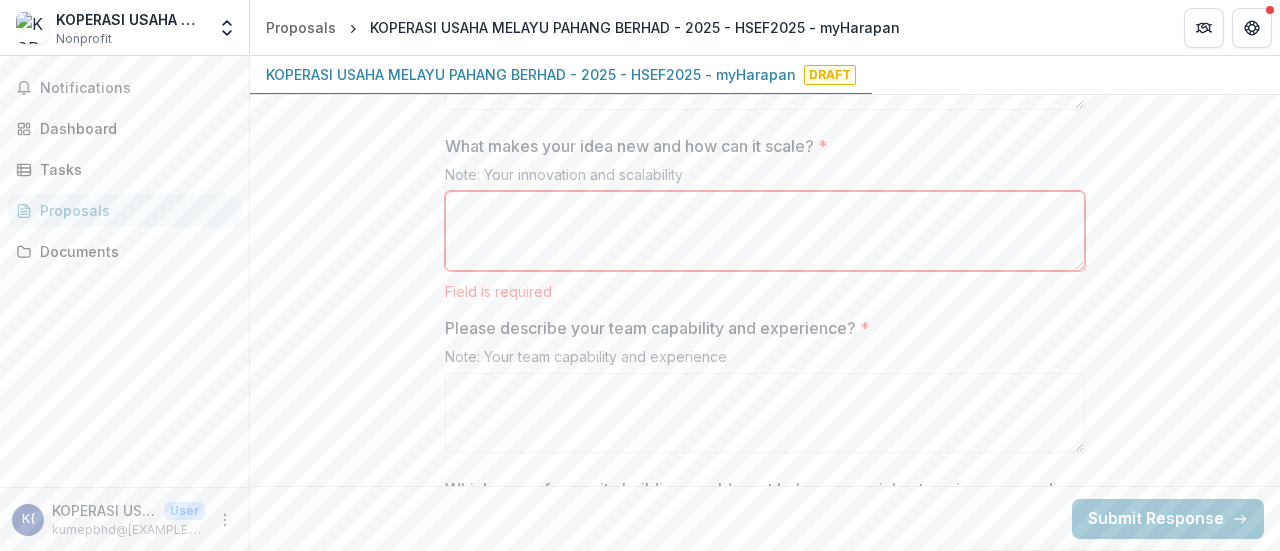 scroll, scrollTop: 2999, scrollLeft: 0, axis: vertical 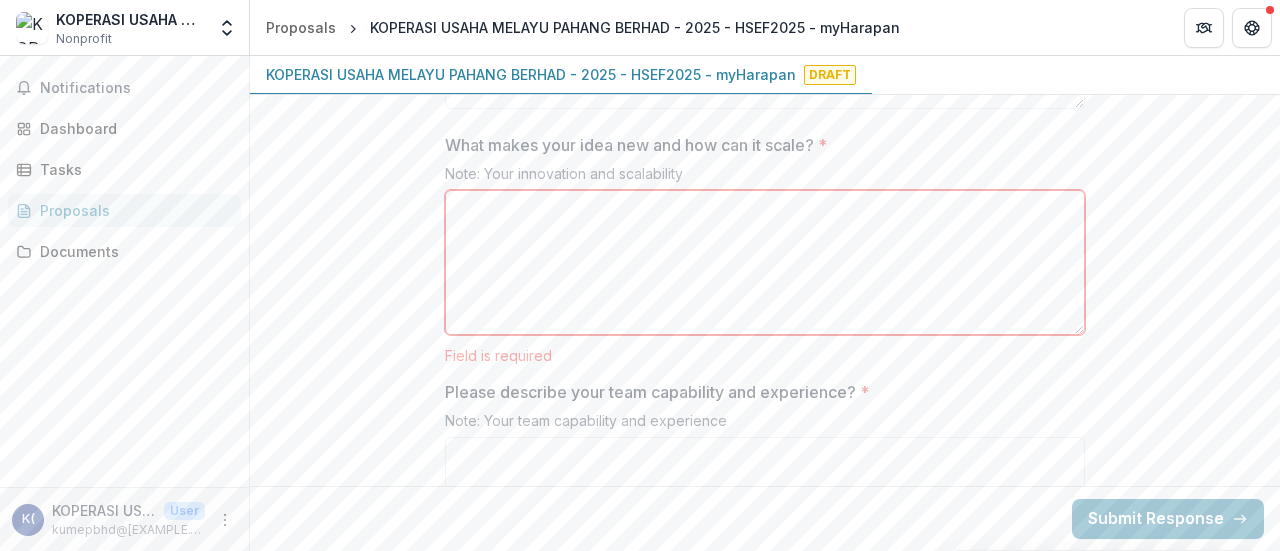 drag, startPoint x: 1078, startPoint y: 261, endPoint x: 1082, endPoint y: 326, distance: 65.12296 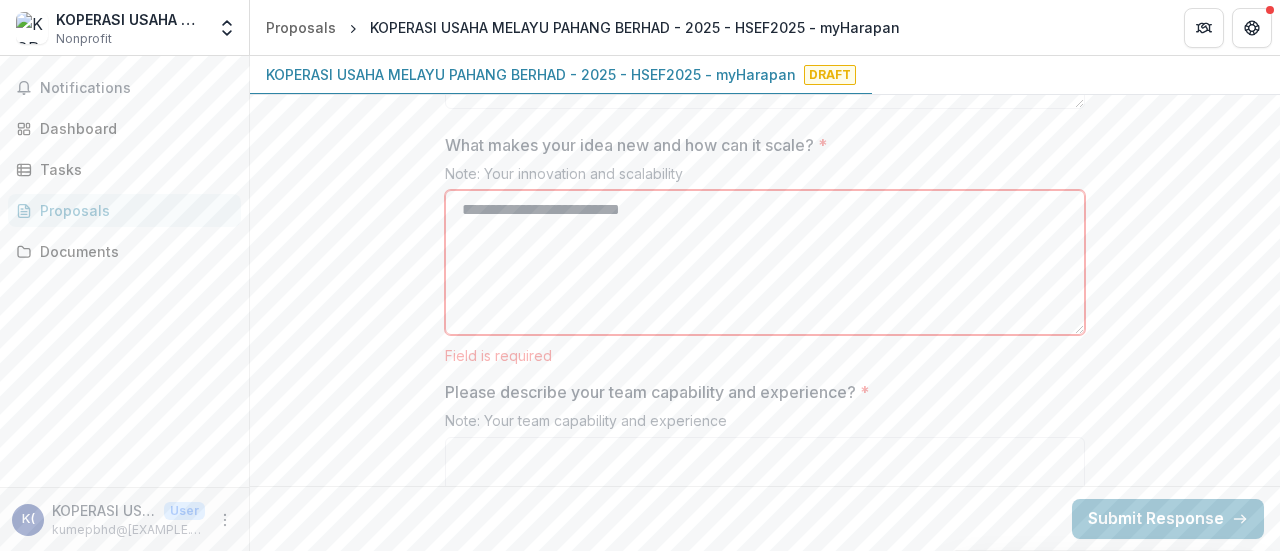 type on "**********" 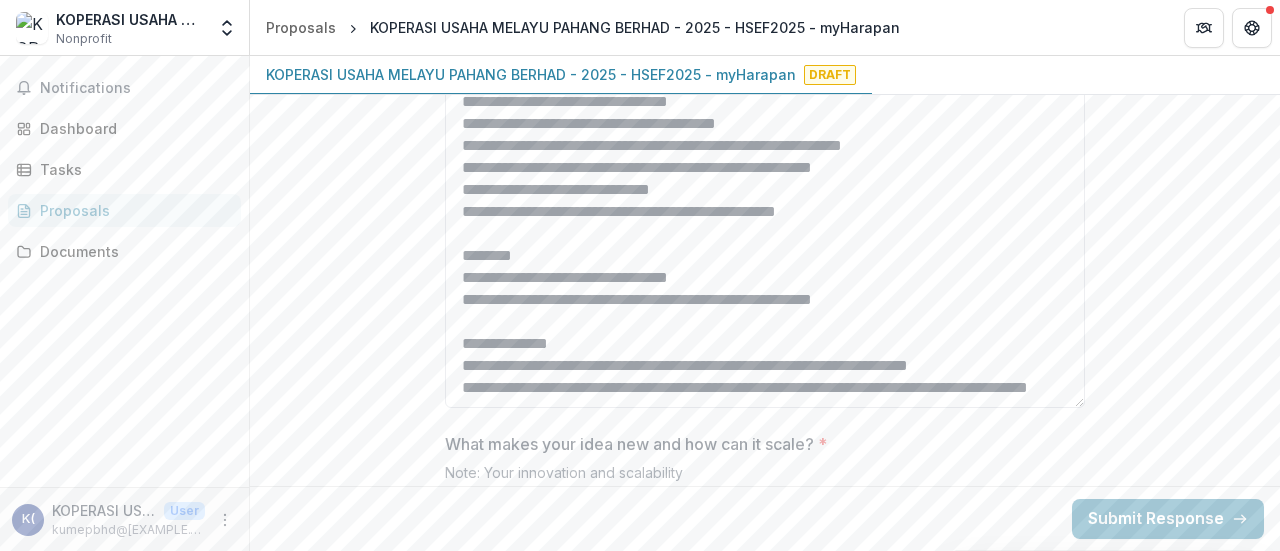 scroll, scrollTop: 2700, scrollLeft: 0, axis: vertical 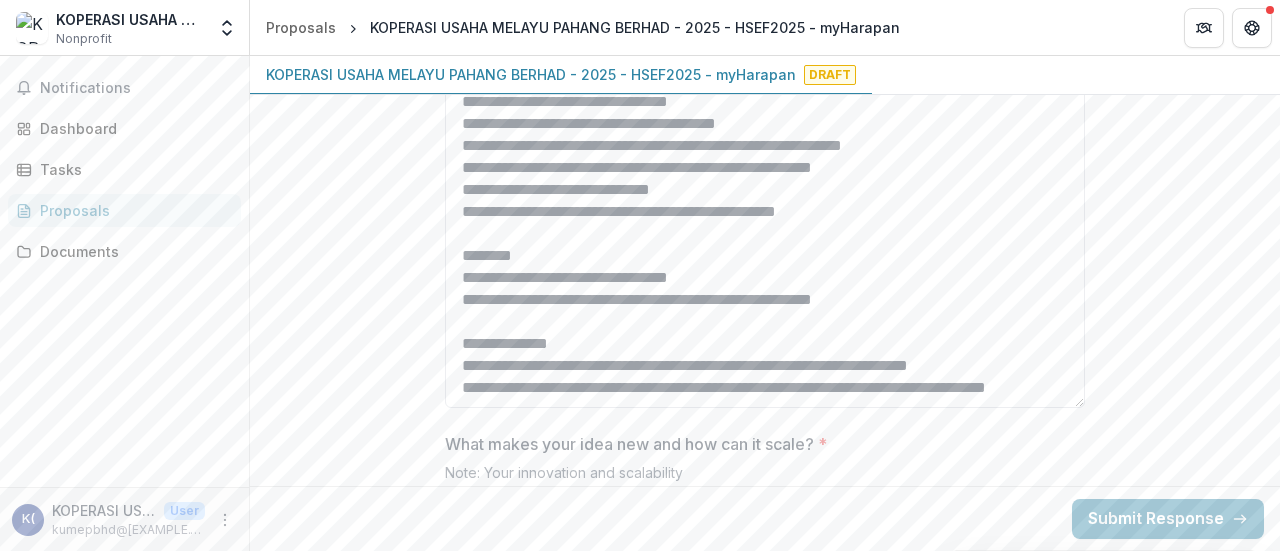 click on "**********" at bounding box center [765, 228] 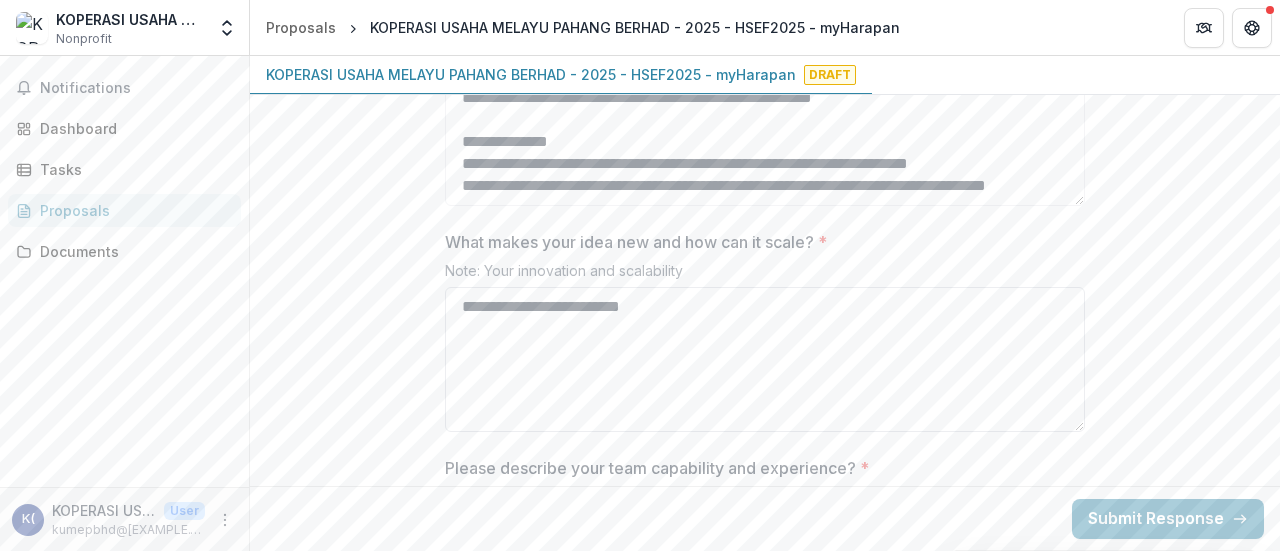 type on "**********" 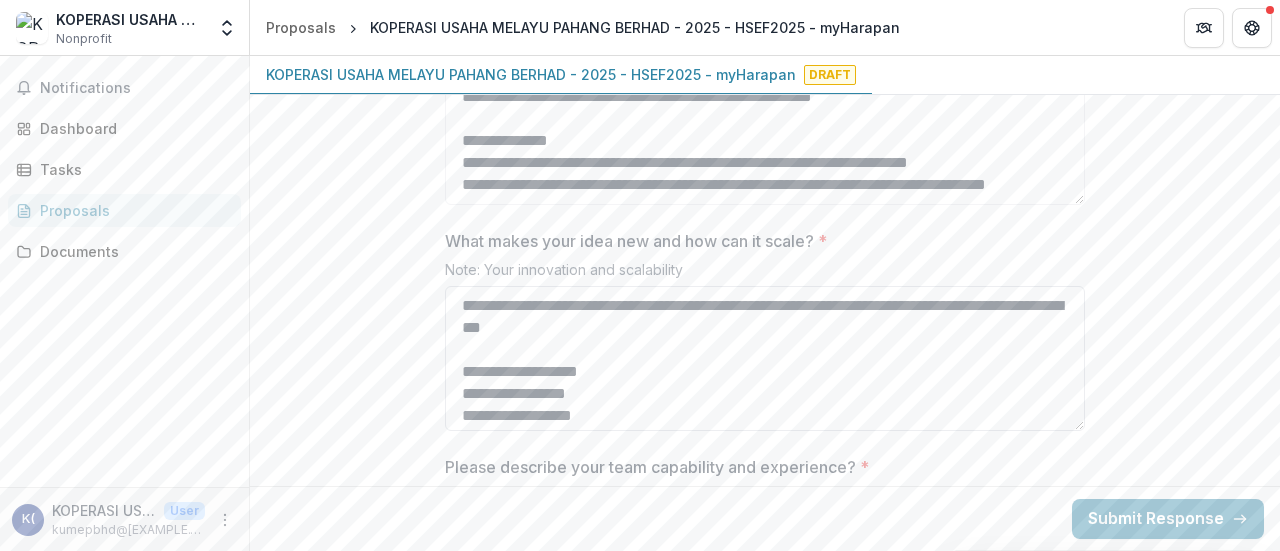 scroll, scrollTop: 17, scrollLeft: 0, axis: vertical 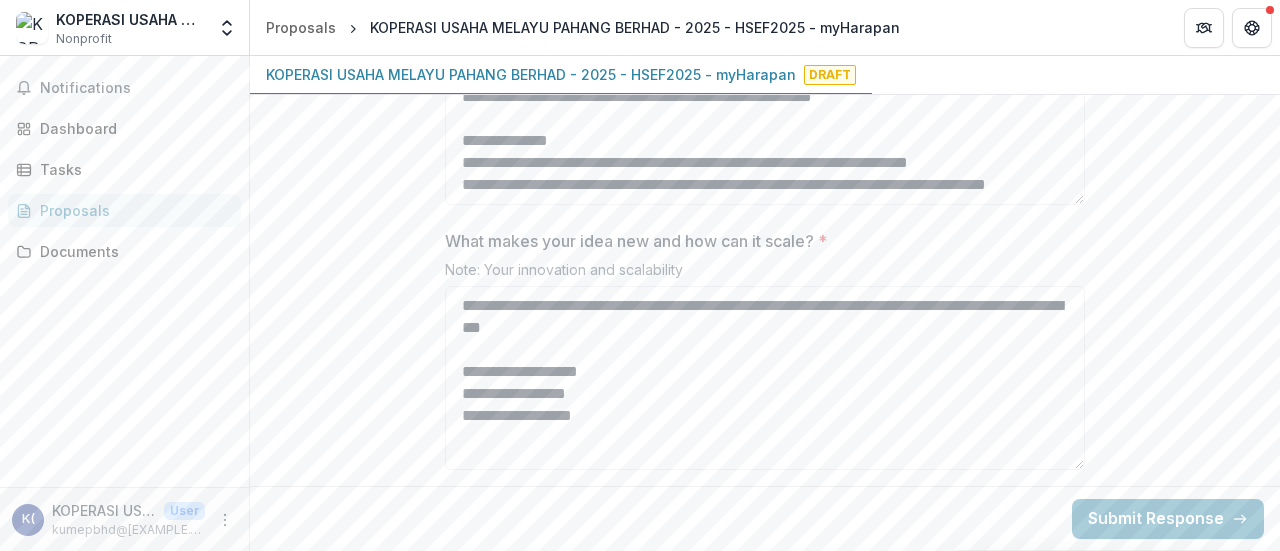 drag, startPoint x: 1076, startPoint y: 421, endPoint x: 1082, endPoint y: 460, distance: 39.45884 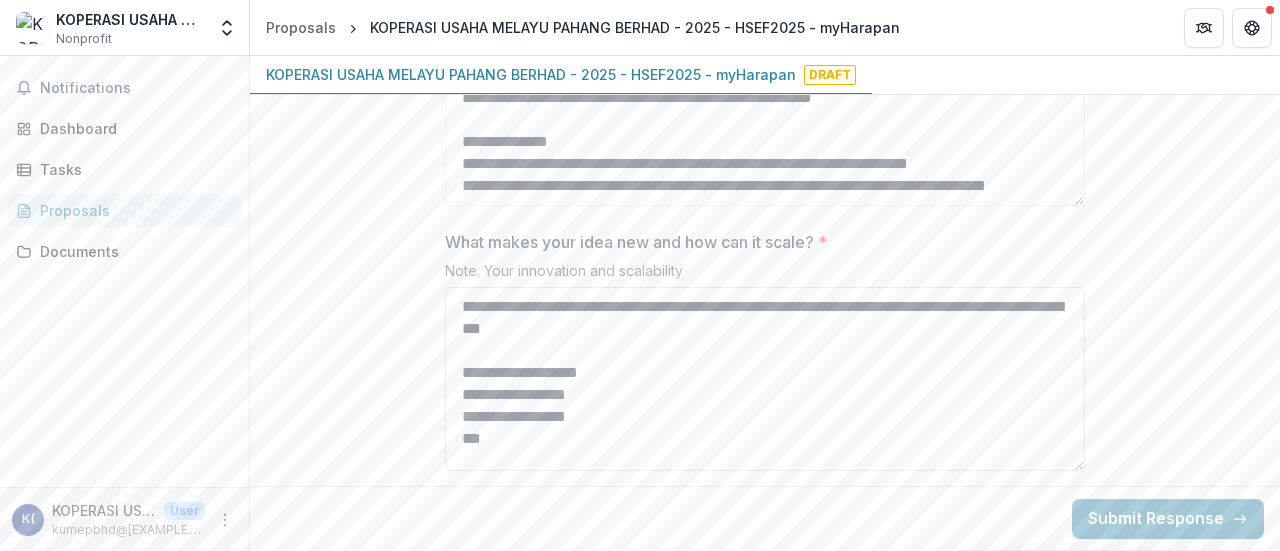 scroll, scrollTop: 2903, scrollLeft: 0, axis: vertical 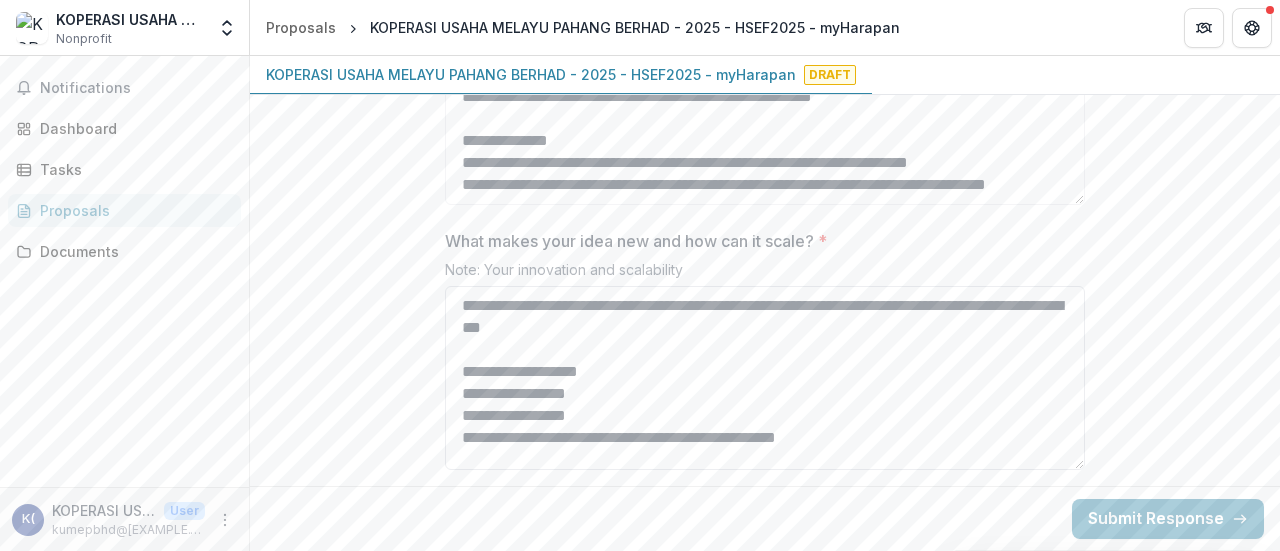 drag, startPoint x: 856, startPoint y: 431, endPoint x: 753, endPoint y: 437, distance: 103.17461 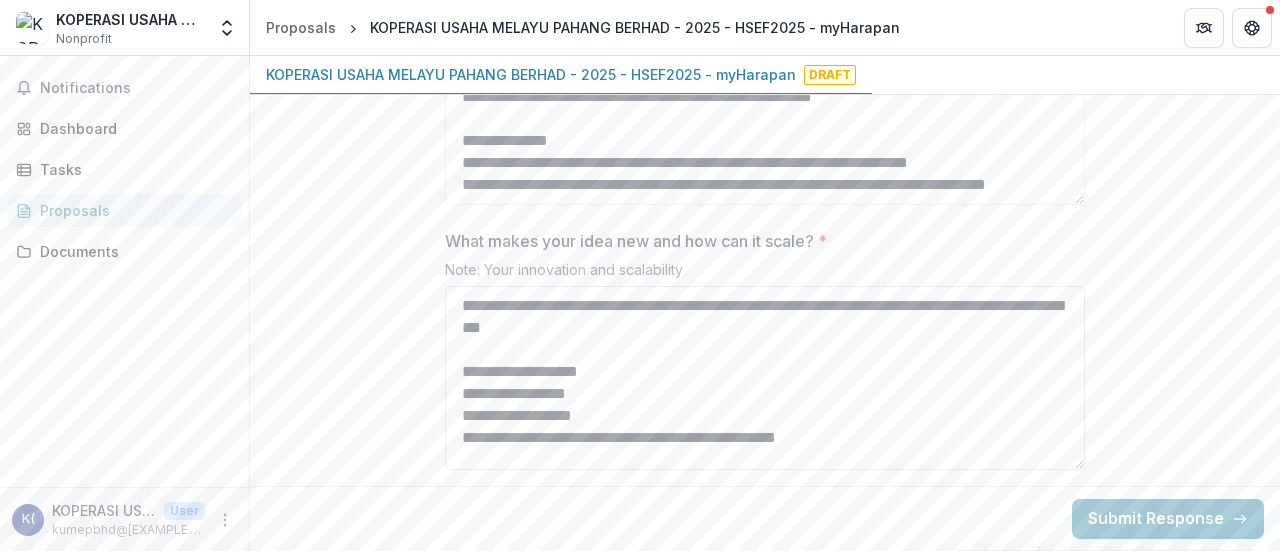 paste on "**********" 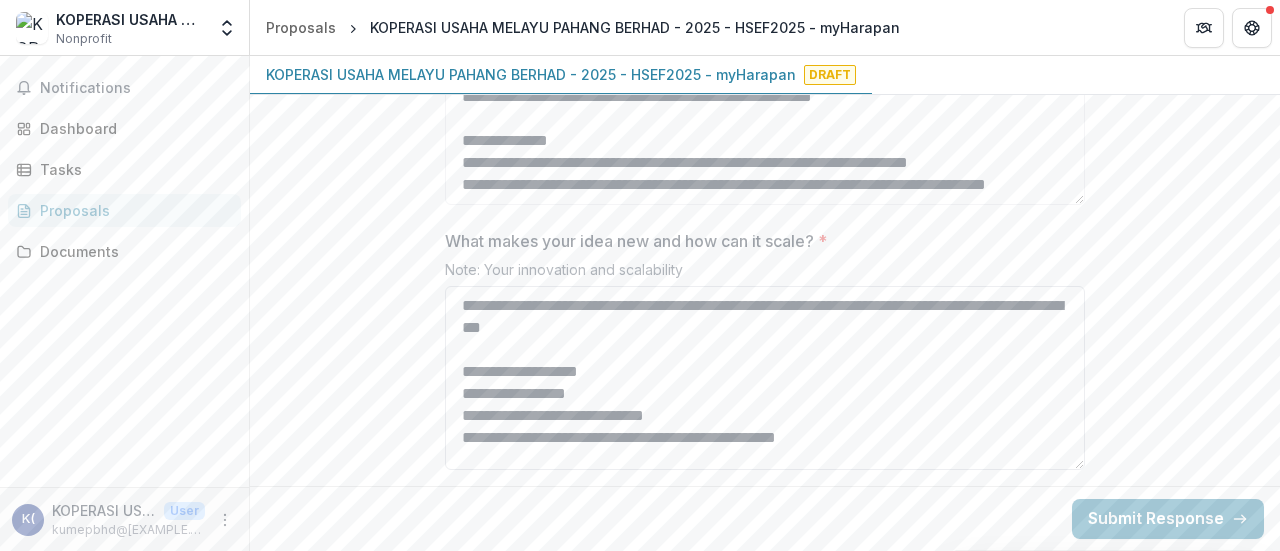click on "**********" at bounding box center (765, 378) 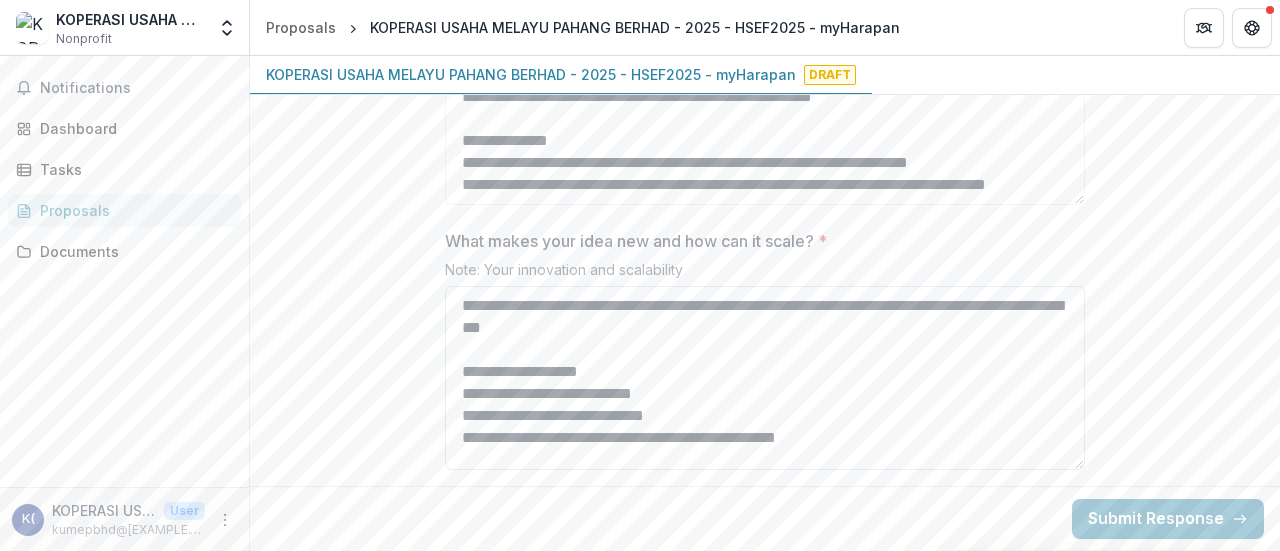 click on "**********" at bounding box center [765, 378] 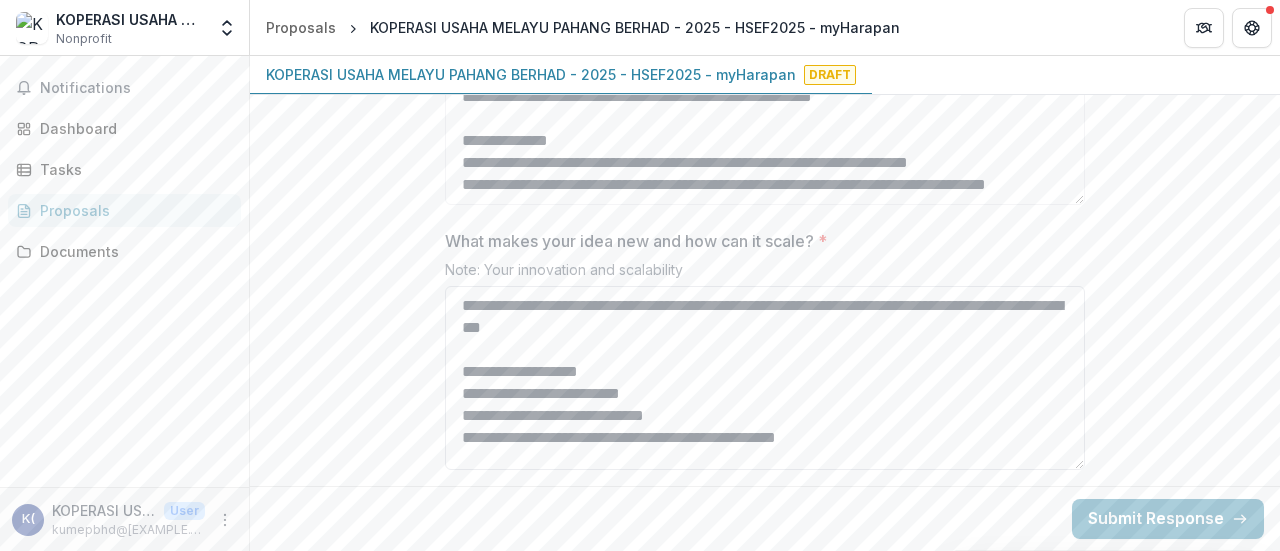 click on "**********" at bounding box center (765, 378) 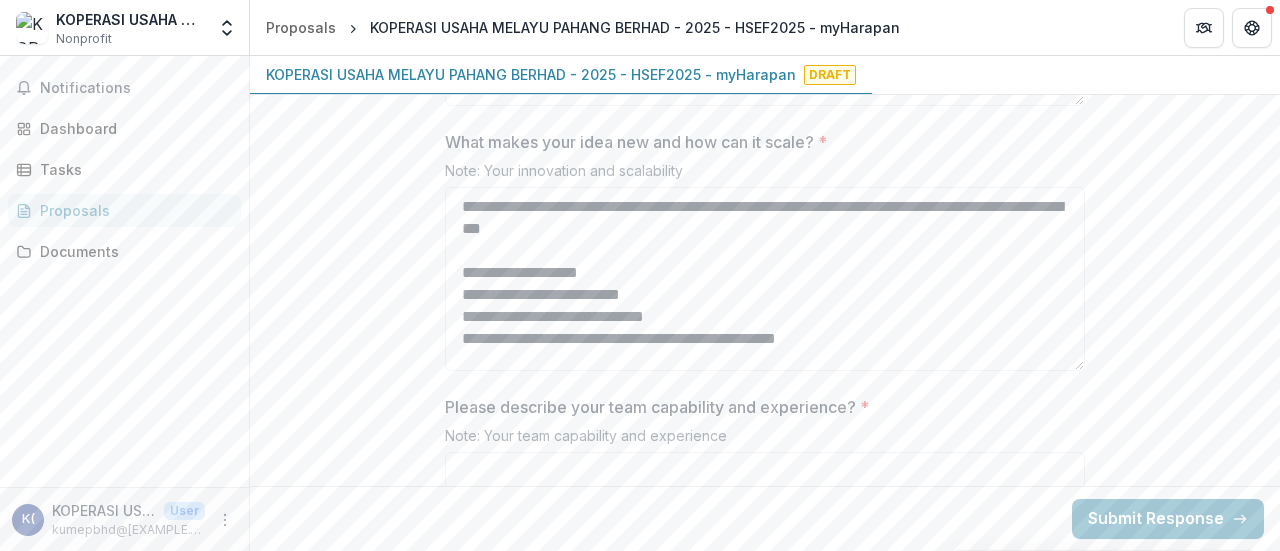 scroll, scrollTop: 3002, scrollLeft: 0, axis: vertical 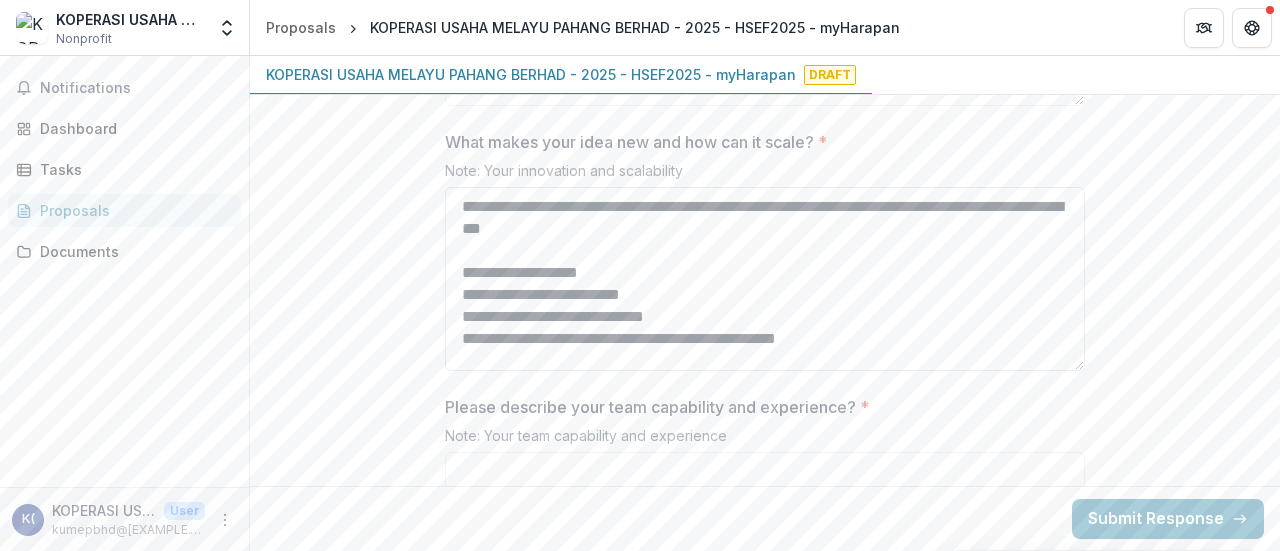click on "**********" at bounding box center [765, 279] 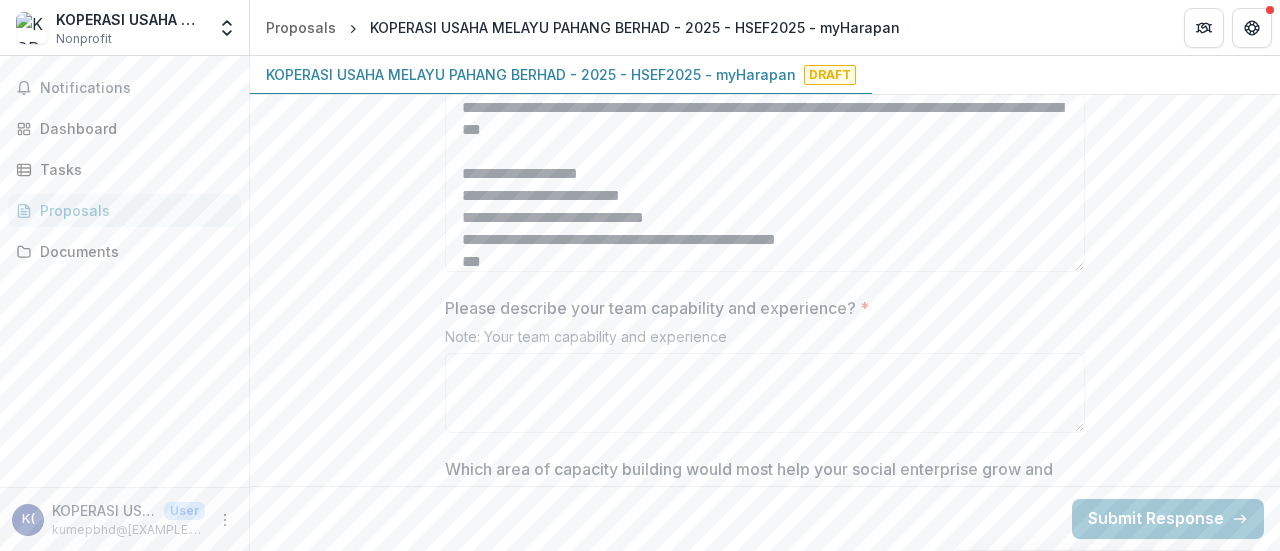 scroll, scrollTop: 3102, scrollLeft: 0, axis: vertical 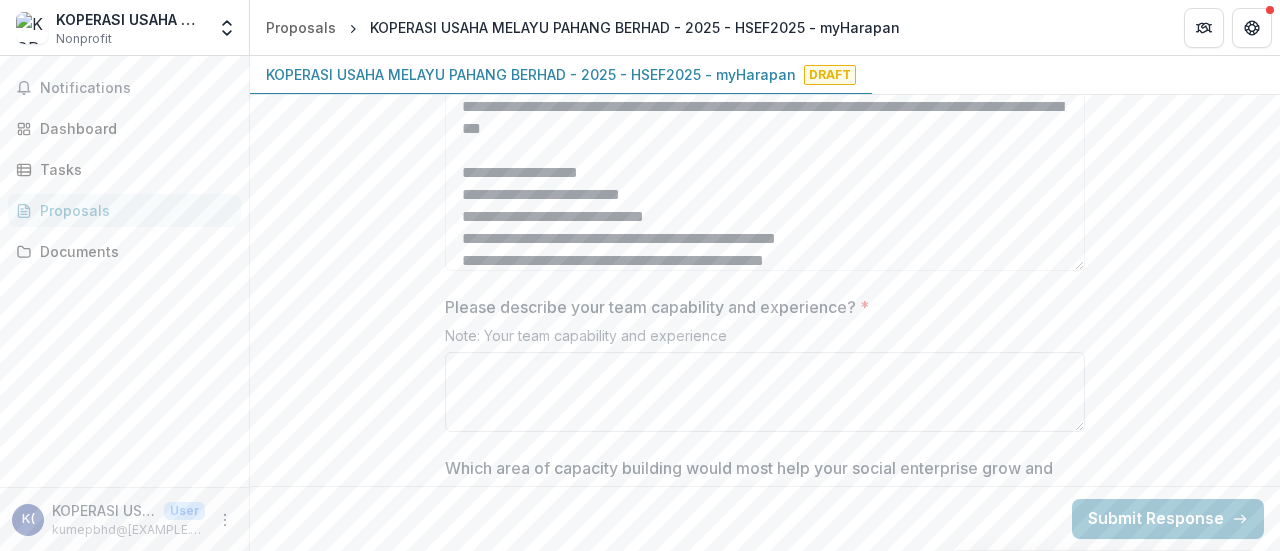 type on "**********" 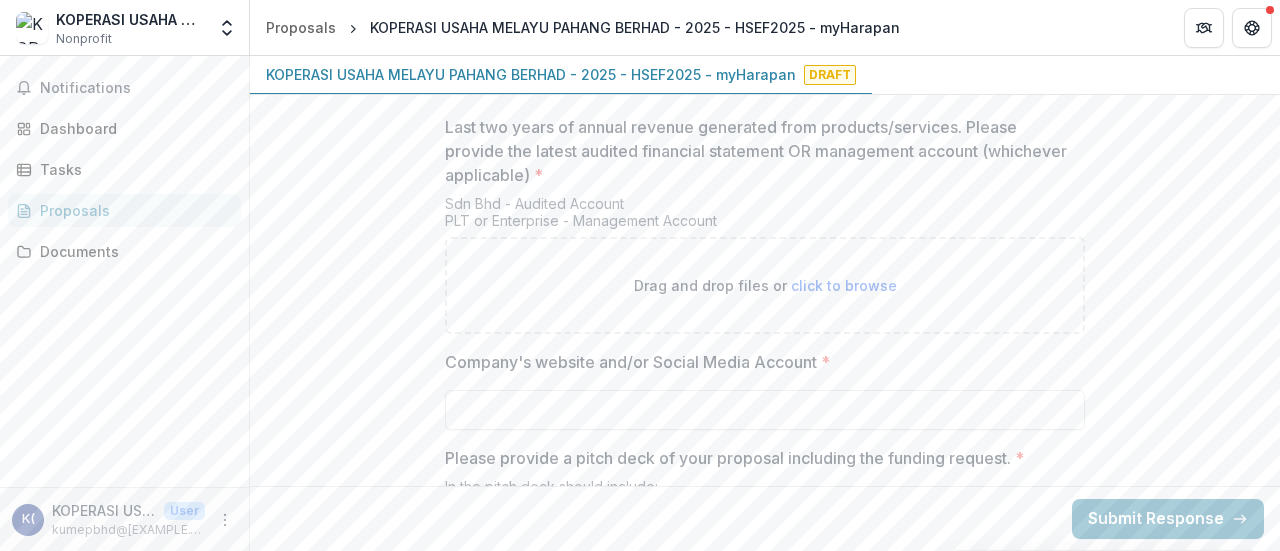 scroll, scrollTop: 4201, scrollLeft: 0, axis: vertical 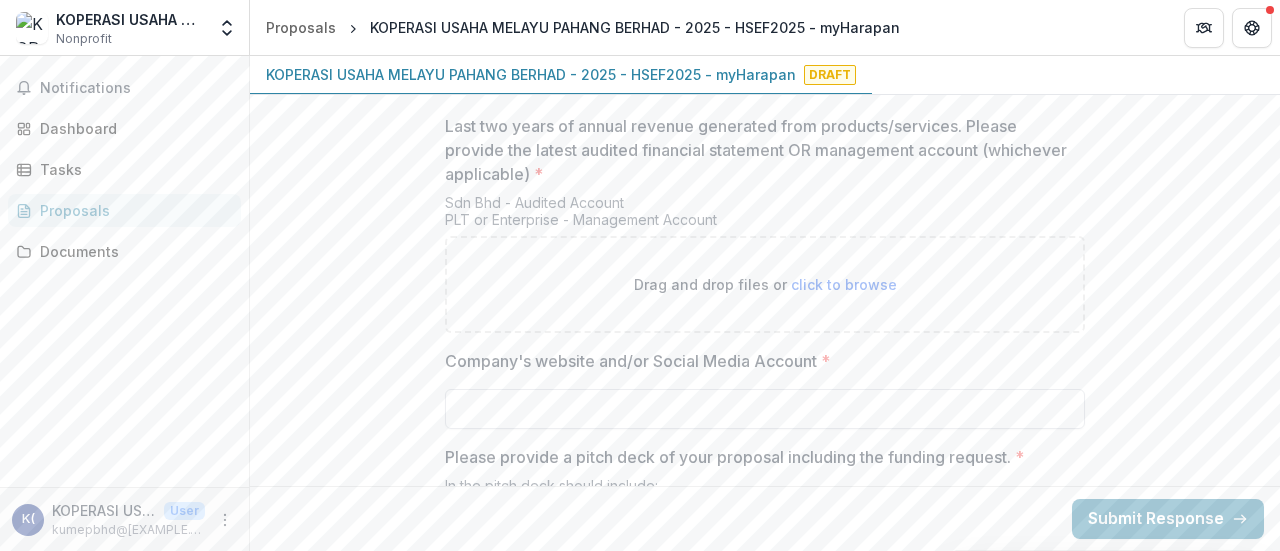 click on "Company's website and/or Social Media Account *" at bounding box center [765, 409] 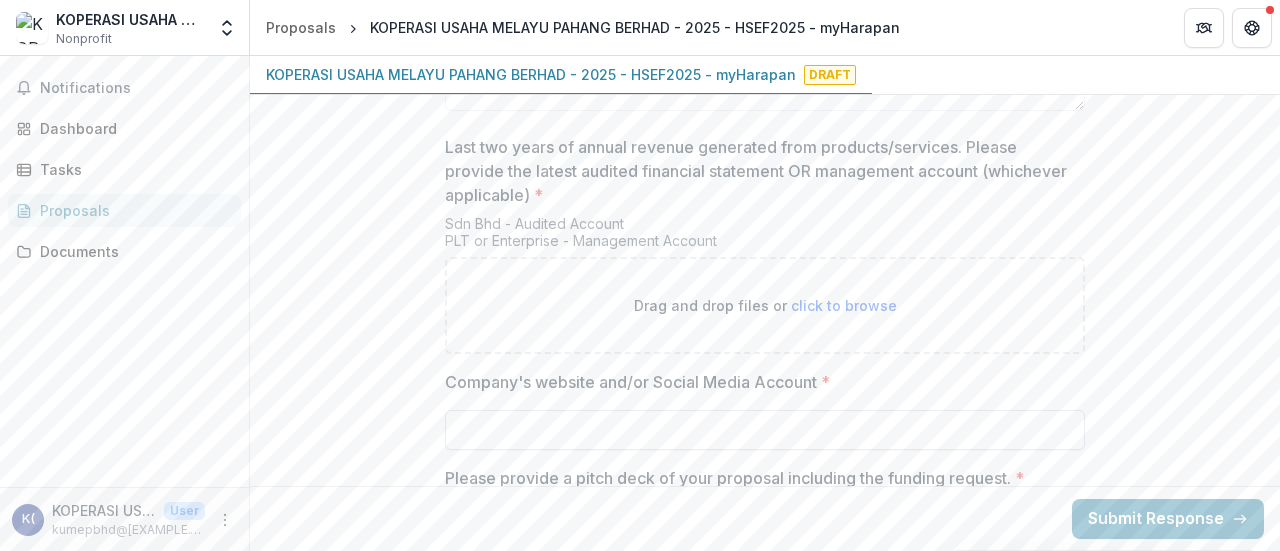 scroll, scrollTop: 4222, scrollLeft: 0, axis: vertical 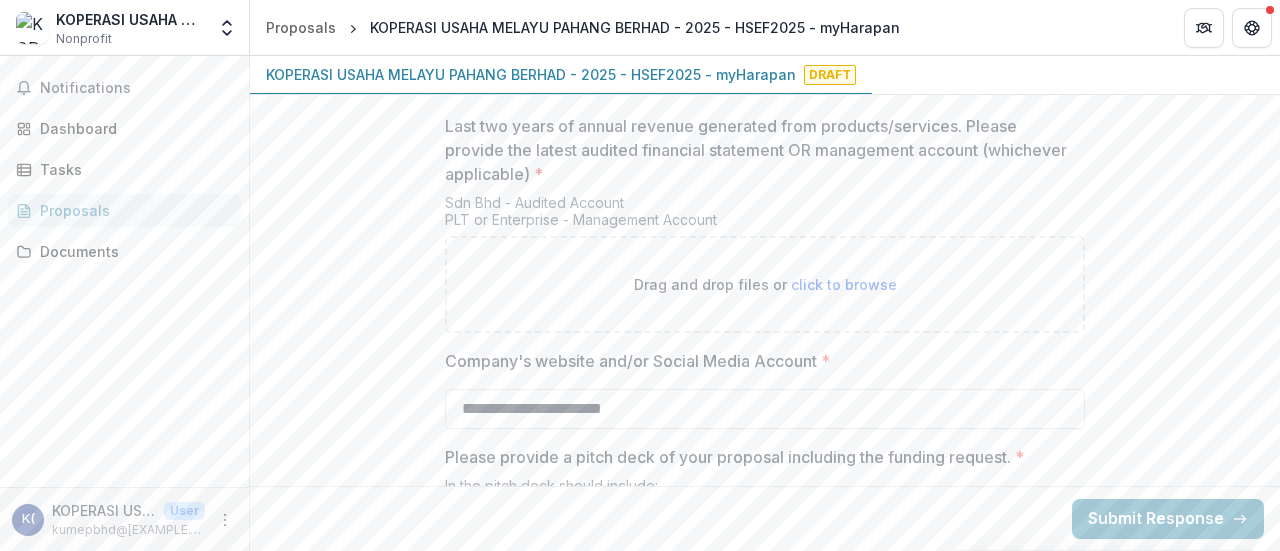 type on "**********" 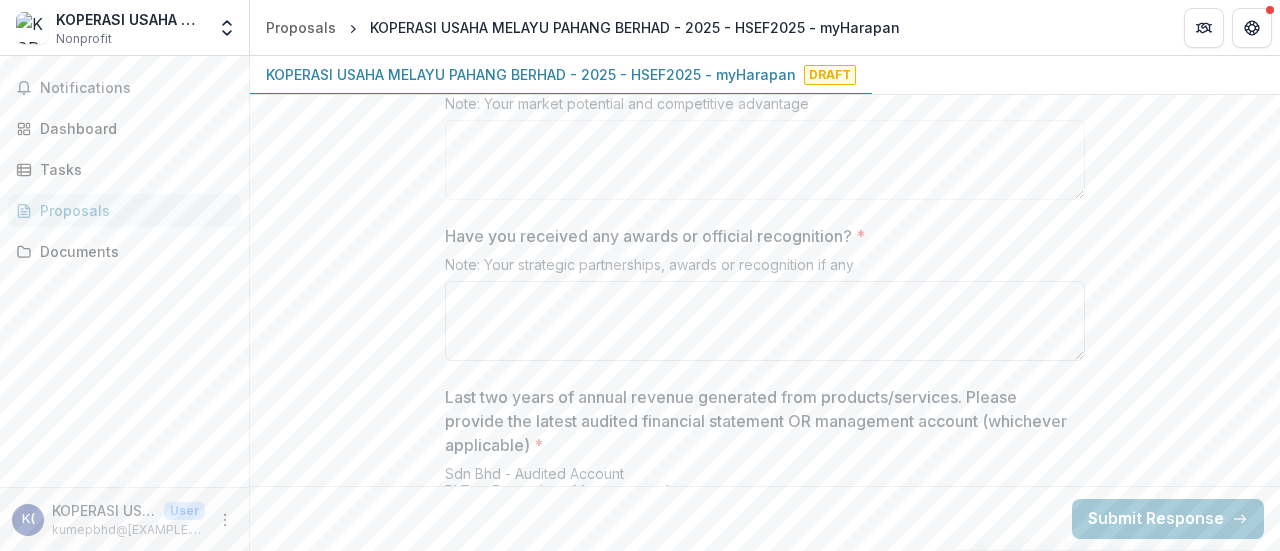 scroll, scrollTop: 3952, scrollLeft: 0, axis: vertical 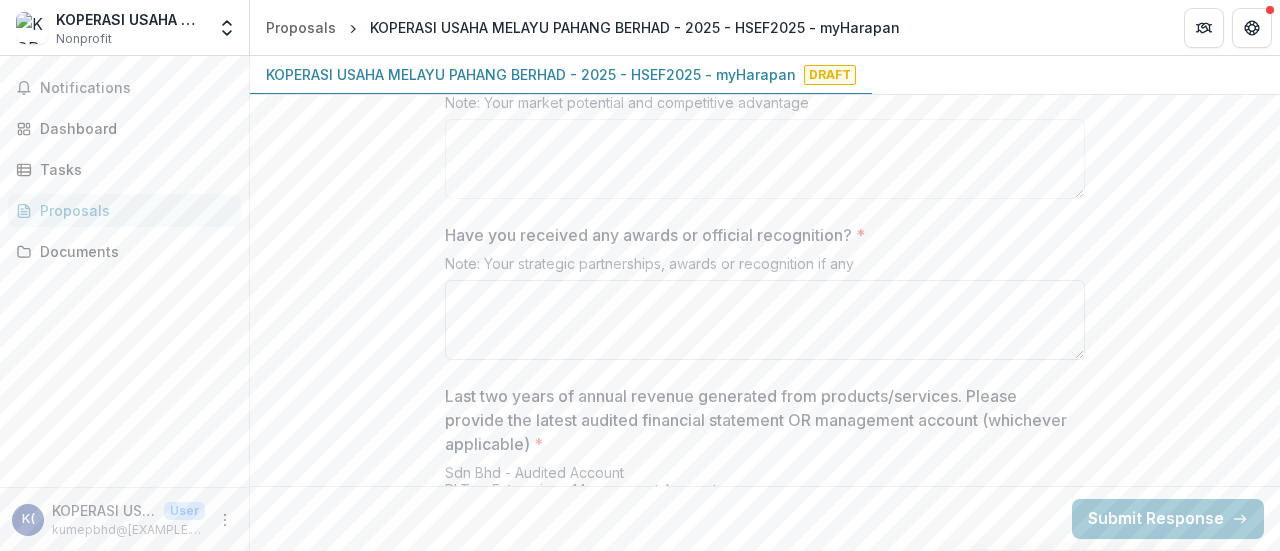 click on "Have you received any awards or official recognition? *" at bounding box center (765, 320) 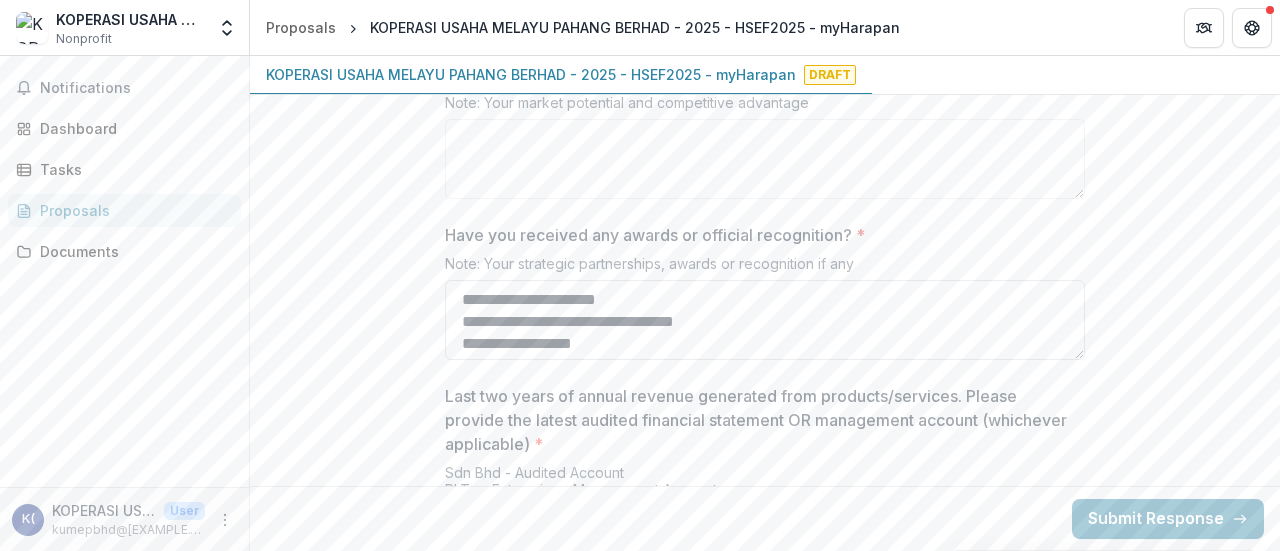 click on "**********" at bounding box center (765, 320) 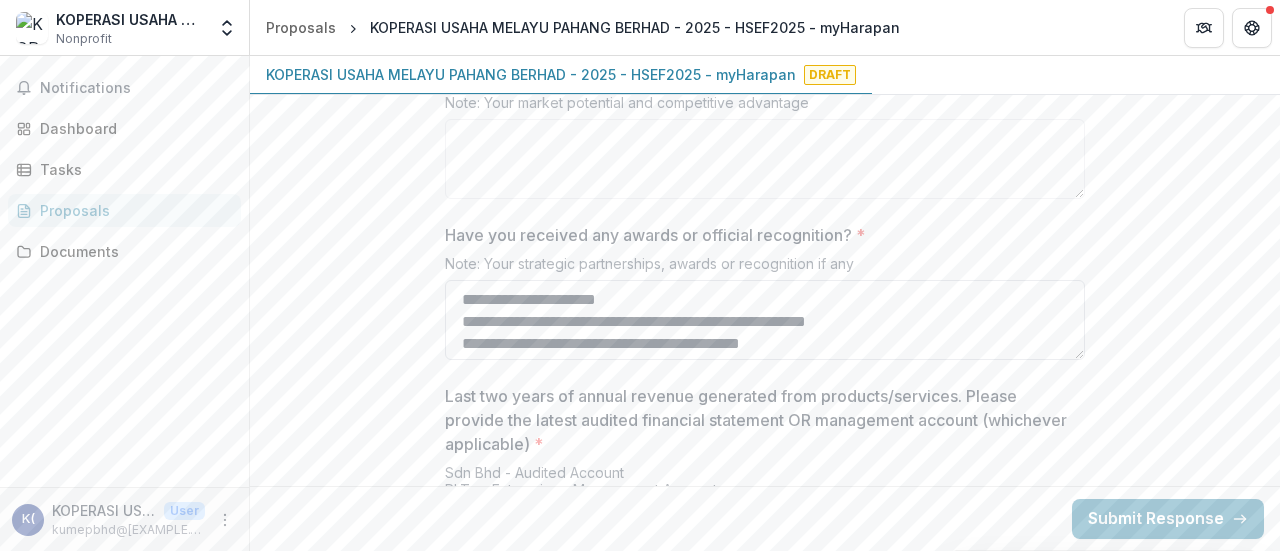 click on "**********" at bounding box center [765, 320] 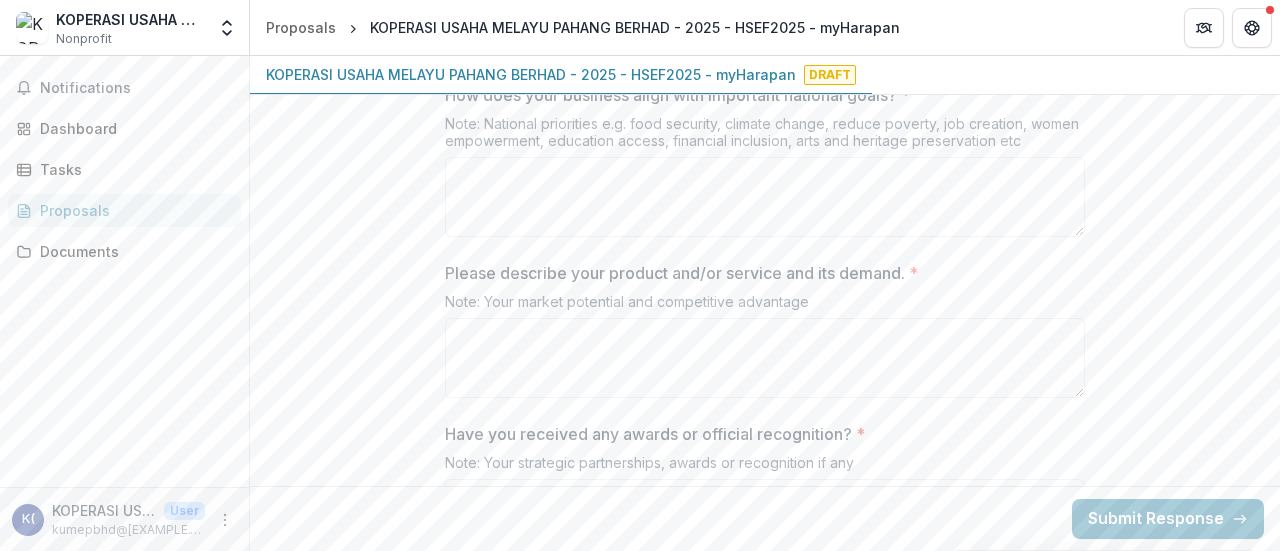 scroll, scrollTop: 3752, scrollLeft: 0, axis: vertical 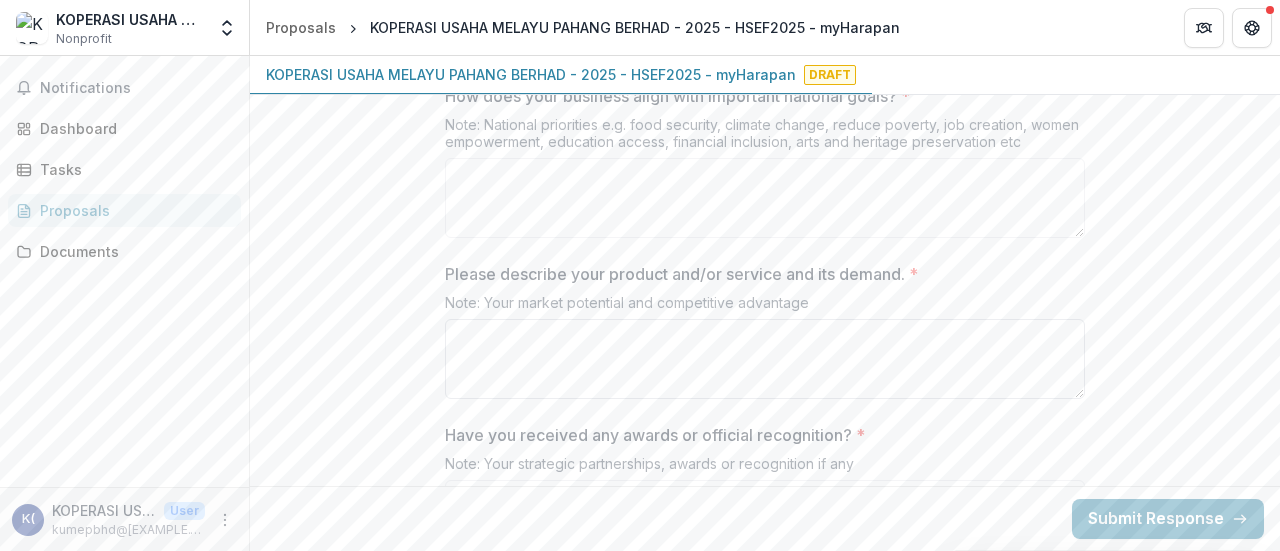 type on "**********" 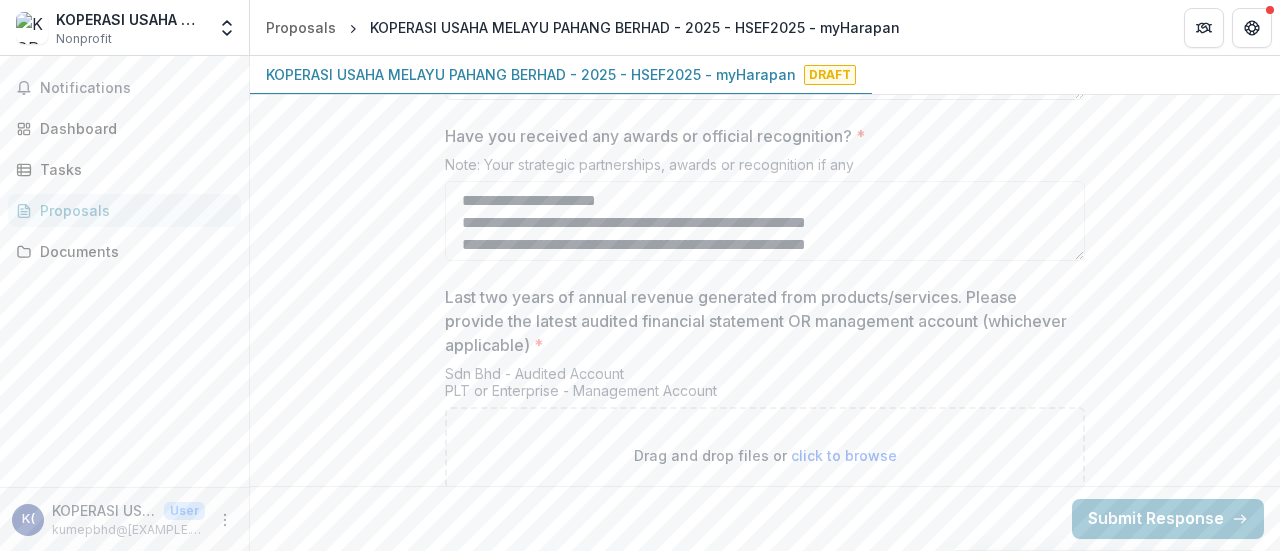 scroll, scrollTop: 4052, scrollLeft: 0, axis: vertical 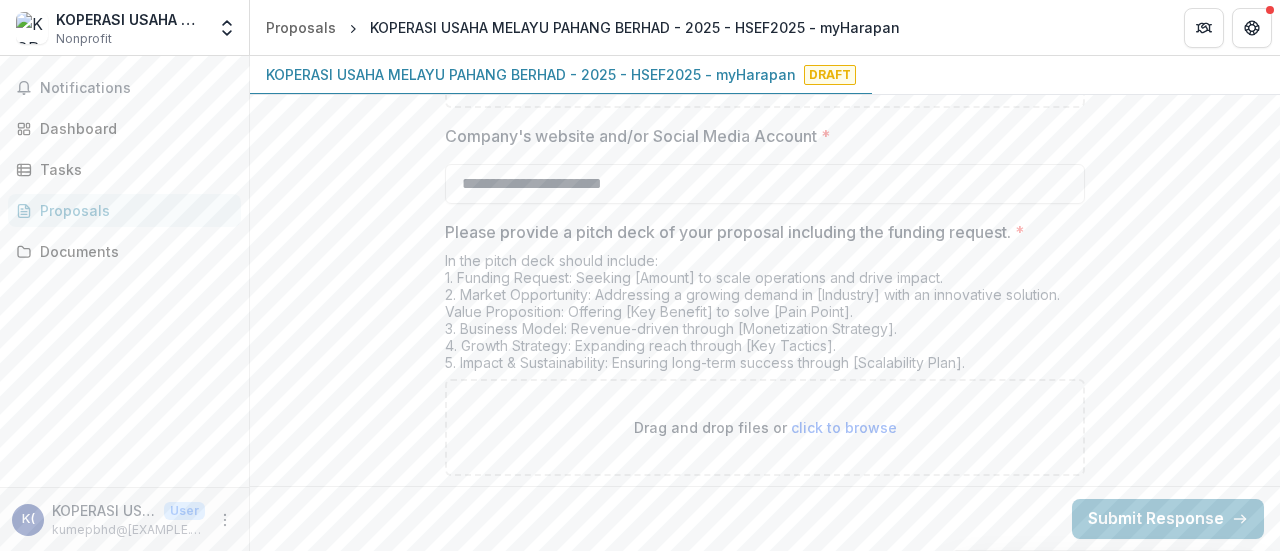 click on "click to browse" at bounding box center (844, 427) 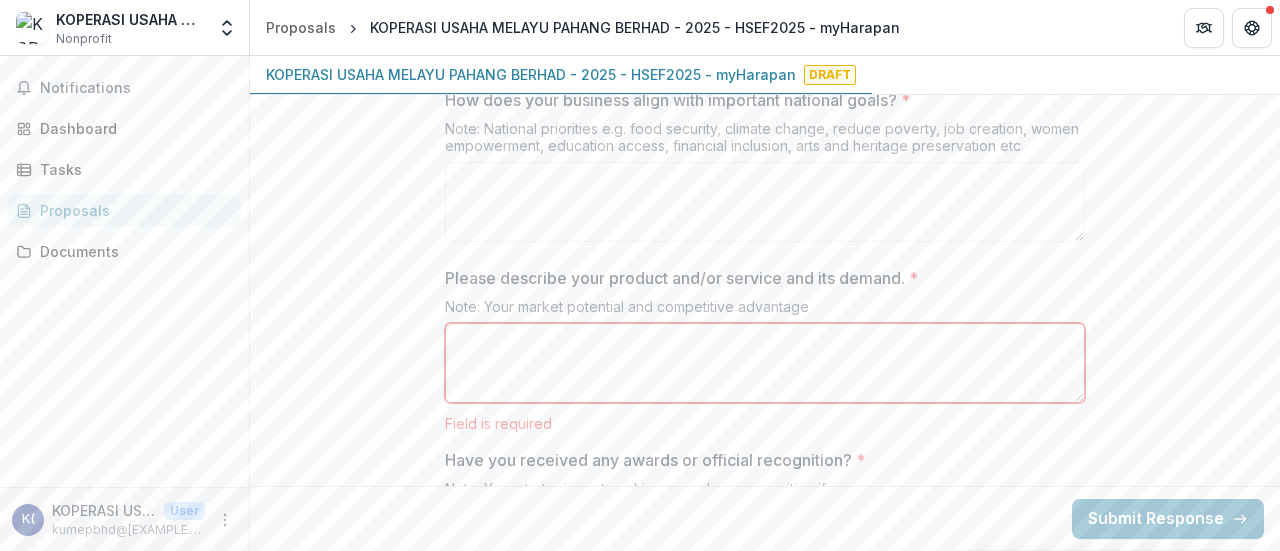 click on "Please describe your product and/or service and its demand. *" at bounding box center (765, 363) 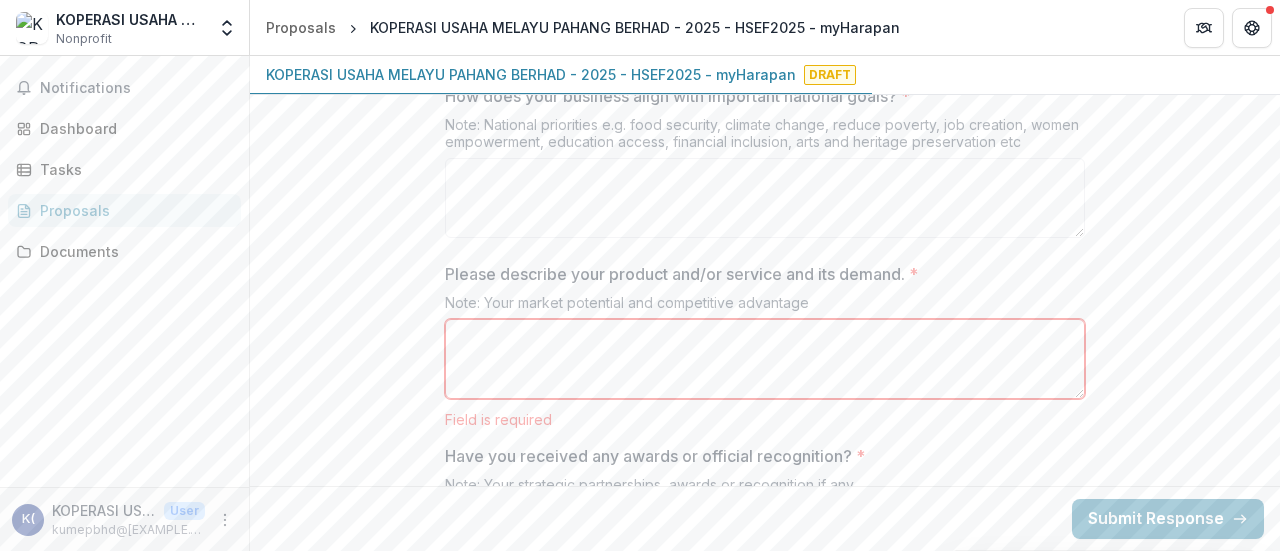 scroll, scrollTop: 3752, scrollLeft: 0, axis: vertical 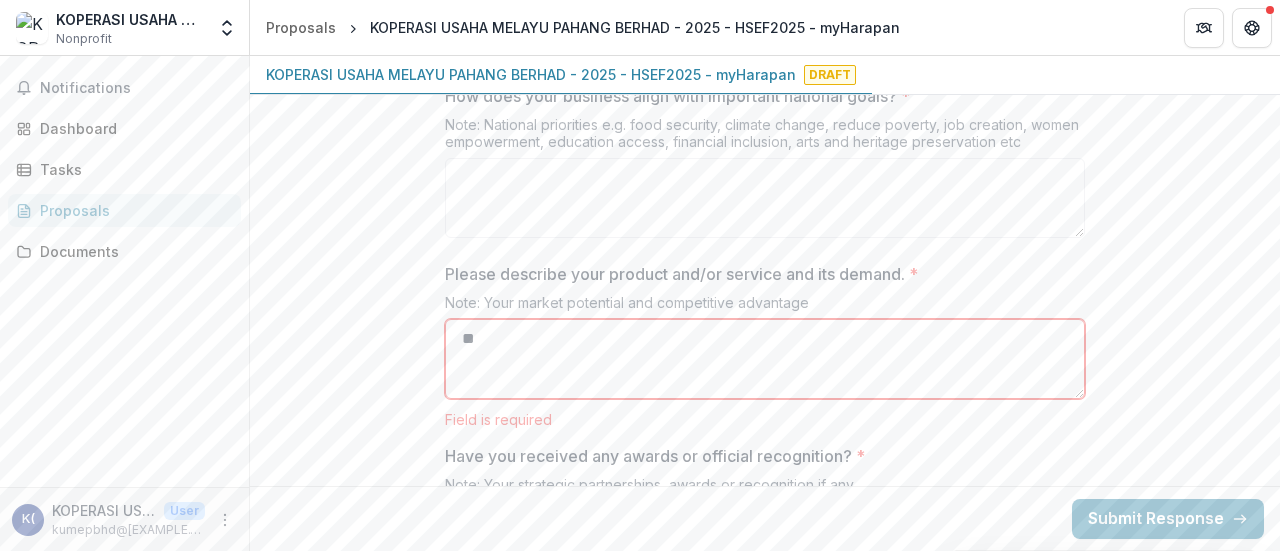 type on "*" 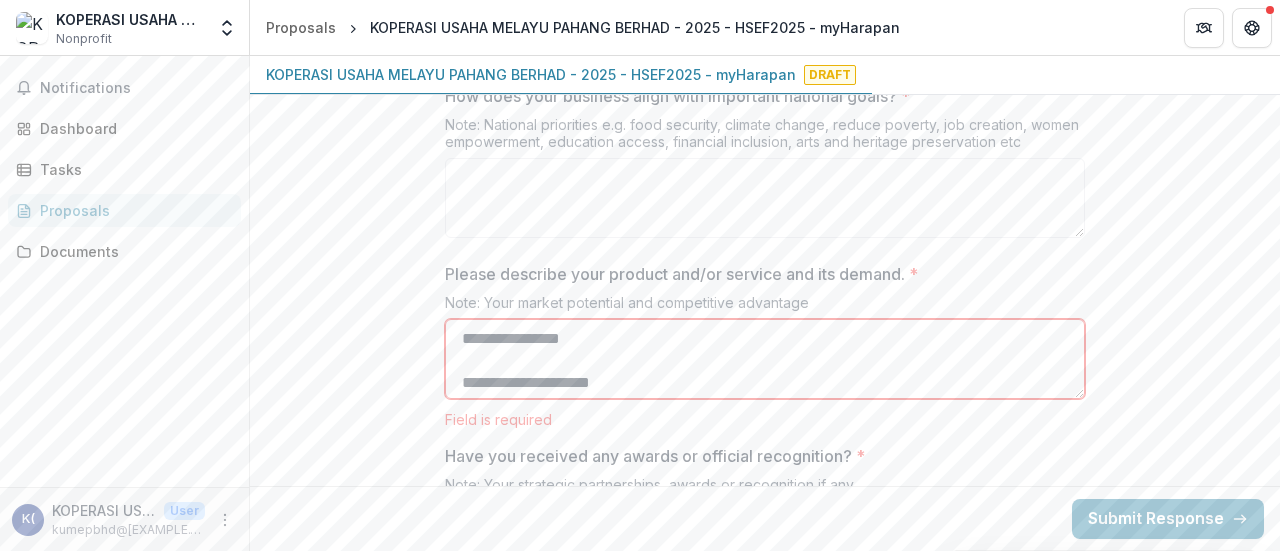 click on "**********" at bounding box center (765, 359) 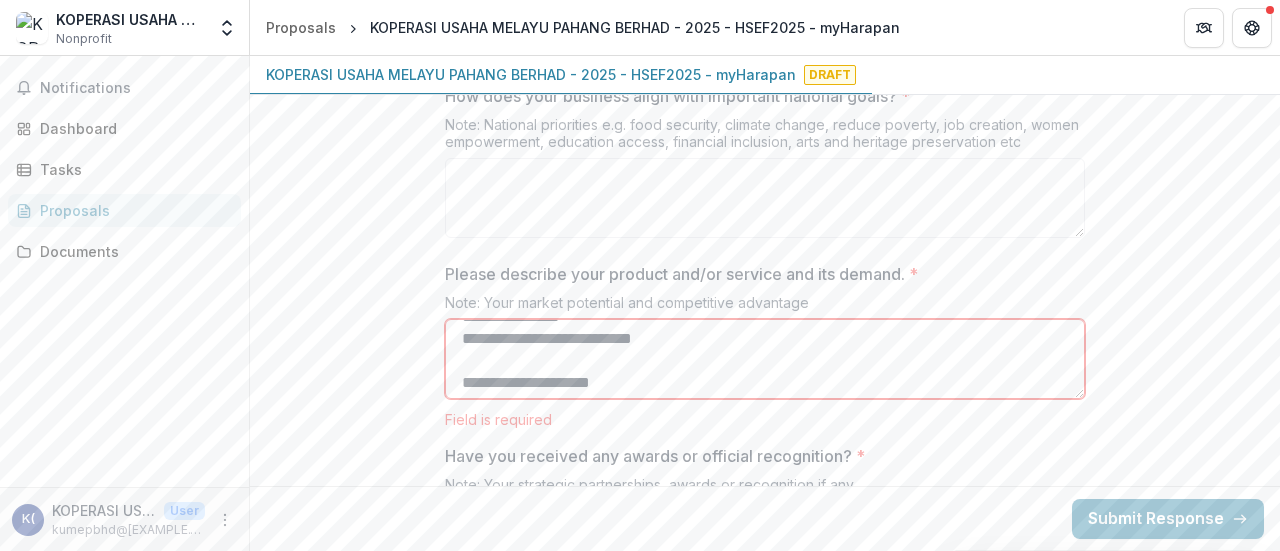 scroll, scrollTop: 25, scrollLeft: 0, axis: vertical 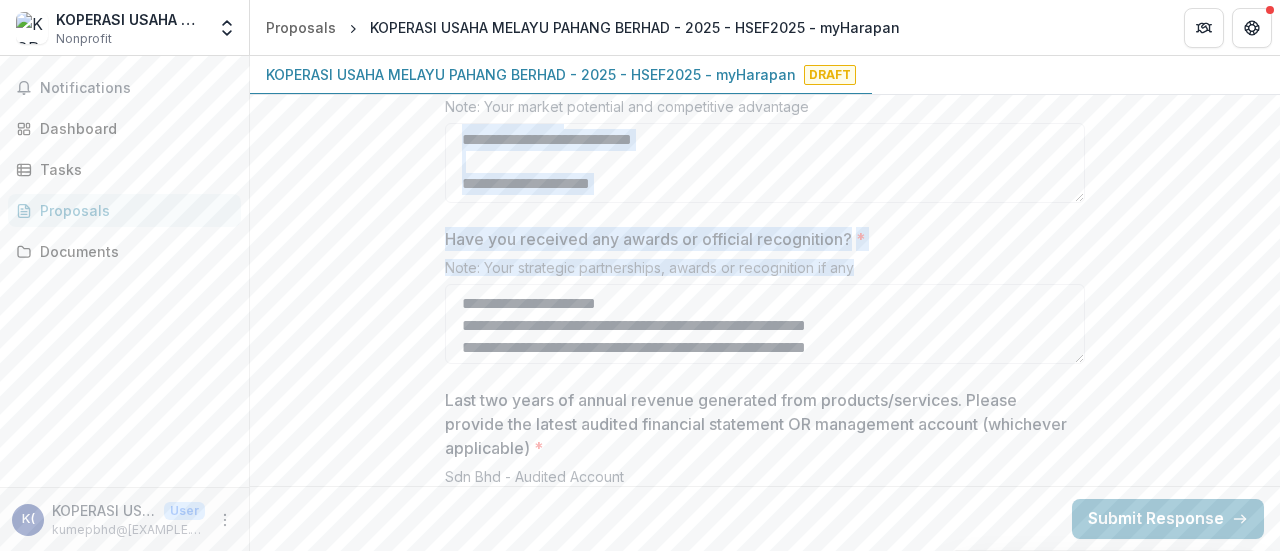 drag, startPoint x: 1075, startPoint y: 201, endPoint x: 1090, endPoint y: 277, distance: 77.46612 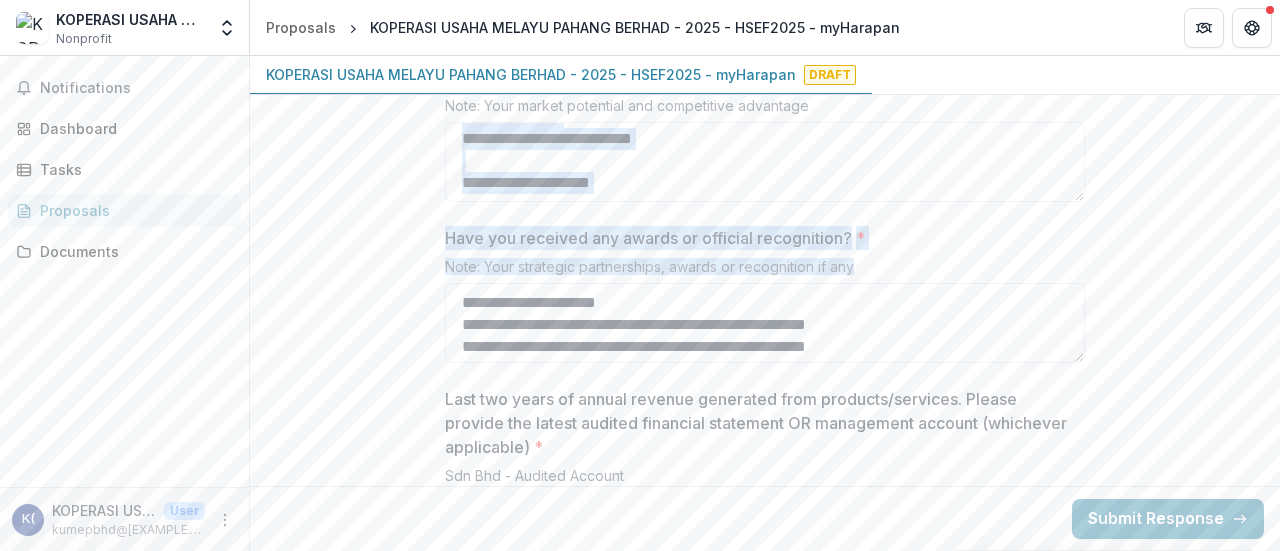 scroll, scrollTop: 3950, scrollLeft: 0, axis: vertical 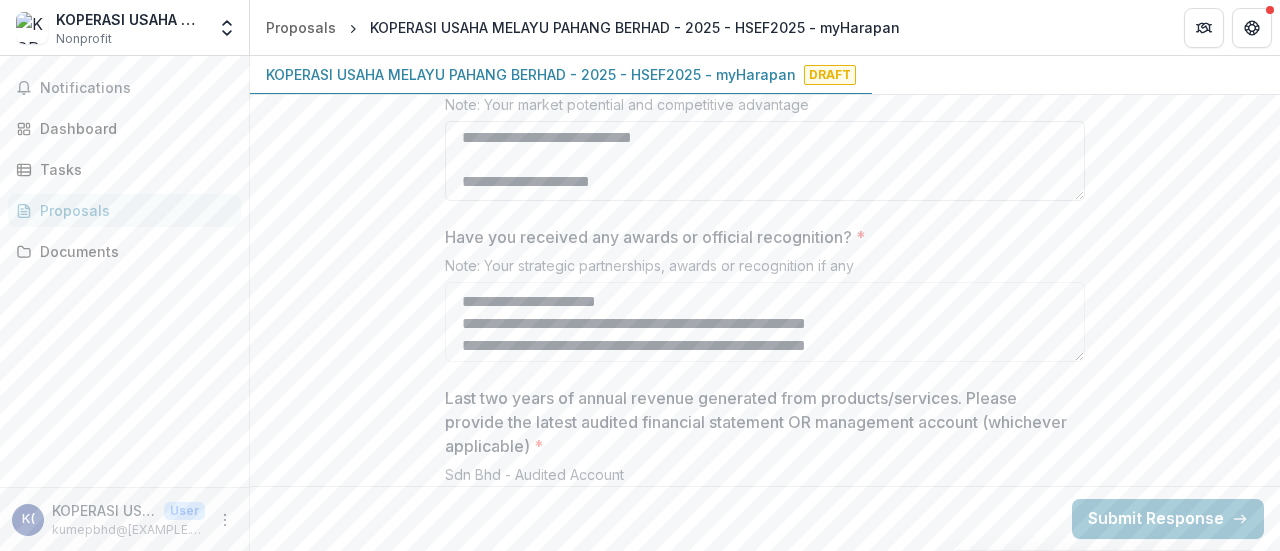 click on "**********" at bounding box center [765, 161] 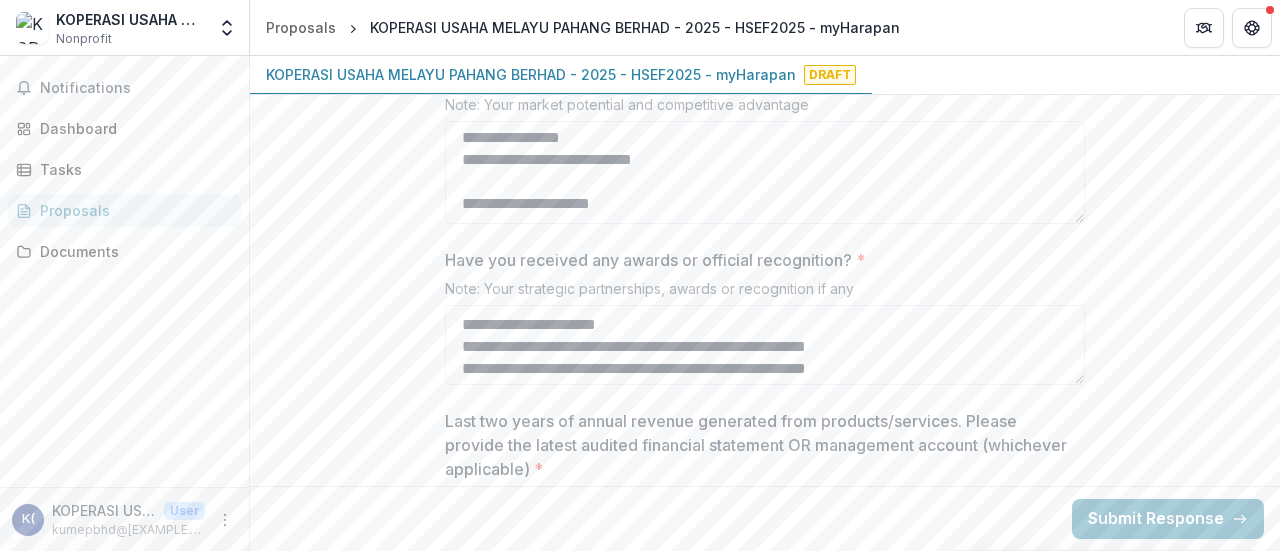 scroll, scrollTop: 0, scrollLeft: 0, axis: both 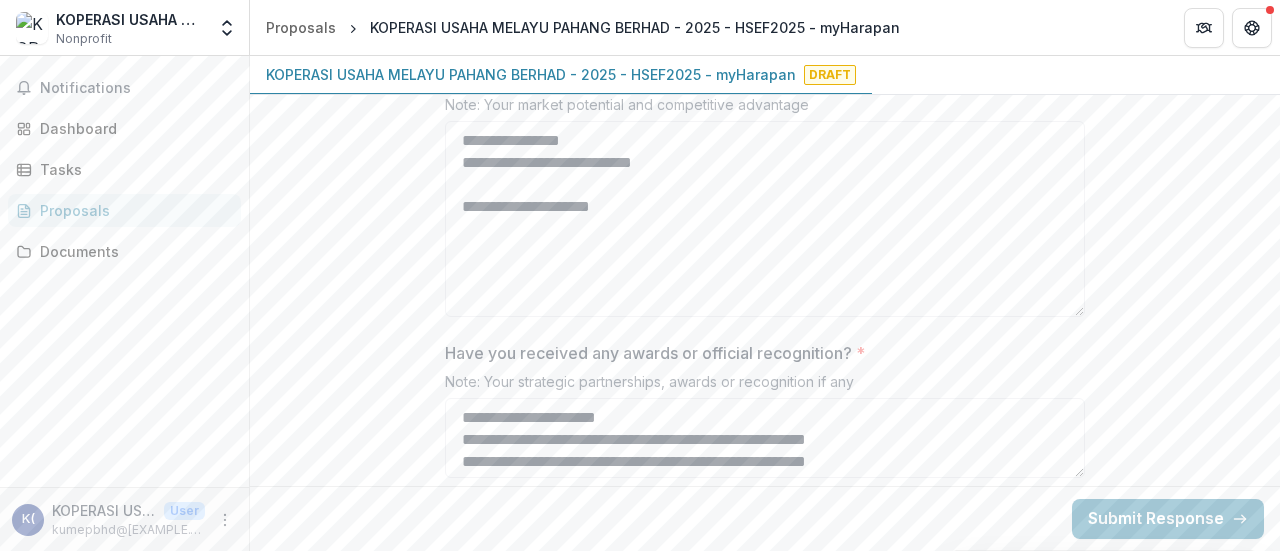 drag, startPoint x: 1078, startPoint y: 189, endPoint x: 1088, endPoint y: 322, distance: 133.37541 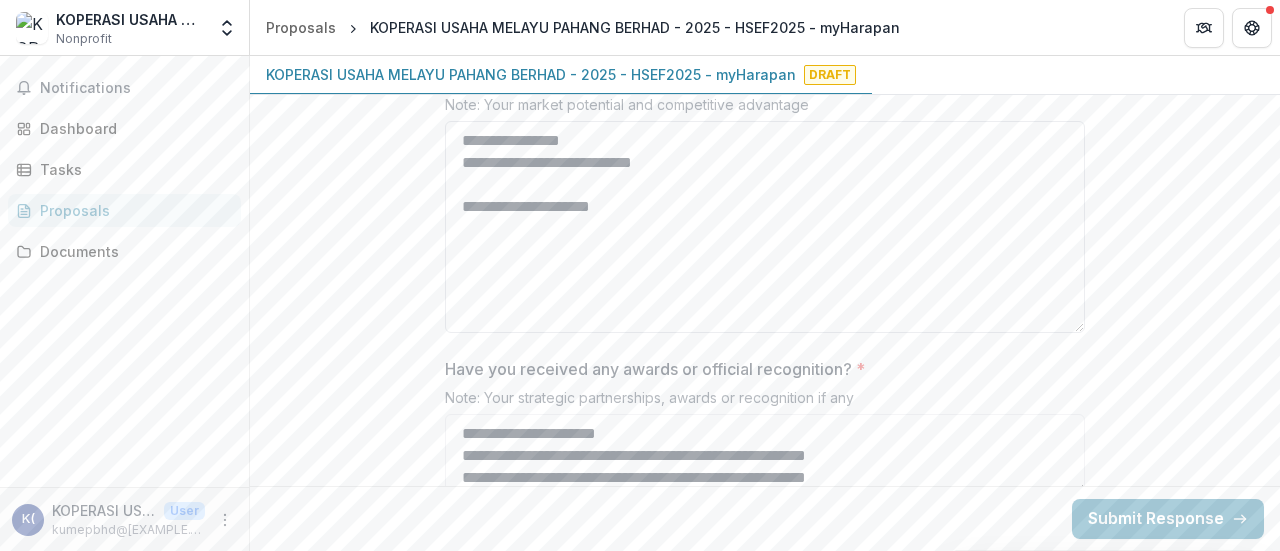 click on "**********" at bounding box center [765, 227] 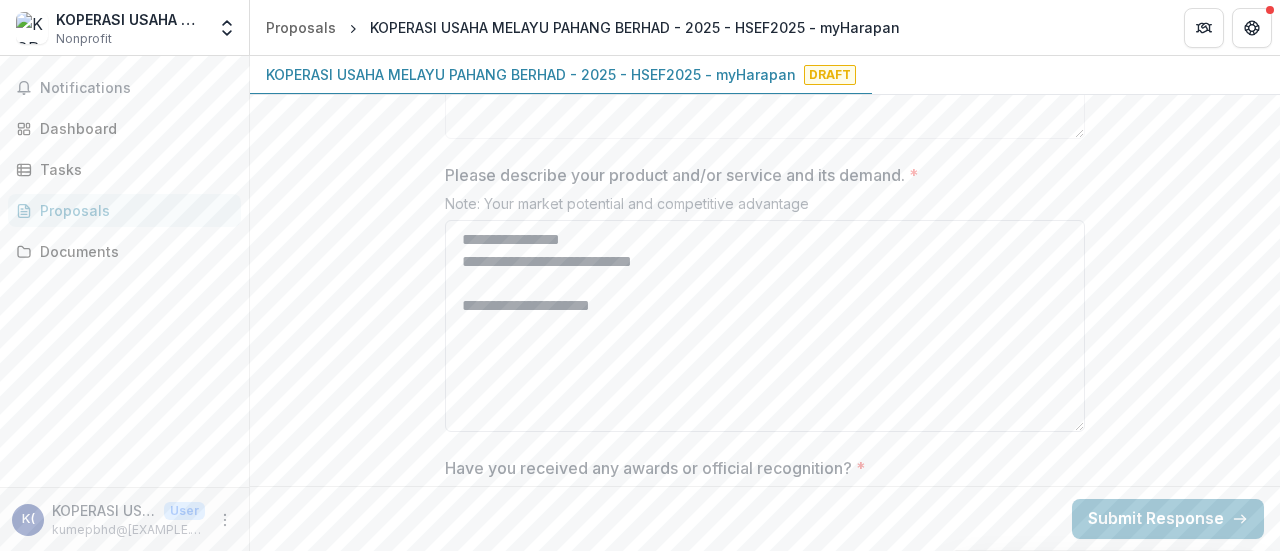 scroll, scrollTop: 3850, scrollLeft: 0, axis: vertical 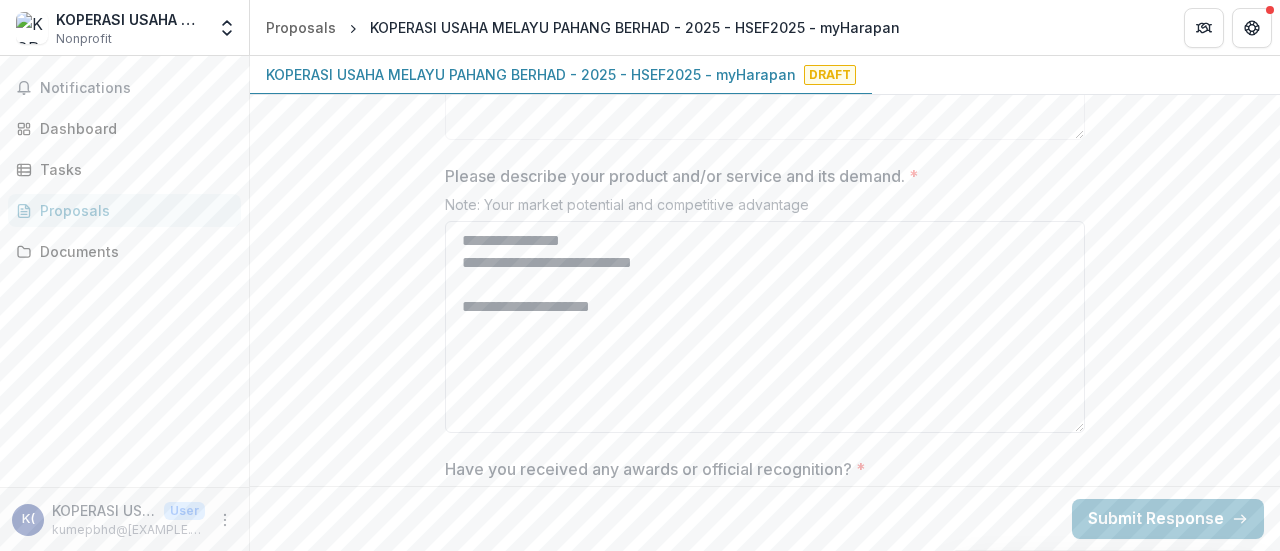 click on "**********" at bounding box center [765, 327] 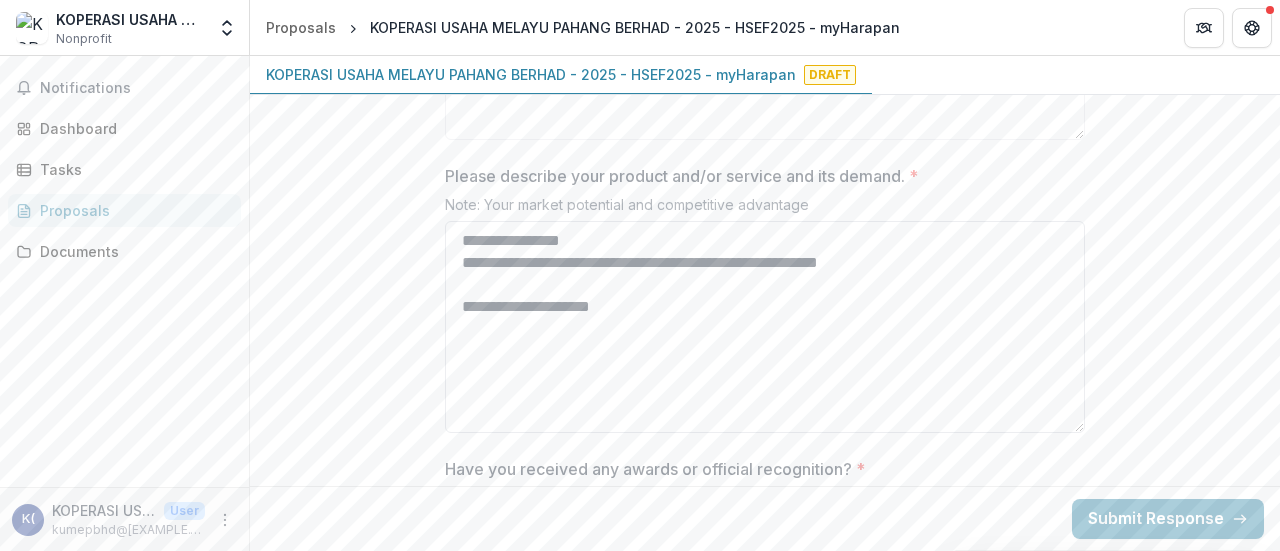 click on "**********" at bounding box center [765, 327] 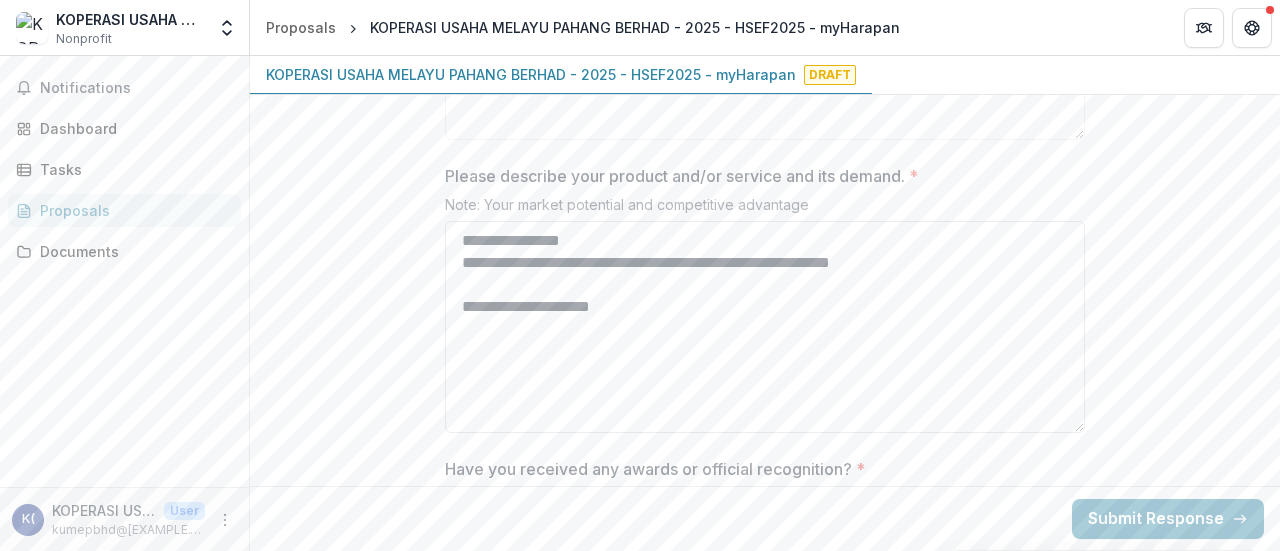 click on "**********" at bounding box center (765, 327) 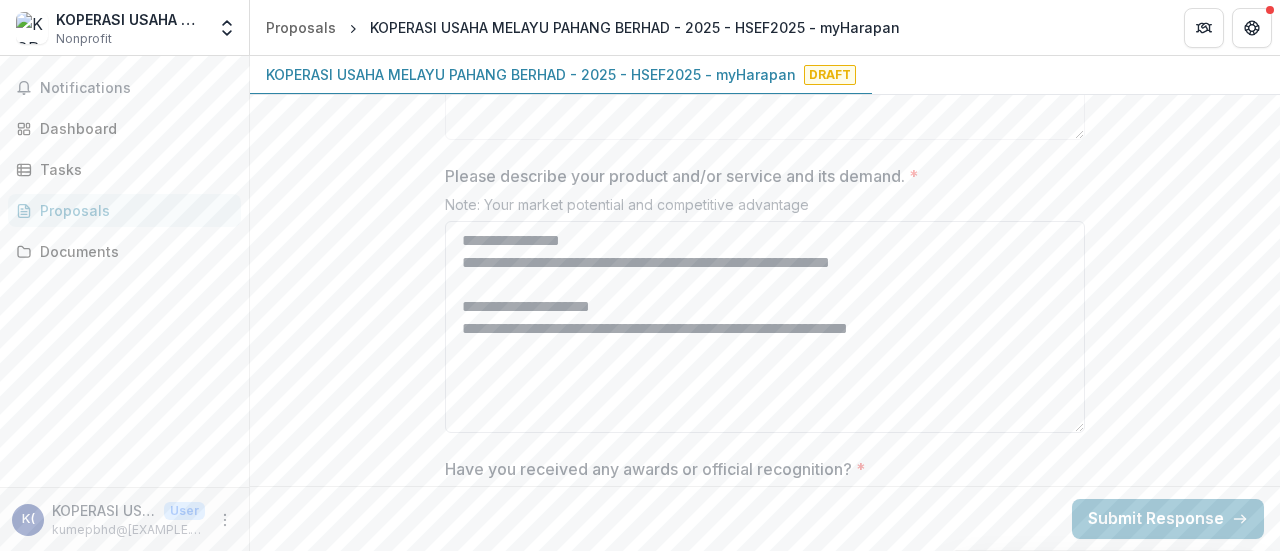 drag, startPoint x: 847, startPoint y: 320, endPoint x: 914, endPoint y: 318, distance: 67.02985 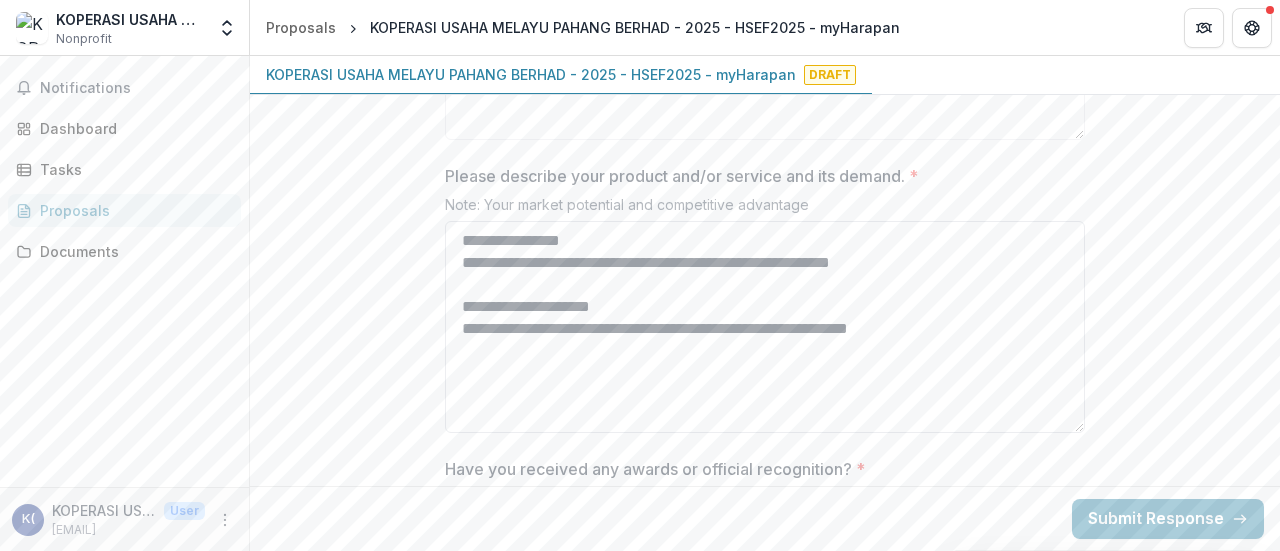 click on "**********" at bounding box center [765, 327] 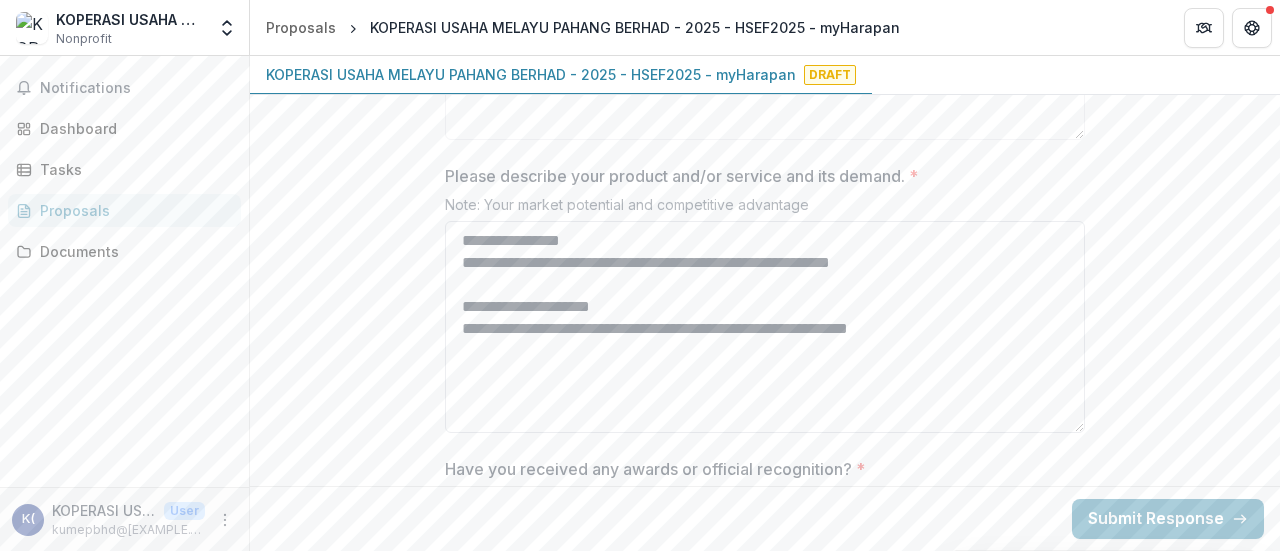 click on "**********" at bounding box center [765, 327] 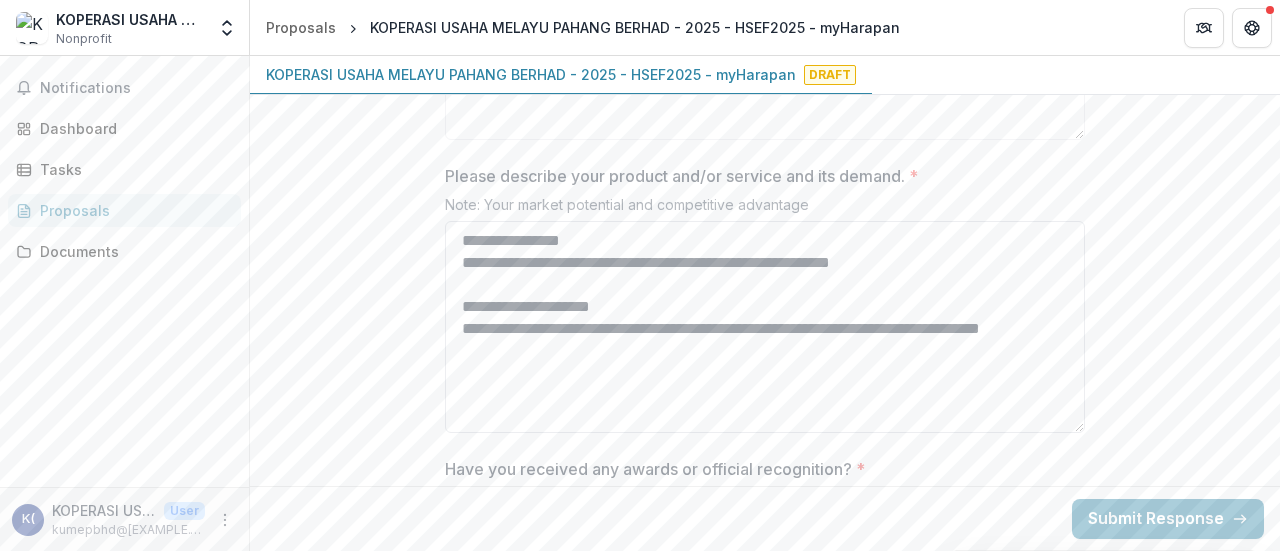 click on "**********" at bounding box center (765, 327) 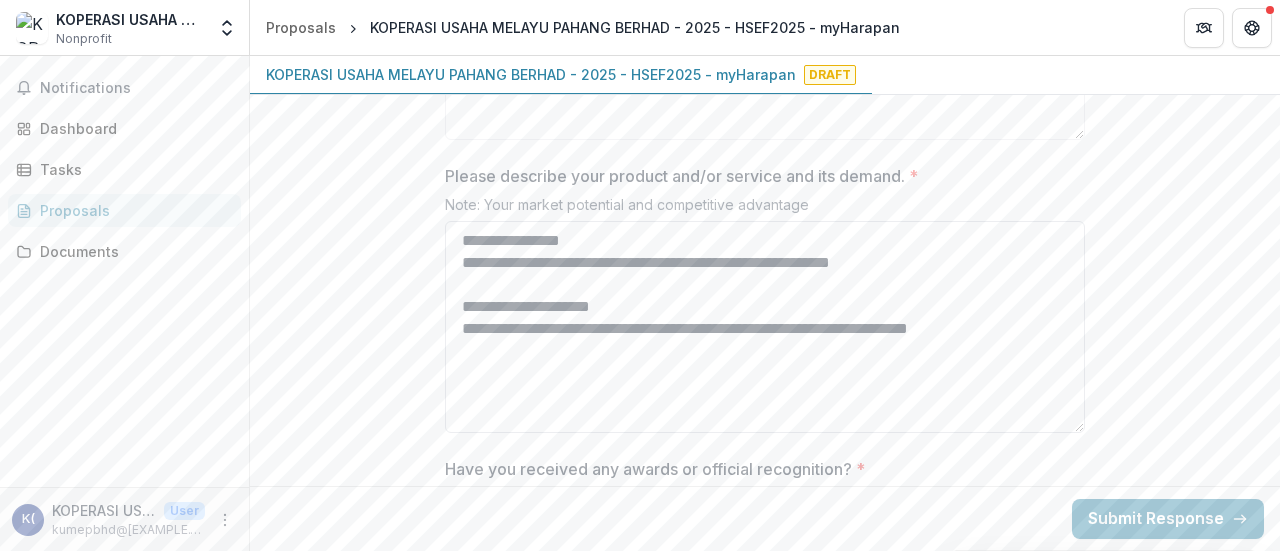 click on "**********" at bounding box center [765, 327] 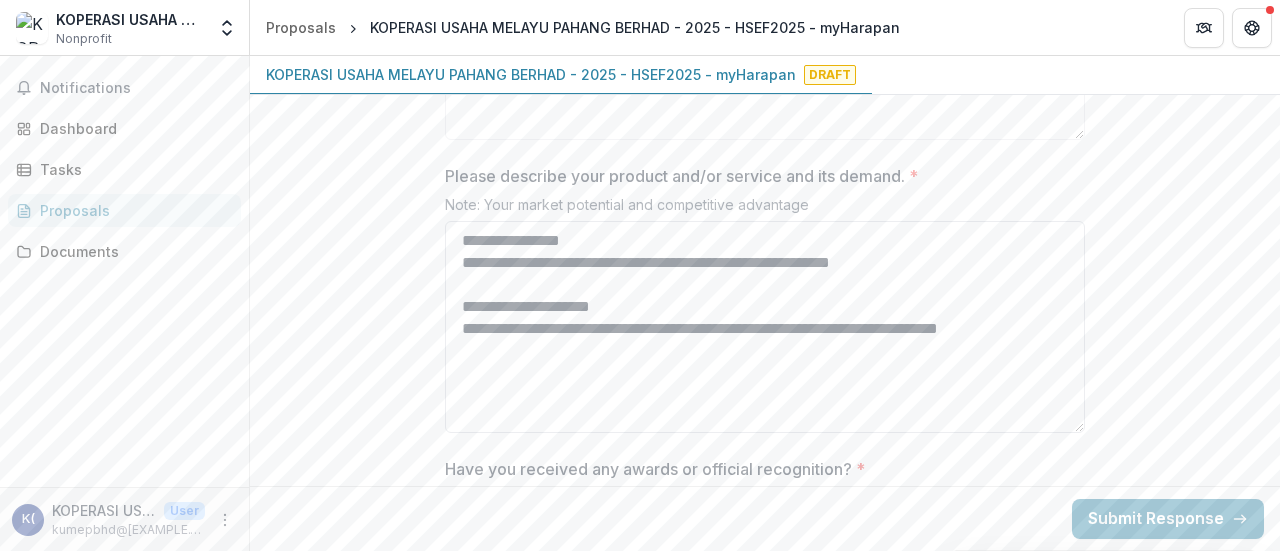 click on "**********" at bounding box center (765, 327) 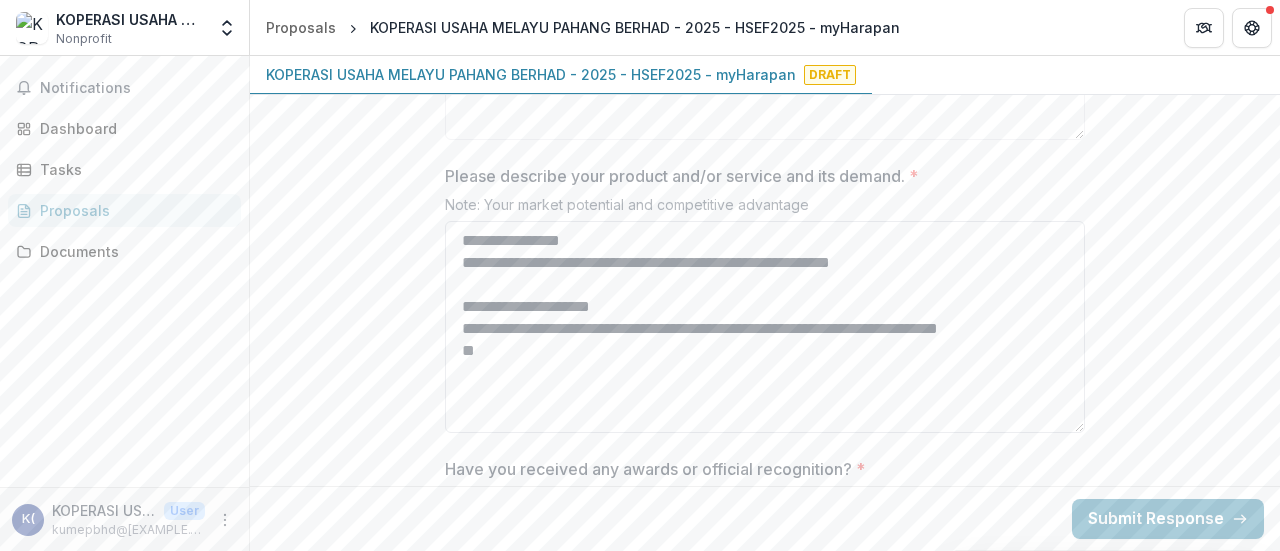 click on "**********" at bounding box center (765, 327) 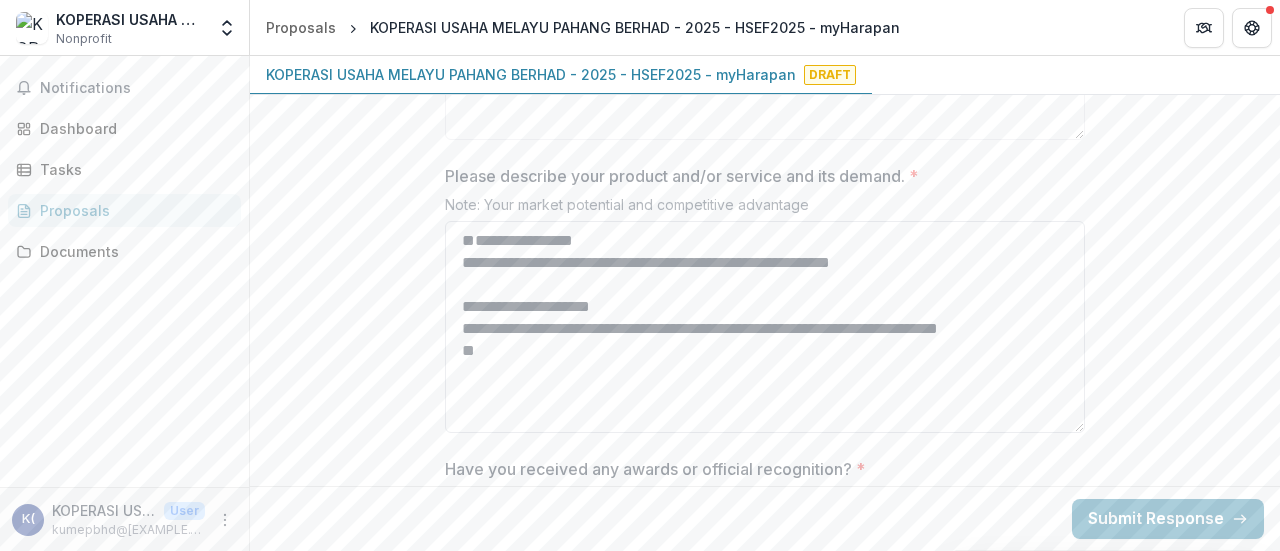 click on "**********" at bounding box center [765, 327] 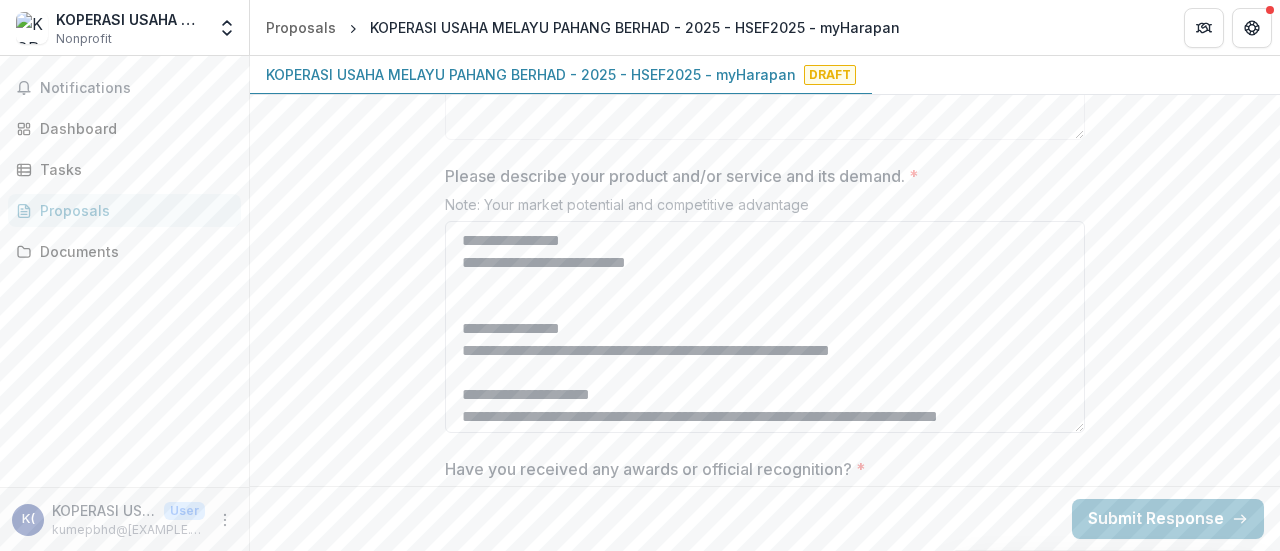 click on "**********" at bounding box center (765, 327) 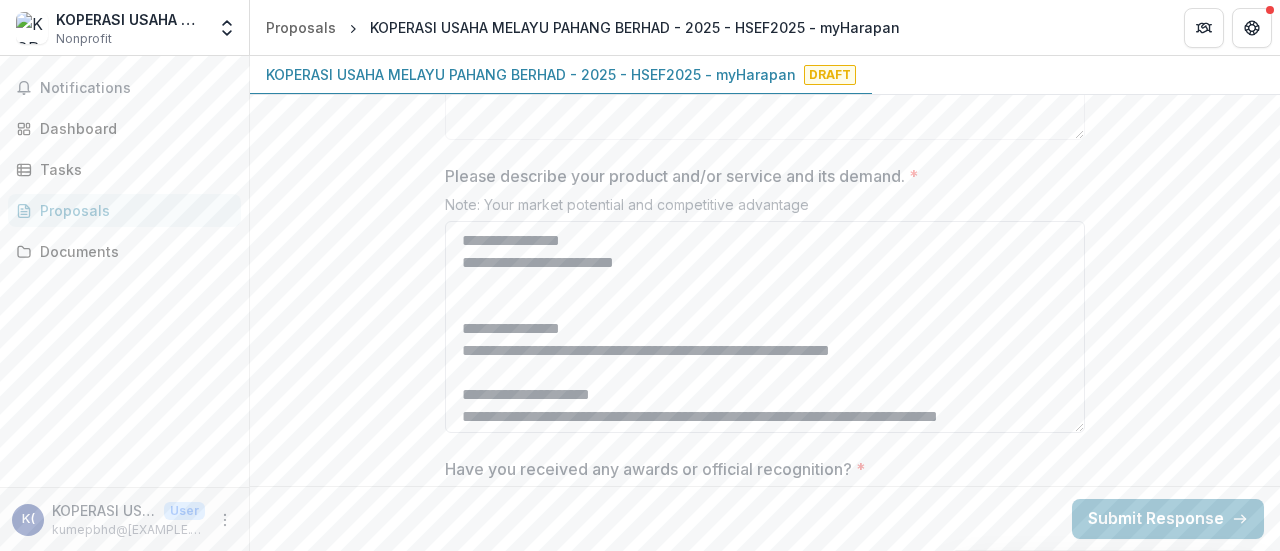 click on "**********" at bounding box center [765, 327] 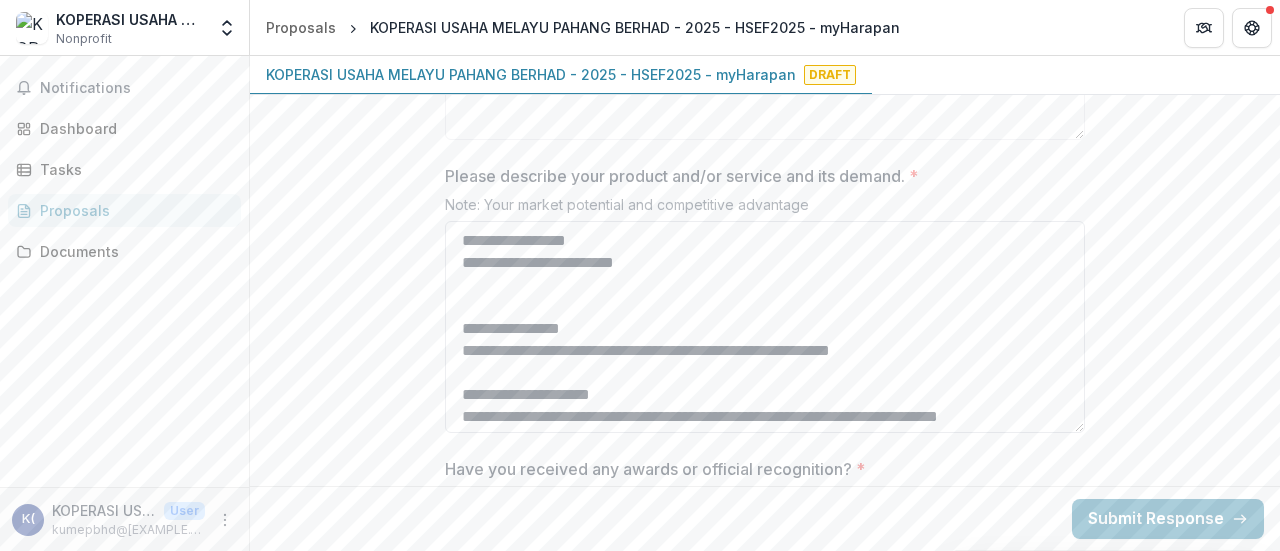 click on "**********" at bounding box center [765, 327] 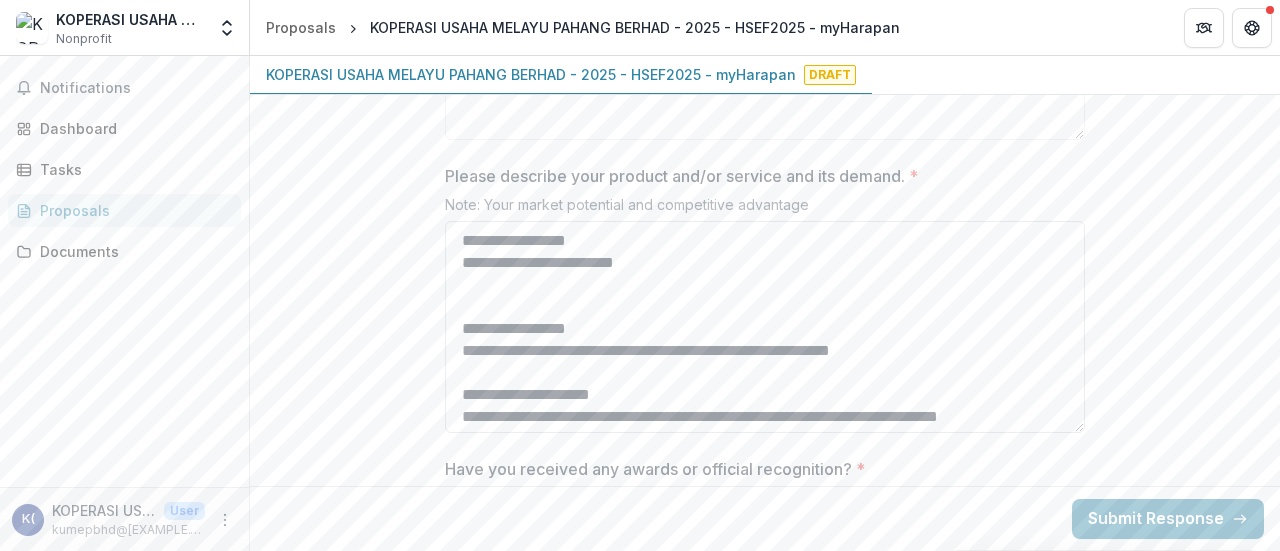click on "**********" at bounding box center (765, 327) 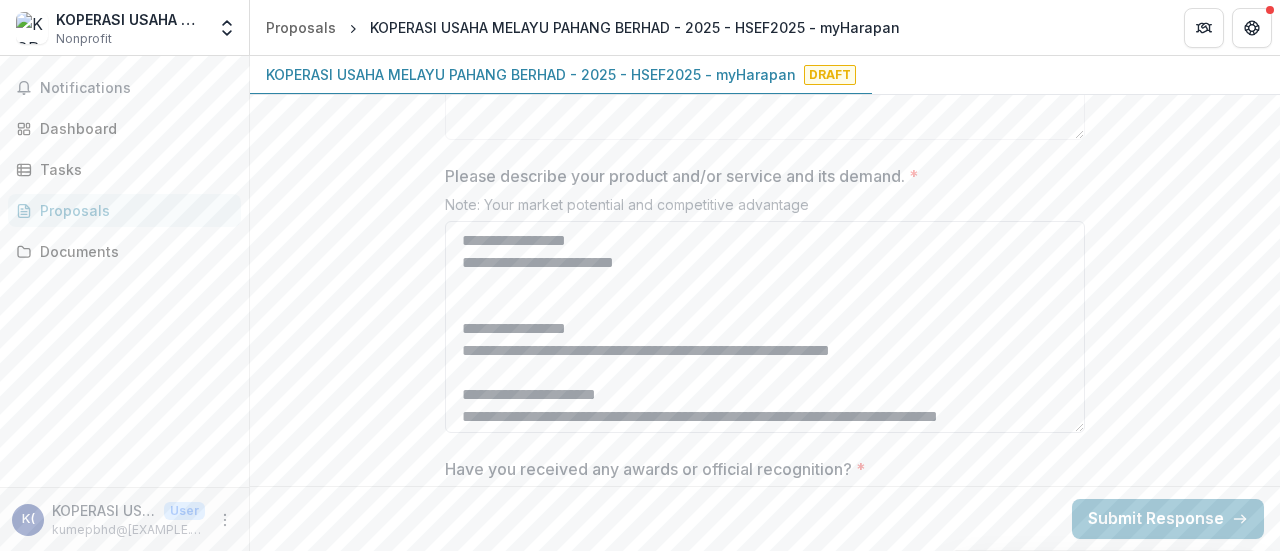 click on "**********" at bounding box center [765, 327] 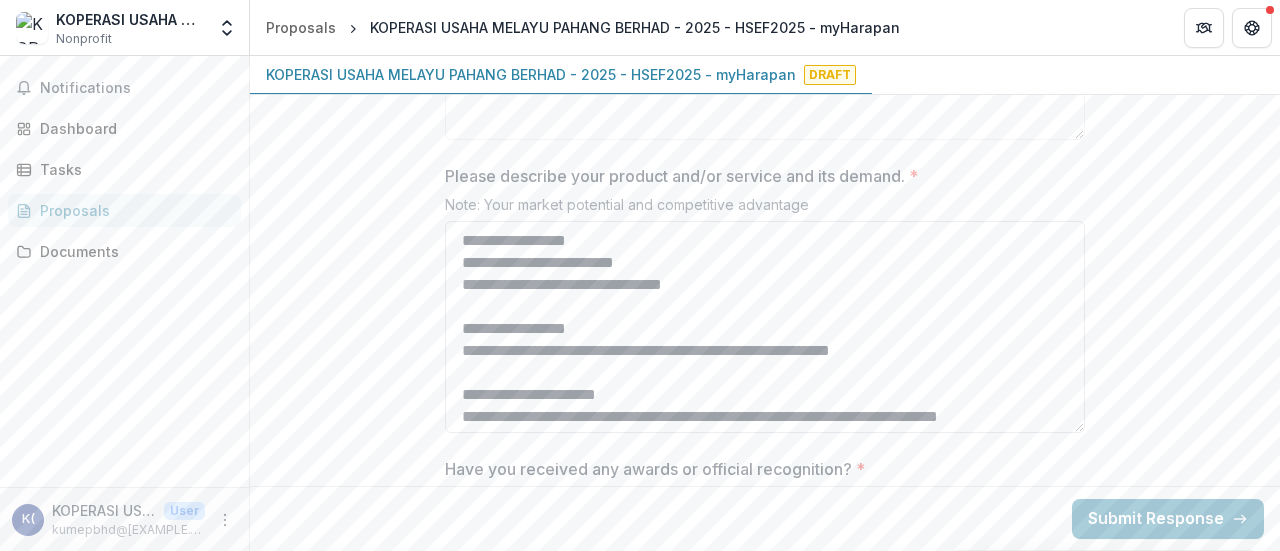 drag, startPoint x: 738, startPoint y: 279, endPoint x: 458, endPoint y: 283, distance: 280.02856 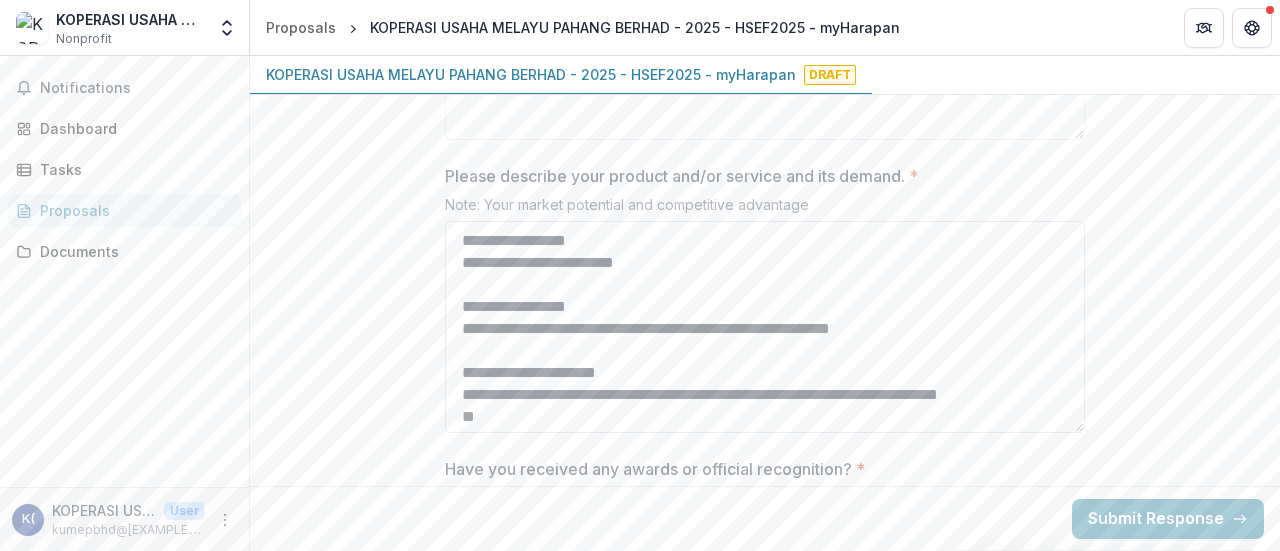 click on "**********" at bounding box center [765, 327] 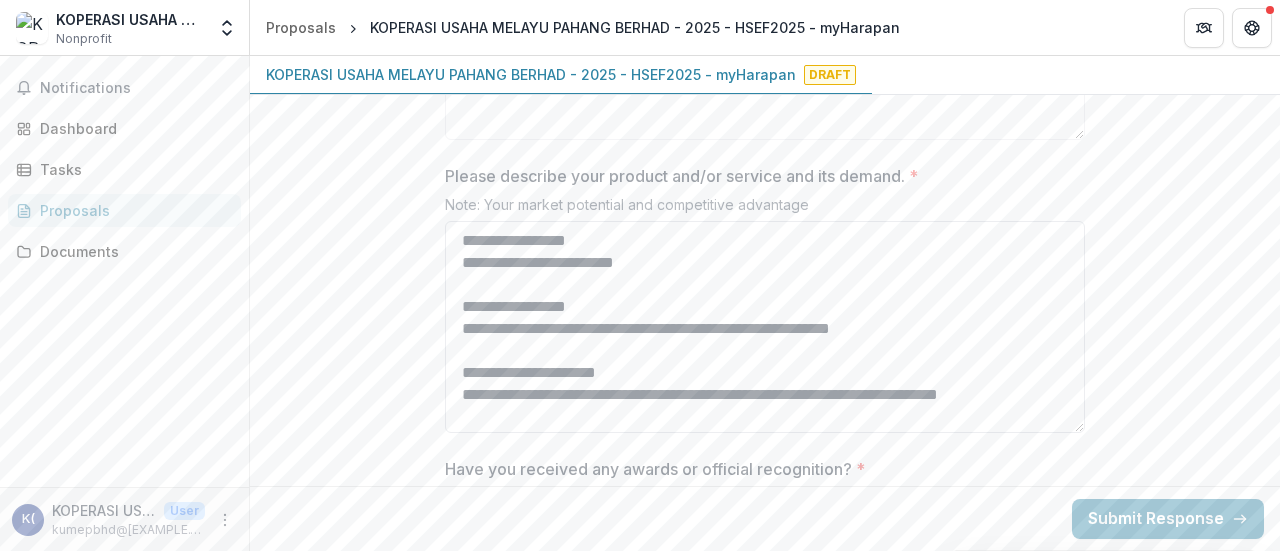 click on "**********" at bounding box center (765, 327) 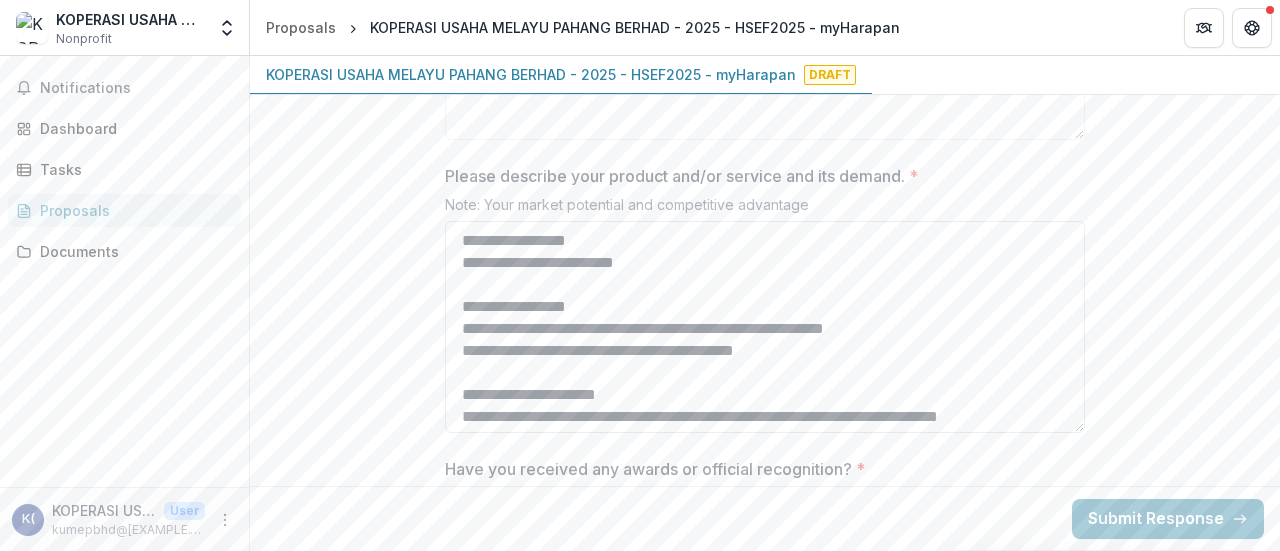 drag, startPoint x: 808, startPoint y: 349, endPoint x: 472, endPoint y: 341, distance: 336.0952 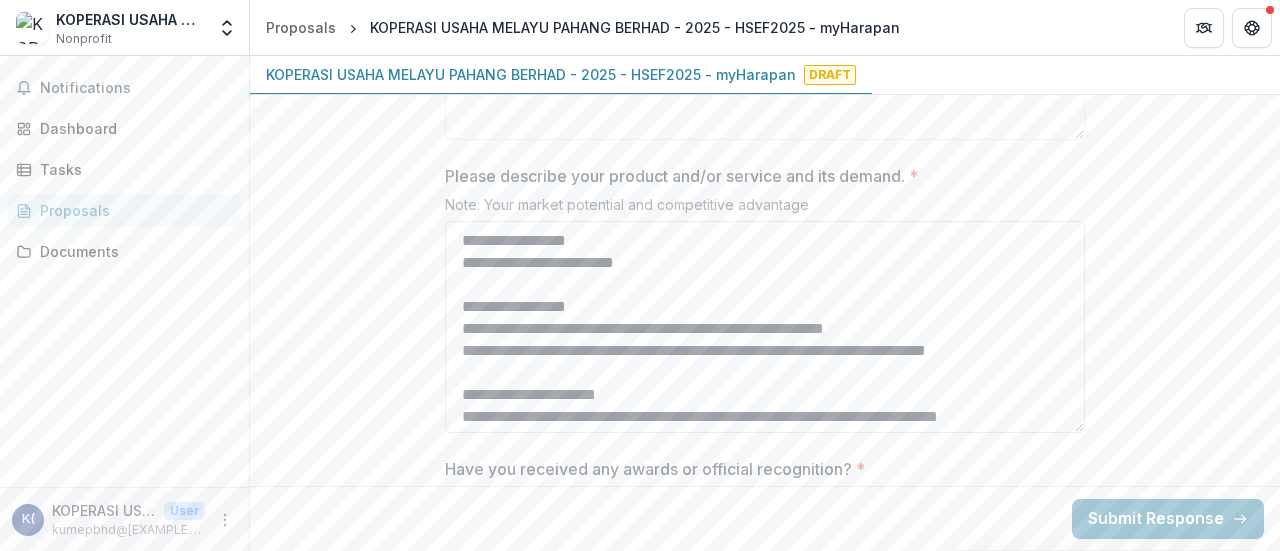 scroll, scrollTop: 3, scrollLeft: 0, axis: vertical 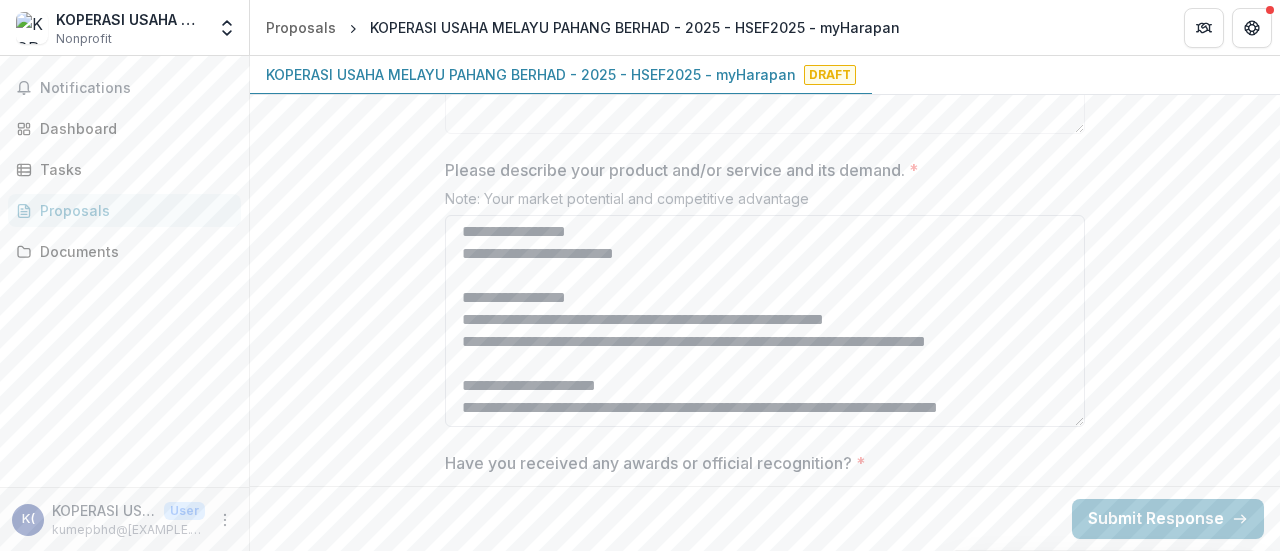 click on "**********" at bounding box center (765, 321) 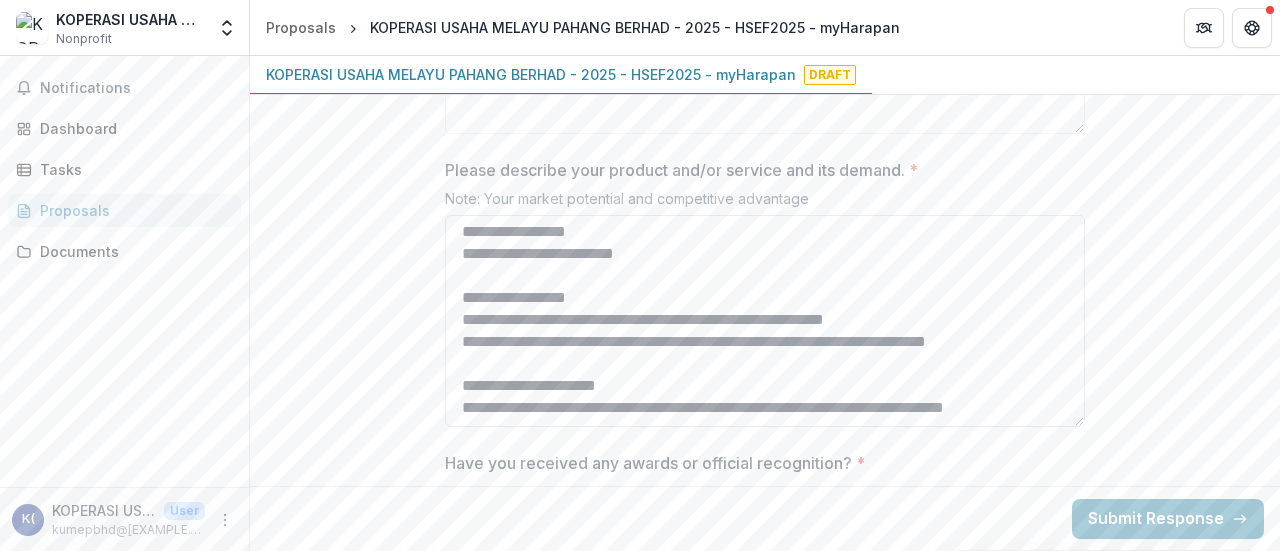 scroll, scrollTop: 16, scrollLeft: 0, axis: vertical 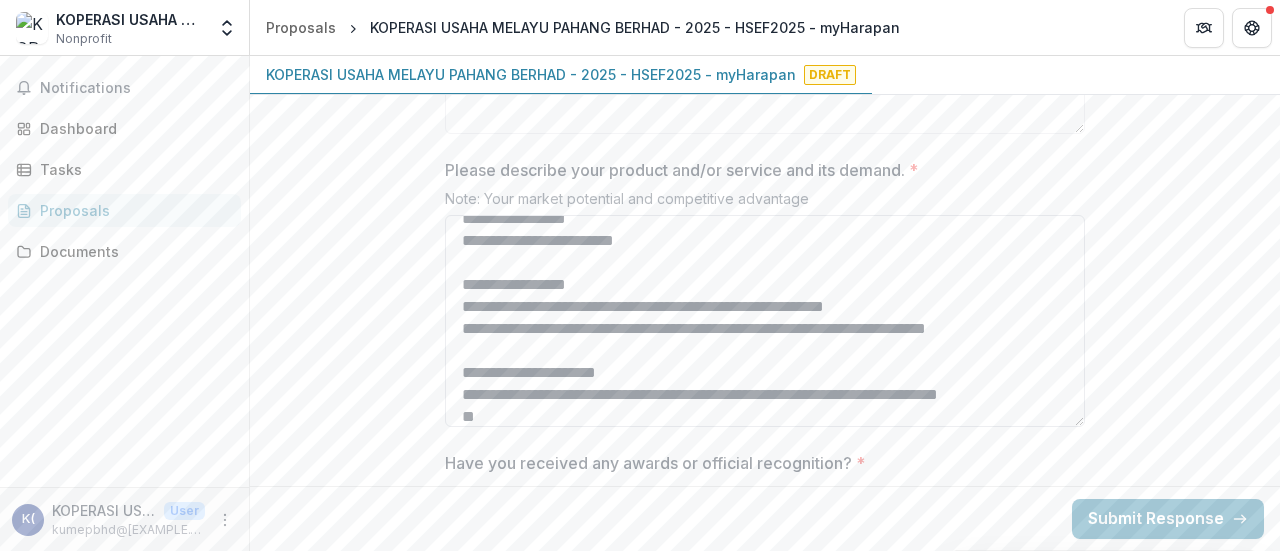 drag, startPoint x: 632, startPoint y: 365, endPoint x: 456, endPoint y: 364, distance: 176.00284 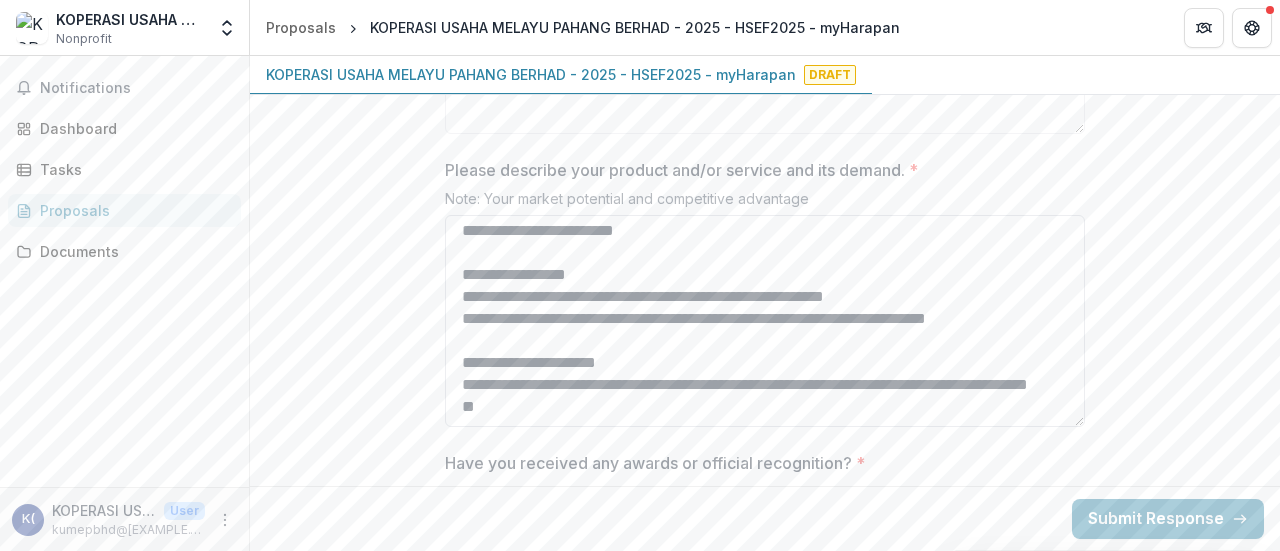 scroll, scrollTop: 47, scrollLeft: 0, axis: vertical 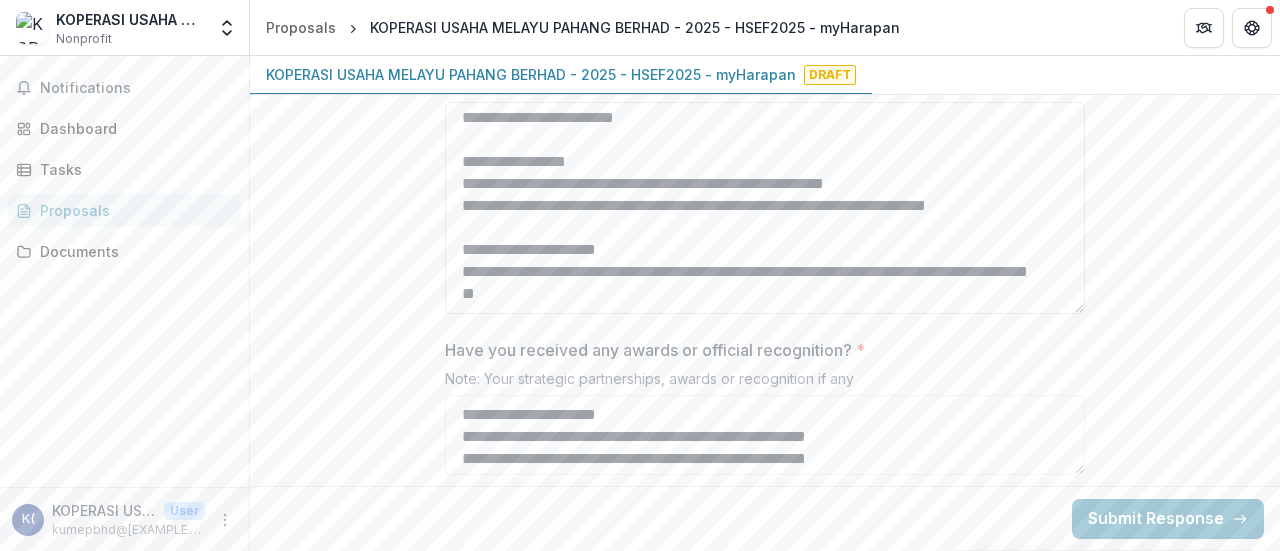 click on "**********" at bounding box center (765, 208) 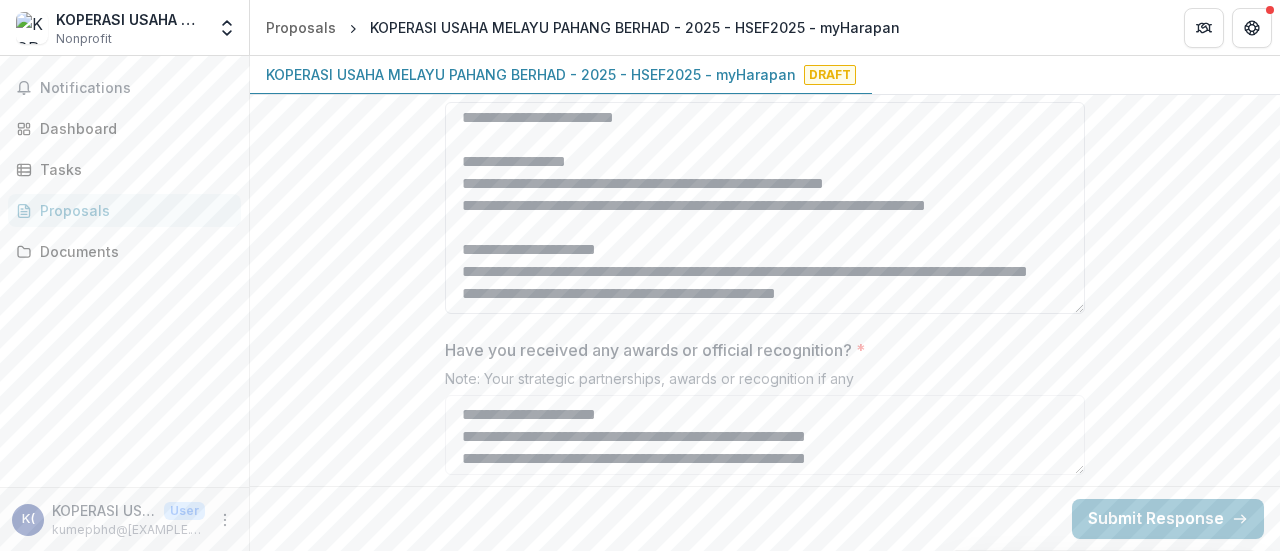 click on "**********" at bounding box center (765, 208) 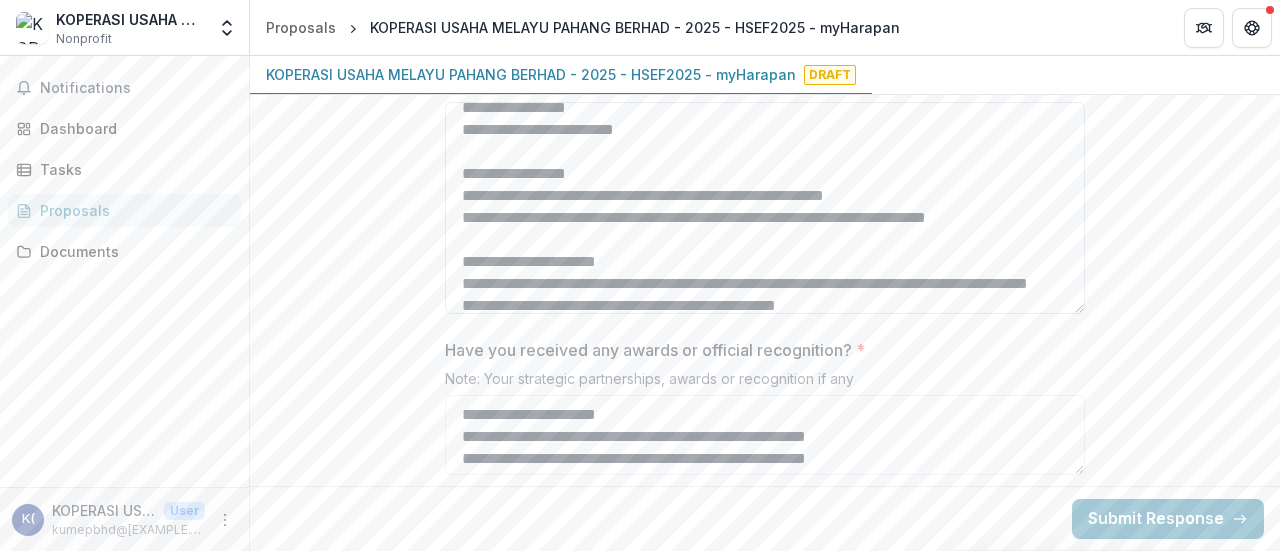 scroll, scrollTop: 0, scrollLeft: 0, axis: both 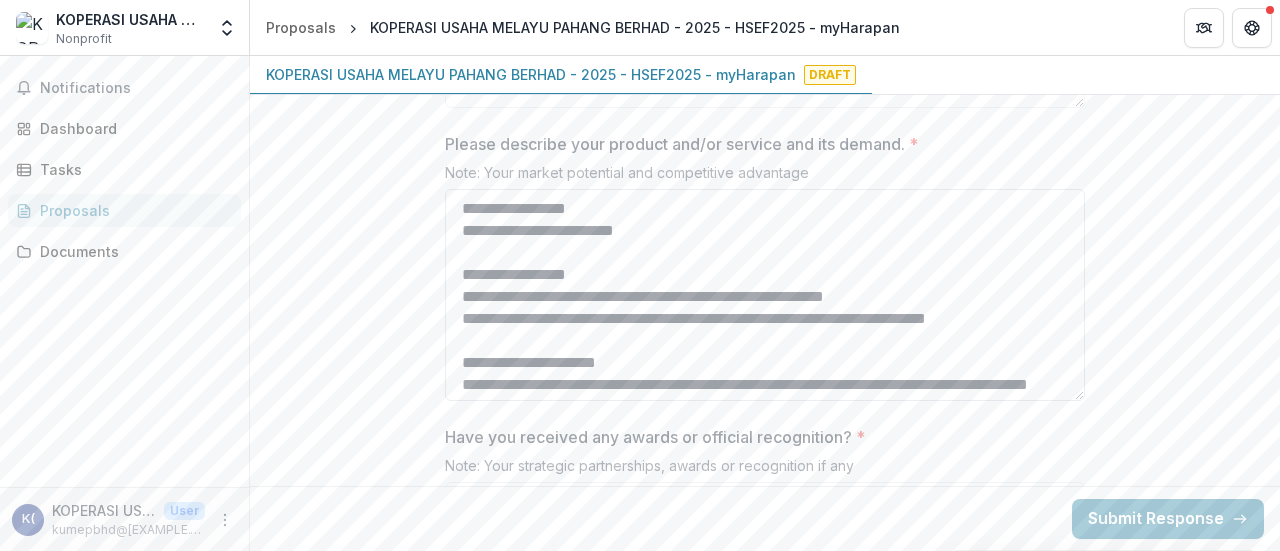 click on "**********" at bounding box center [765, 295] 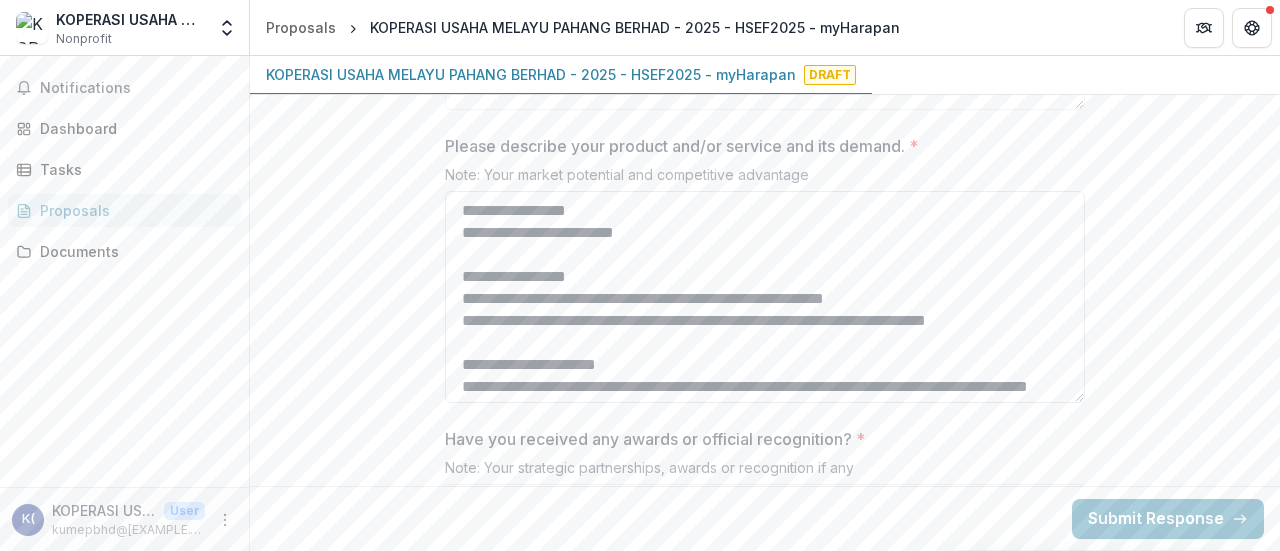 scroll, scrollTop: 3880, scrollLeft: 0, axis: vertical 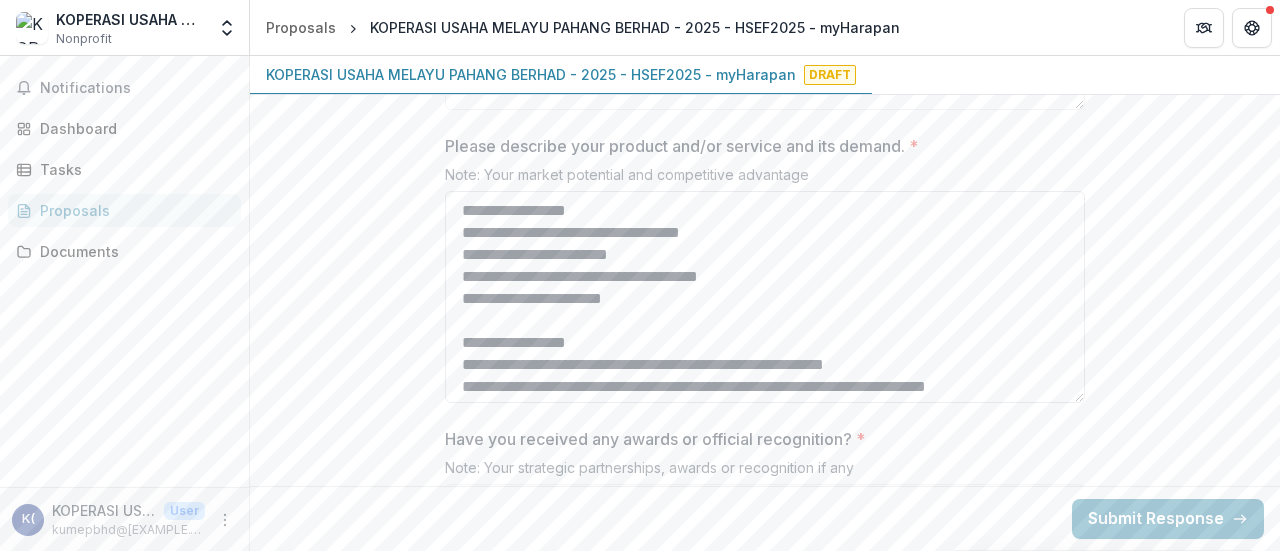 drag, startPoint x: 631, startPoint y: 290, endPoint x: 589, endPoint y: 290, distance: 42 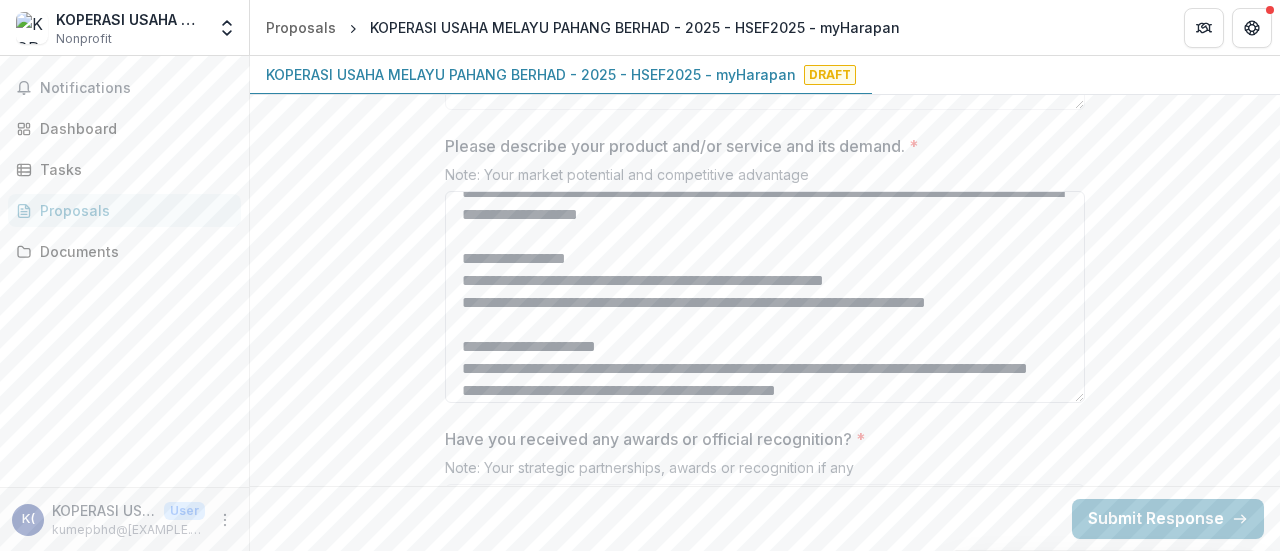 scroll, scrollTop: 135, scrollLeft: 0, axis: vertical 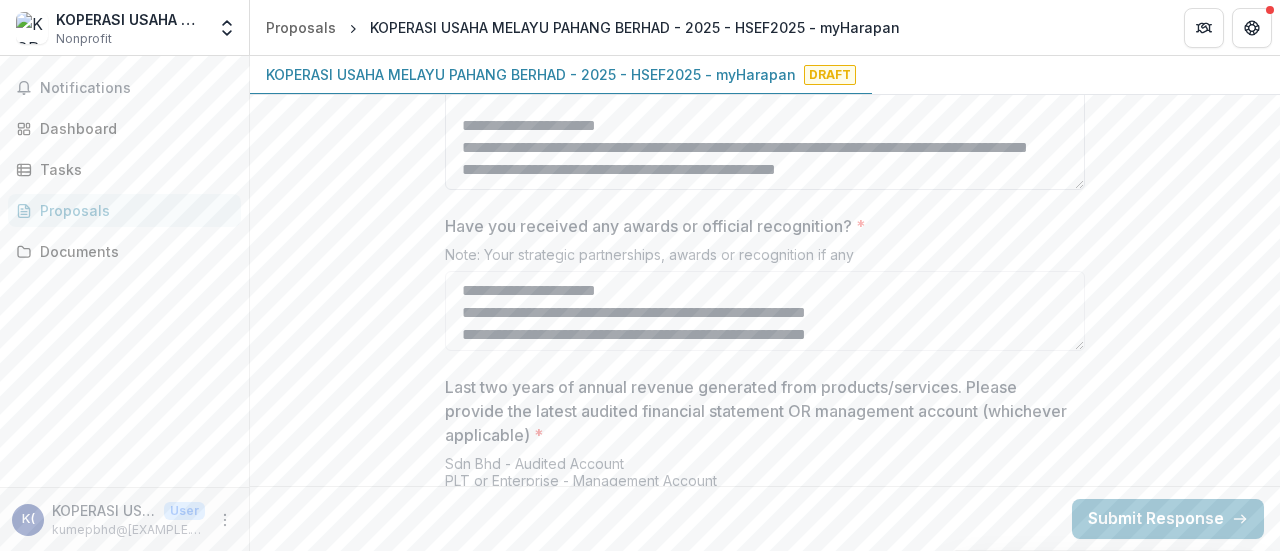 type on "**********" 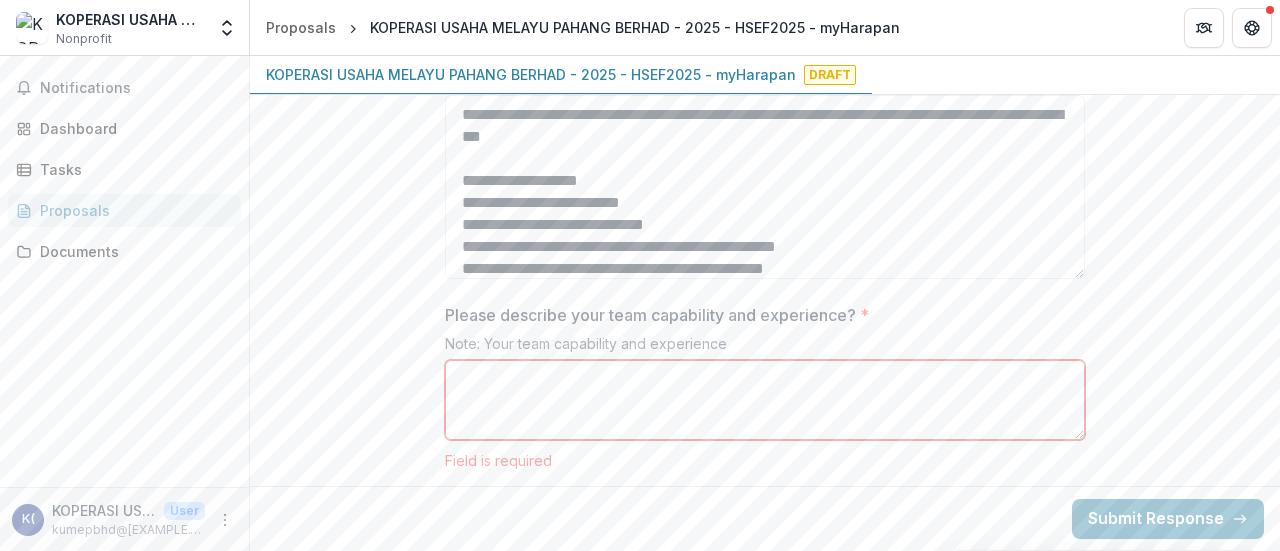 scroll, scrollTop: 3094, scrollLeft: 0, axis: vertical 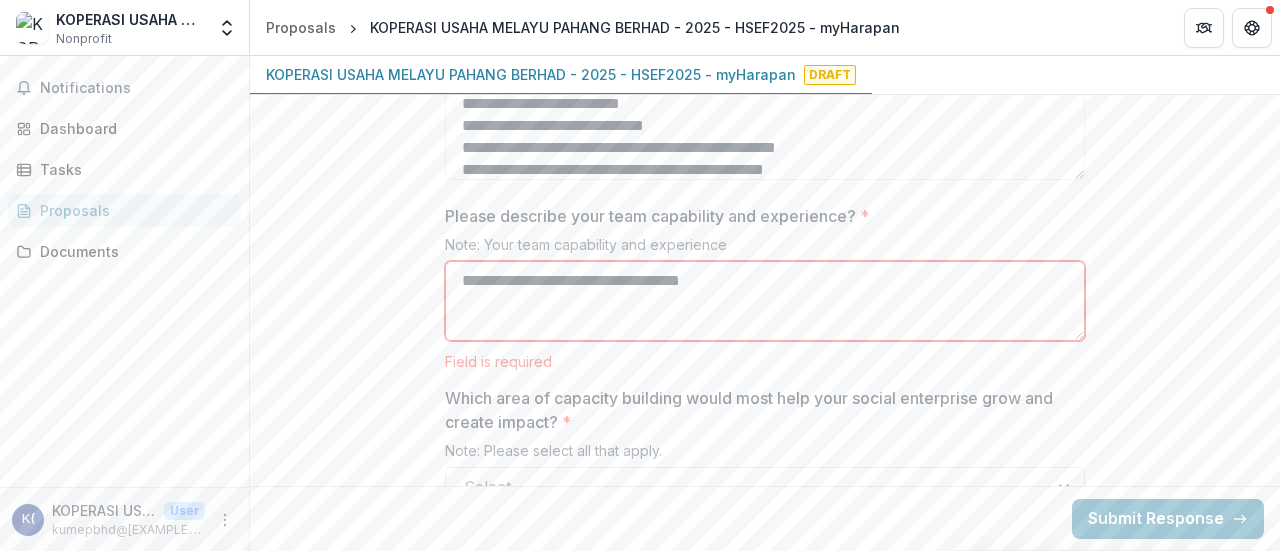 drag, startPoint x: 662, startPoint y: 275, endPoint x: 459, endPoint y: 290, distance: 203.55344 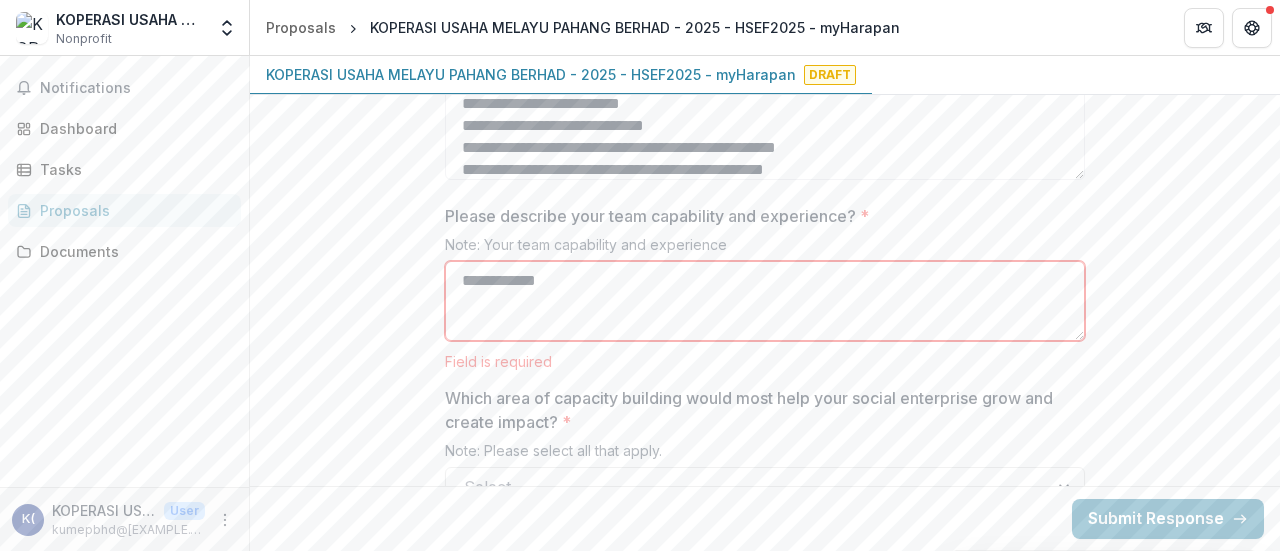 click on "**********" at bounding box center [765, 301] 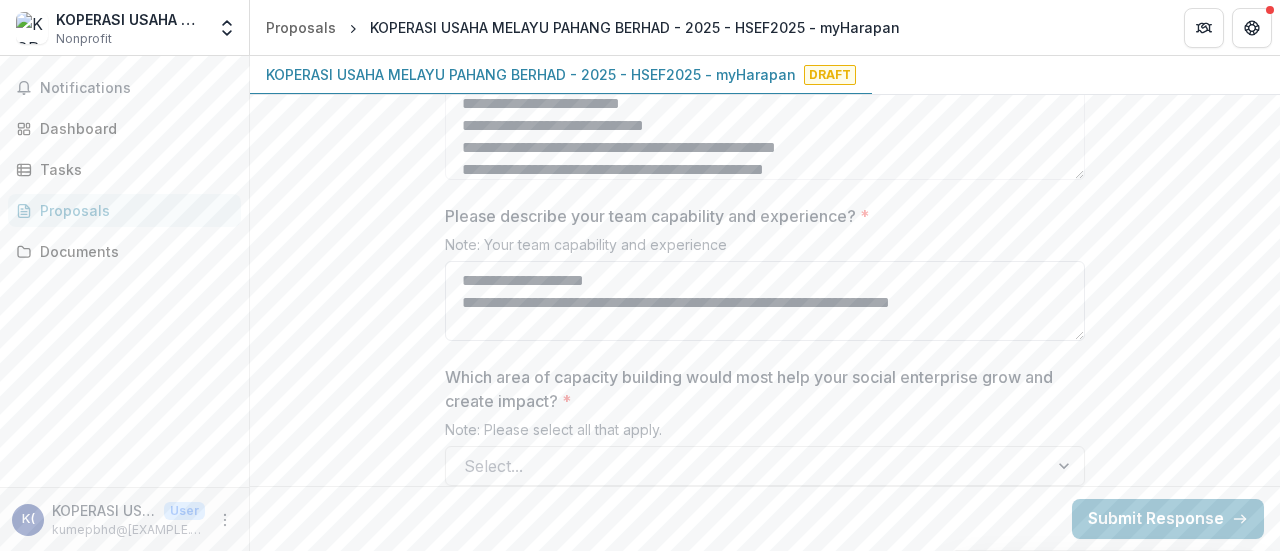 click on "**********" at bounding box center [765, 301] 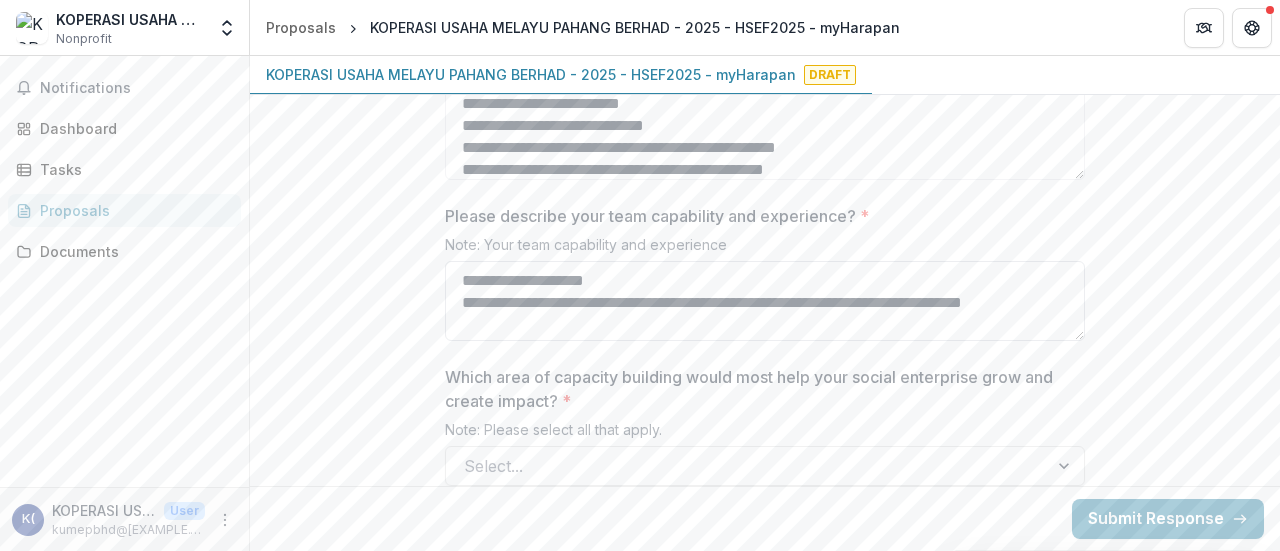 click on "**********" at bounding box center [765, 301] 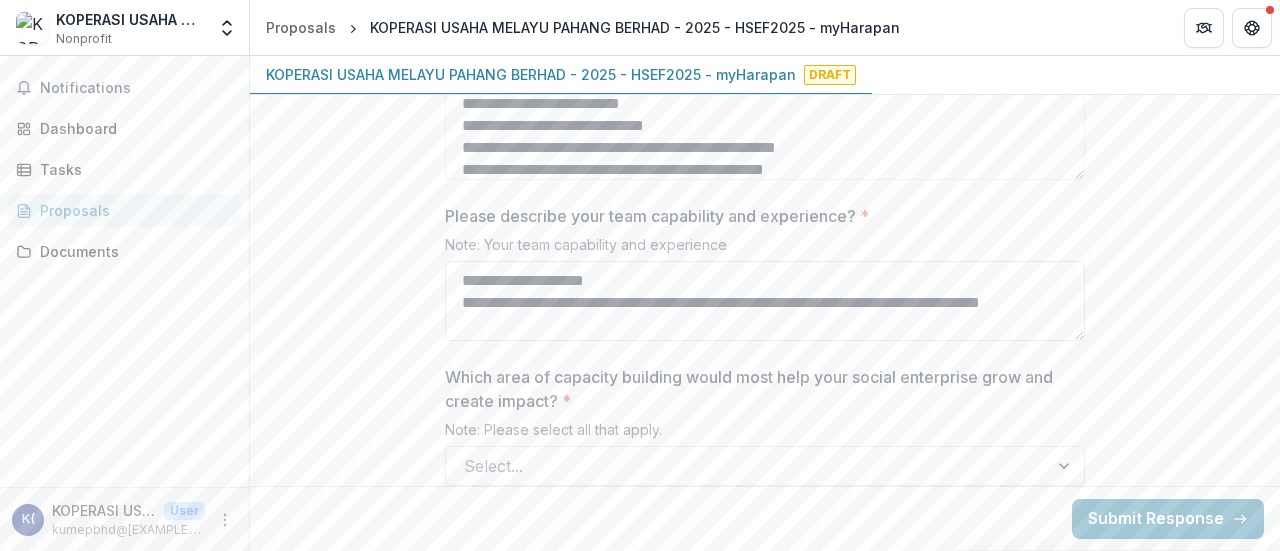 click on "**********" at bounding box center [765, 301] 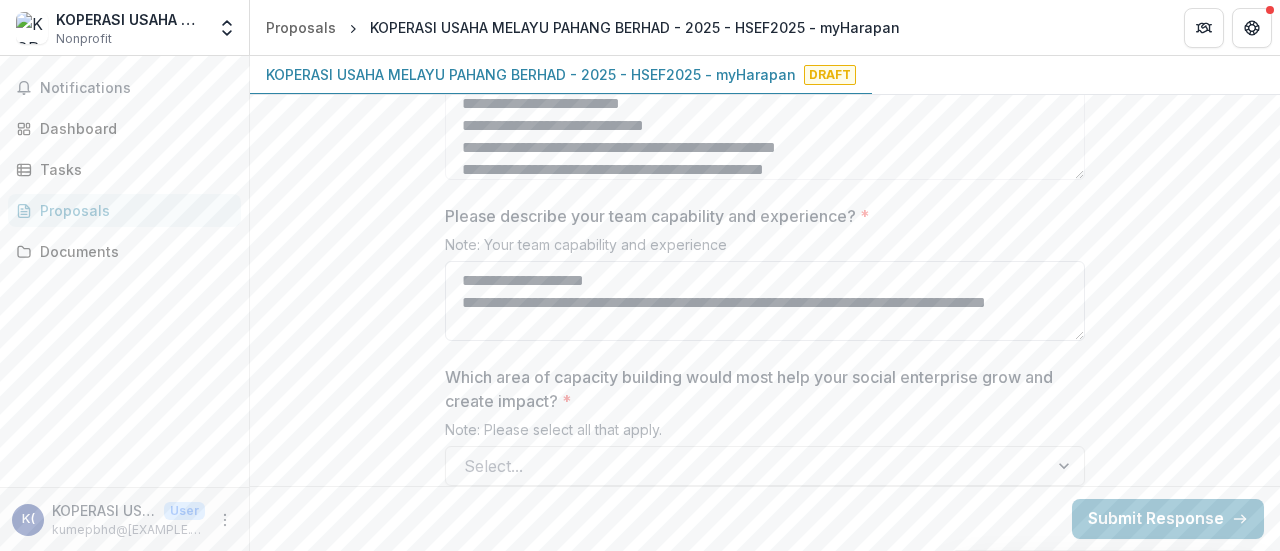scroll, scrollTop: 16, scrollLeft: 0, axis: vertical 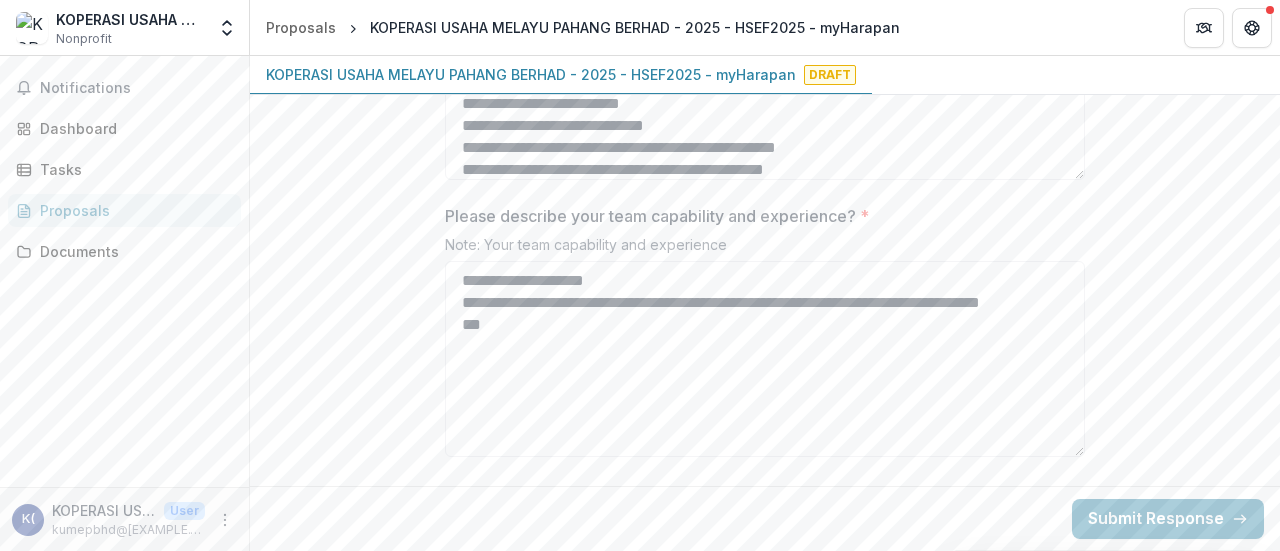 drag, startPoint x: 1075, startPoint y: 329, endPoint x: 1092, endPoint y: 445, distance: 117.239075 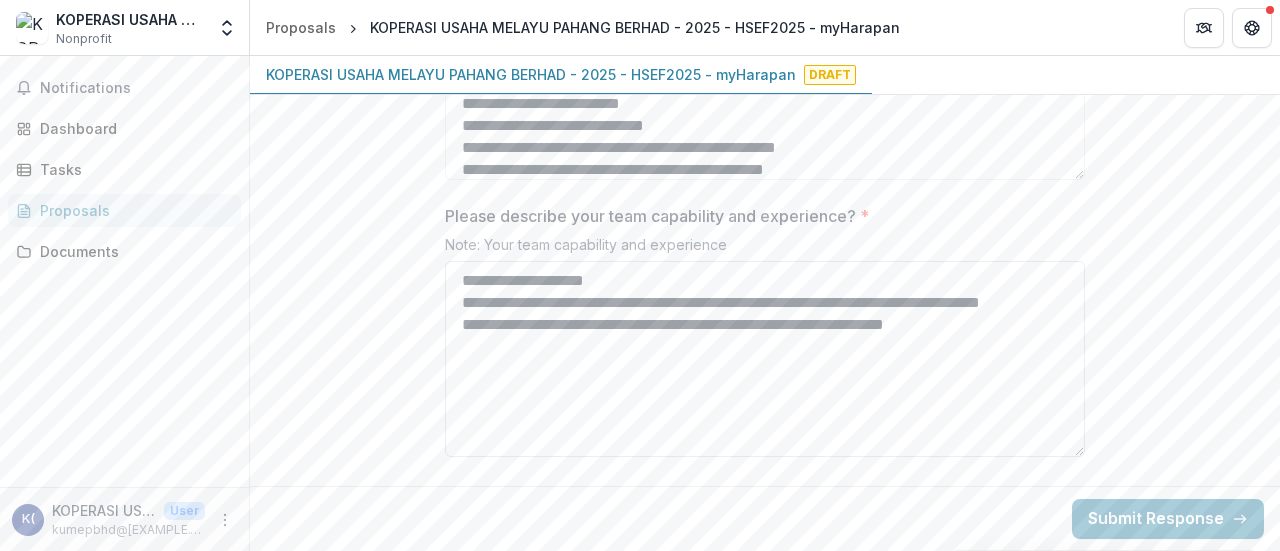 click on "**********" at bounding box center [765, 359] 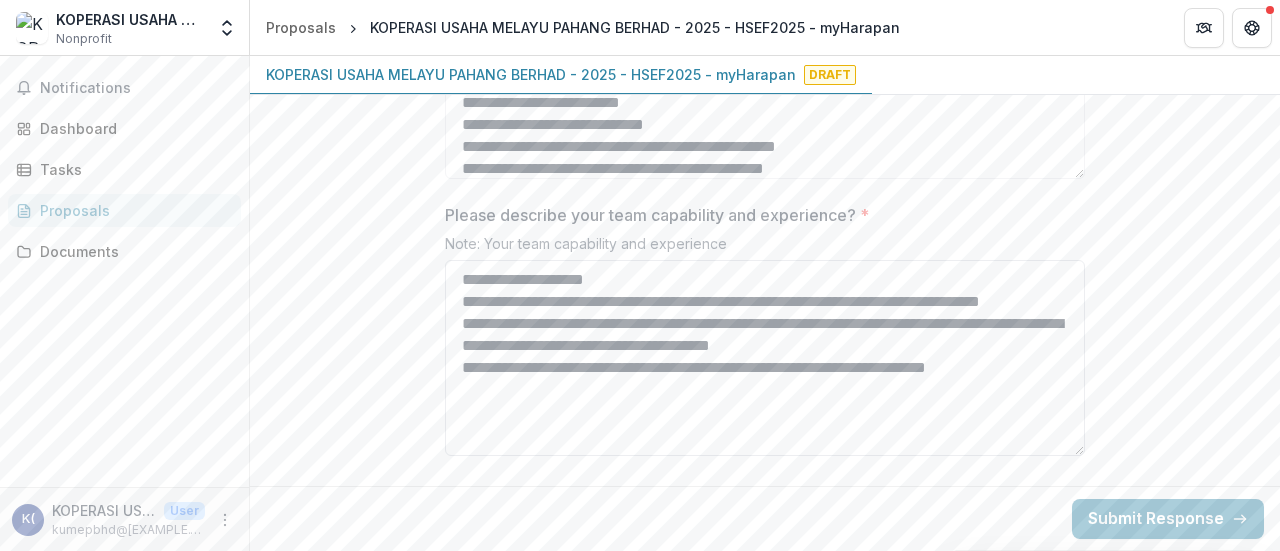 scroll, scrollTop: 3194, scrollLeft: 0, axis: vertical 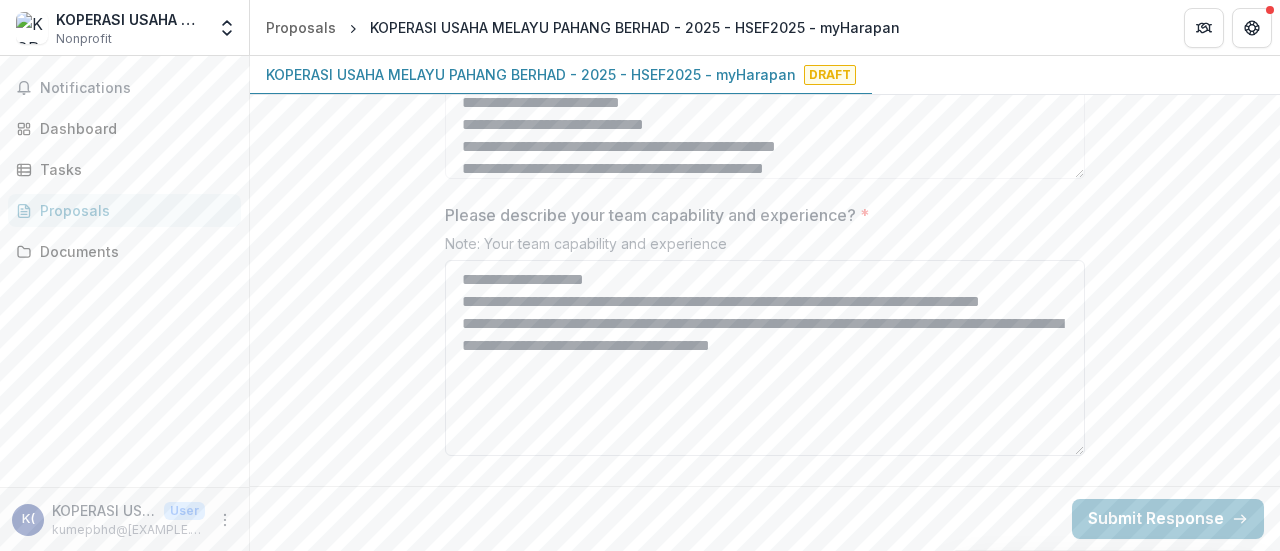 click on "**********" at bounding box center (765, 358) 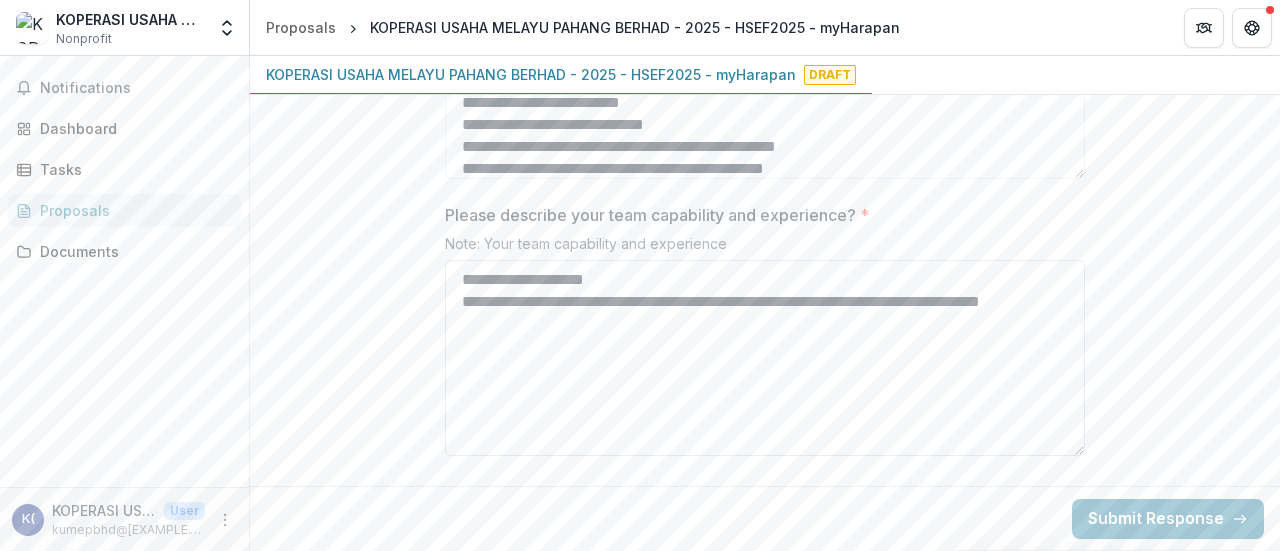 click on "**********" at bounding box center [765, 358] 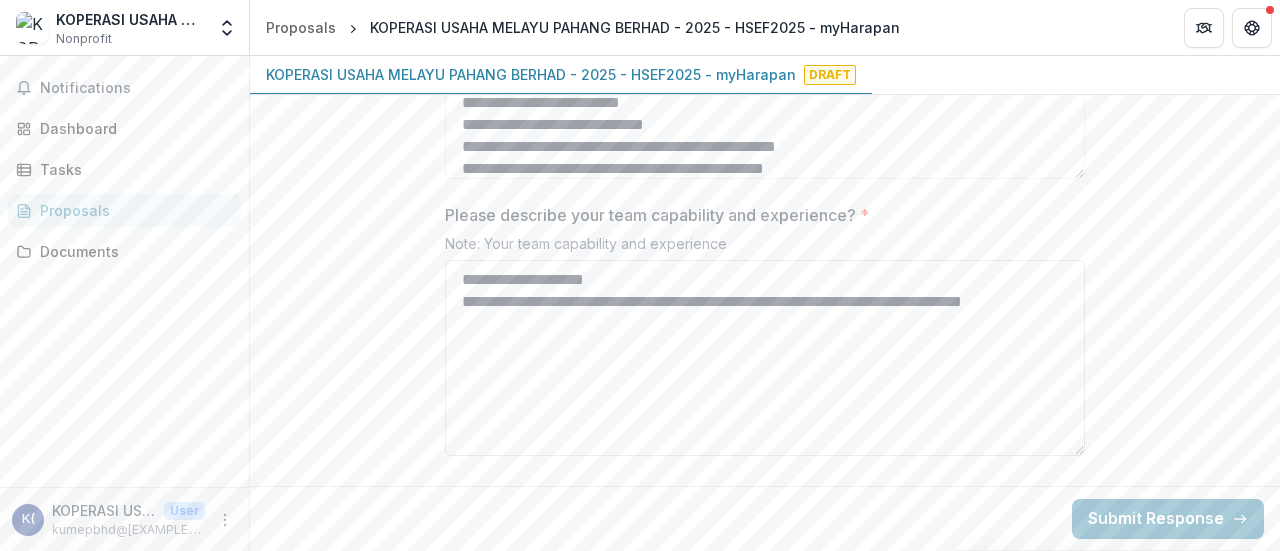 click on "**********" at bounding box center (765, 358) 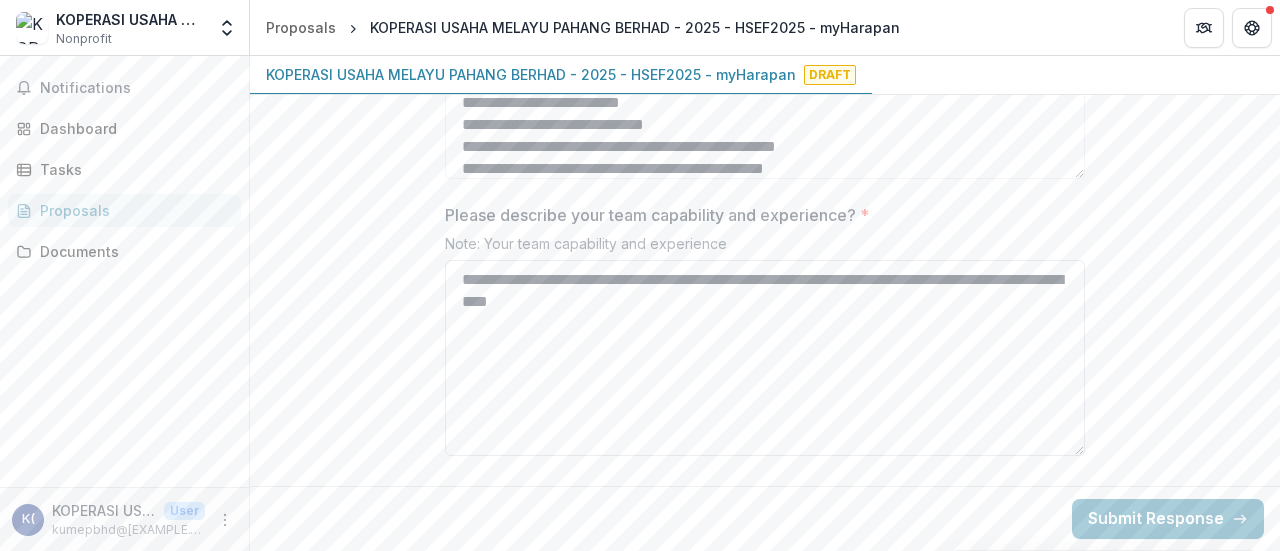 click on "**********" at bounding box center [765, 358] 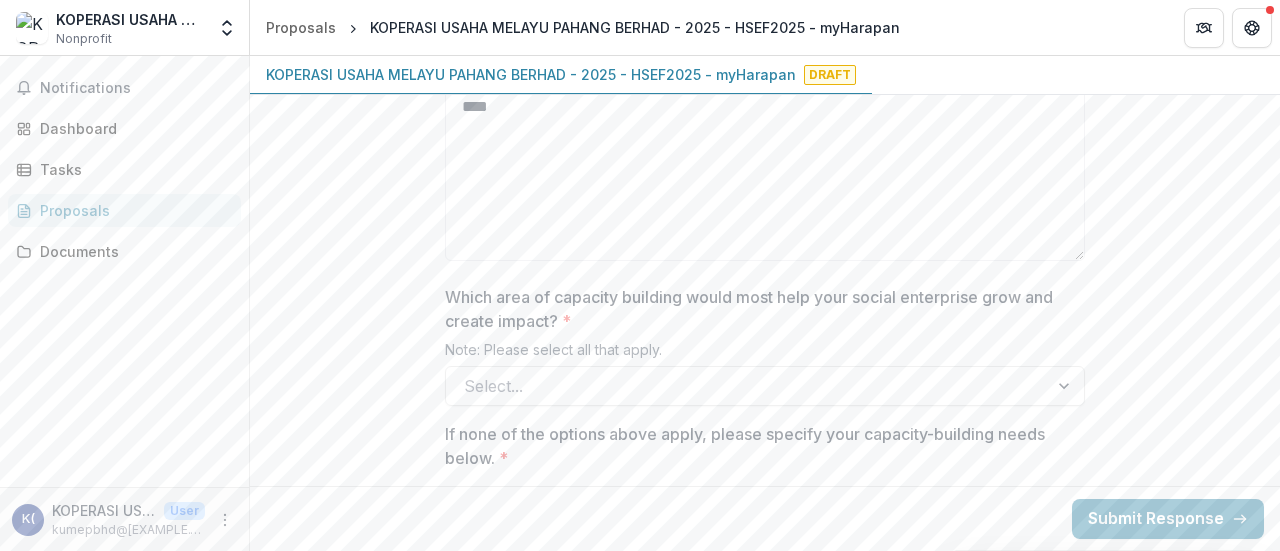 scroll, scrollTop: 3390, scrollLeft: 0, axis: vertical 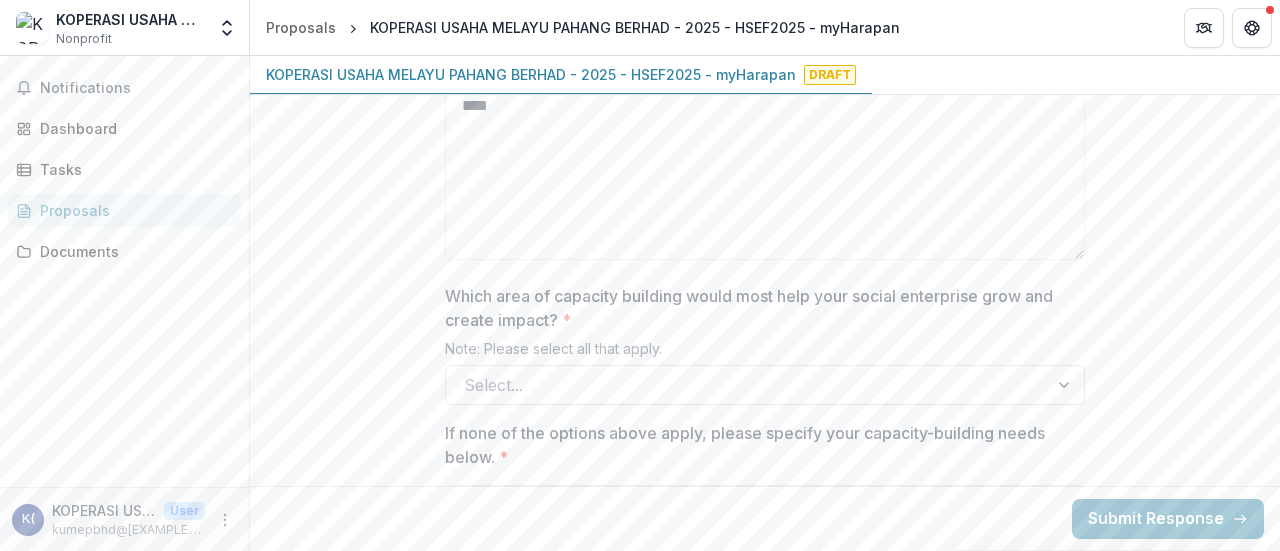 type on "**********" 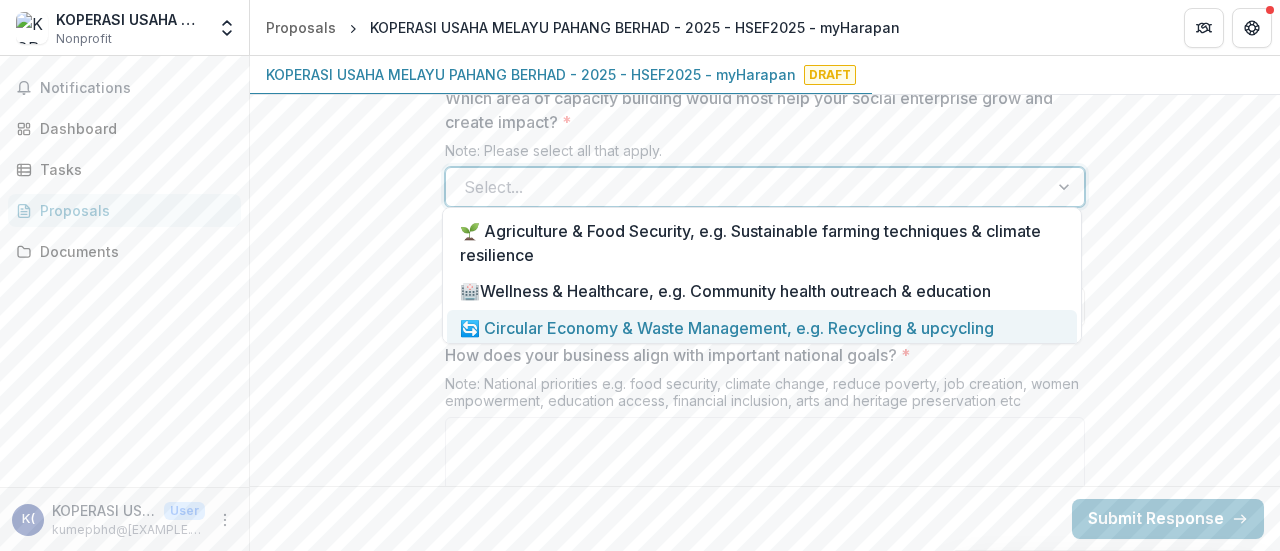 scroll, scrollTop: 3588, scrollLeft: 0, axis: vertical 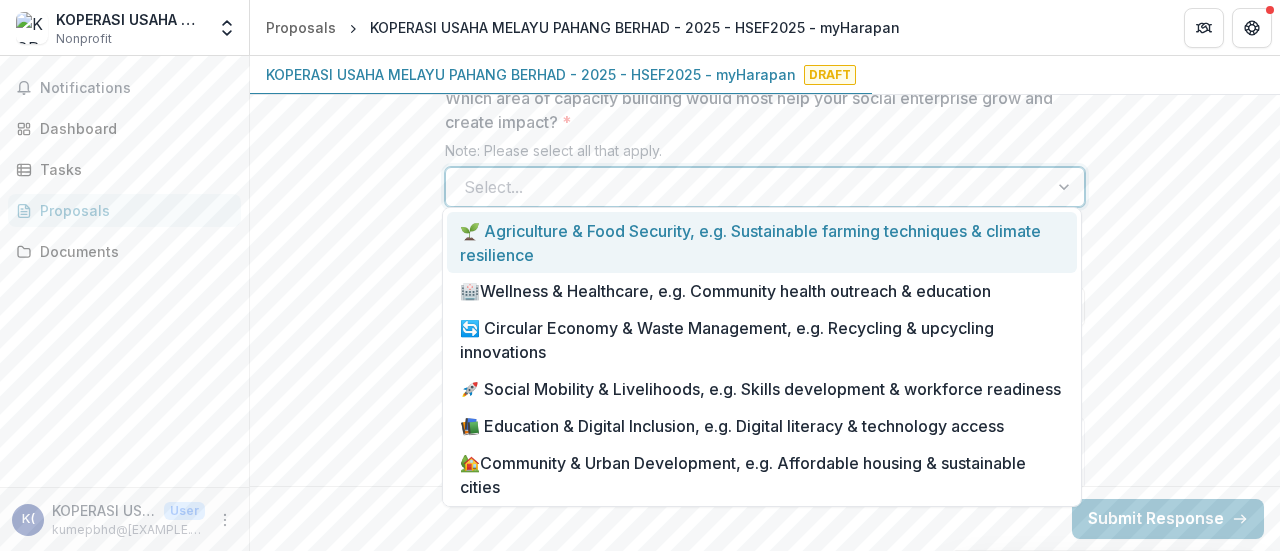 click at bounding box center (747, 187) 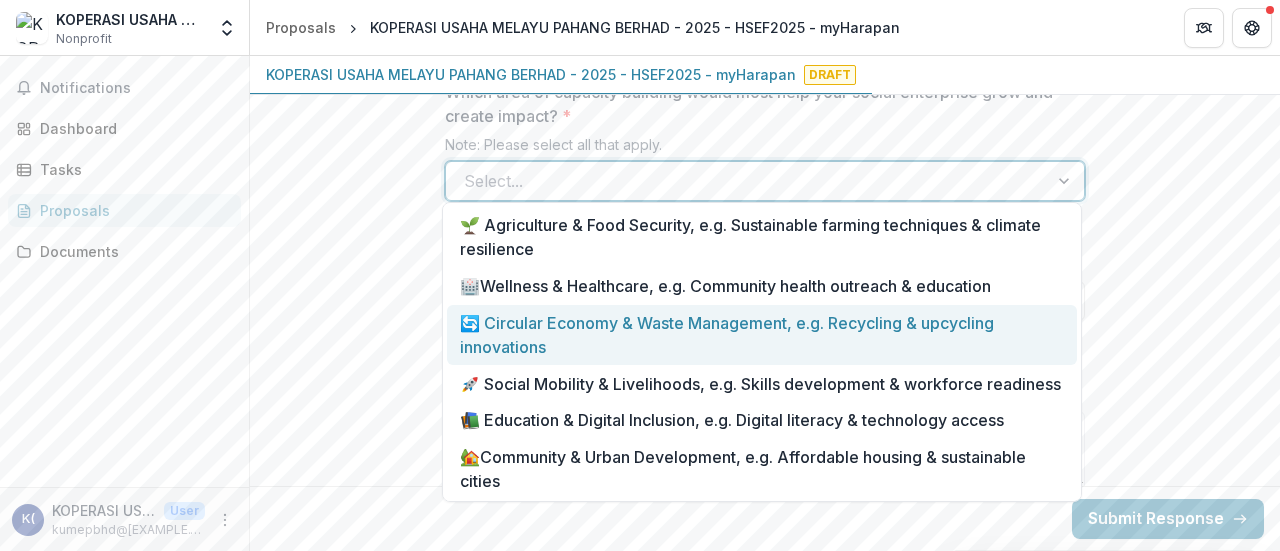 scroll, scrollTop: 3595, scrollLeft: 0, axis: vertical 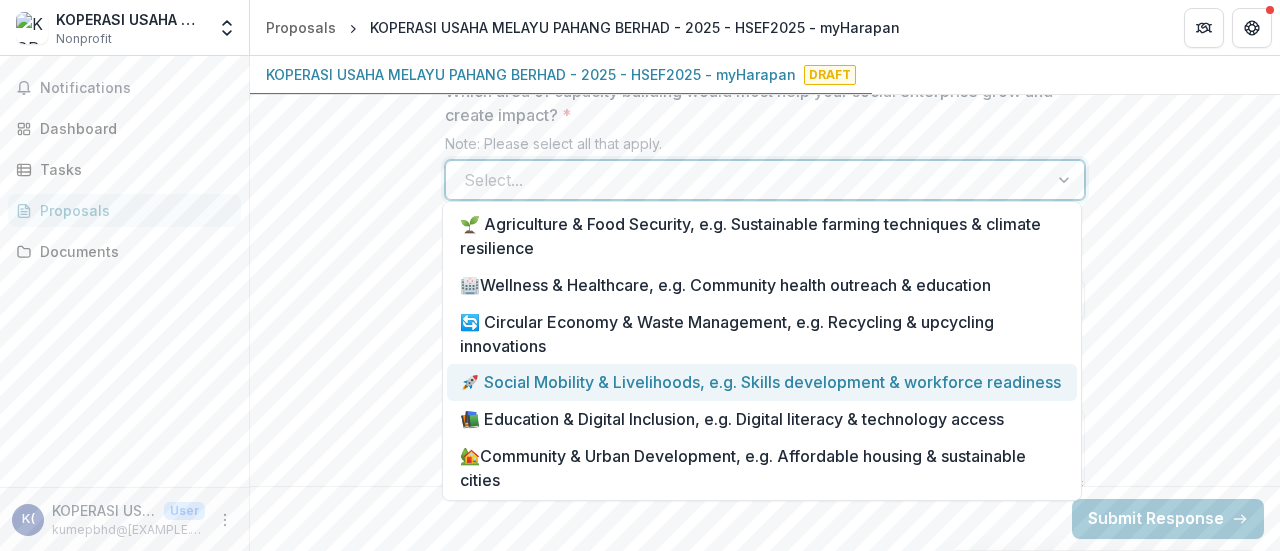 click on "🚀 Social Mobility & Livelihoods, e.g. Skills development & workforce readiness" at bounding box center [762, 382] 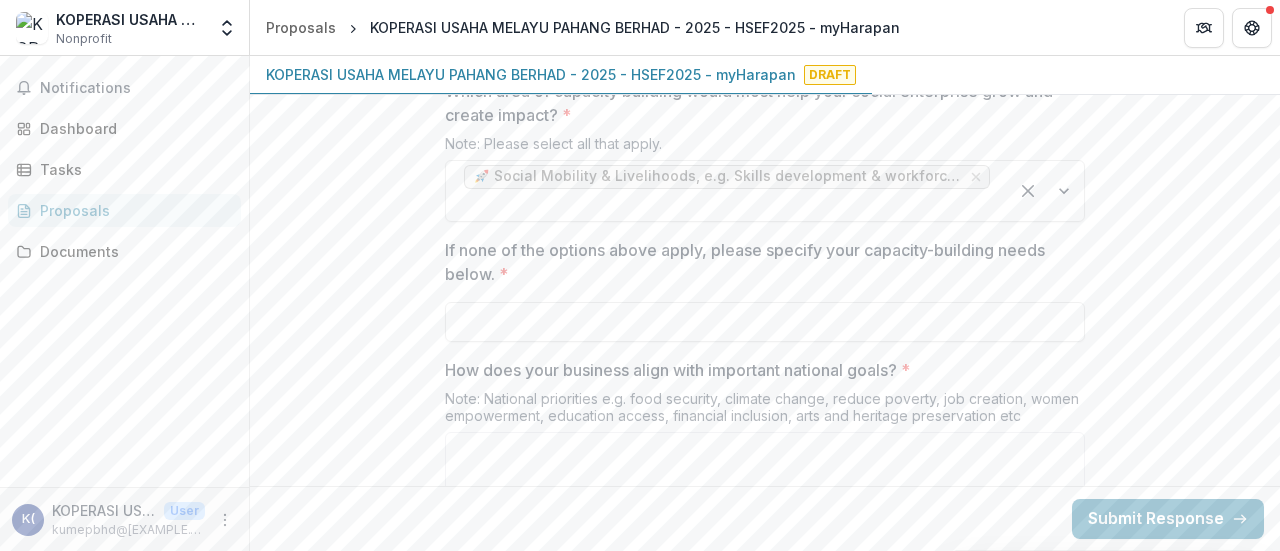 click on "**********" at bounding box center [765, -674] 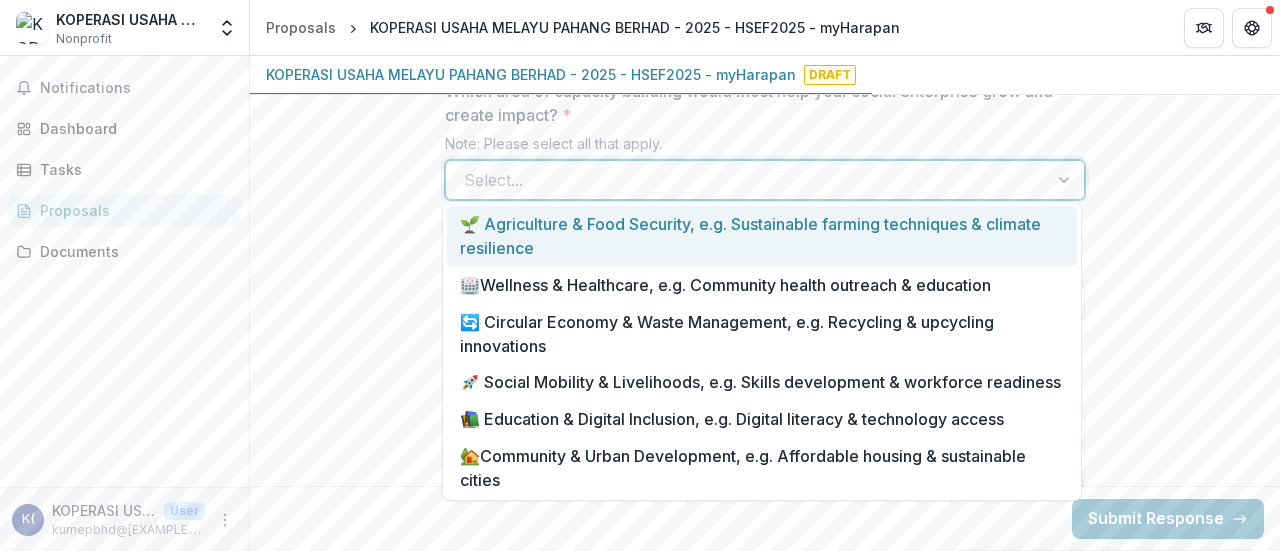 click on "Select..." at bounding box center (747, 180) 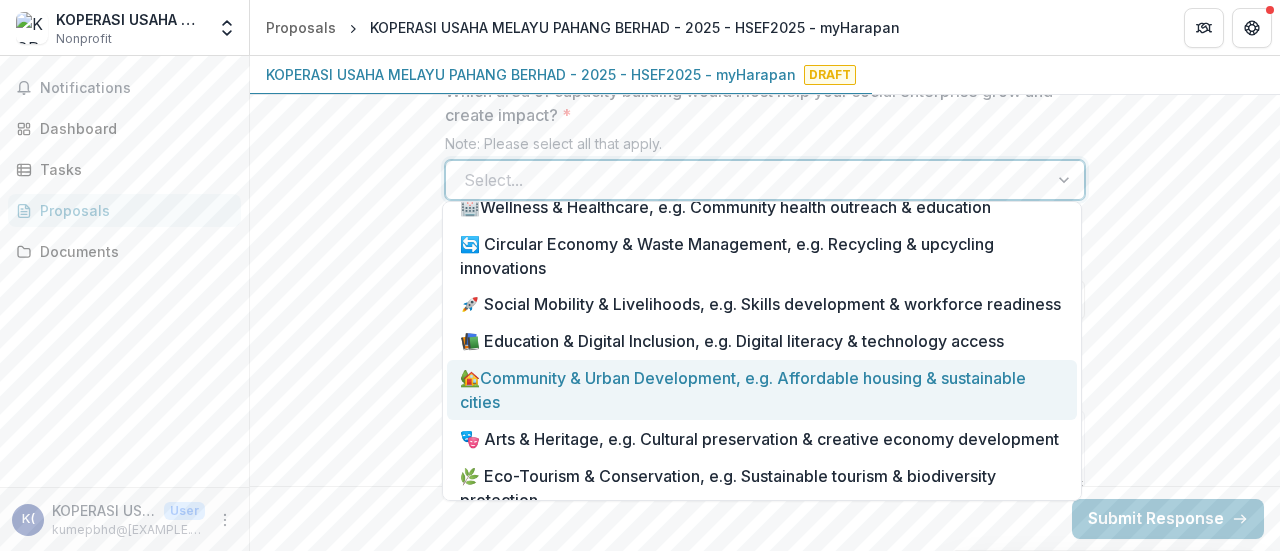 scroll, scrollTop: 0, scrollLeft: 0, axis: both 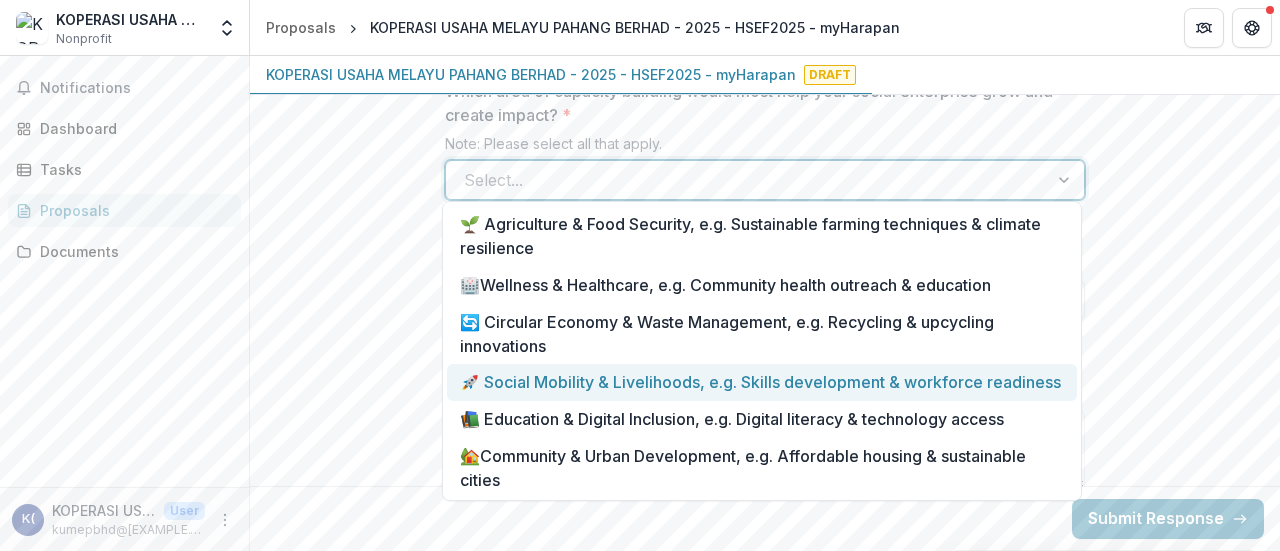 click on "🚀 Social Mobility & Livelihoods, e.g. Skills development & workforce readiness" at bounding box center [762, 382] 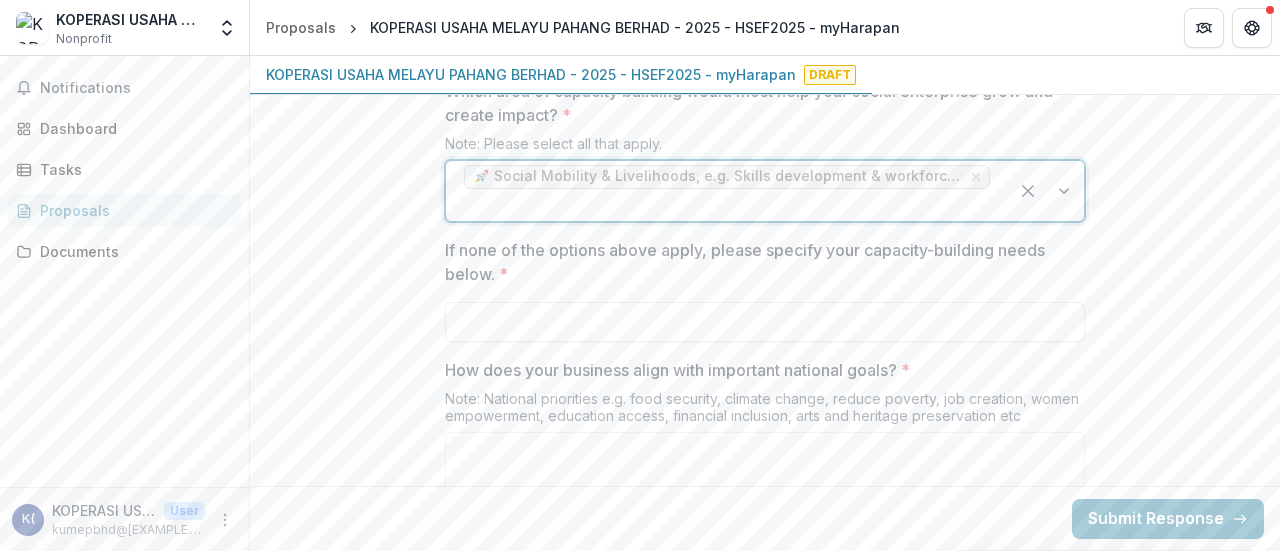 click on "**********" at bounding box center (765, -674) 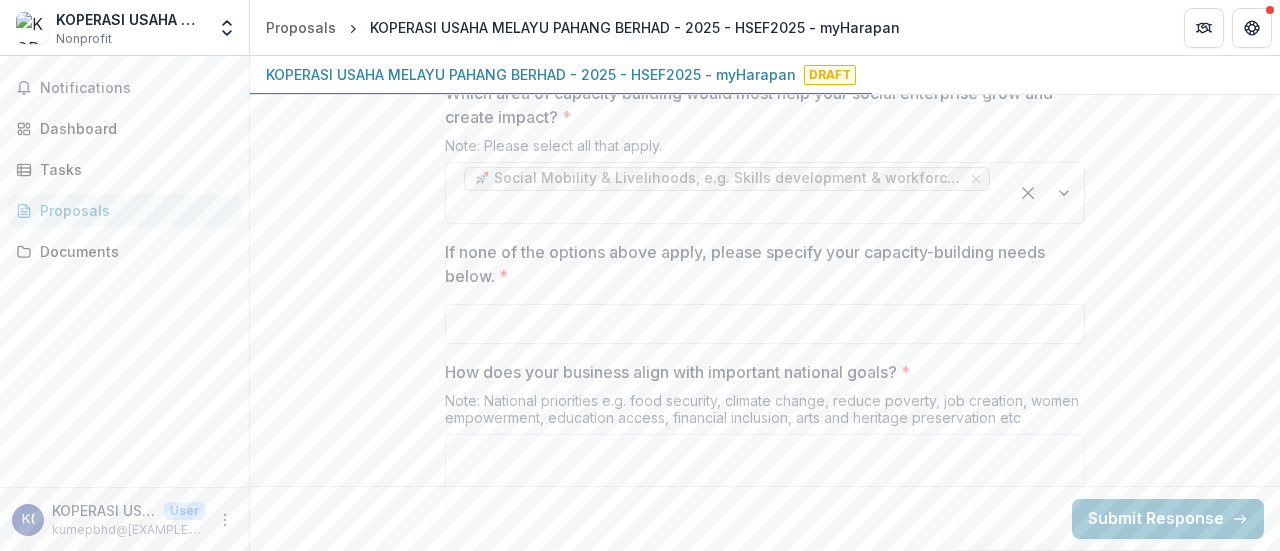 scroll, scrollTop: 3594, scrollLeft: 0, axis: vertical 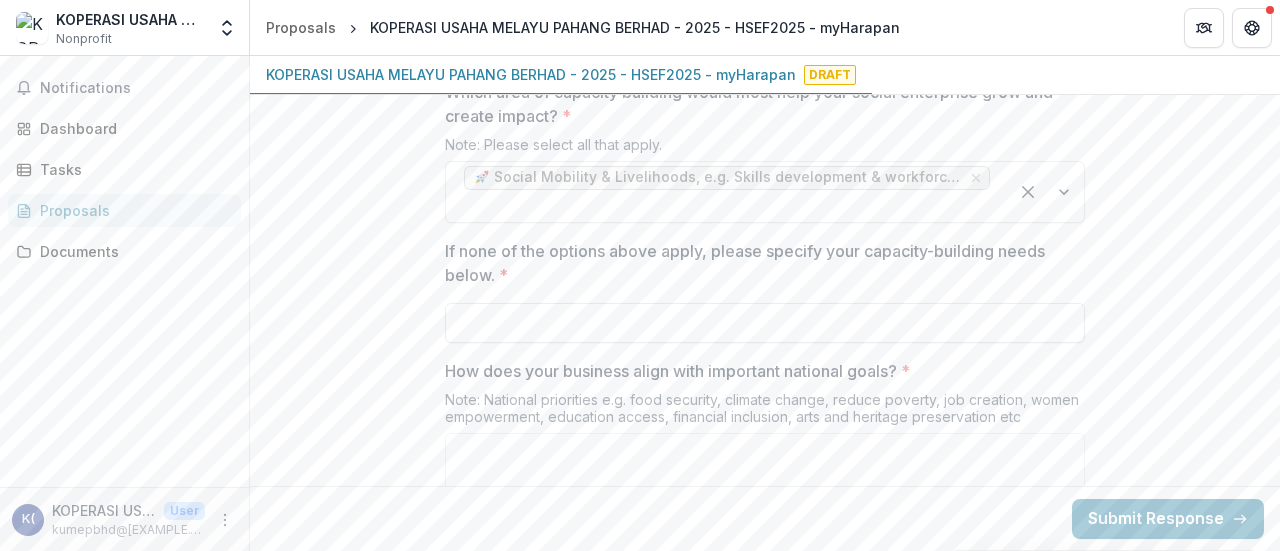 click on "If none of the options above apply, please specify your capacity-building needs below. *" at bounding box center (765, 323) 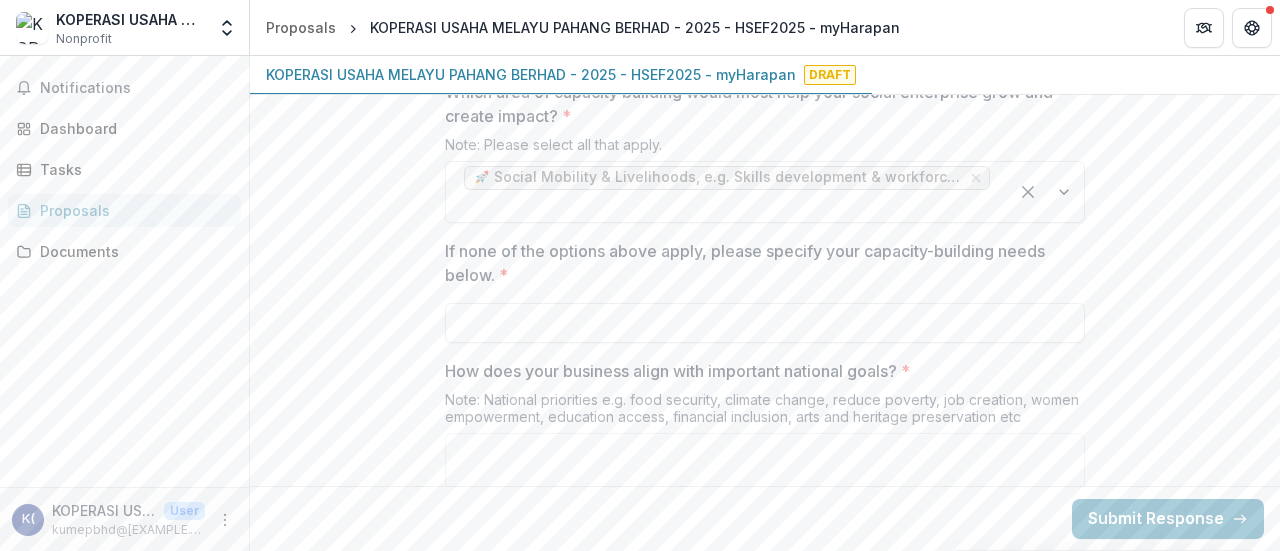 click on "**********" at bounding box center [765, -673] 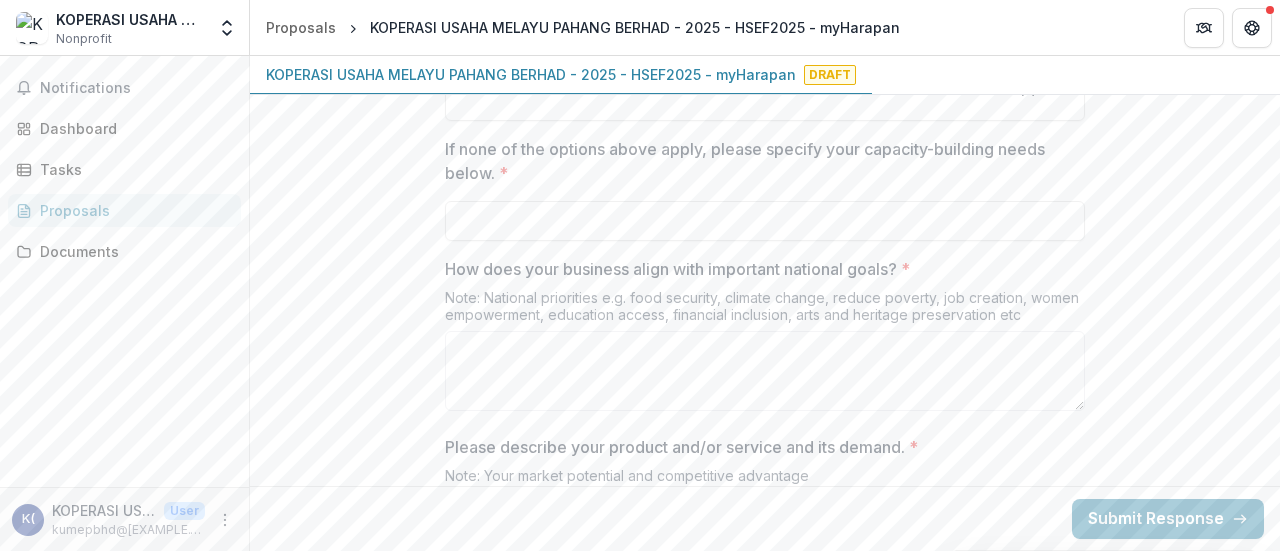 scroll, scrollTop: 3696, scrollLeft: 0, axis: vertical 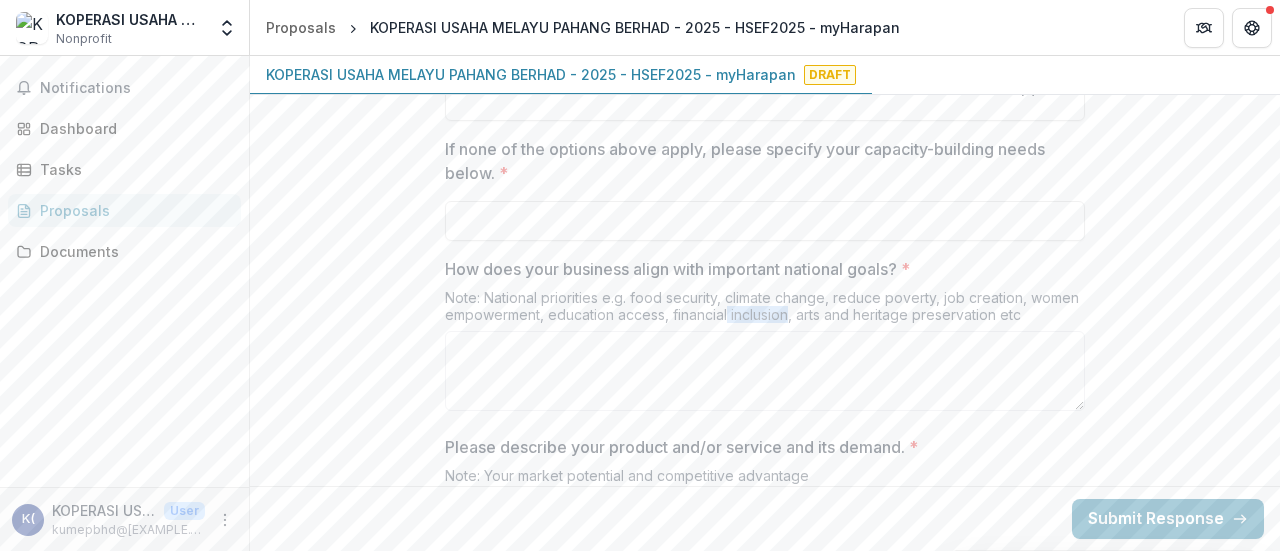 drag, startPoint x: 726, startPoint y: 307, endPoint x: 787, endPoint y: 308, distance: 61.008198 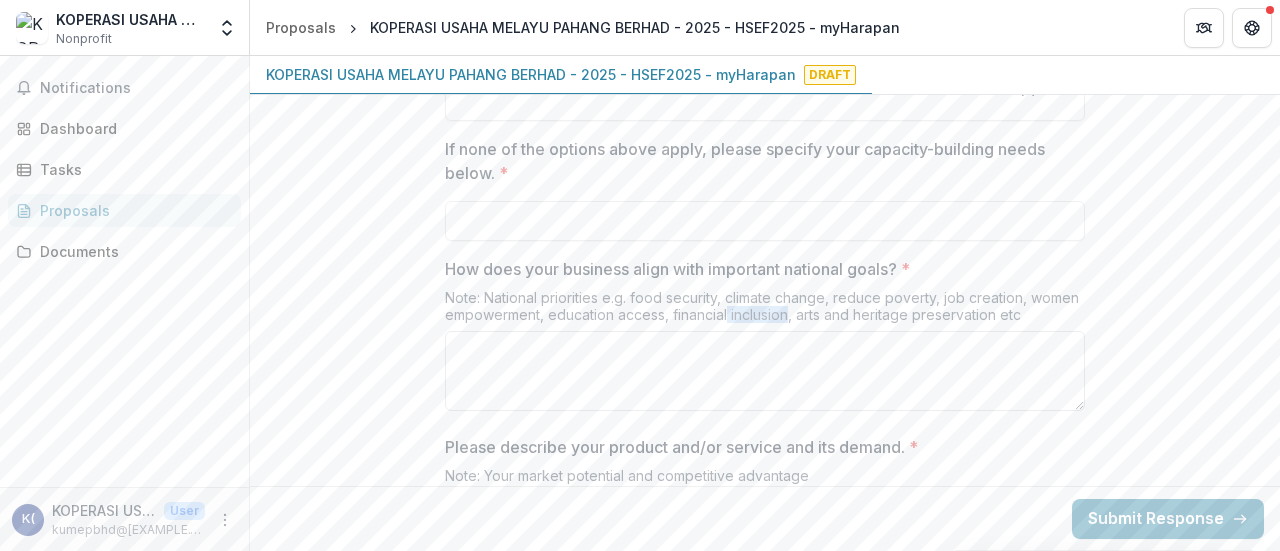 click on "How does your business align with important national goals?  *" at bounding box center (765, 371) 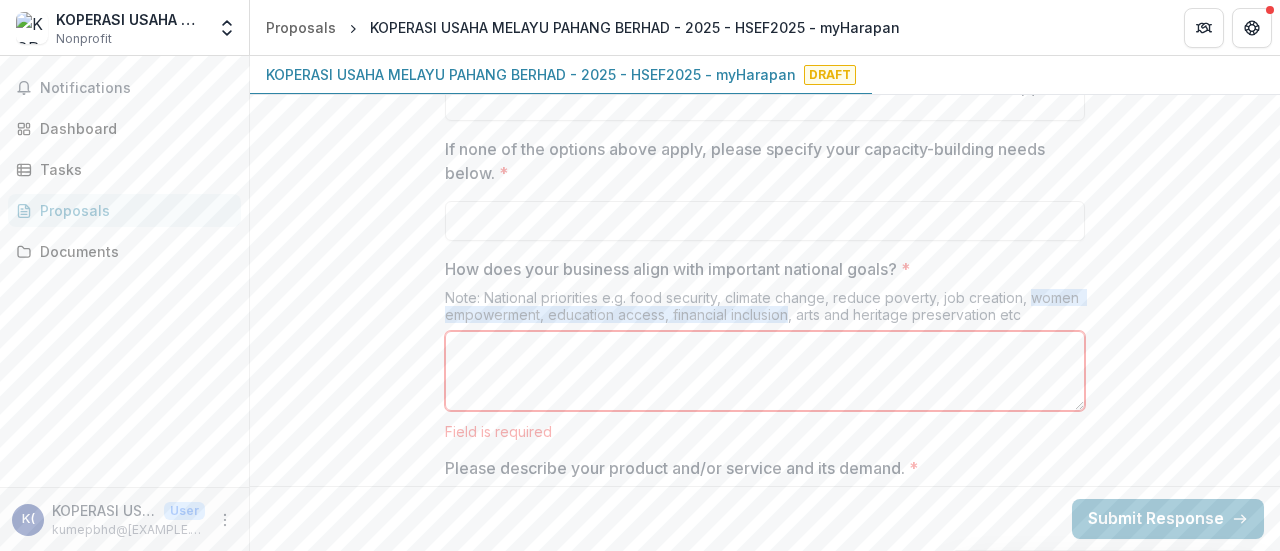 drag, startPoint x: 1030, startPoint y: 291, endPoint x: 785, endPoint y: 308, distance: 245.58908 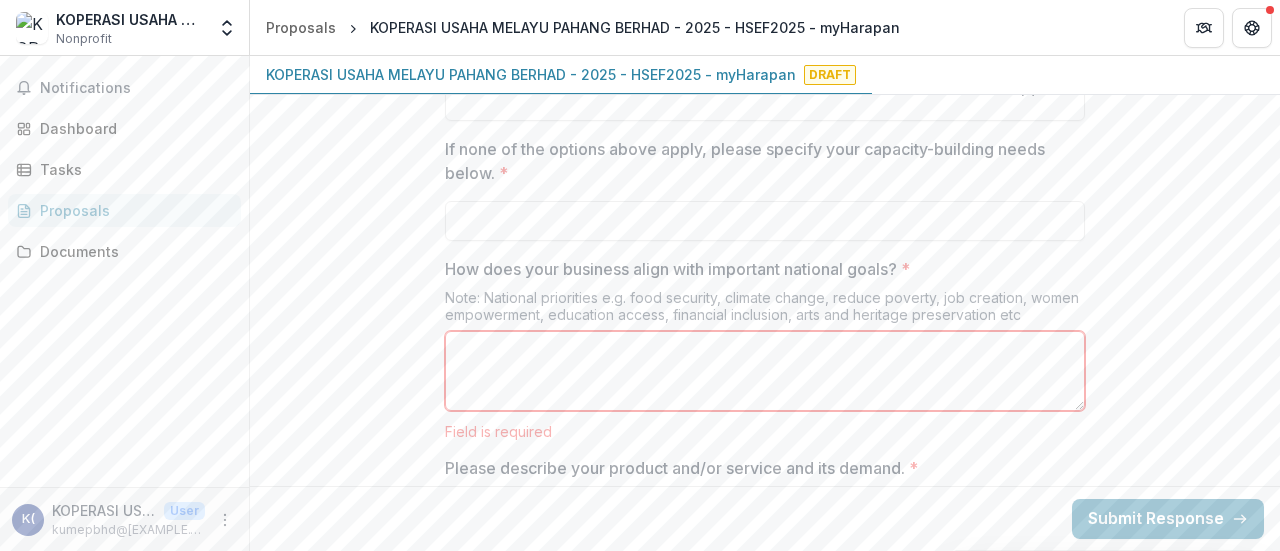 click on "How does your business align with important national goals?  *" at bounding box center (765, 371) 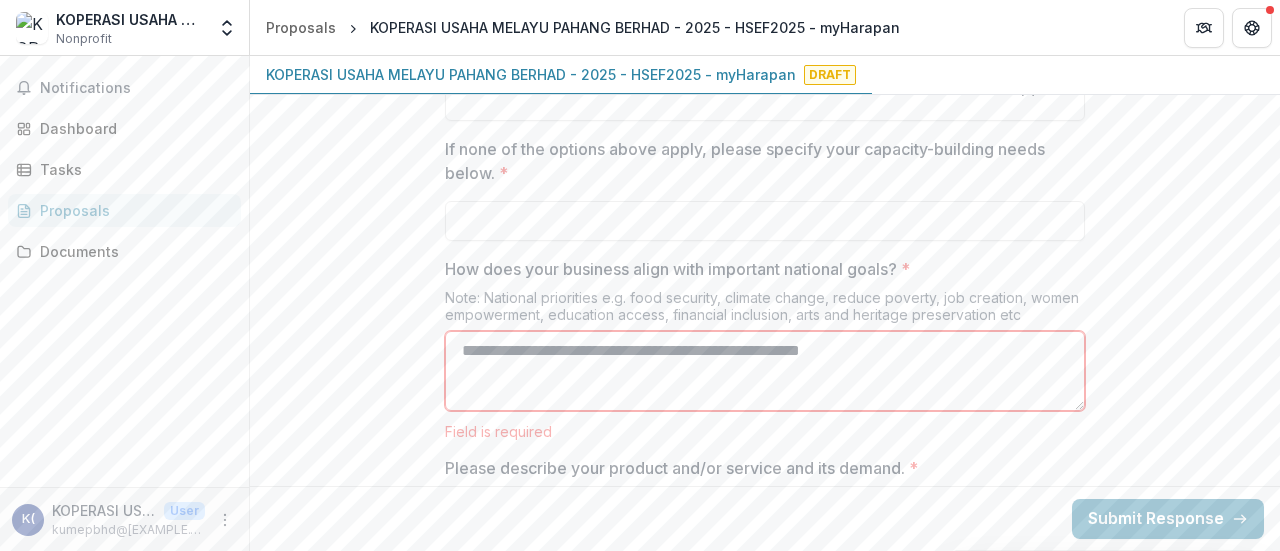 click on "**********" at bounding box center (765, 371) 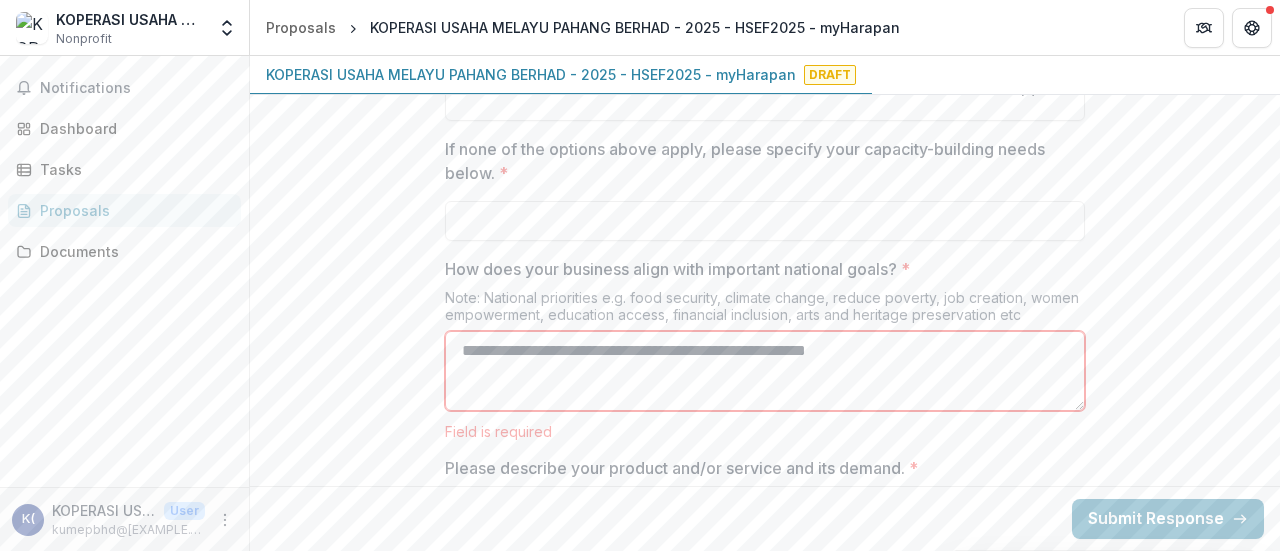 click on "**********" at bounding box center (765, 371) 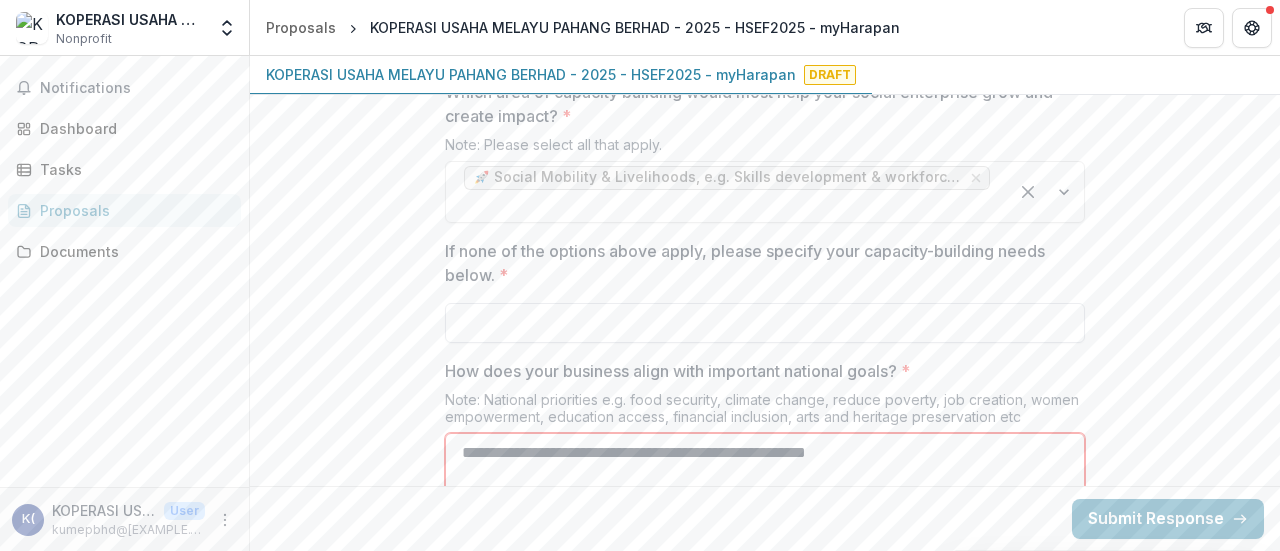 scroll, scrollTop: 3595, scrollLeft: 0, axis: vertical 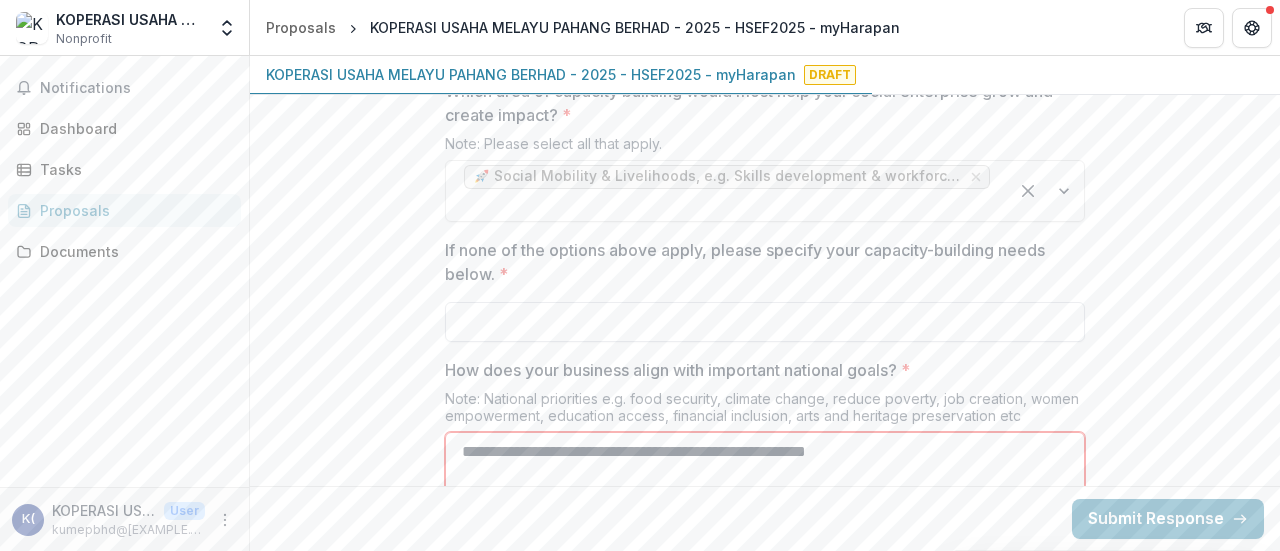 type on "**********" 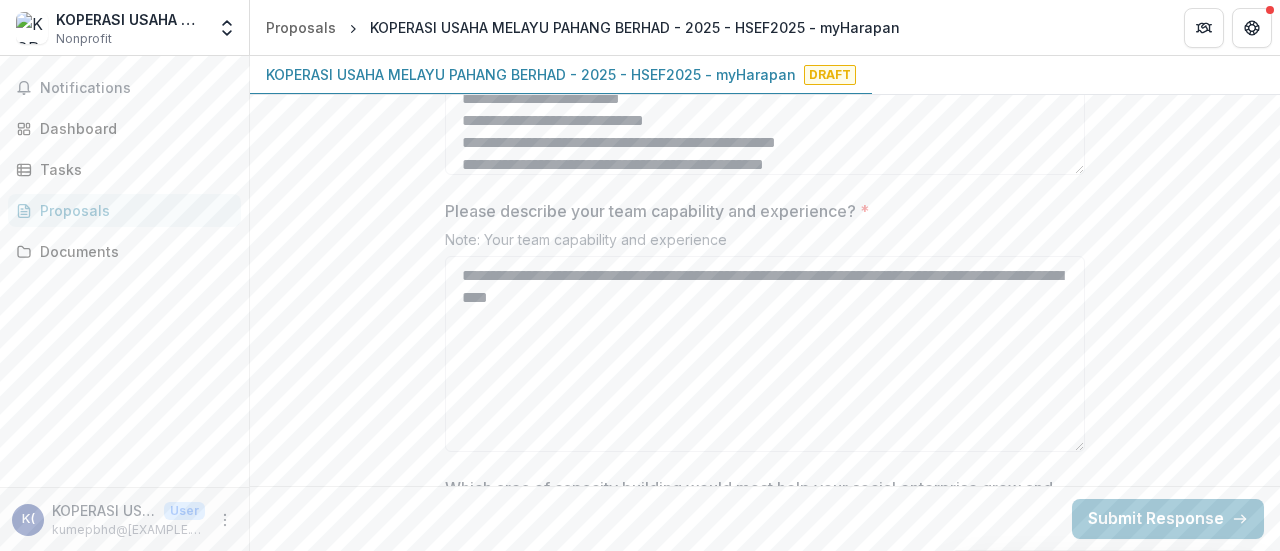 scroll, scrollTop: 3196, scrollLeft: 0, axis: vertical 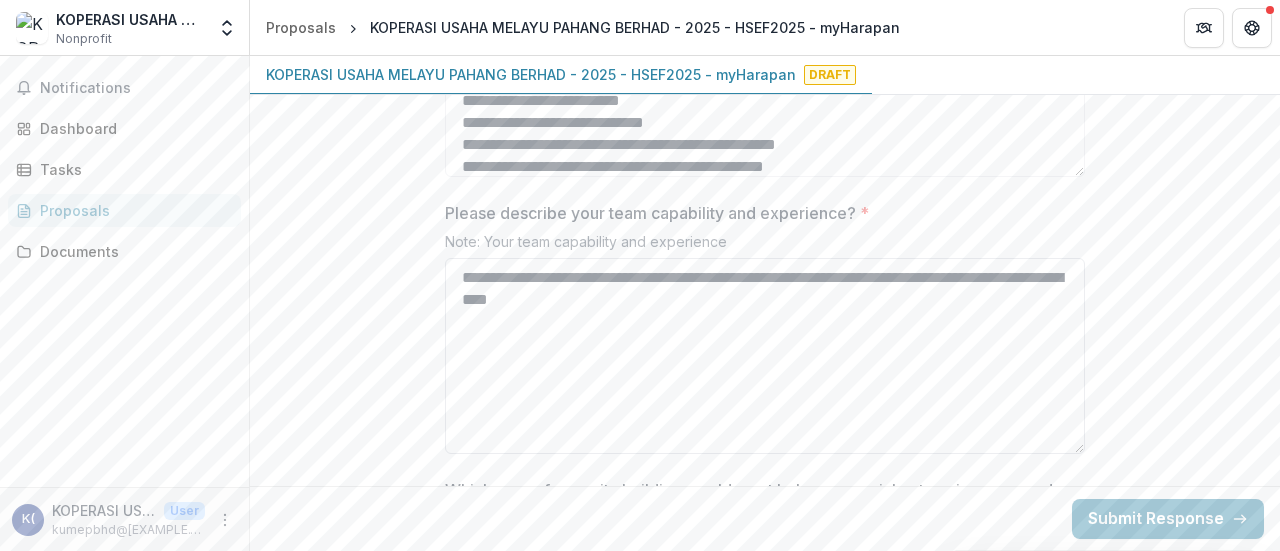 click on "**********" at bounding box center [765, 356] 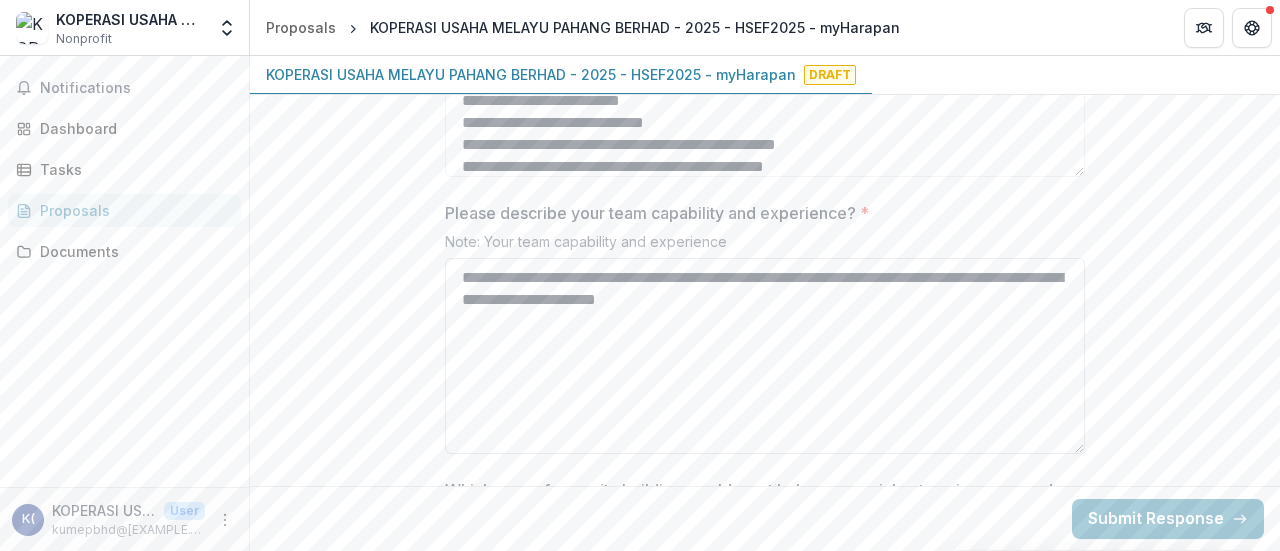 click on "**********" at bounding box center (765, 356) 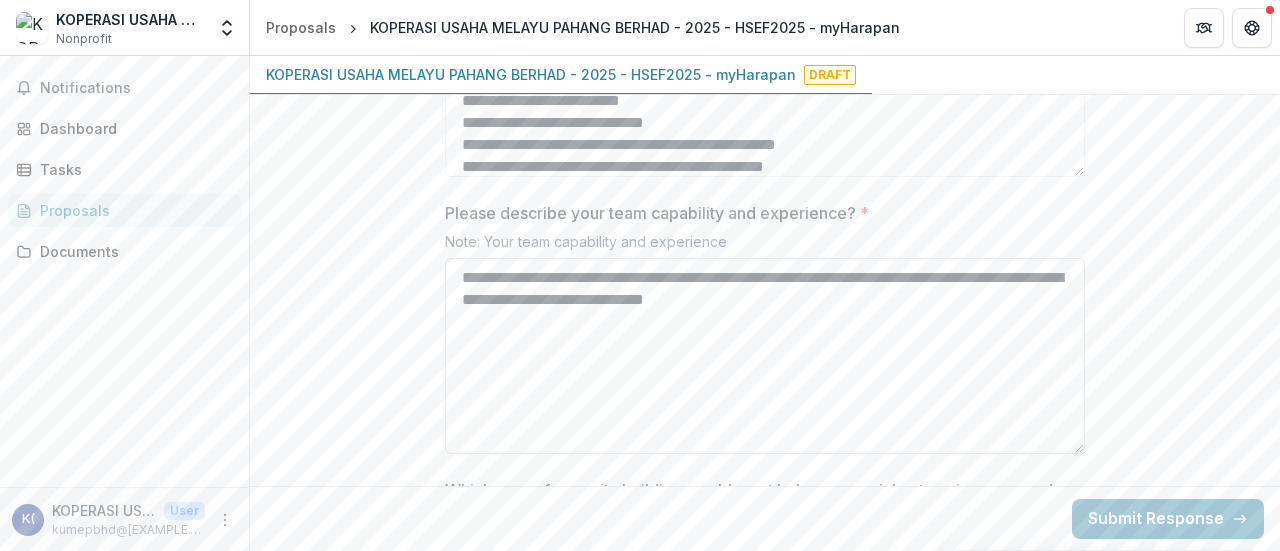 click on "**********" at bounding box center [765, 356] 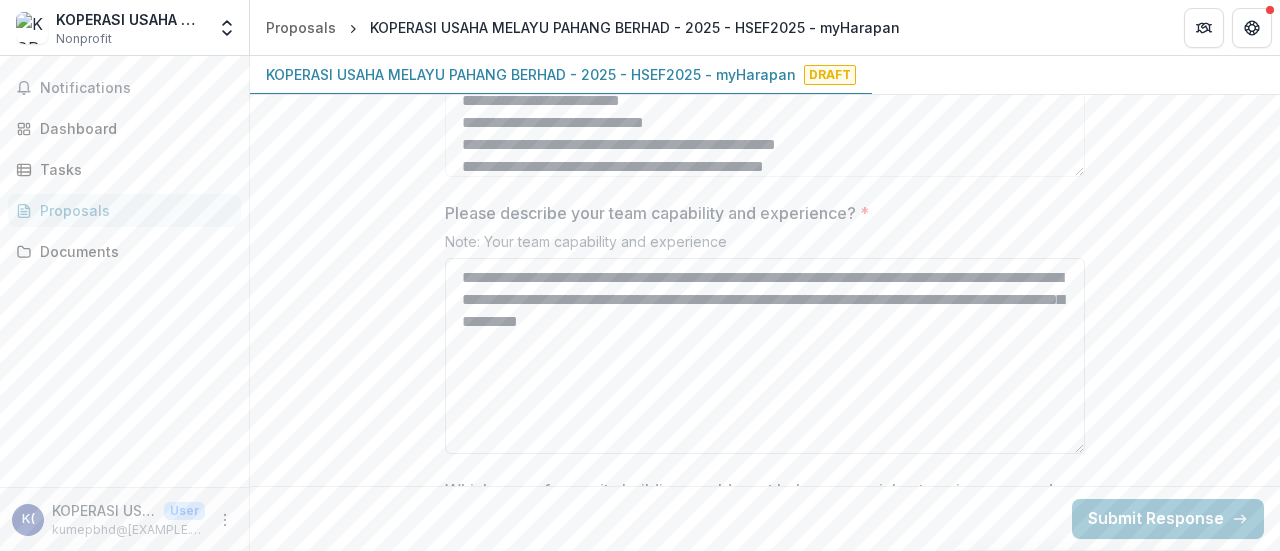 click on "**********" at bounding box center [765, 356] 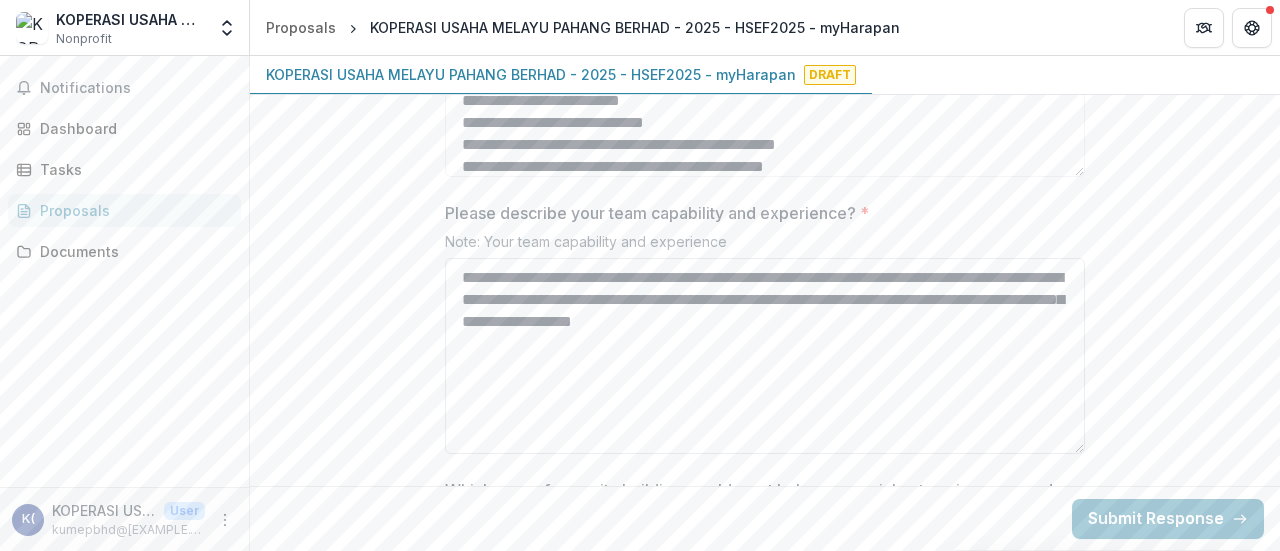 click on "**********" at bounding box center [765, 356] 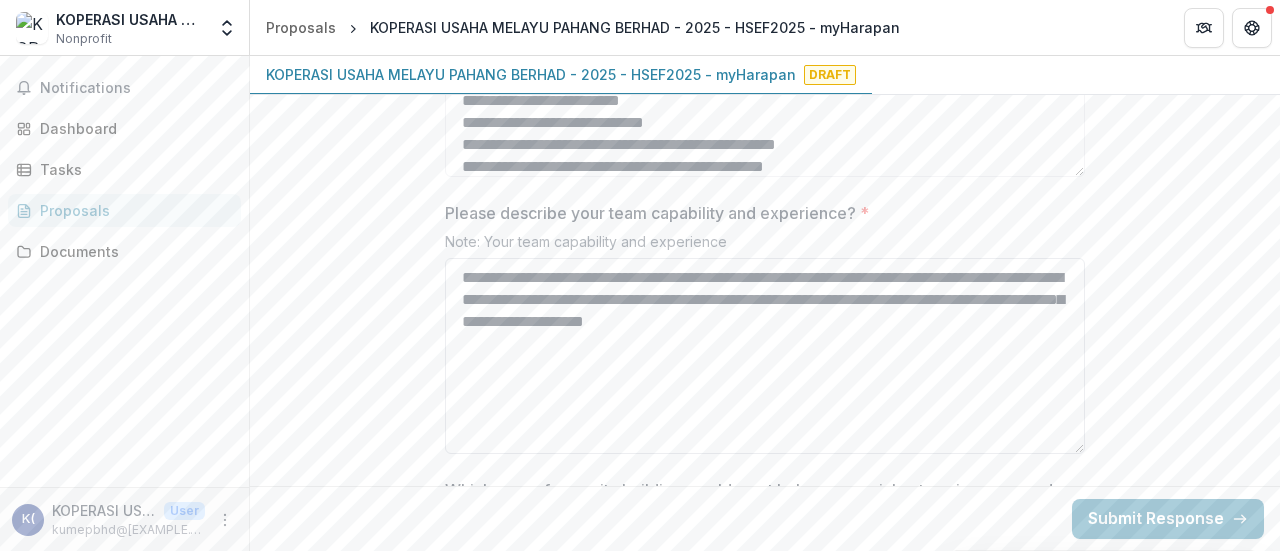 click on "**********" at bounding box center (765, 356) 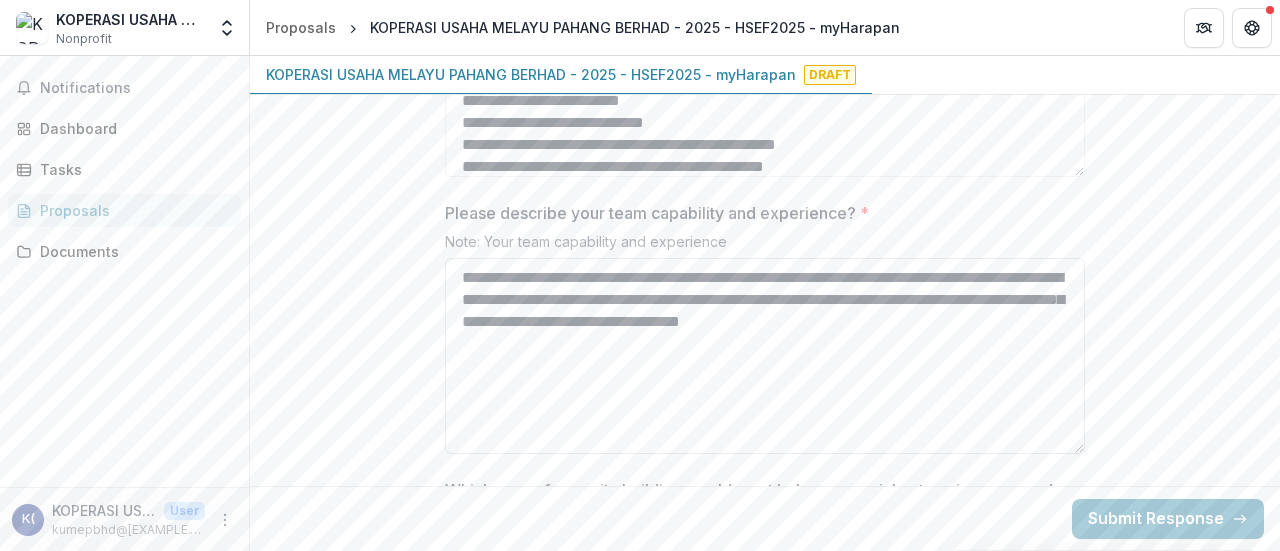 click on "**********" at bounding box center (765, 356) 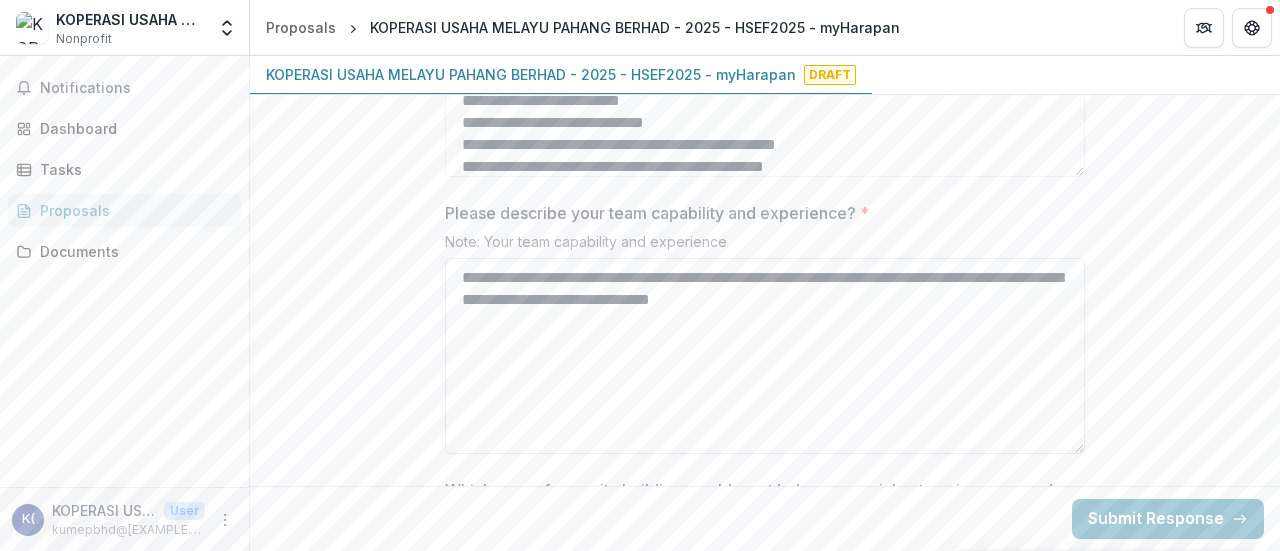 click on "**********" at bounding box center [765, 356] 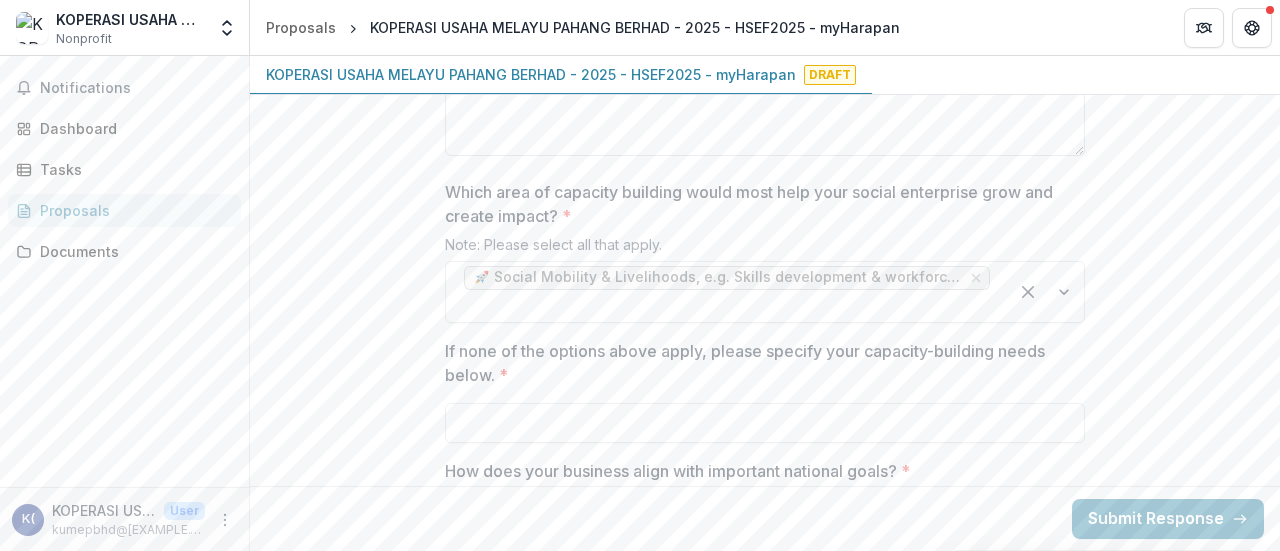 scroll, scrollTop: 3495, scrollLeft: 0, axis: vertical 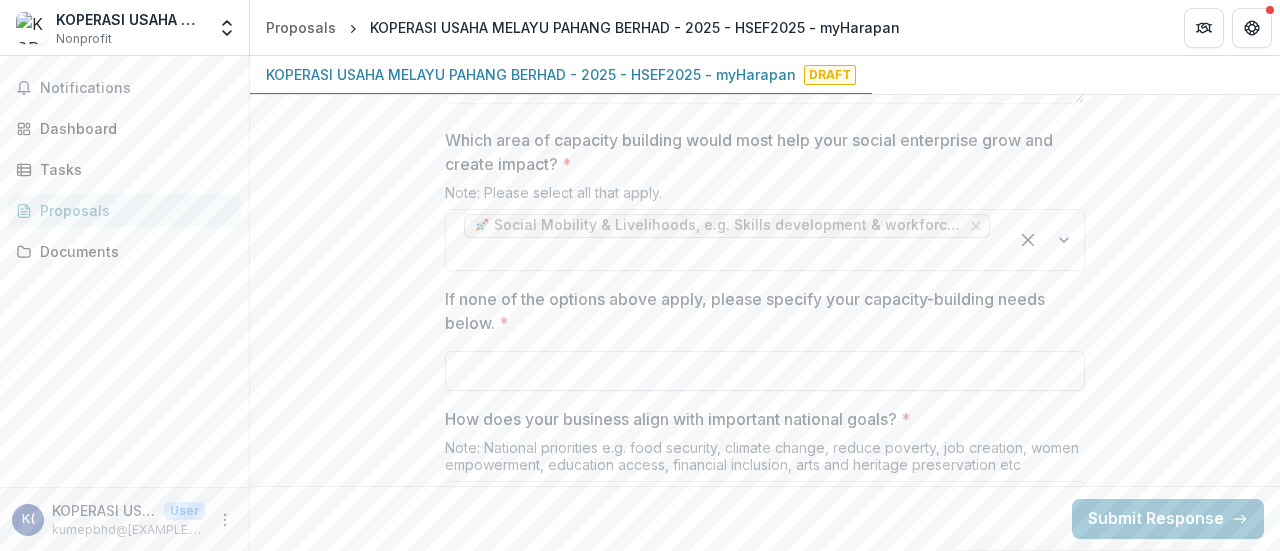 type on "**********" 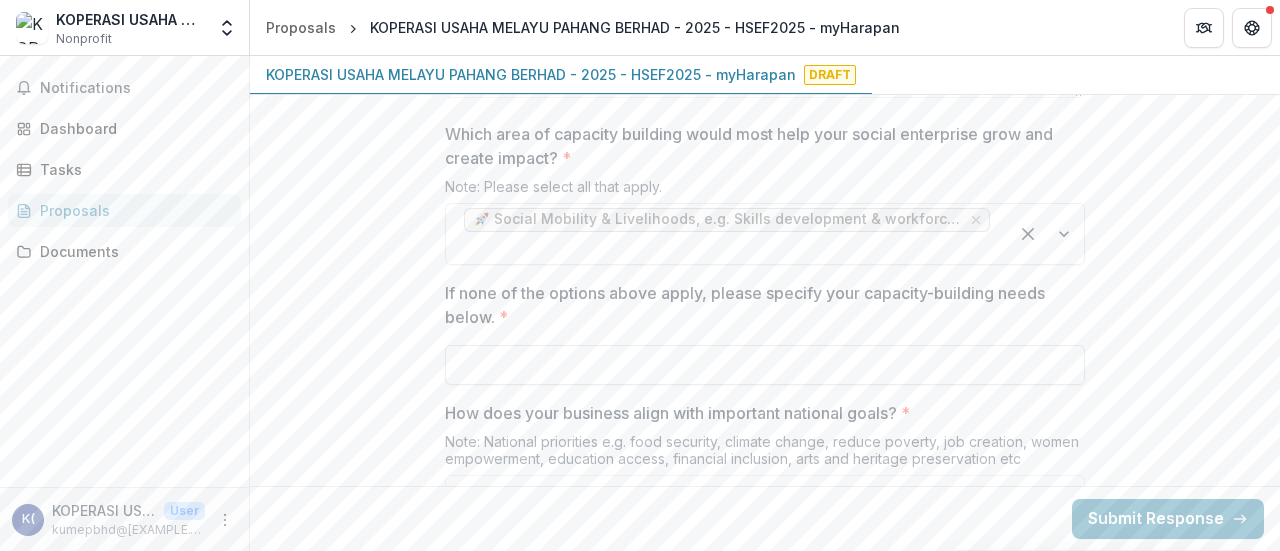 click on "If none of the options above apply, please specify your capacity-building needs below. *" at bounding box center [765, 365] 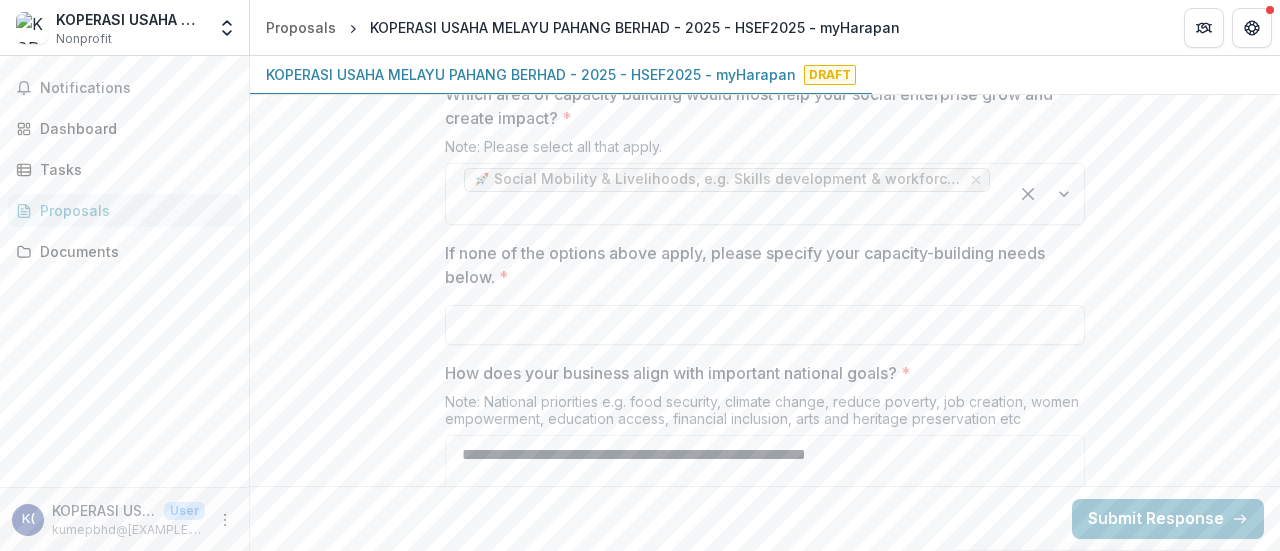 scroll, scrollTop: 3593, scrollLeft: 0, axis: vertical 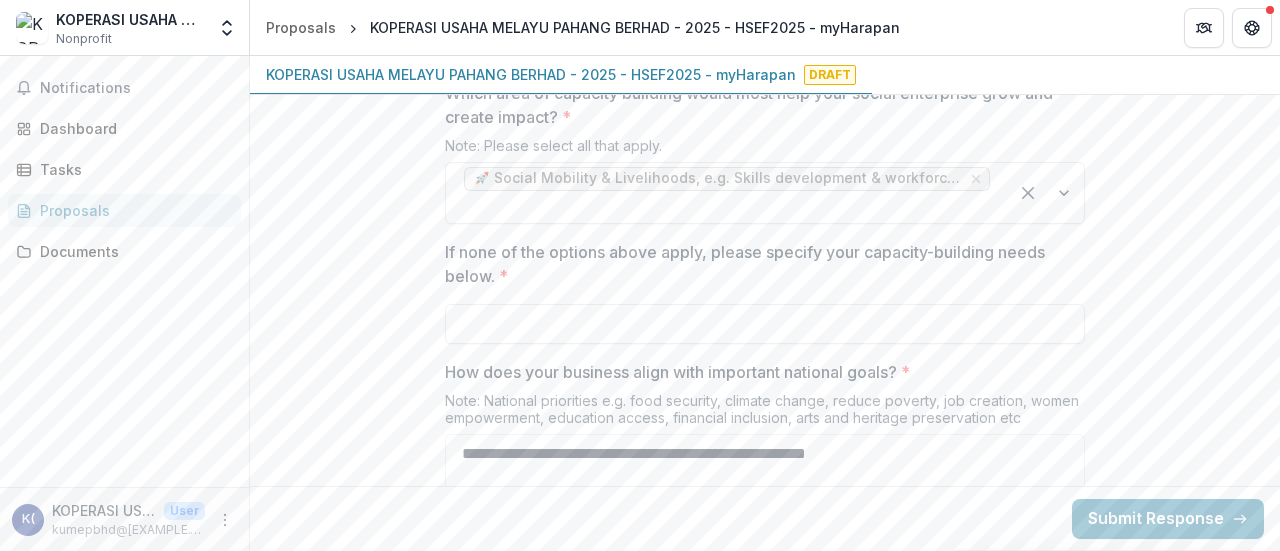 click on "**********" at bounding box center [765, -672] 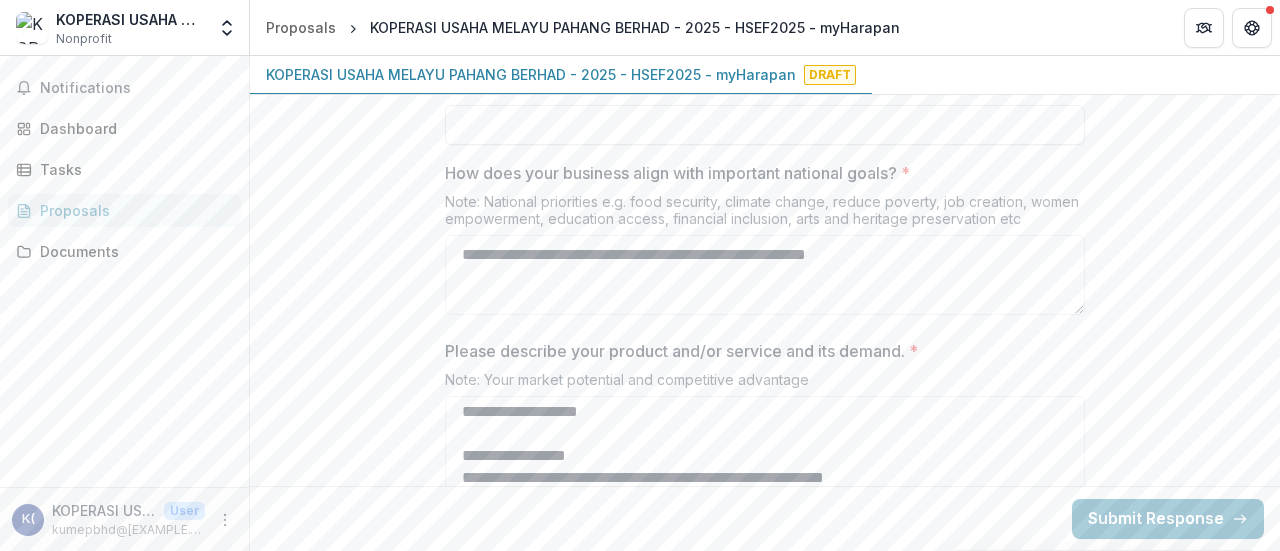 scroll, scrollTop: 3793, scrollLeft: 0, axis: vertical 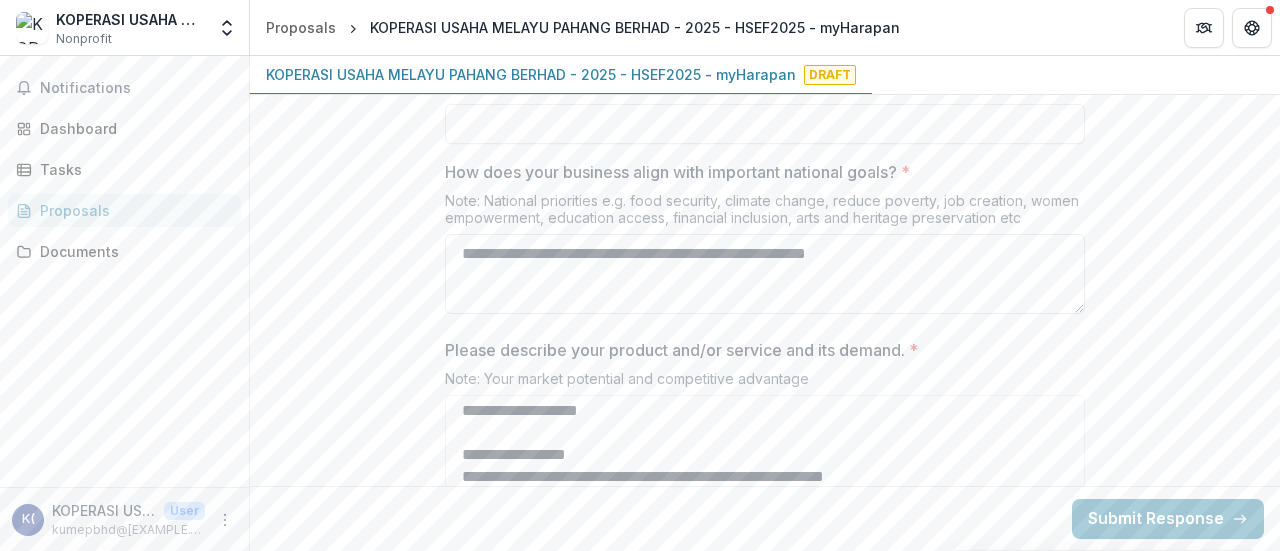 click on "**********" at bounding box center [765, 274] 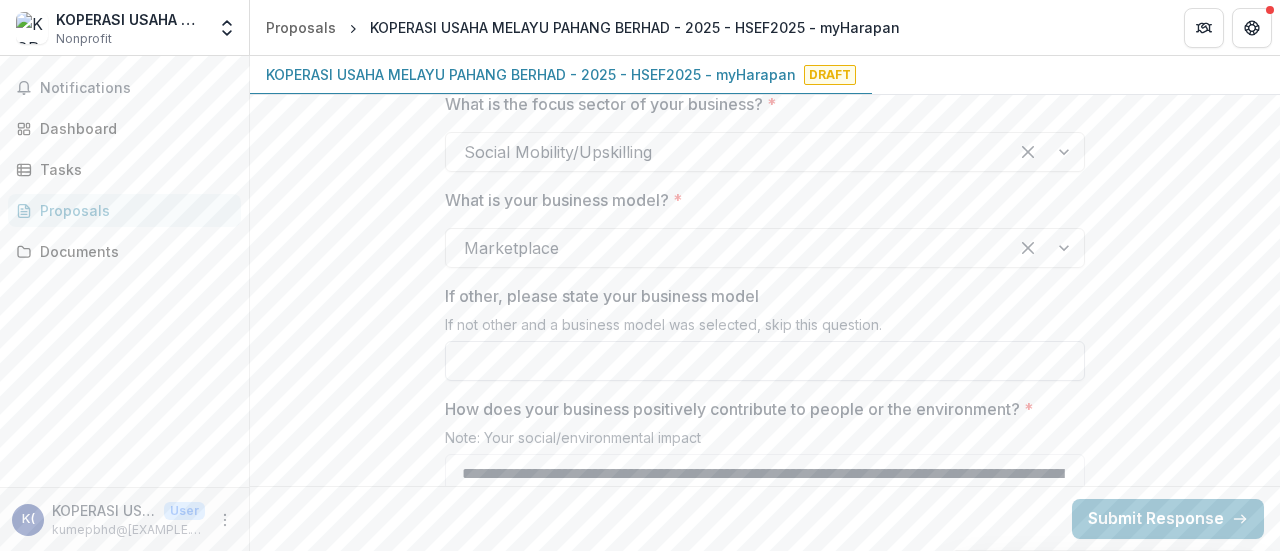 scroll, scrollTop: 2108, scrollLeft: 0, axis: vertical 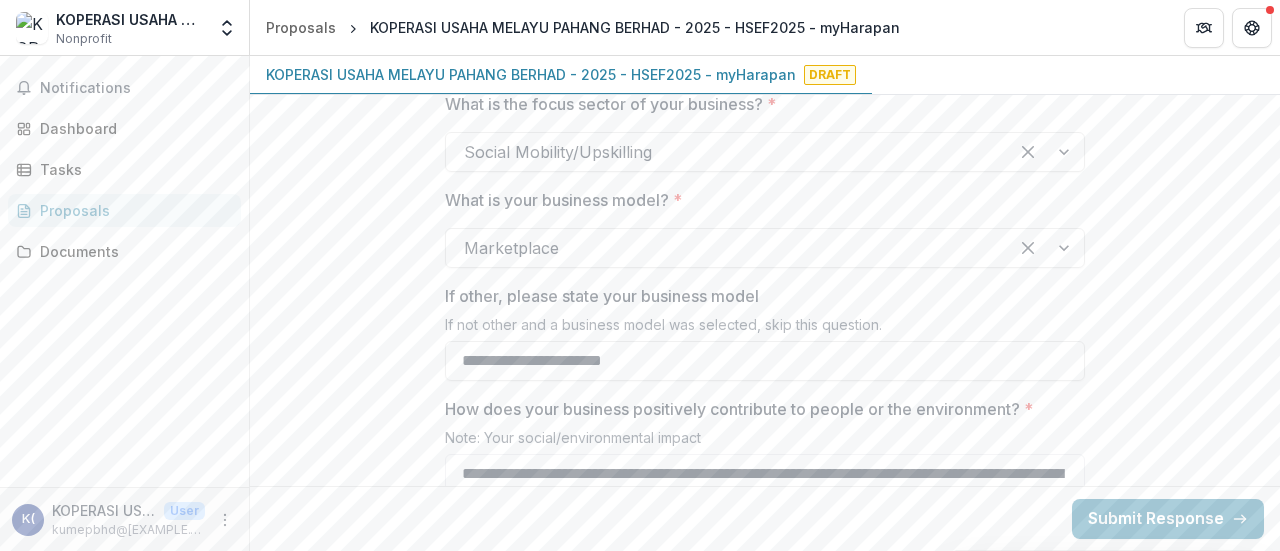 type on "**********" 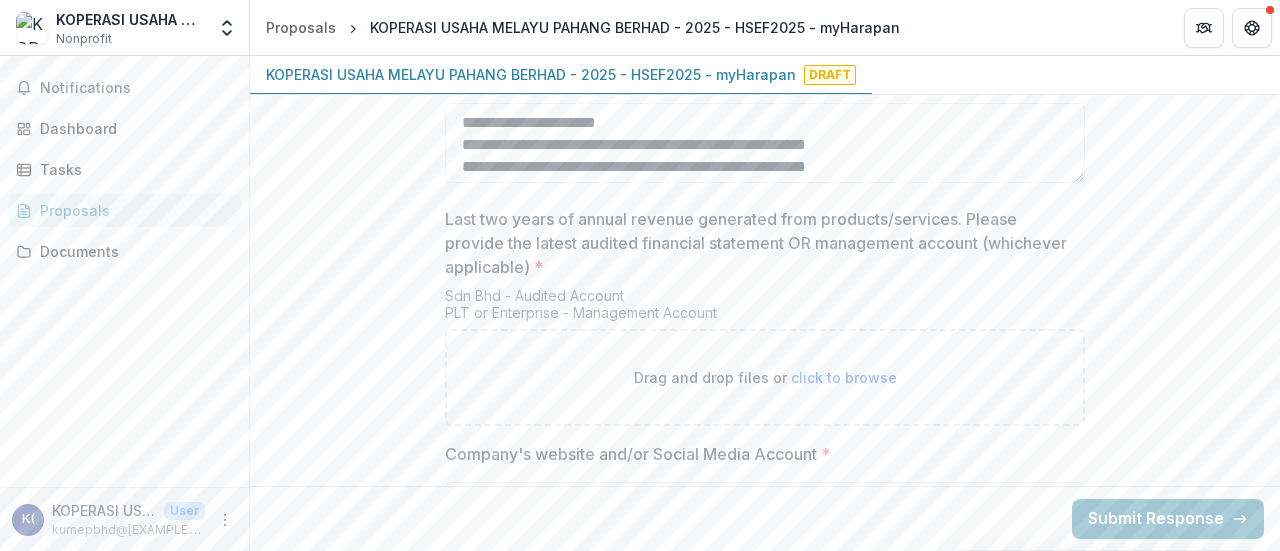 scroll, scrollTop: 4377, scrollLeft: 0, axis: vertical 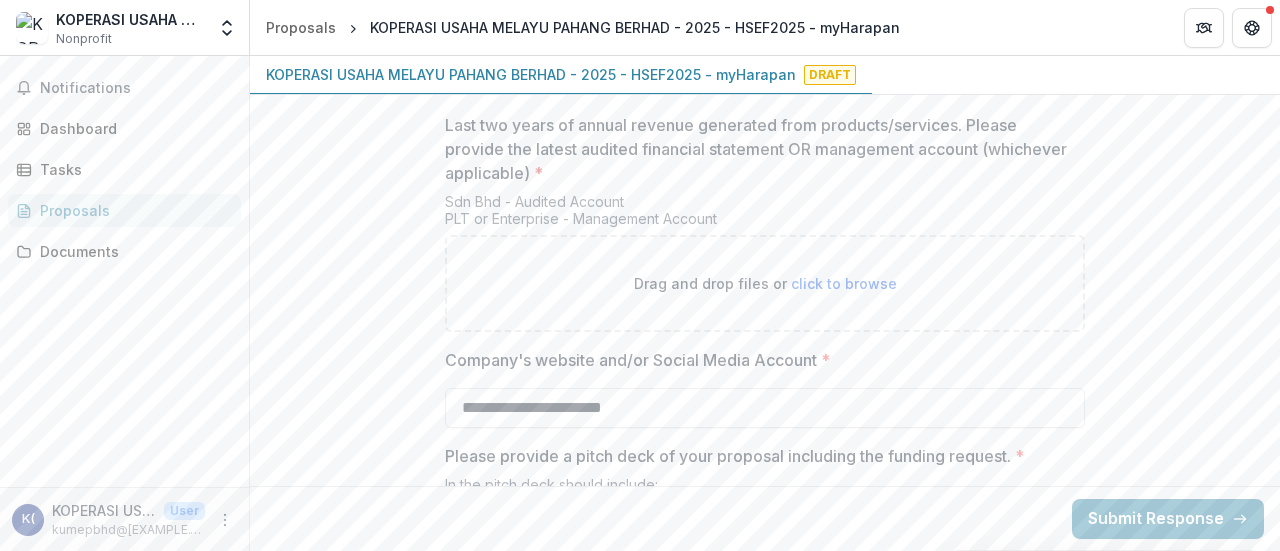 click on "click to browse" at bounding box center (844, 283) 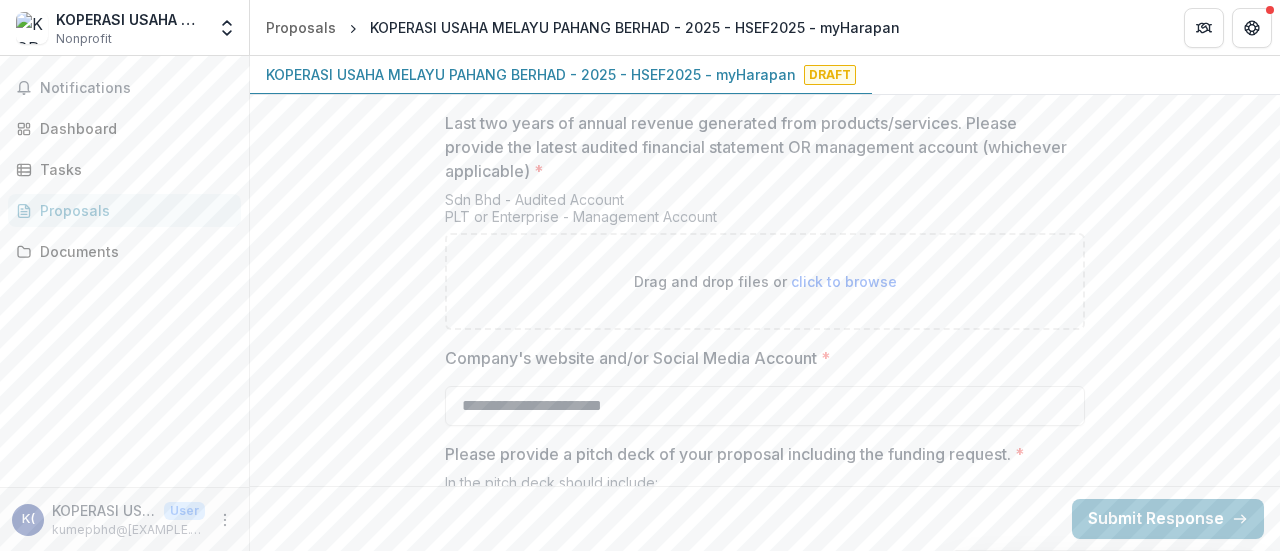 scroll, scrollTop: 4475, scrollLeft: 0, axis: vertical 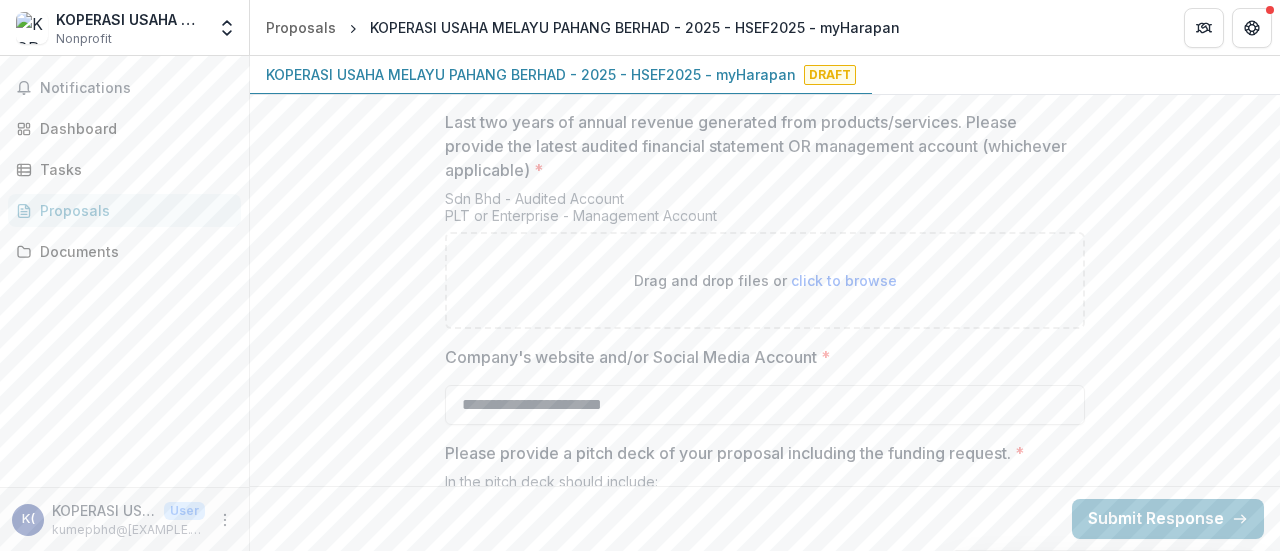 type on "**********" 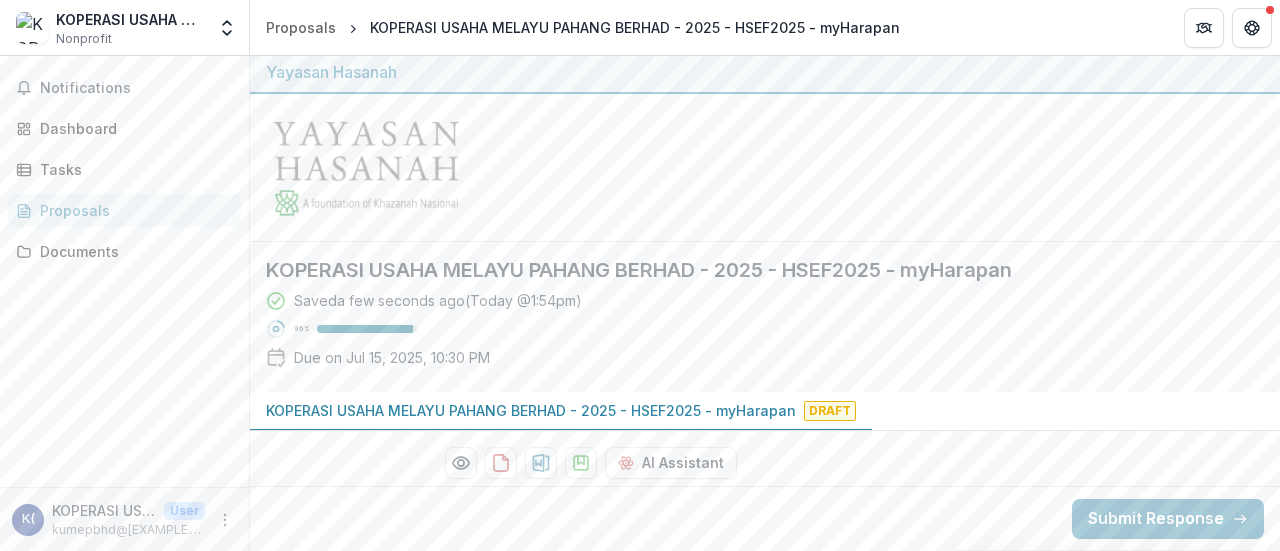scroll, scrollTop: 0, scrollLeft: 0, axis: both 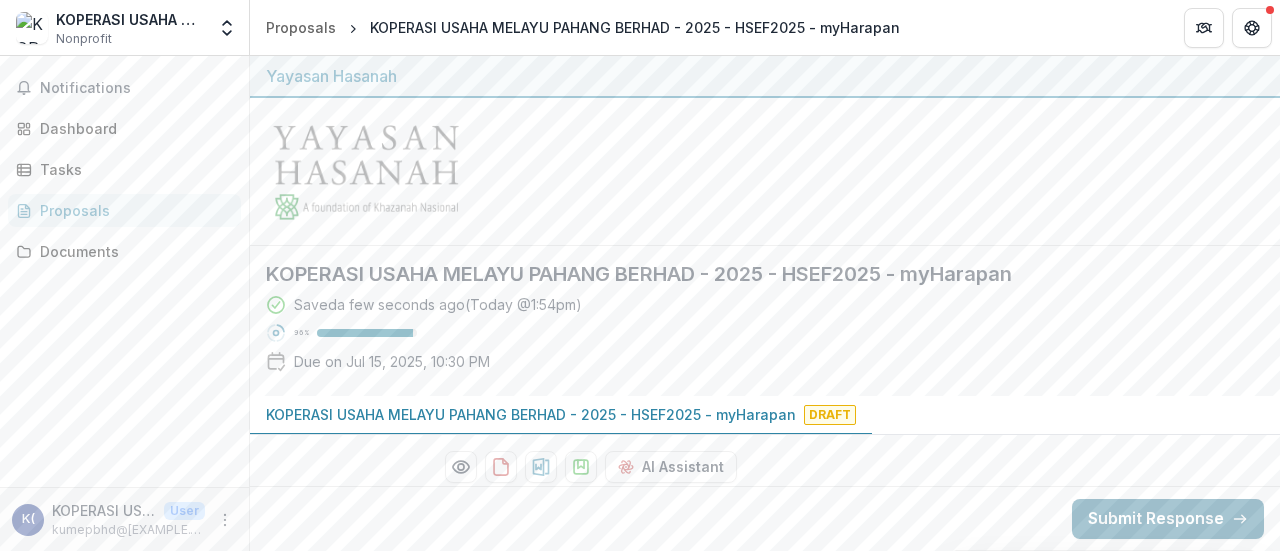 click on "Submit Response" at bounding box center (1168, 519) 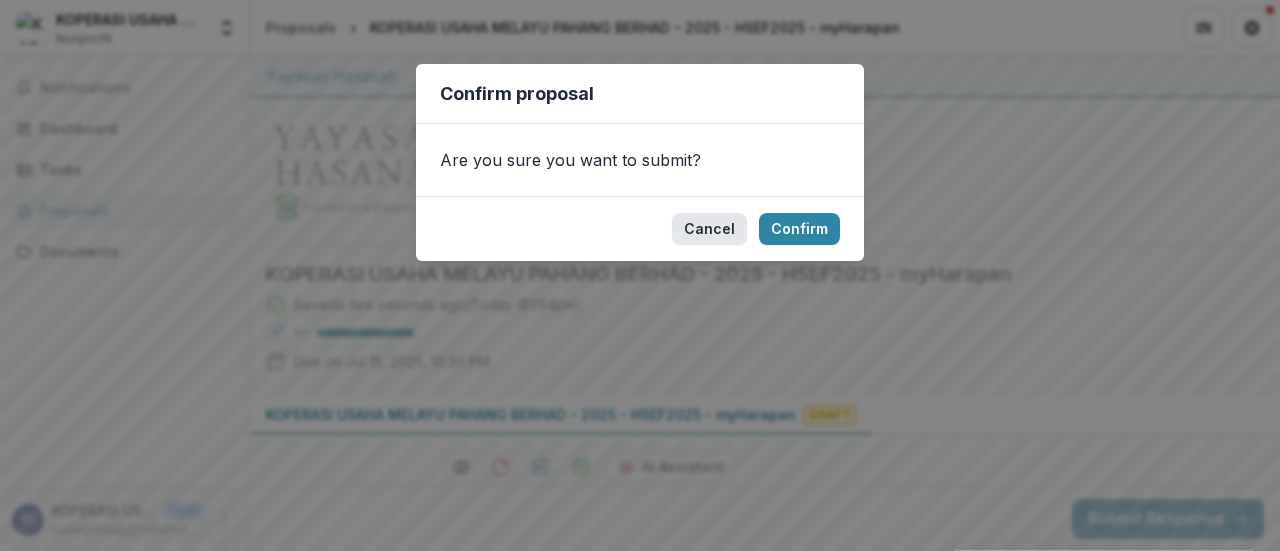 click on "Cancel" at bounding box center [709, 229] 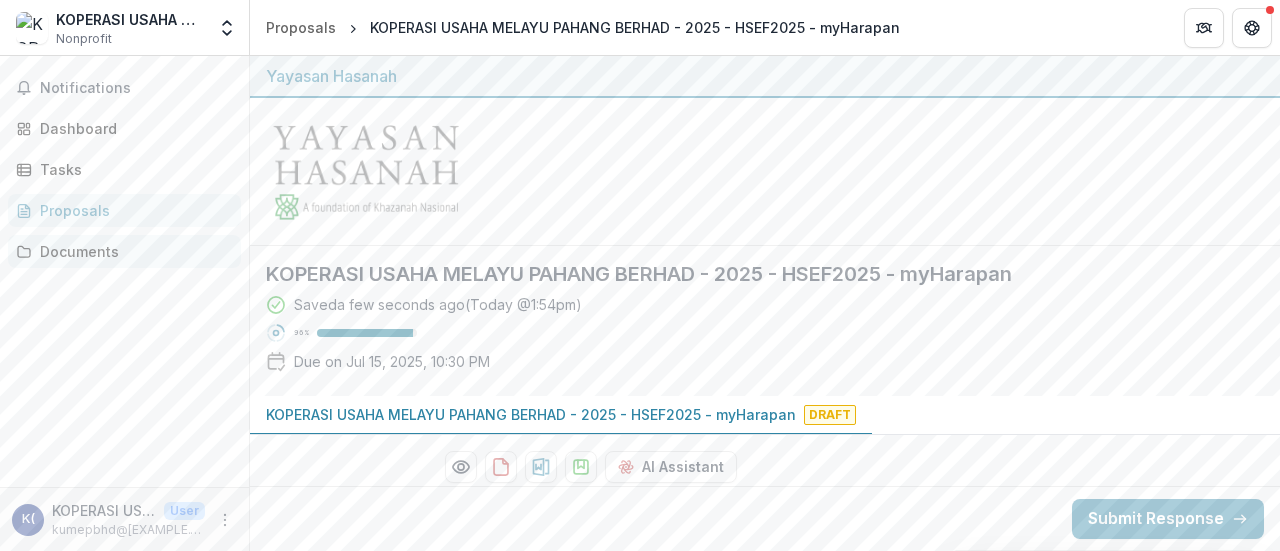 click on "Documents" at bounding box center (132, 251) 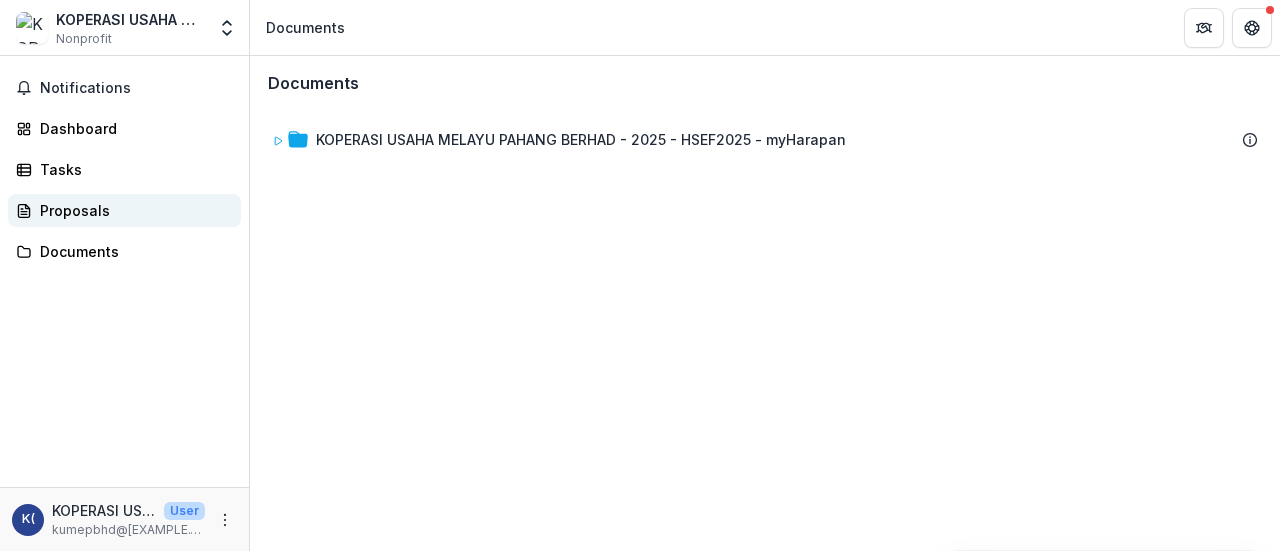 click on "Proposals" at bounding box center [132, 210] 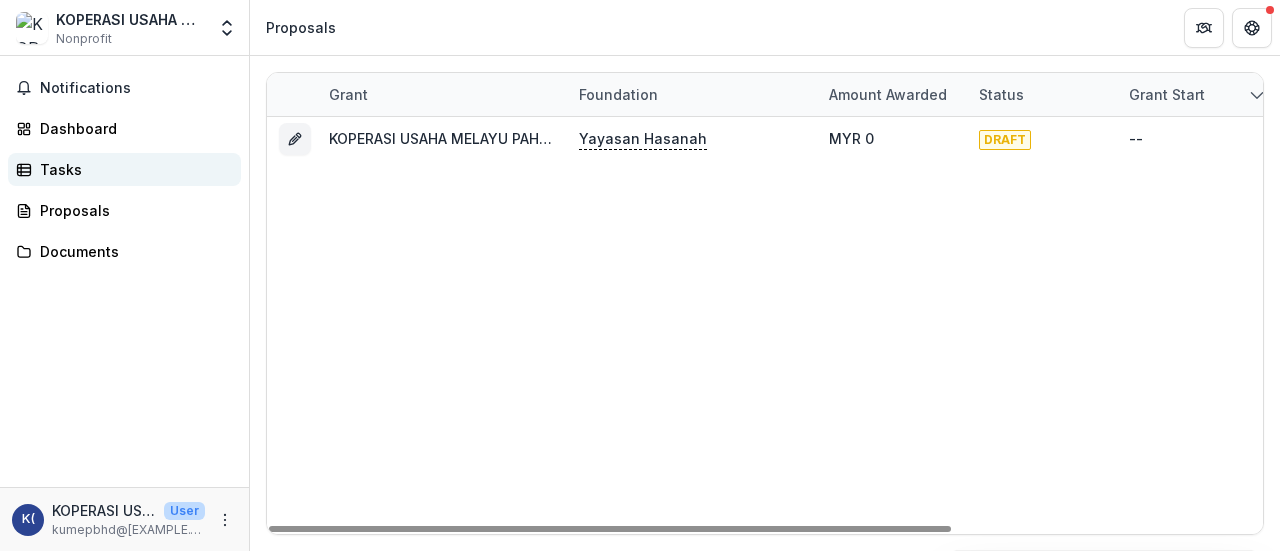click on "Tasks" at bounding box center [132, 169] 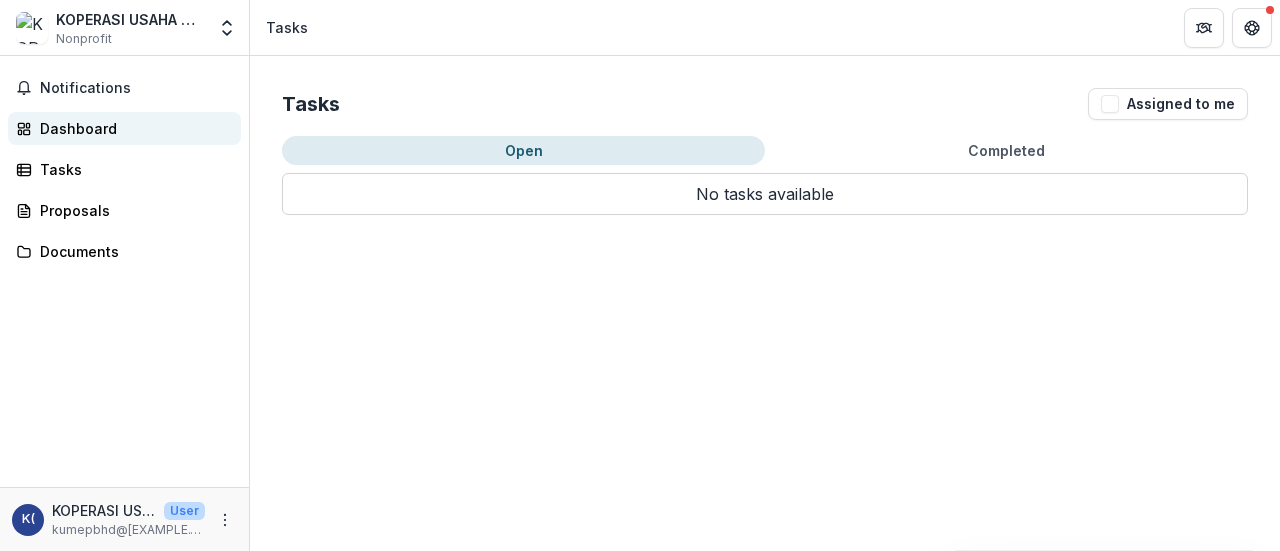 click on "Dashboard" at bounding box center [132, 128] 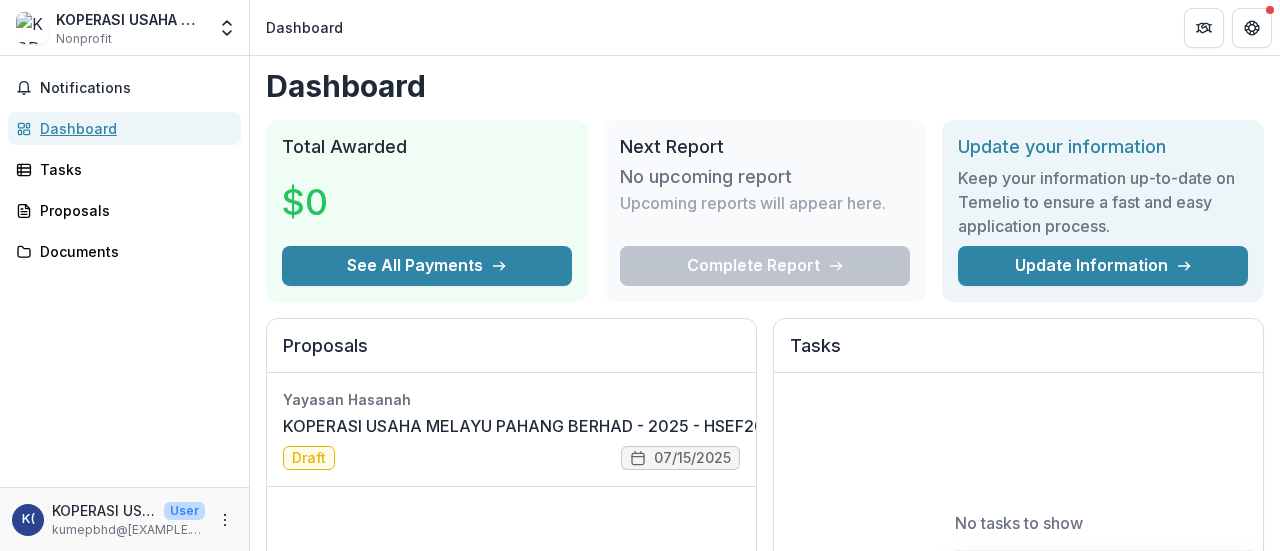 scroll, scrollTop: 0, scrollLeft: 0, axis: both 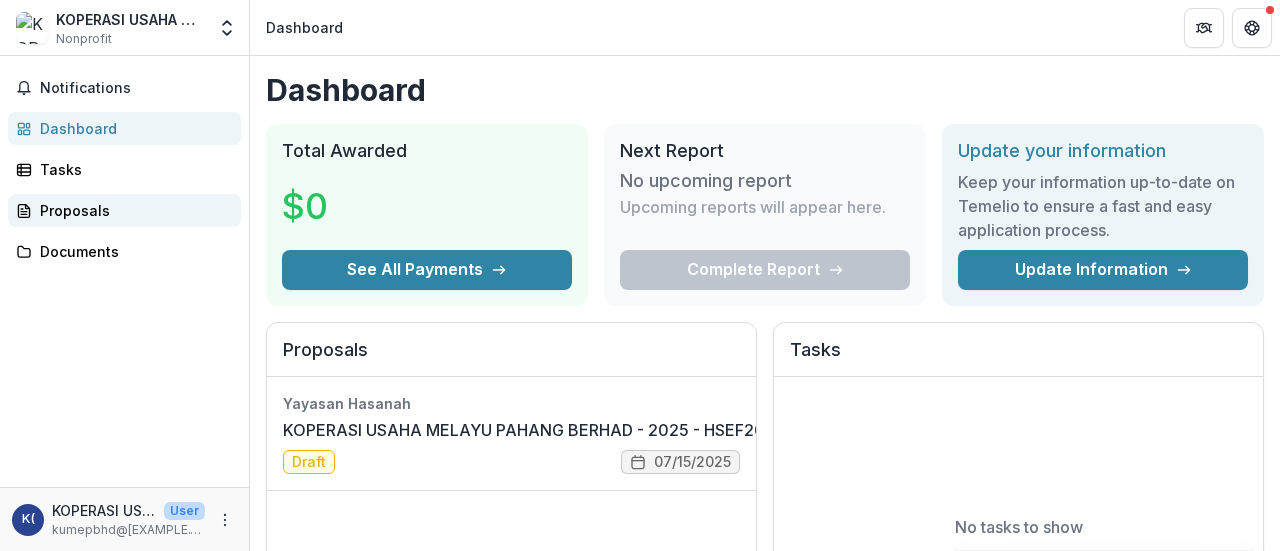 click on "Proposals" at bounding box center [132, 210] 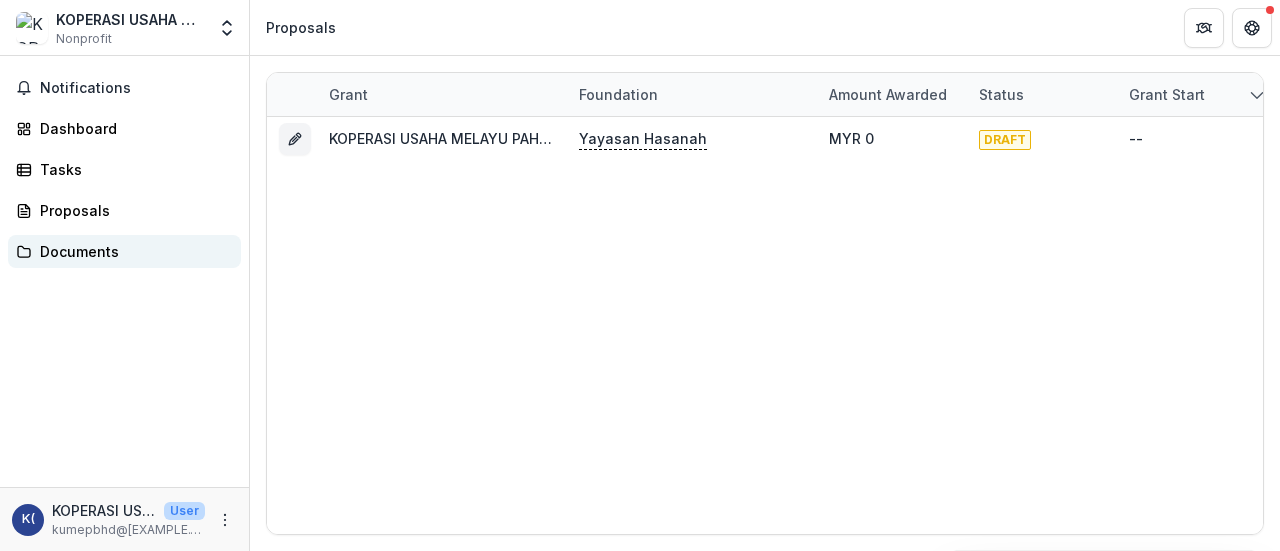 click on "Documents" at bounding box center [132, 251] 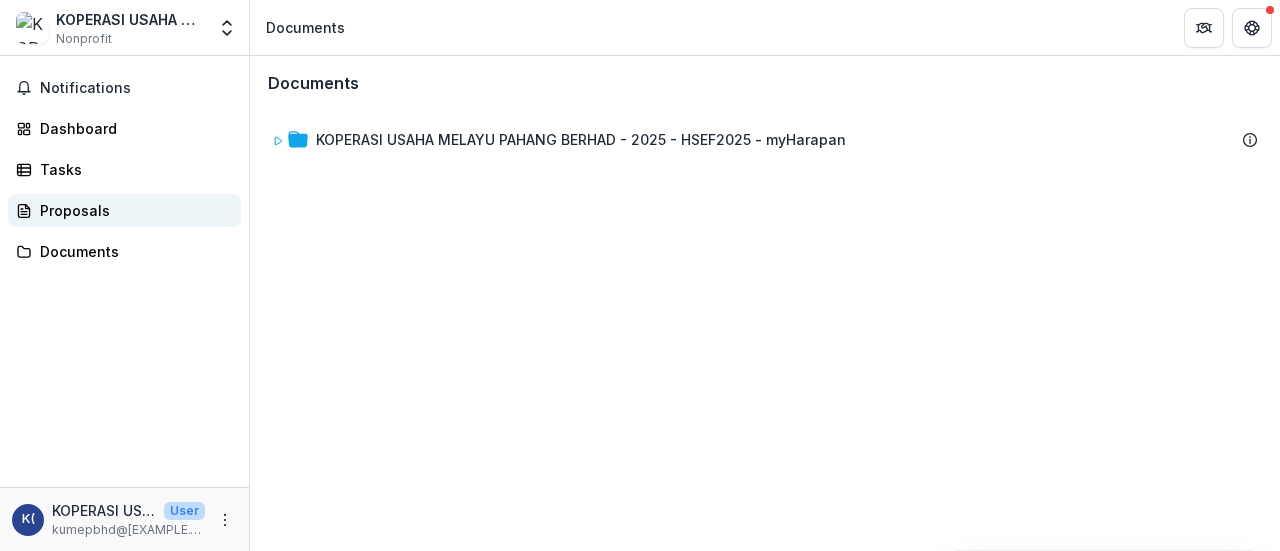click on "Proposals" at bounding box center [132, 210] 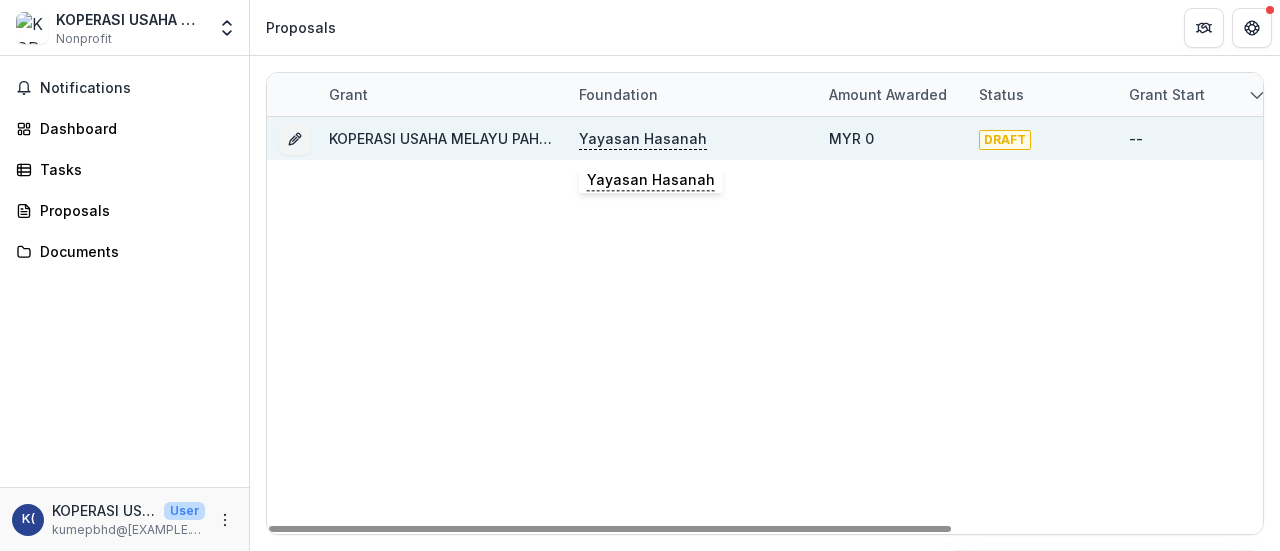 click on "Yayasan Hasanah" at bounding box center (643, 139) 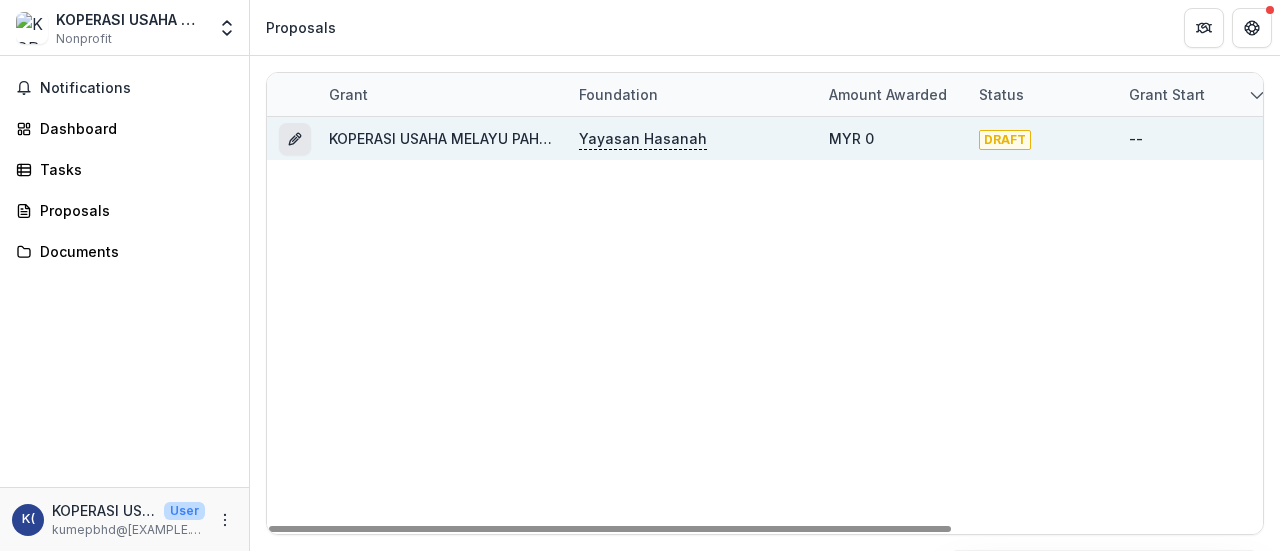click 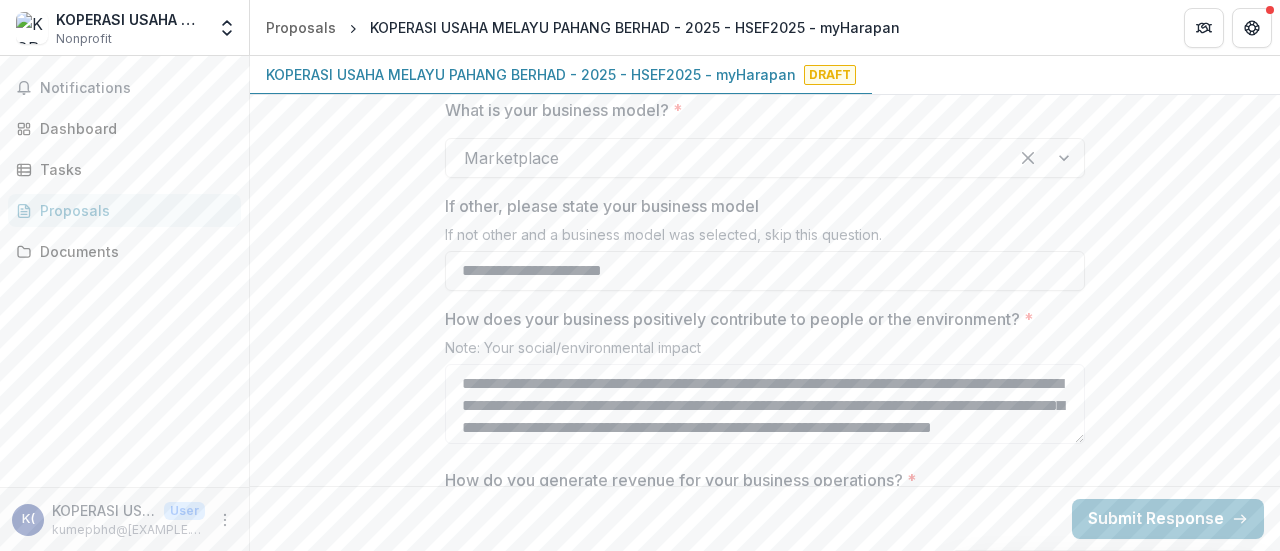 scroll, scrollTop: 2198, scrollLeft: 0, axis: vertical 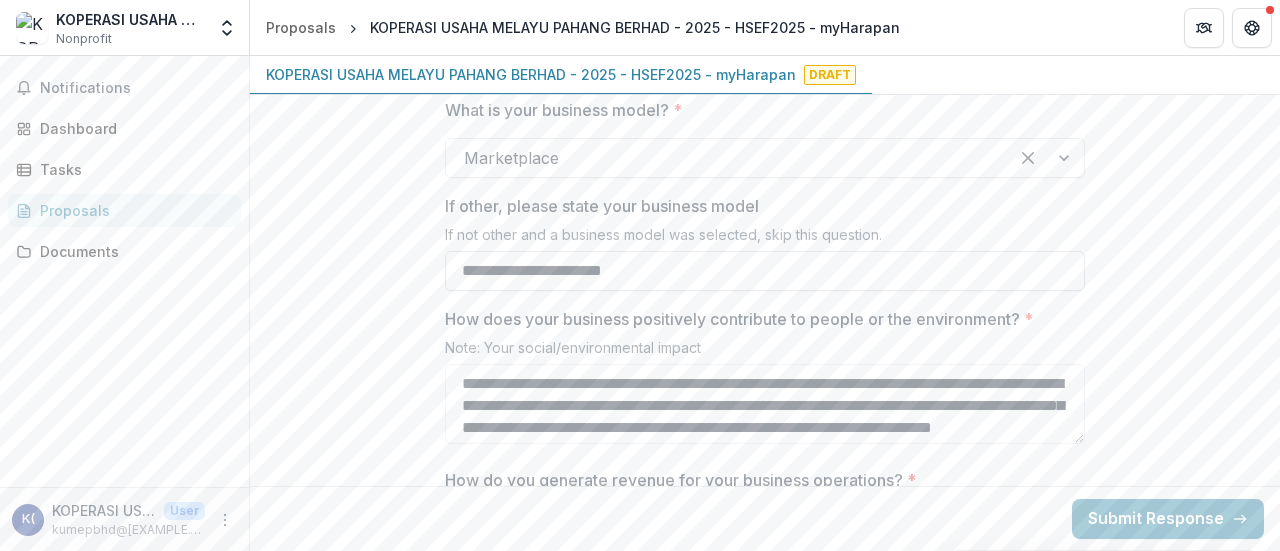 click on "**********" at bounding box center (765, 271) 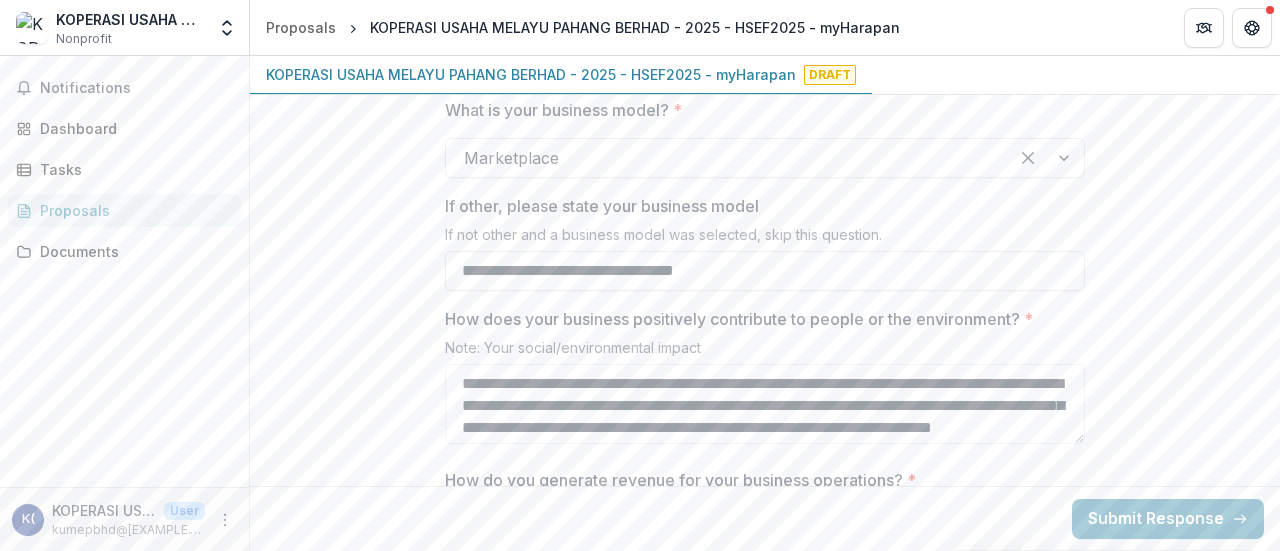 type on "**********" 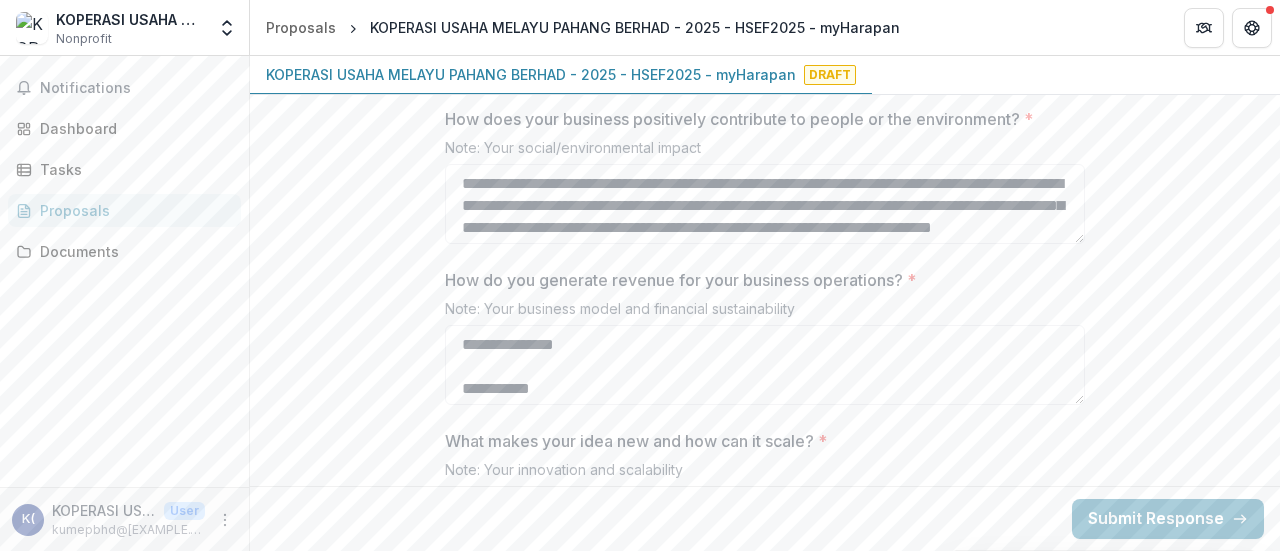 scroll, scrollTop: 2398, scrollLeft: 0, axis: vertical 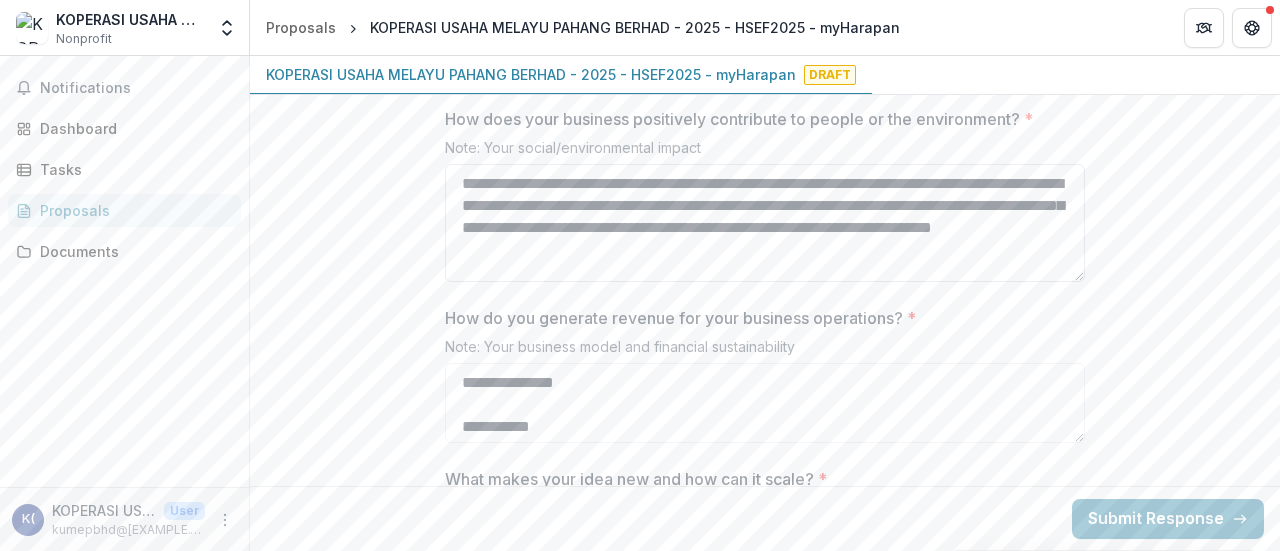 drag, startPoint x: 1078, startPoint y: 231, endPoint x: 1073, endPoint y: 267, distance: 36.345562 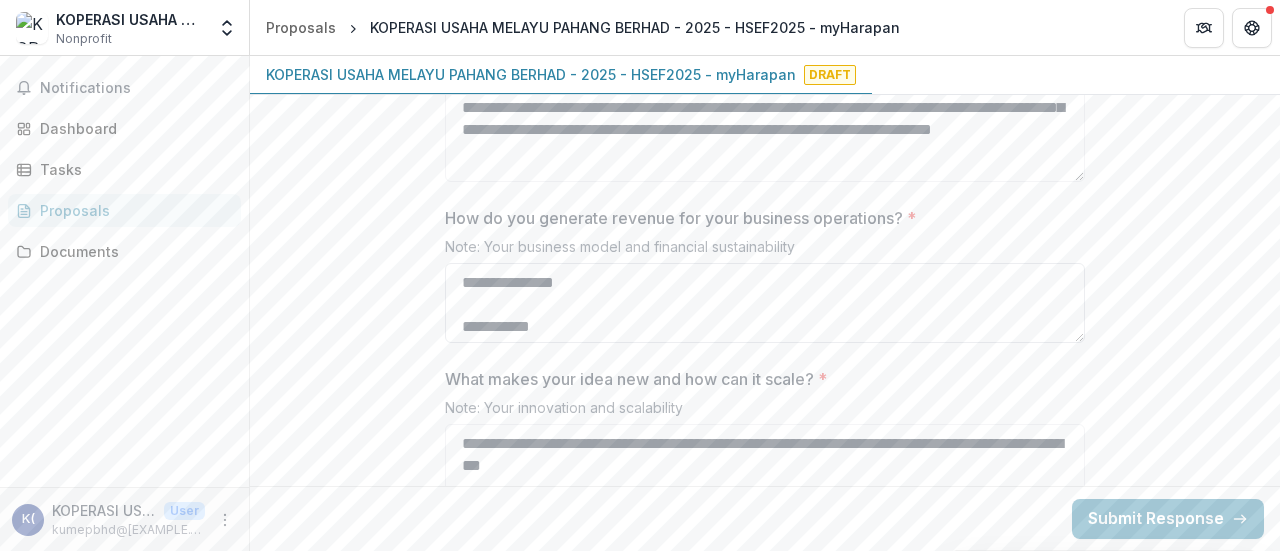 scroll, scrollTop: 2496, scrollLeft: 0, axis: vertical 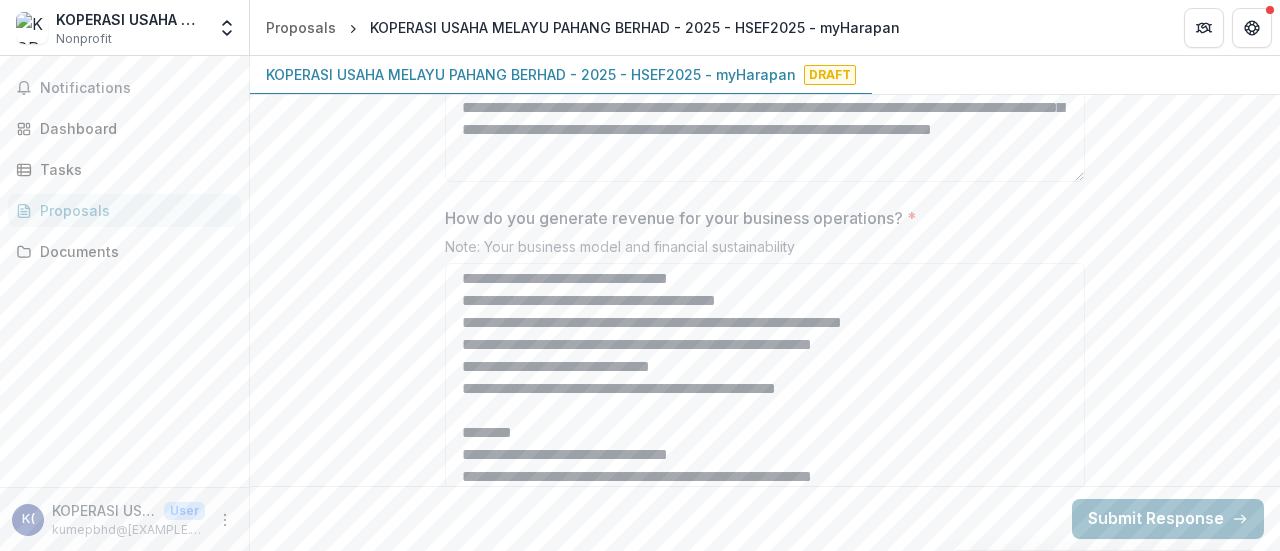 drag, startPoint x: 1078, startPoint y: 333, endPoint x: 1112, endPoint y: 521, distance: 191.04973 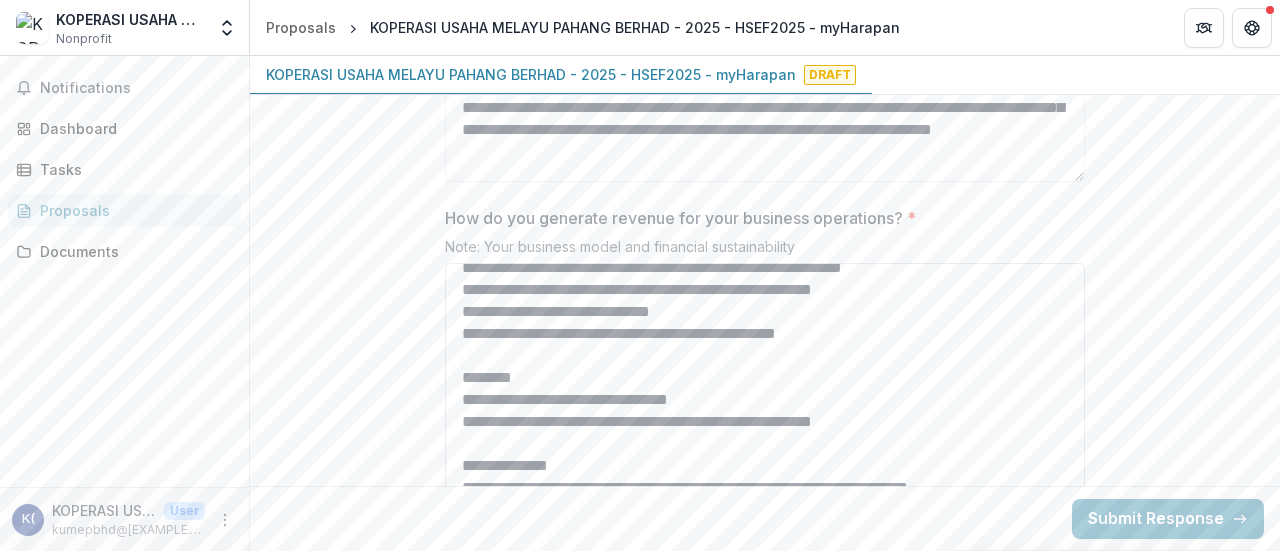 scroll, scrollTop: 146, scrollLeft: 0, axis: vertical 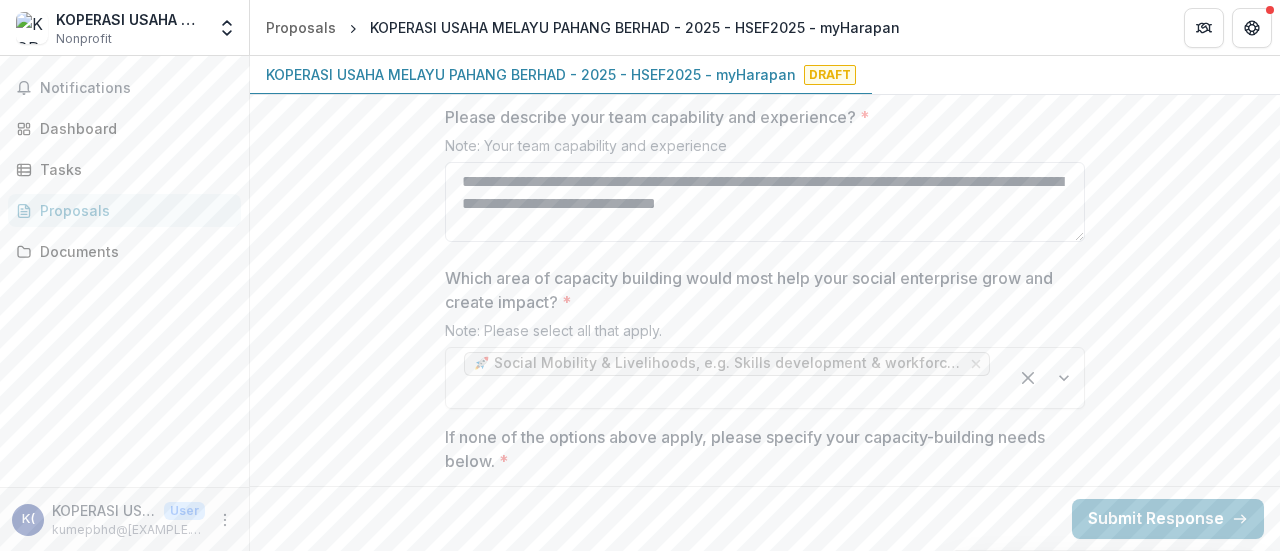 click on "**********" at bounding box center (765, 202) 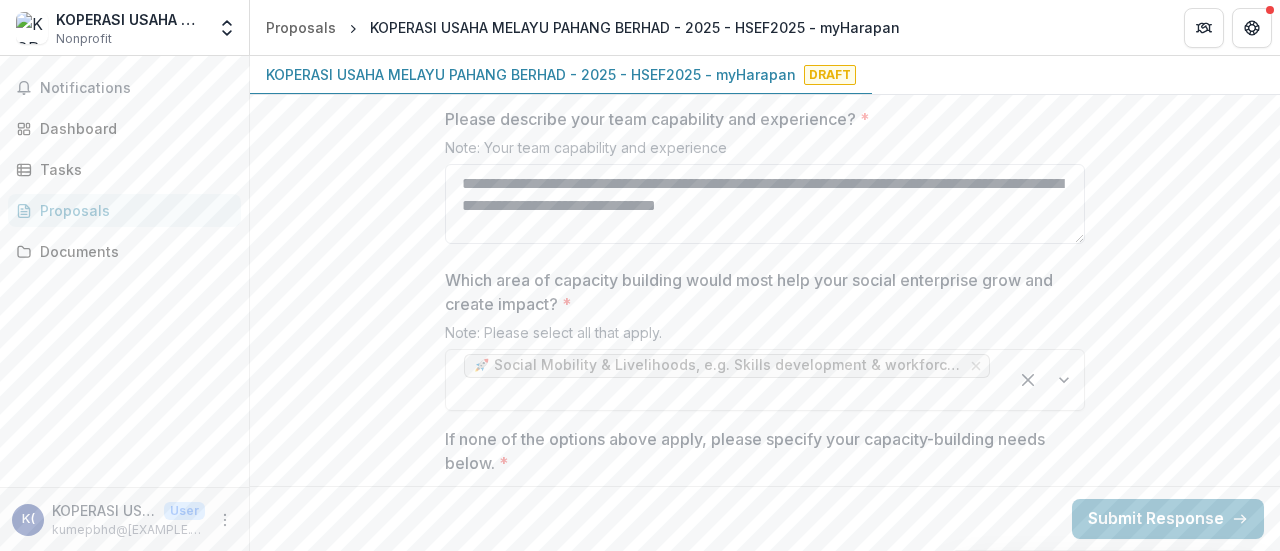 scroll, scrollTop: 3104, scrollLeft: 0, axis: vertical 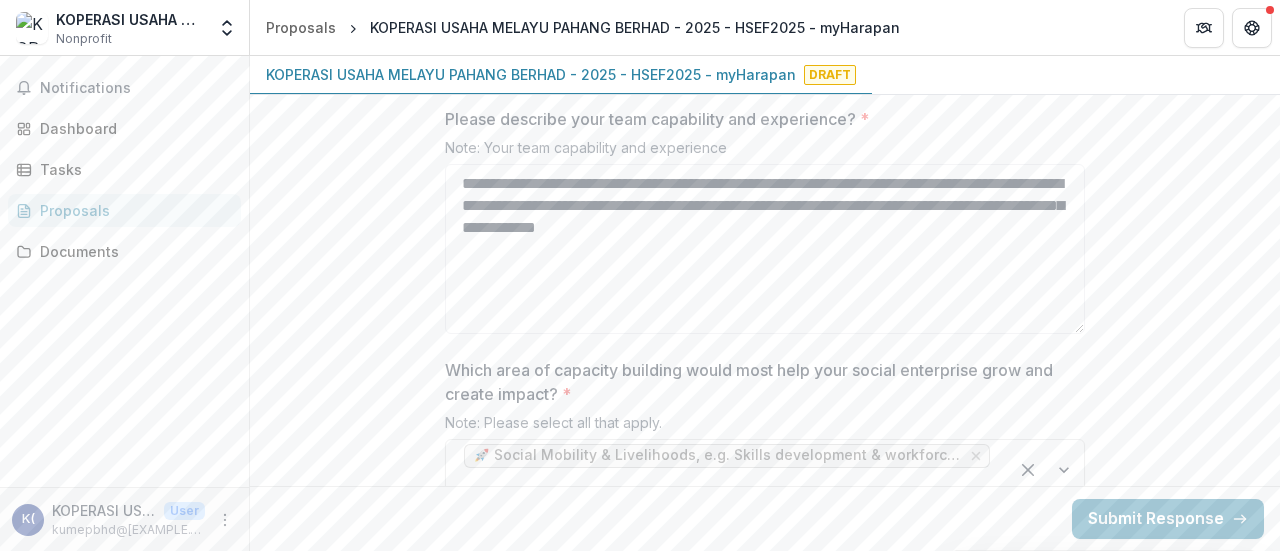 drag, startPoint x: 1080, startPoint y: 232, endPoint x: 1093, endPoint y: 322, distance: 90.934044 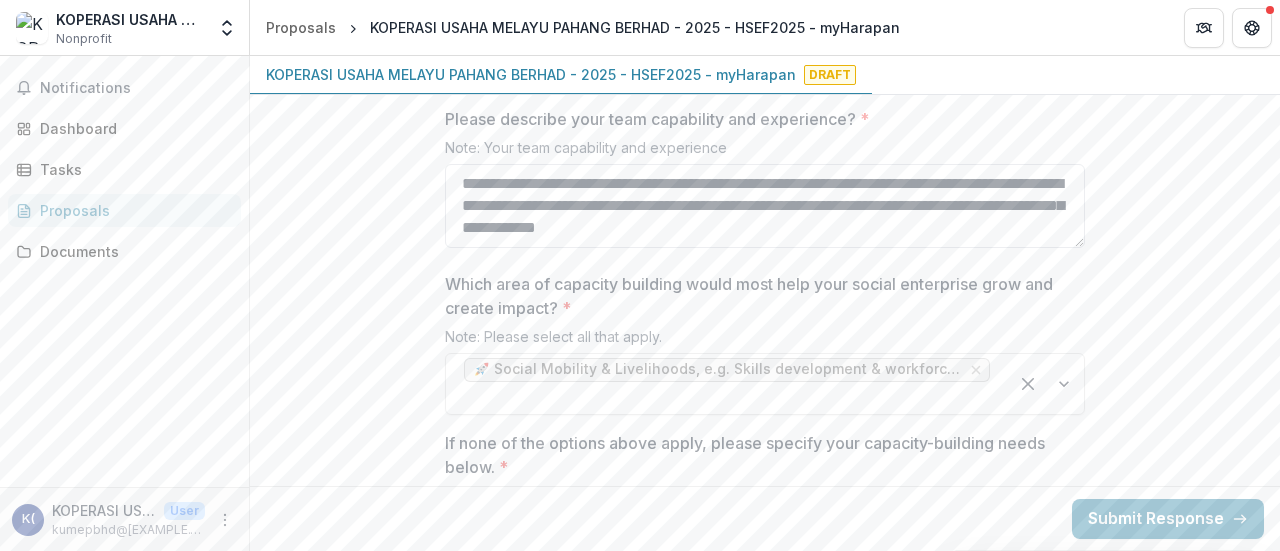 drag, startPoint x: 1074, startPoint y: 320, endPoint x: 1070, endPoint y: 235, distance: 85.09406 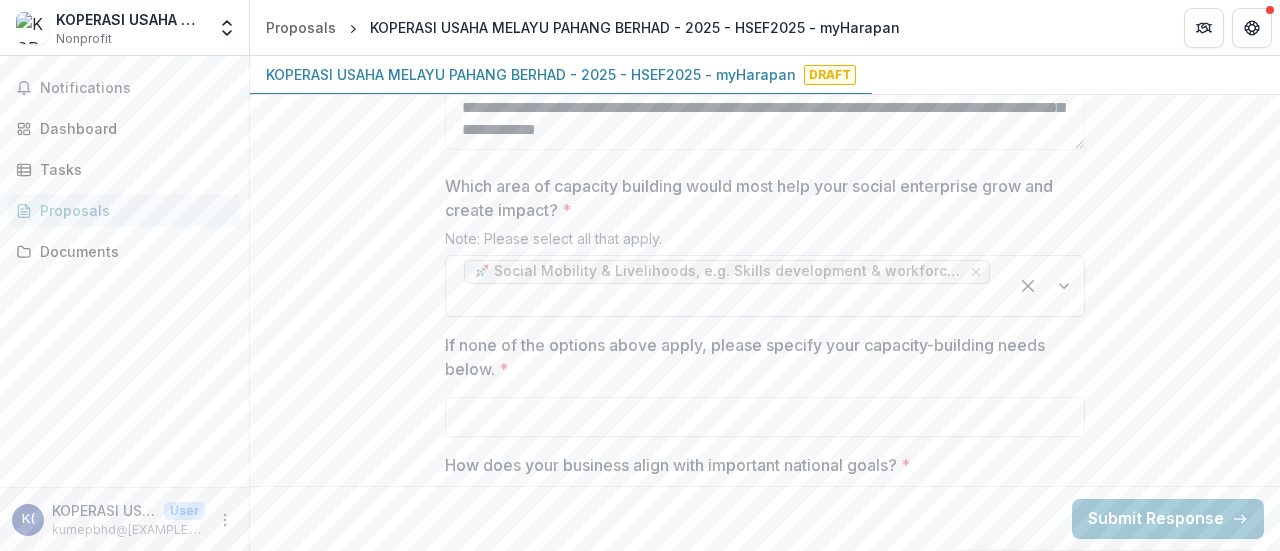 scroll, scrollTop: 3203, scrollLeft: 0, axis: vertical 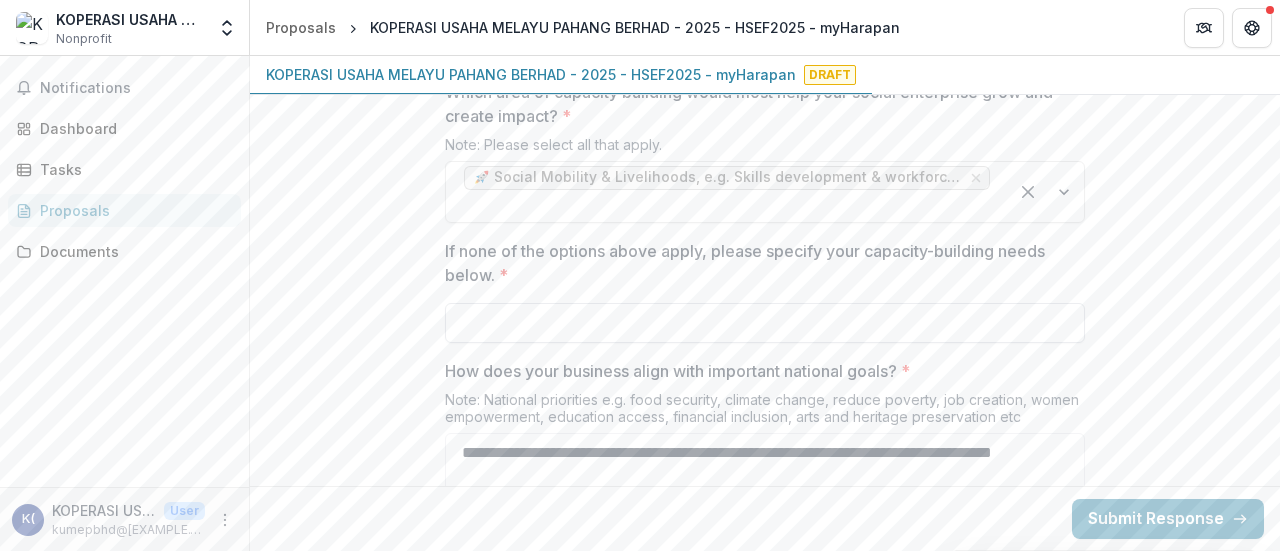 type on "**********" 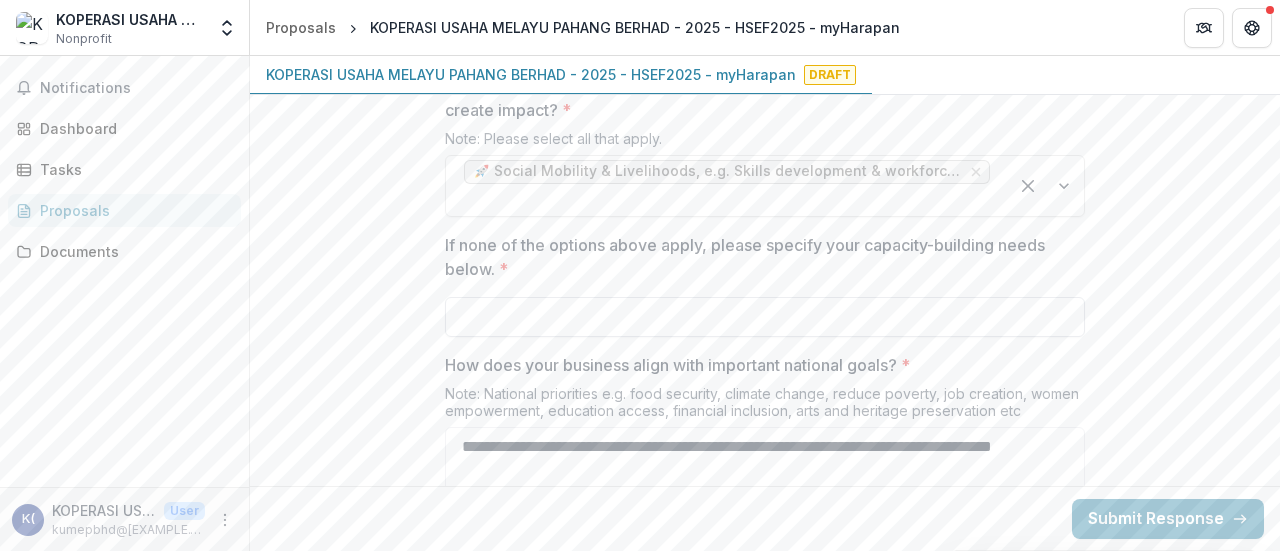 scroll, scrollTop: 3302, scrollLeft: 0, axis: vertical 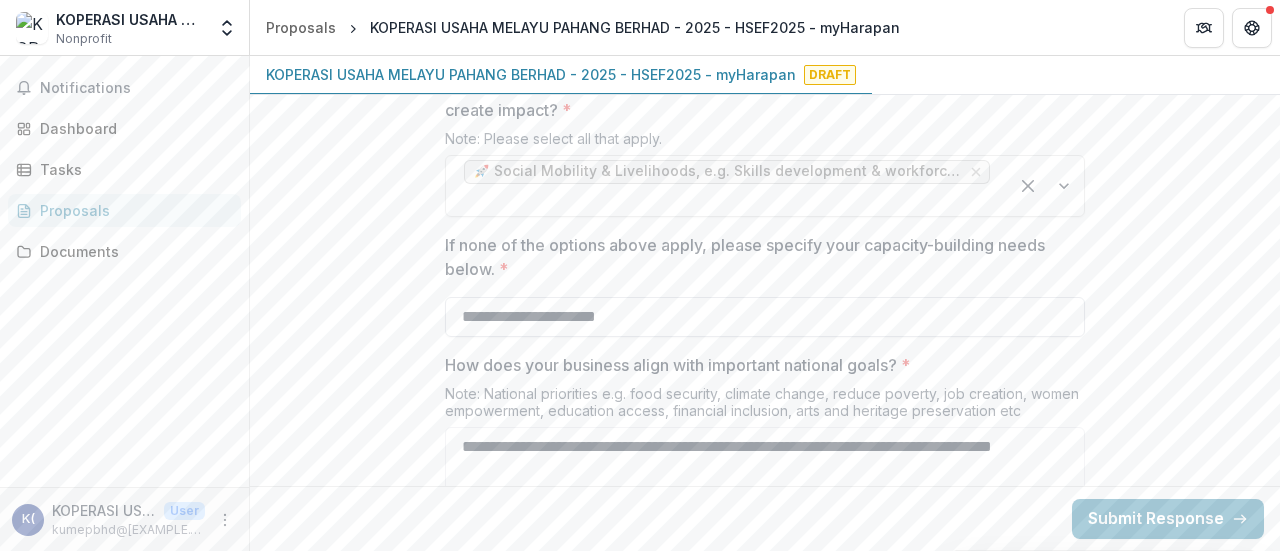click on "**********" at bounding box center (765, 317) 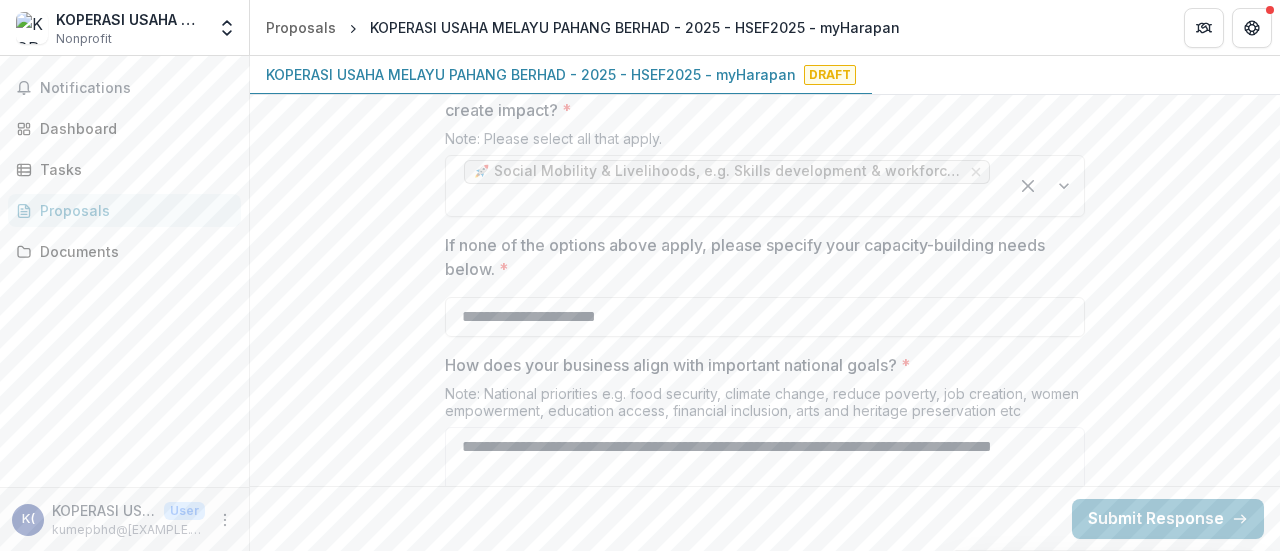 type on "**********" 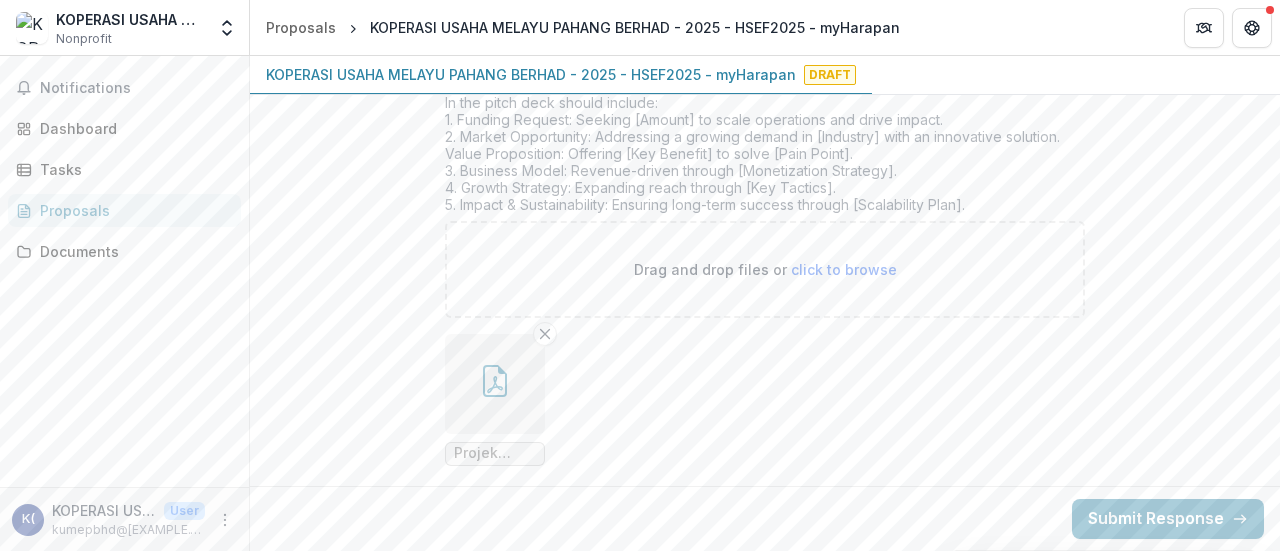 scroll, scrollTop: 4594, scrollLeft: 0, axis: vertical 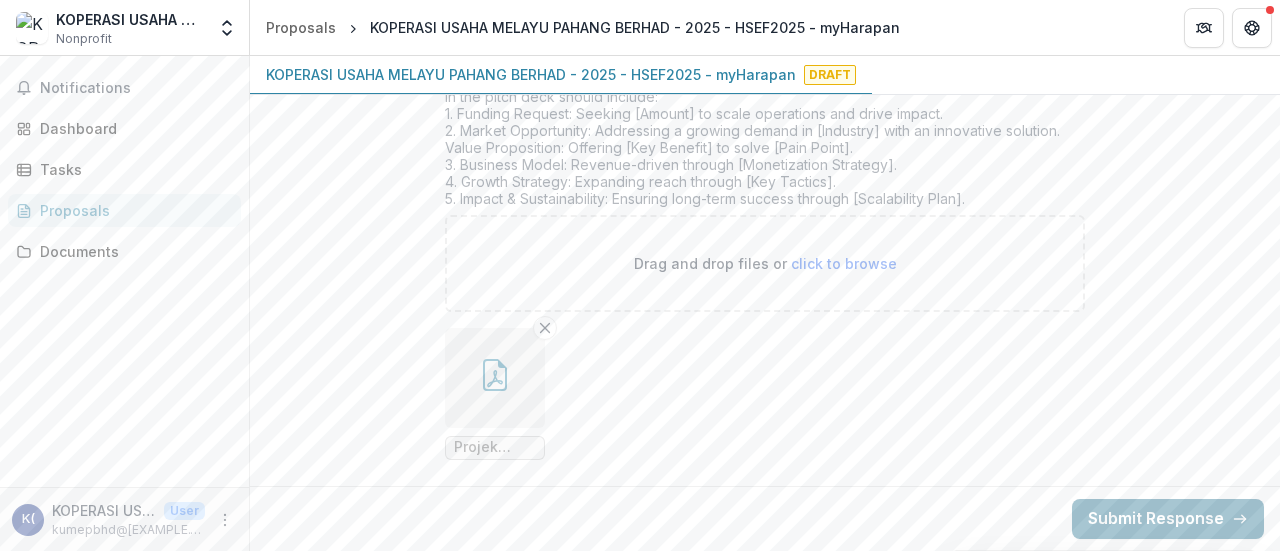 click on "Submit Response" at bounding box center (1168, 519) 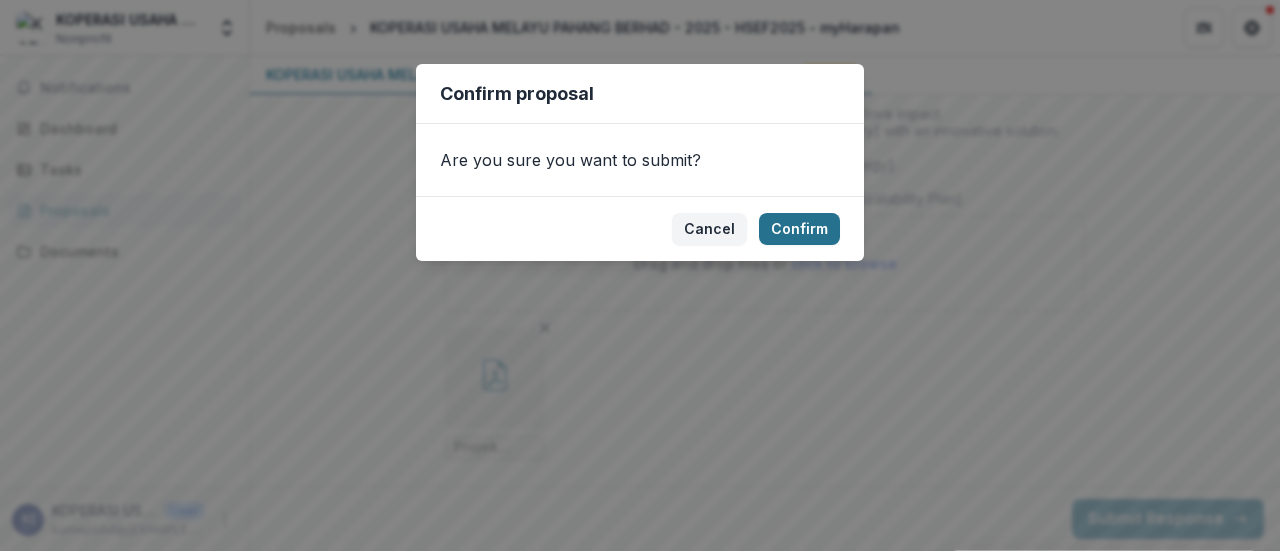 click on "Confirm" at bounding box center [799, 229] 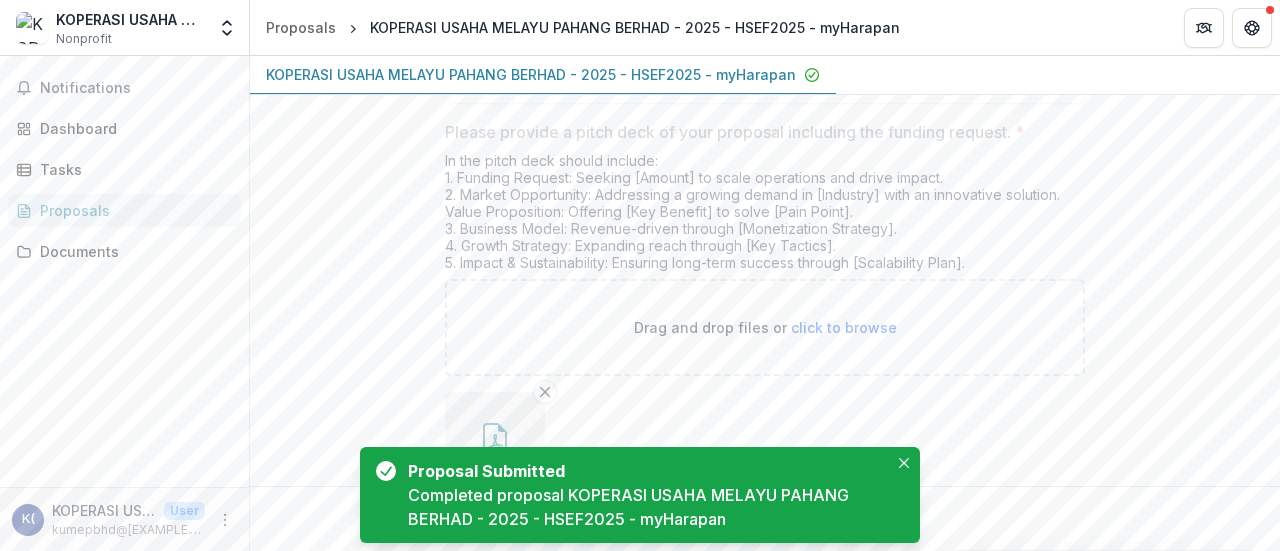 scroll, scrollTop: 4658, scrollLeft: 0, axis: vertical 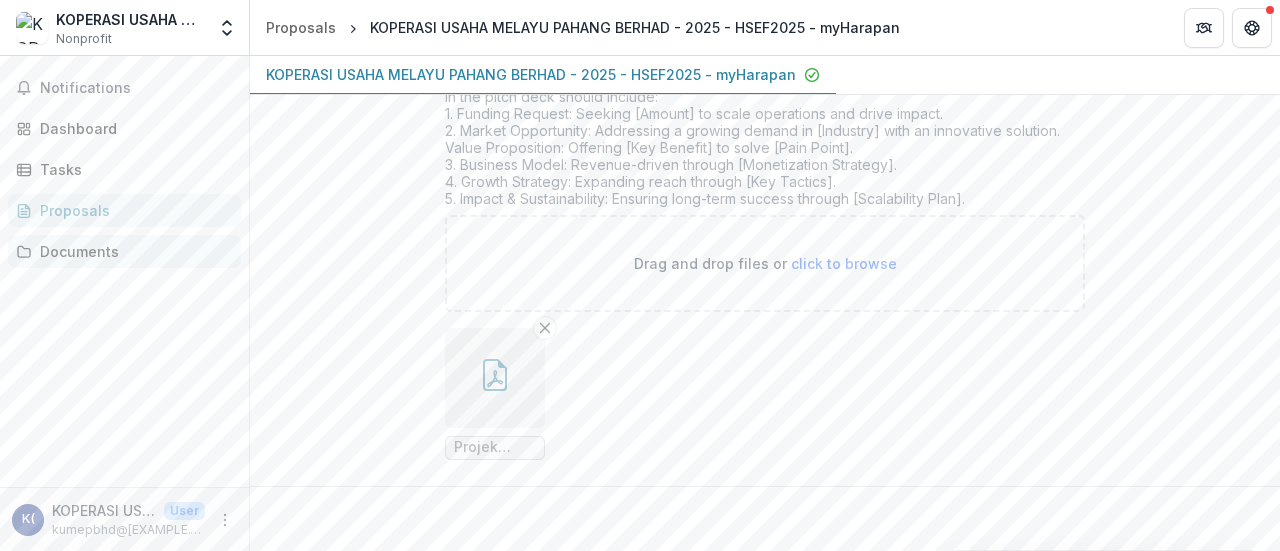 click on "Documents" at bounding box center (132, 251) 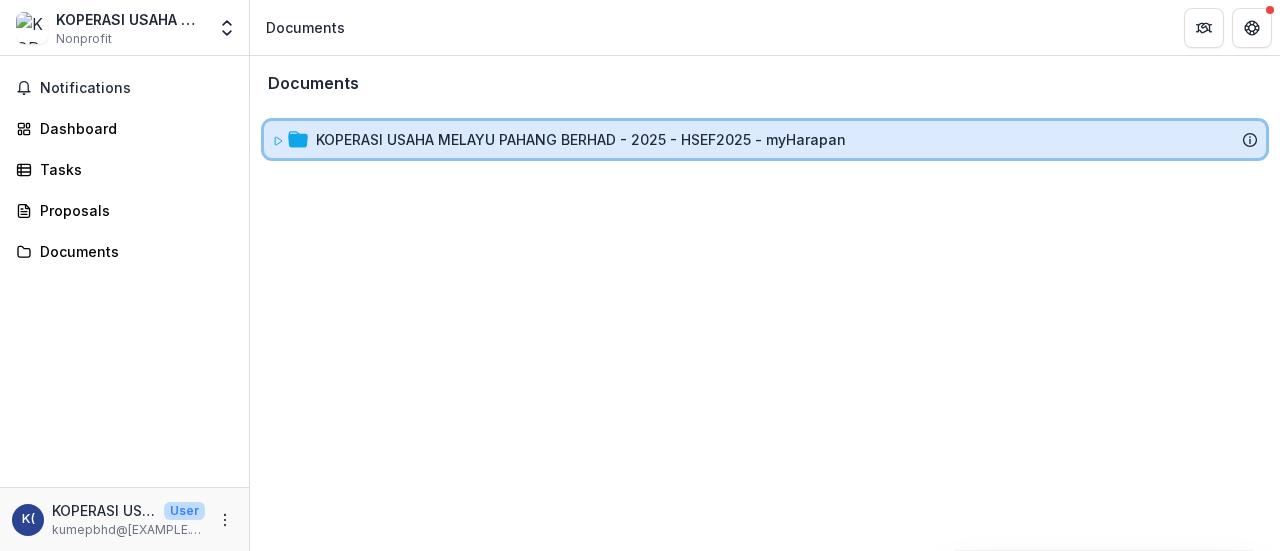 click on "KOPERASI USAHA MELAYU PAHANG BERHAD - 2025 - HSEF2025 - myHarapan" at bounding box center (787, 139) 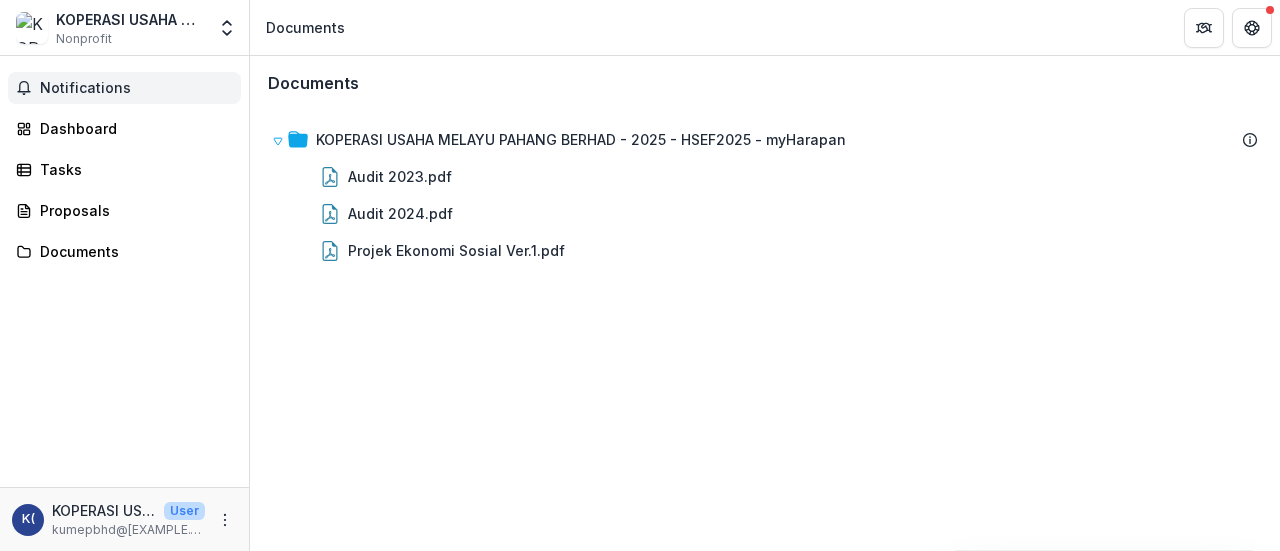 click on "Notifications" at bounding box center [136, 88] 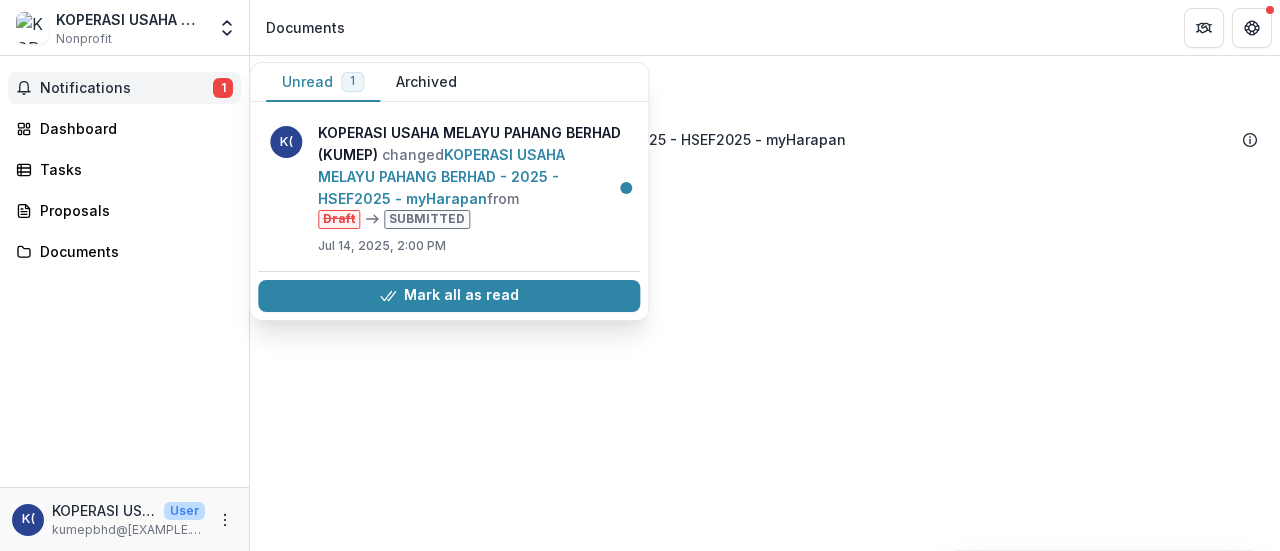 click on "Notifications" at bounding box center (126, 88) 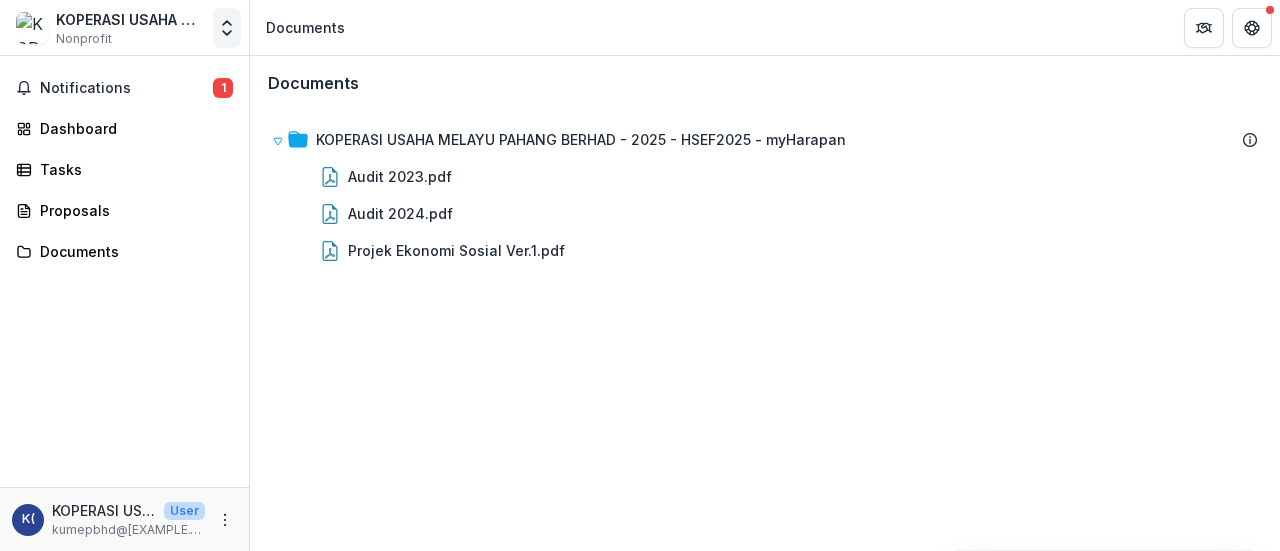 click 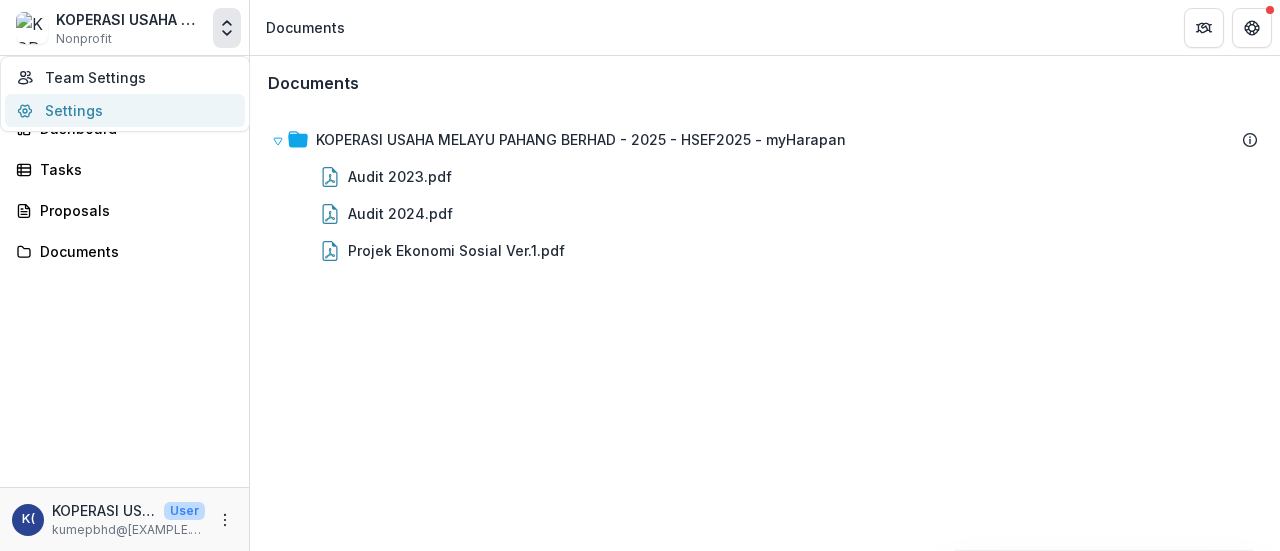 click on "Settings" at bounding box center (125, 110) 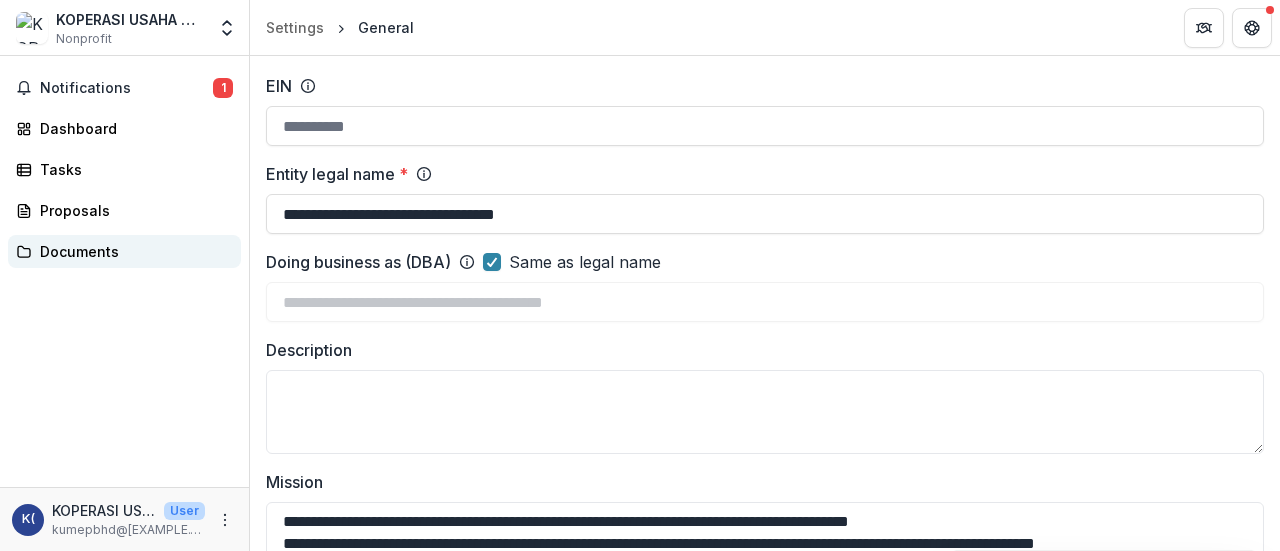 scroll, scrollTop: 0, scrollLeft: 0, axis: both 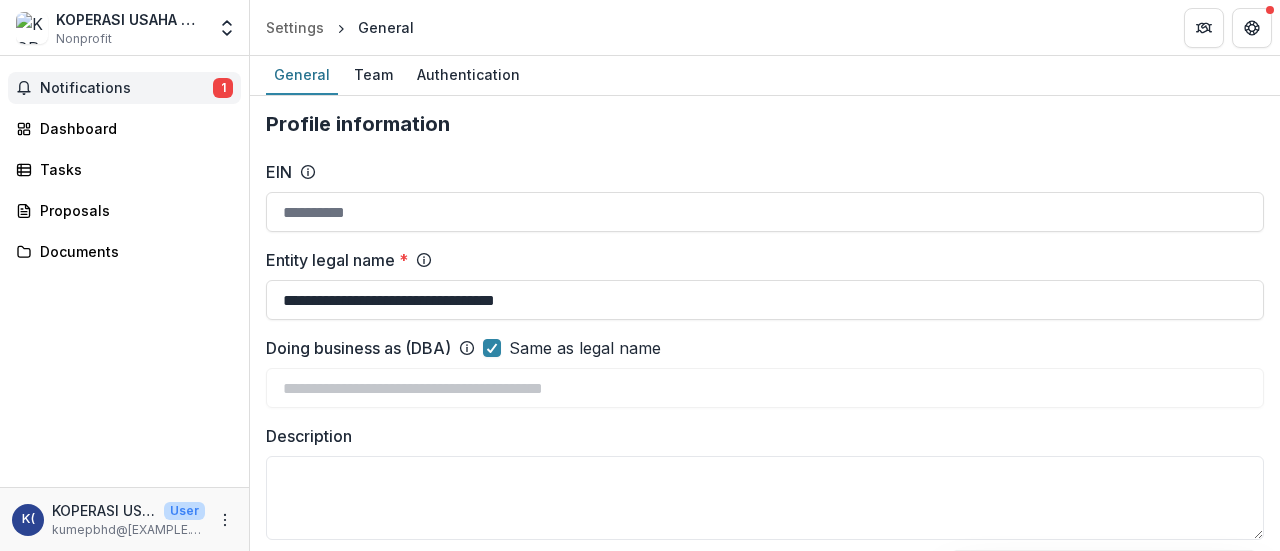 click on "Notifications" at bounding box center (126, 88) 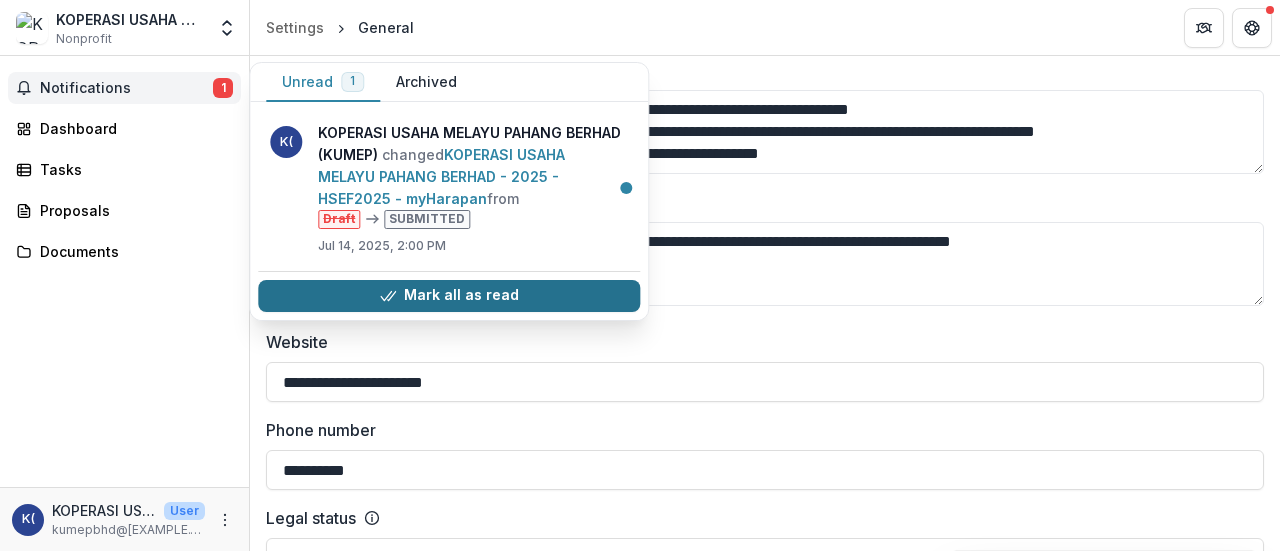 scroll, scrollTop: 498, scrollLeft: 0, axis: vertical 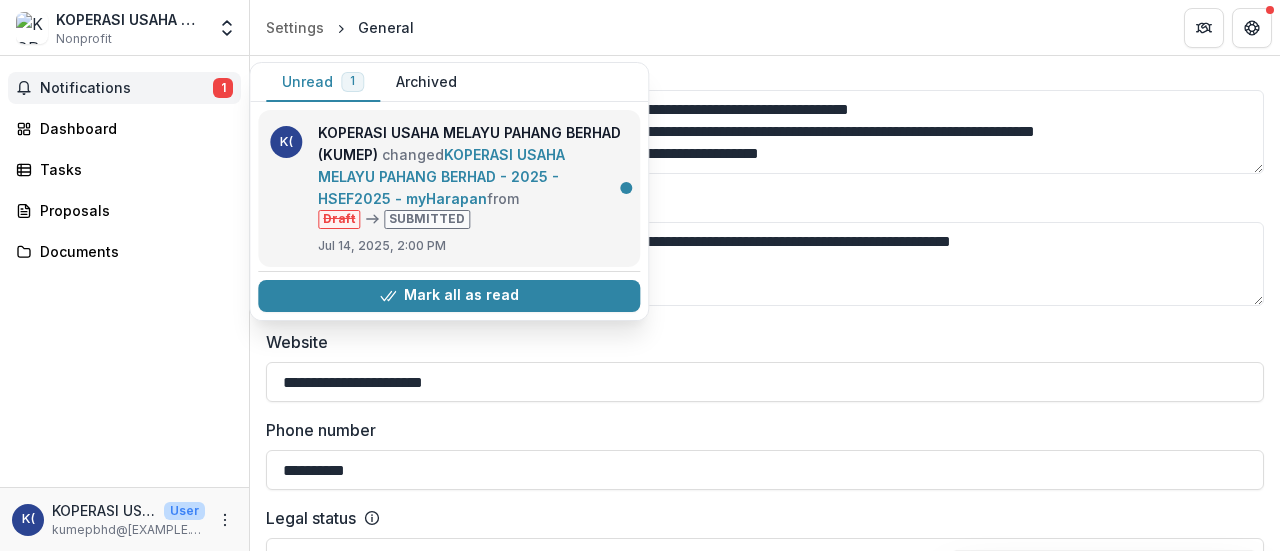 click on "KOPERASI USAHA MELAYU PAHANG BERHAD - 2025 - HSEF2025 - myHarapan" at bounding box center (441, 176) 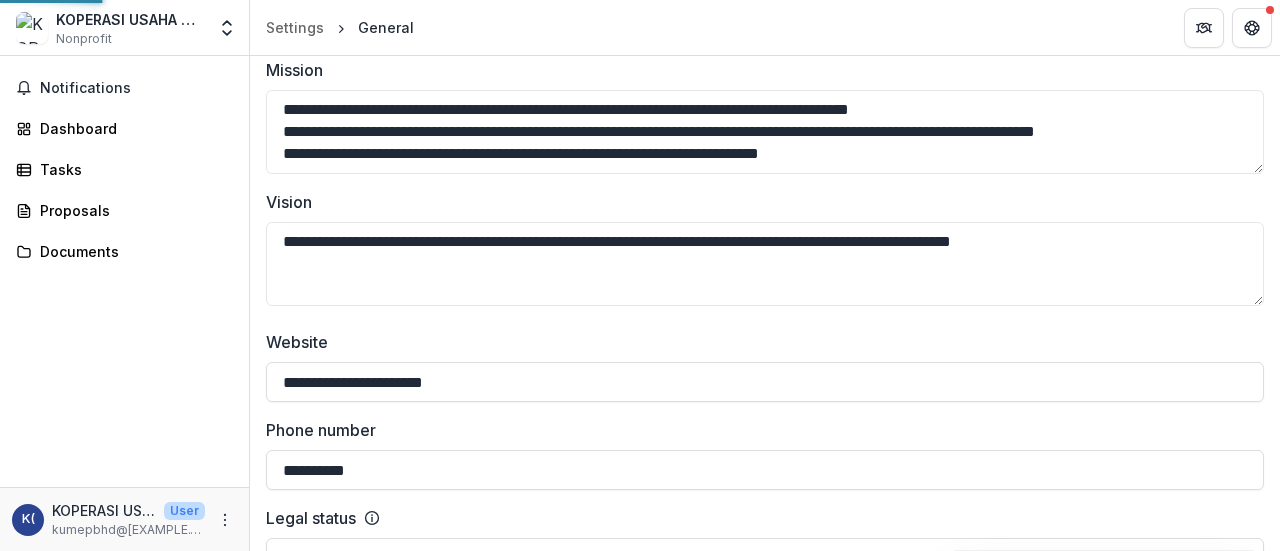scroll, scrollTop: 0, scrollLeft: 0, axis: both 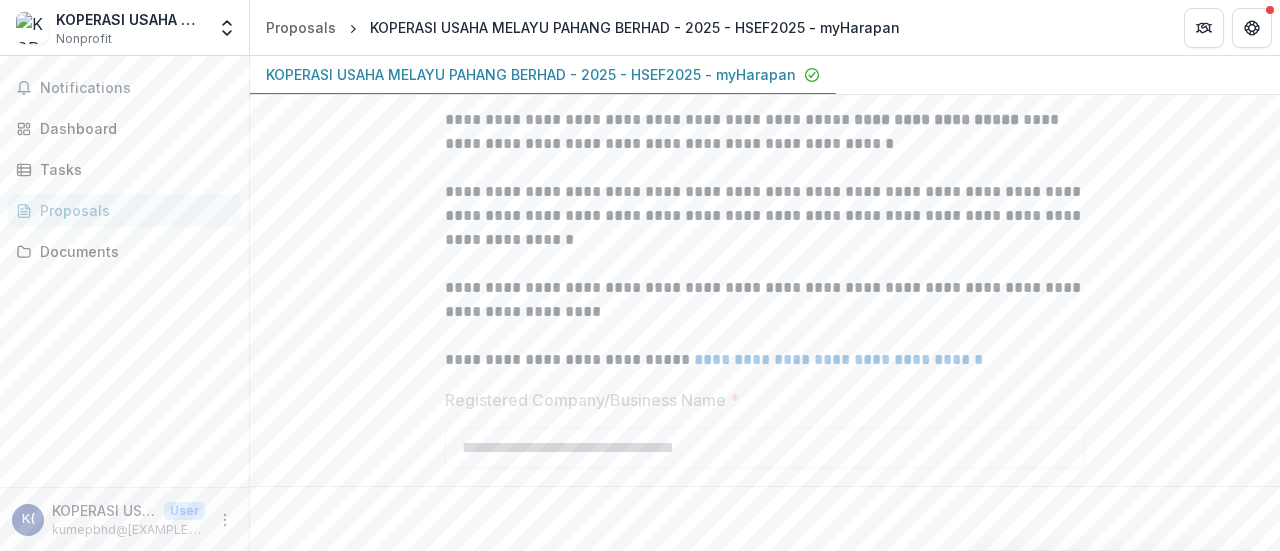 click on "Proposals" at bounding box center [132, 210] 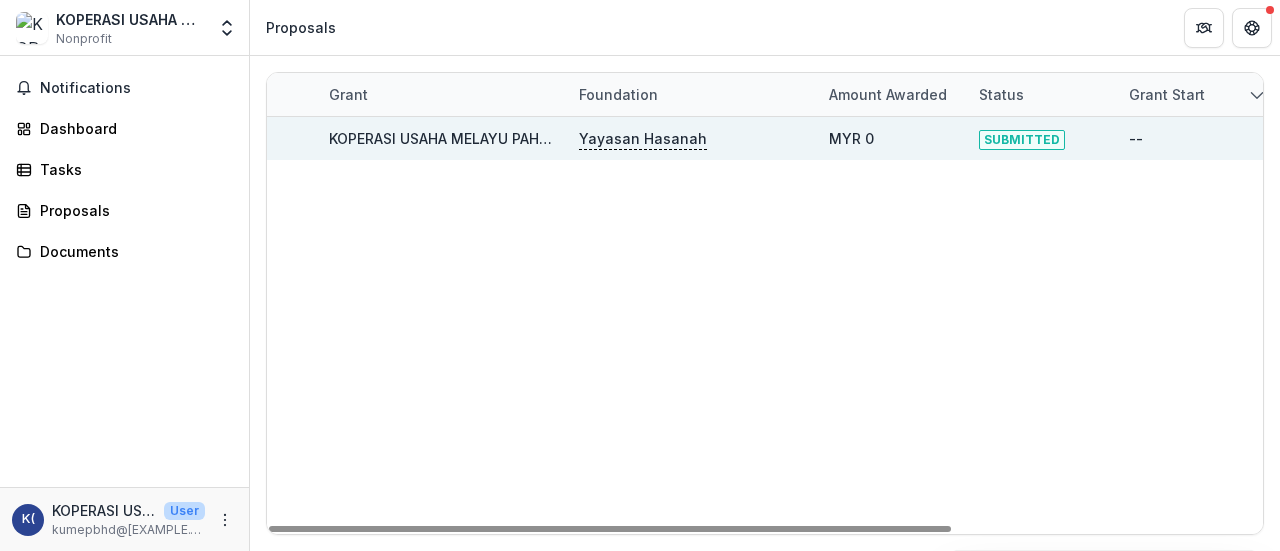 click on "--" at bounding box center (1136, 138) 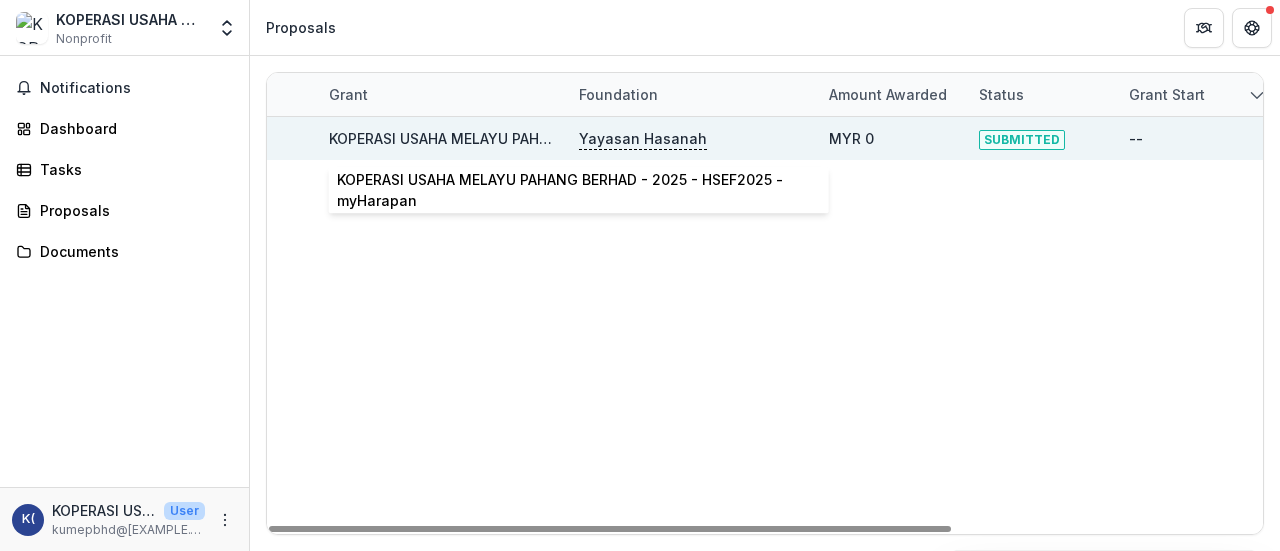 click on "KOPERASI USAHA MELAYU PAHANG BERHAD - 2025 - HSEF2025 - myHarapan" at bounding box center [594, 138] 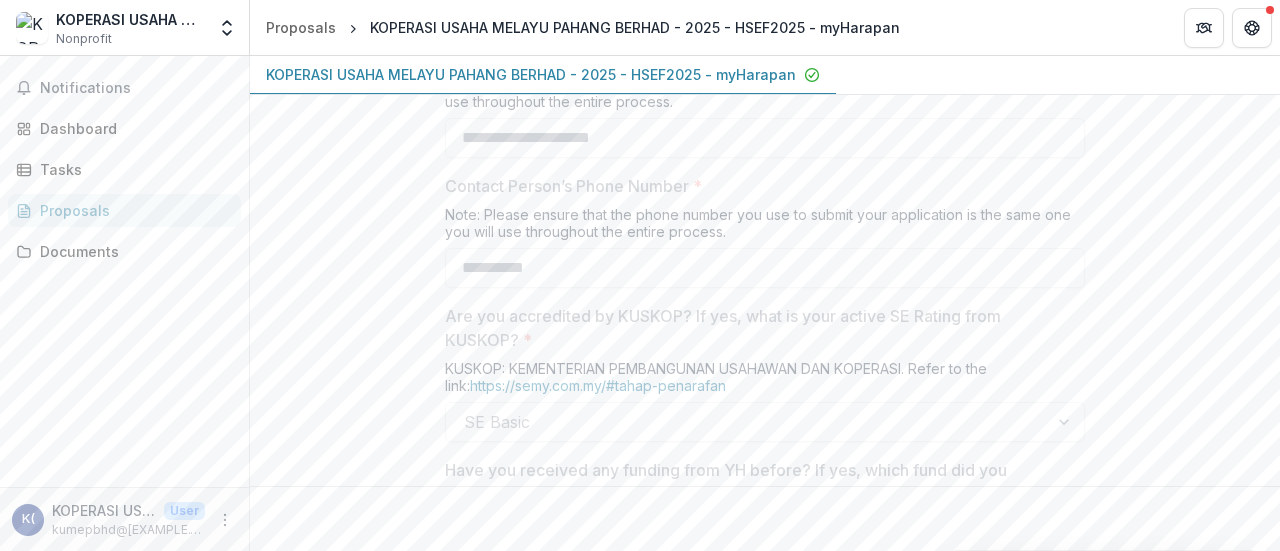 scroll, scrollTop: 1199, scrollLeft: 0, axis: vertical 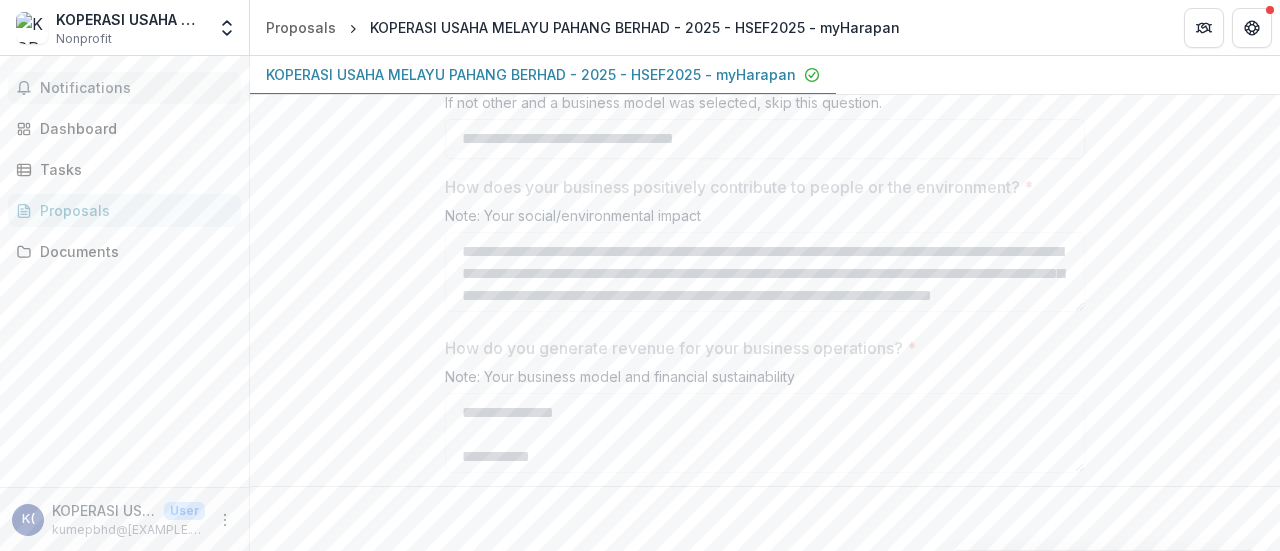 click on "Notifications" at bounding box center (136, 88) 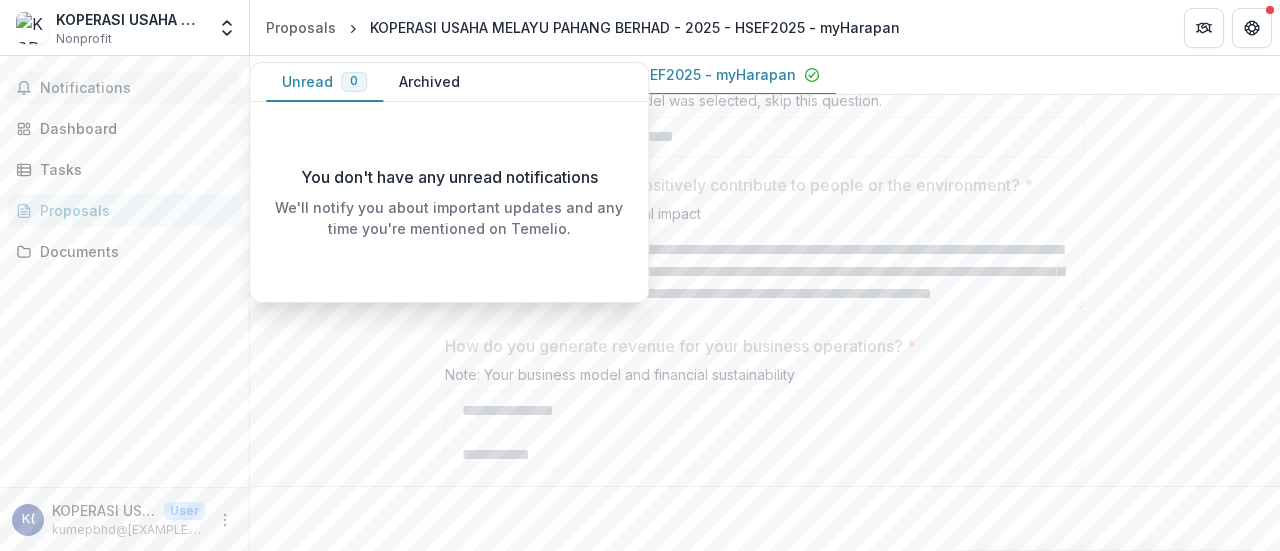 scroll, scrollTop: 2397, scrollLeft: 0, axis: vertical 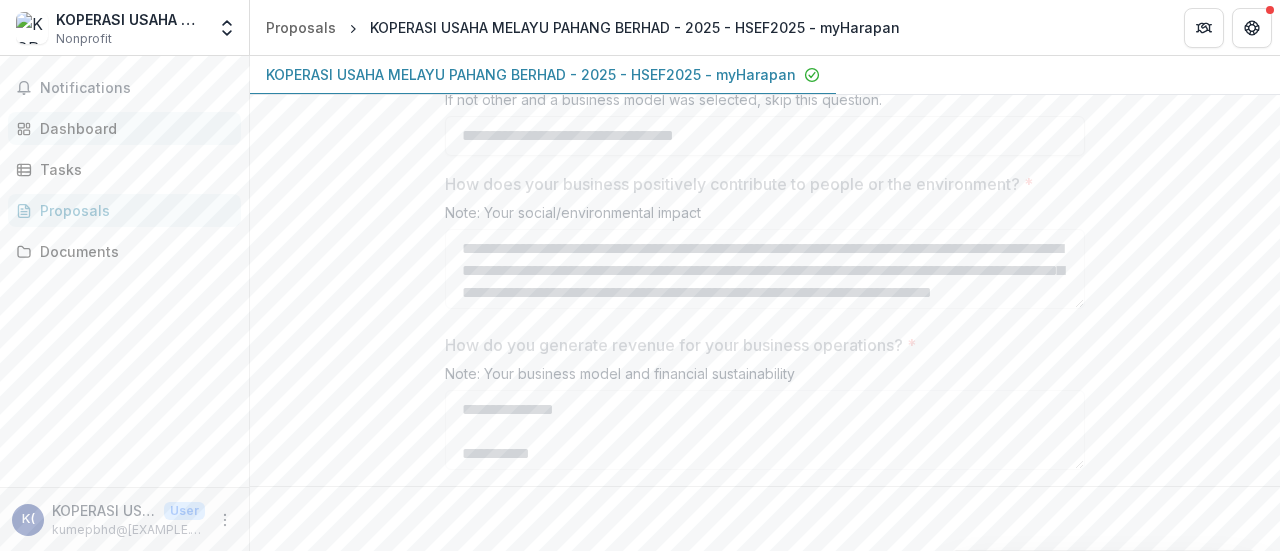 click on "Dashboard" at bounding box center [124, 128] 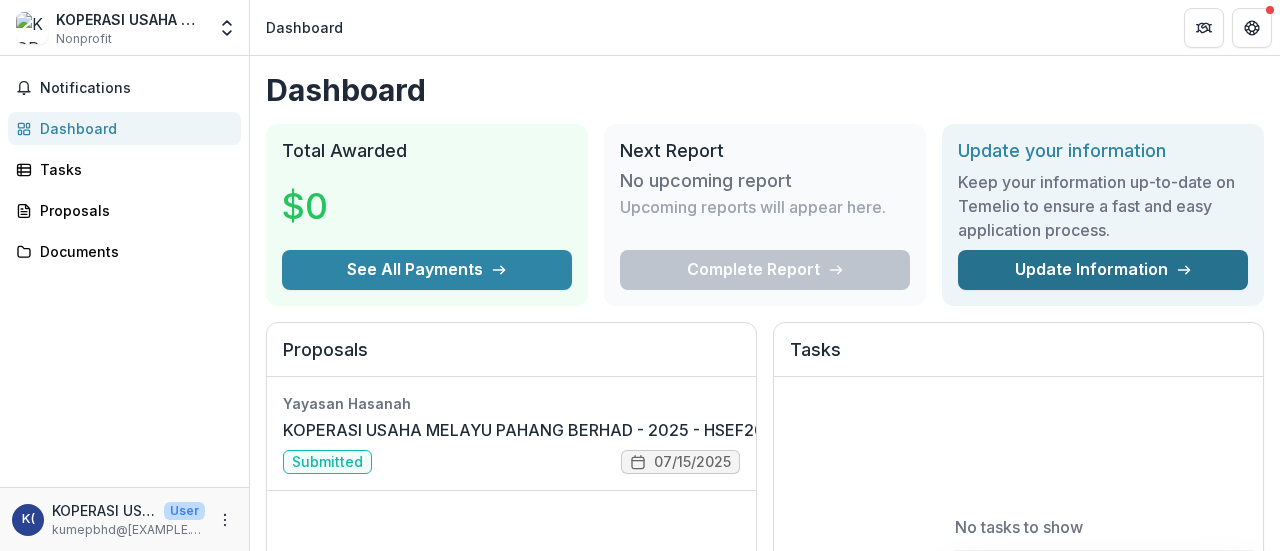 click on "Update Information" at bounding box center (1103, 270) 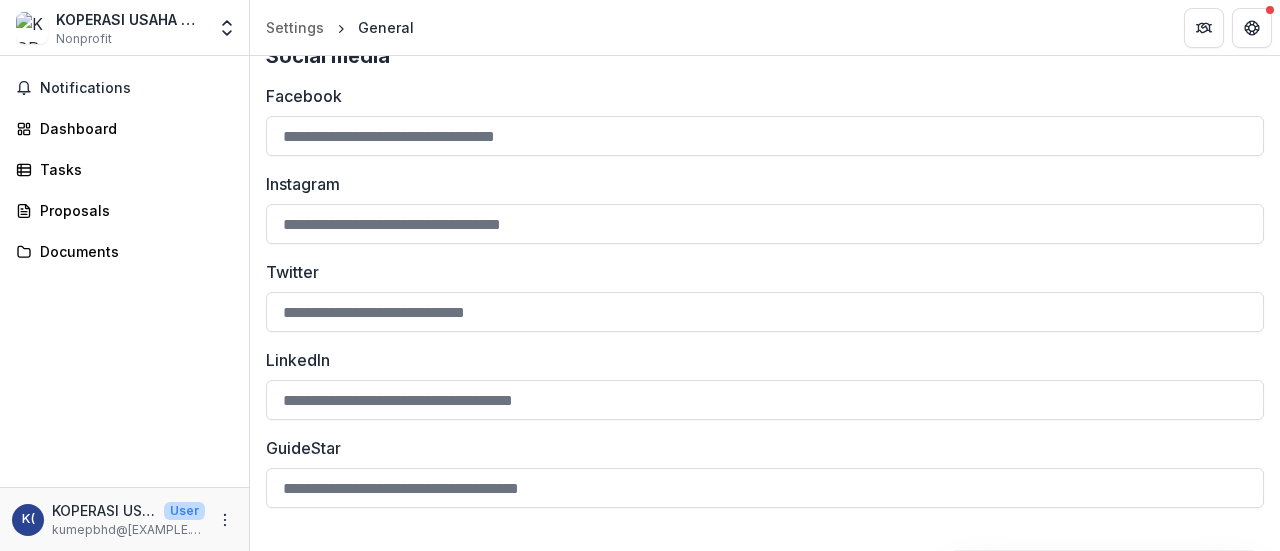 scroll, scrollTop: 2887, scrollLeft: 0, axis: vertical 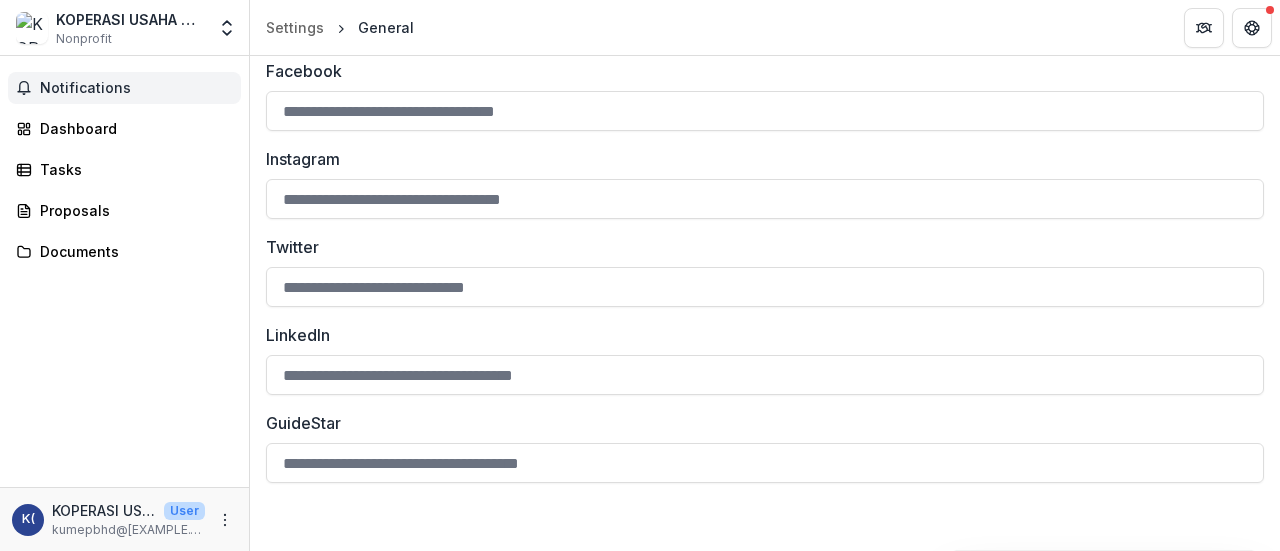 click on "Notifications" at bounding box center (136, 88) 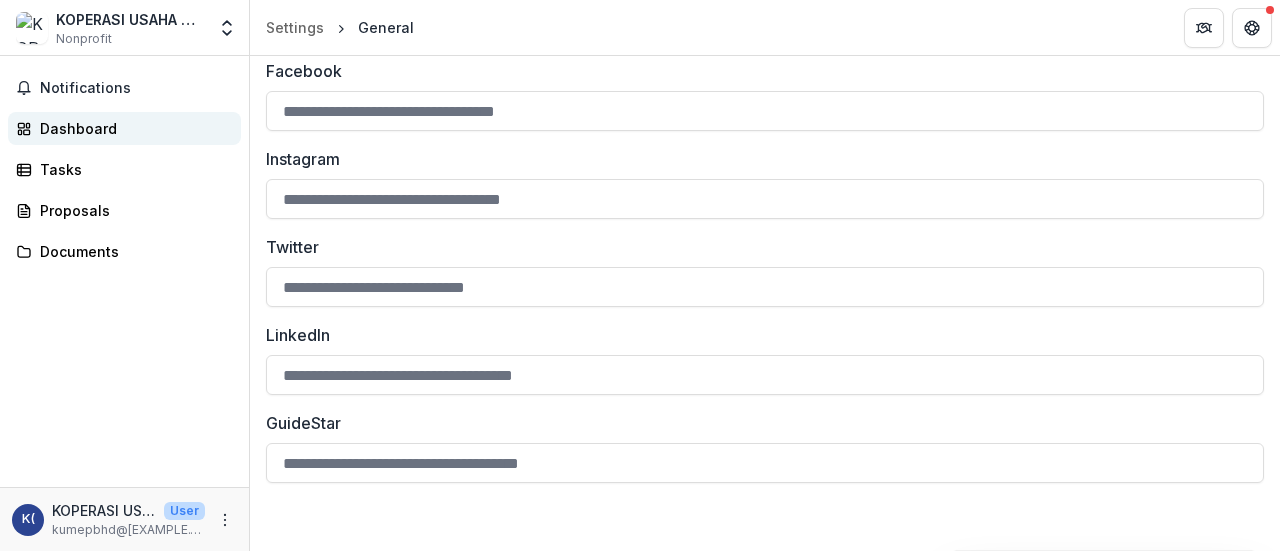 click on "Dashboard" at bounding box center (132, 128) 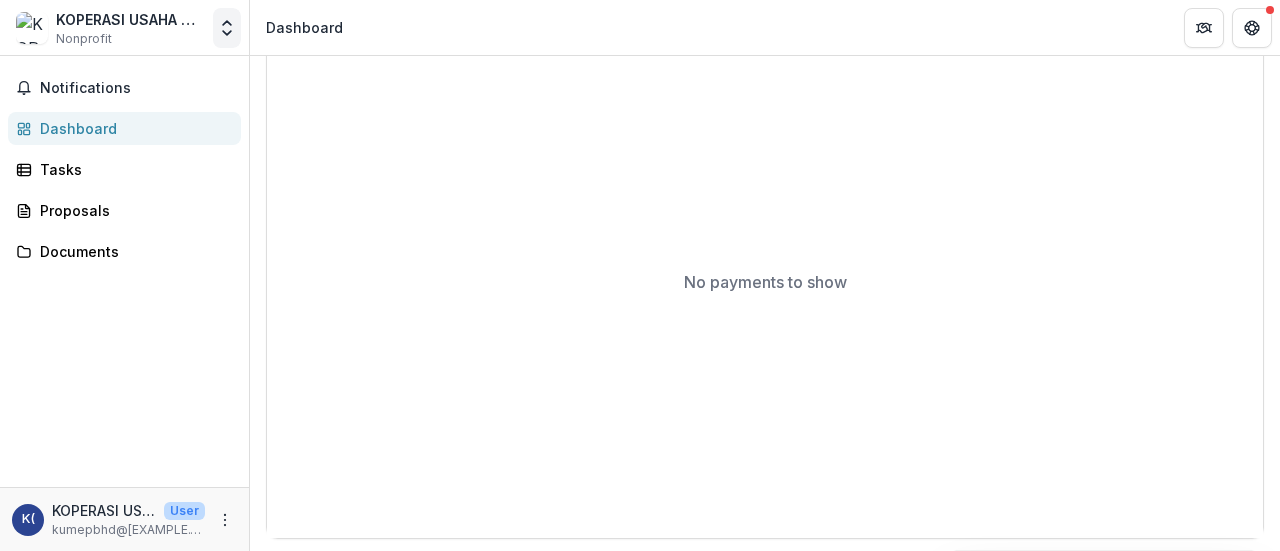 click 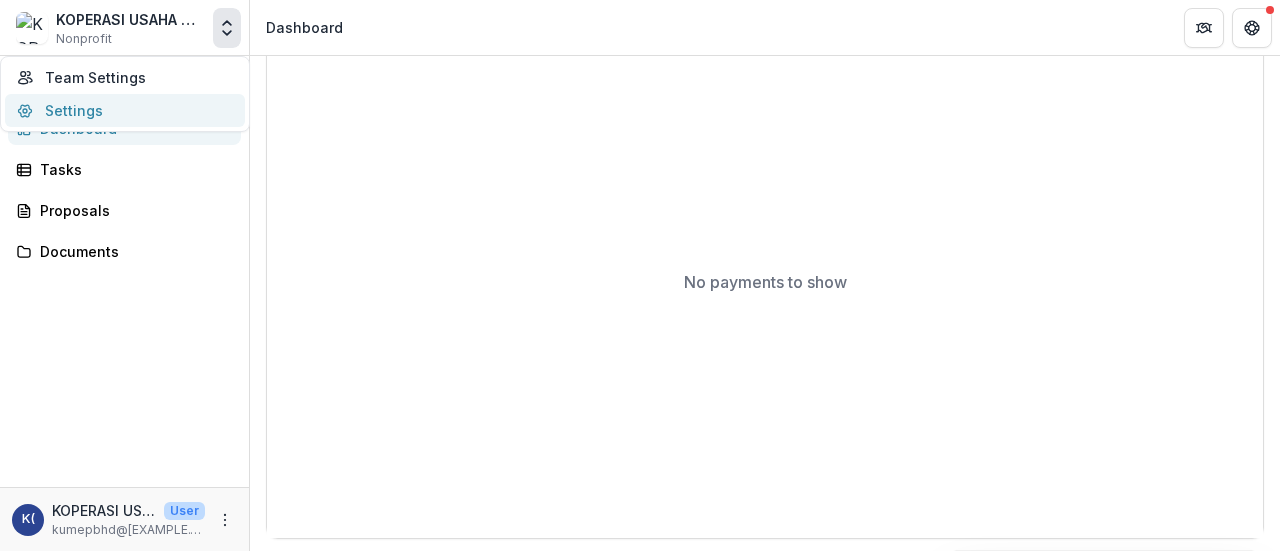 click on "Settings" at bounding box center (125, 110) 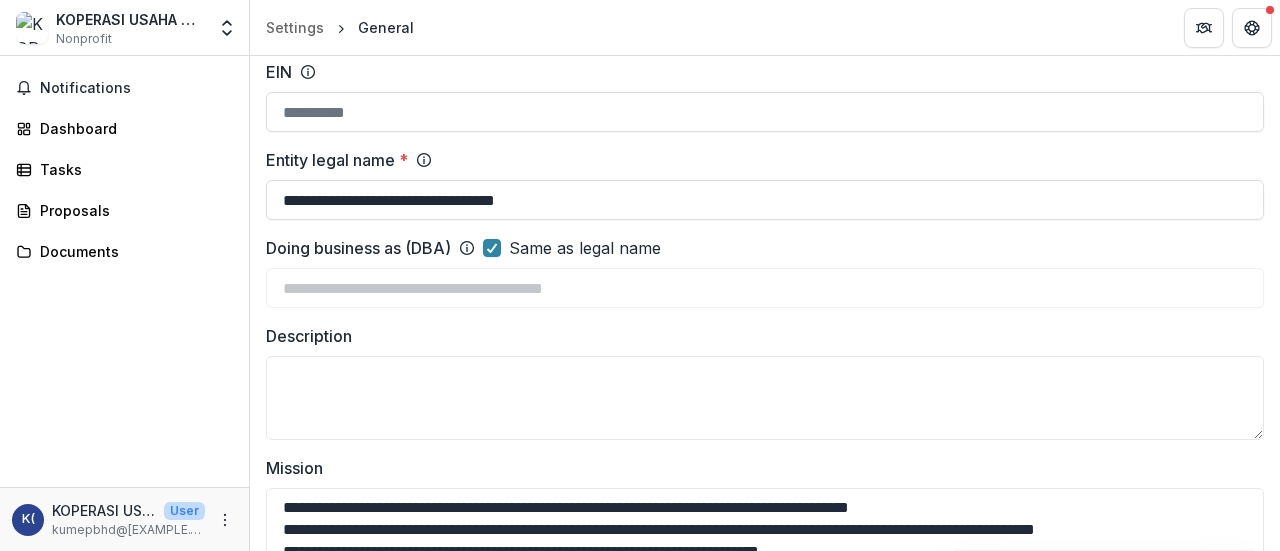 scroll, scrollTop: 0, scrollLeft: 0, axis: both 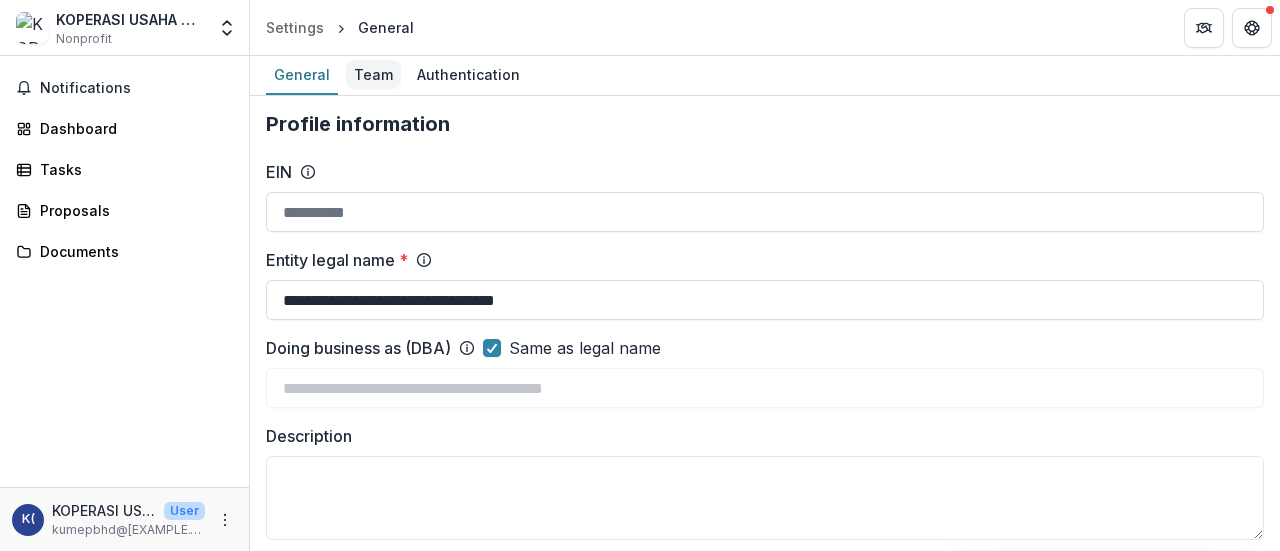 click on "Team" at bounding box center (373, 74) 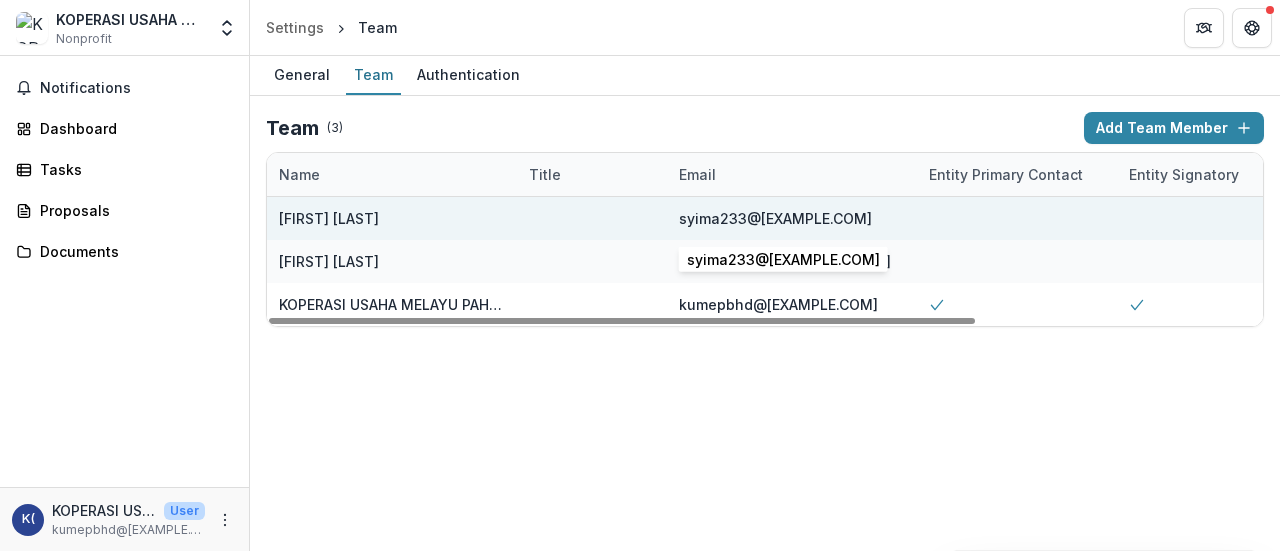 click on "syima233@[EXAMPLE.COM]" at bounding box center (792, 218) 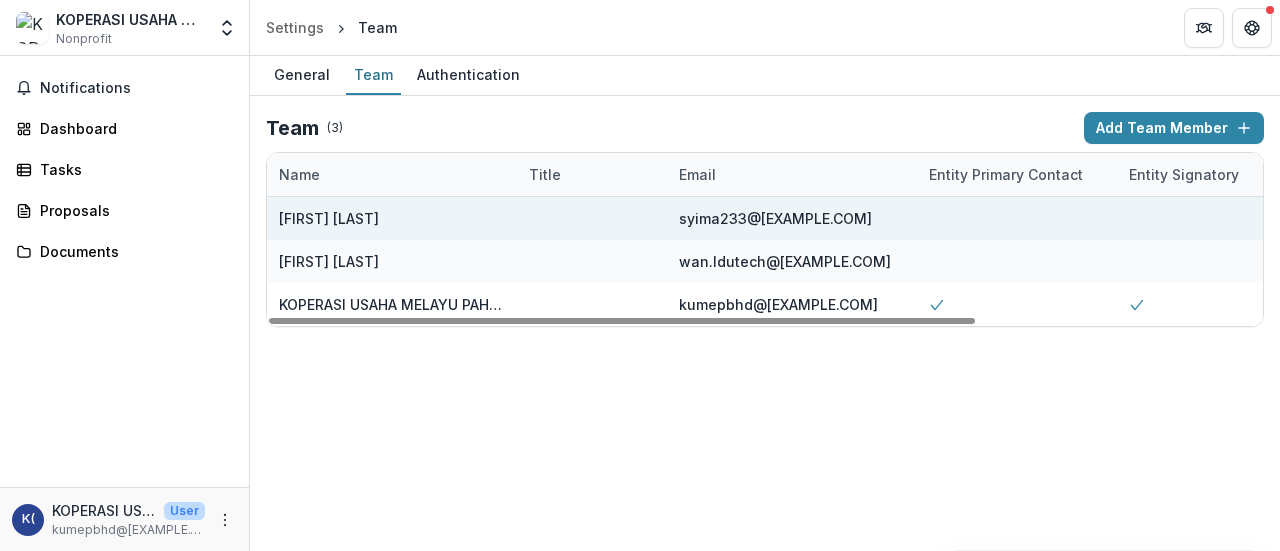 click on "syima233@[EXAMPLE.COM]" at bounding box center (775, 218) 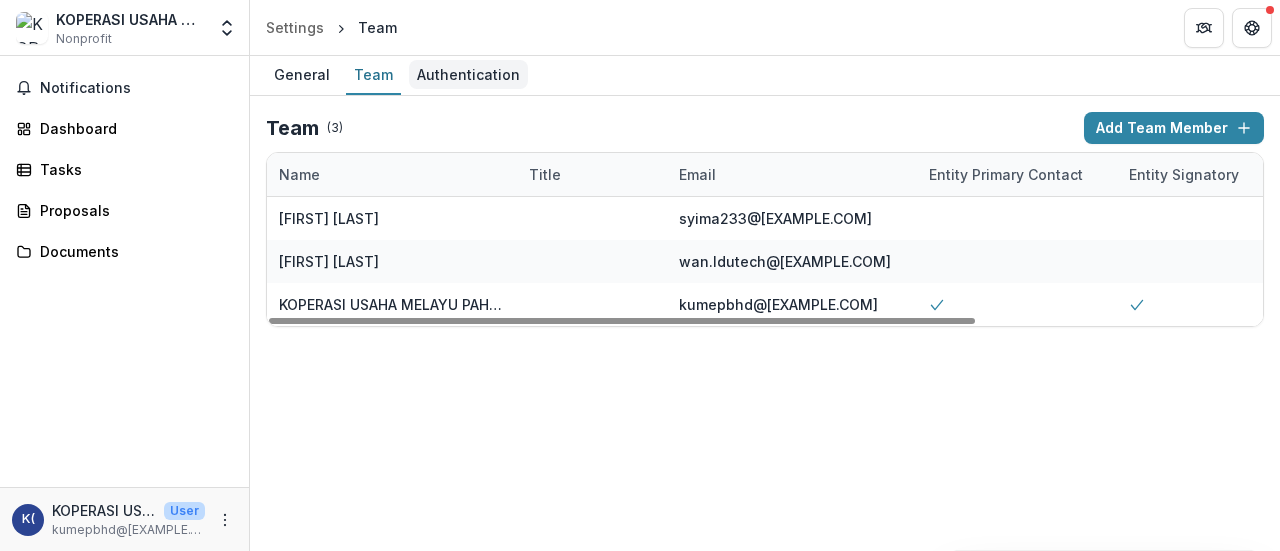 click on "Authentication" at bounding box center (468, 74) 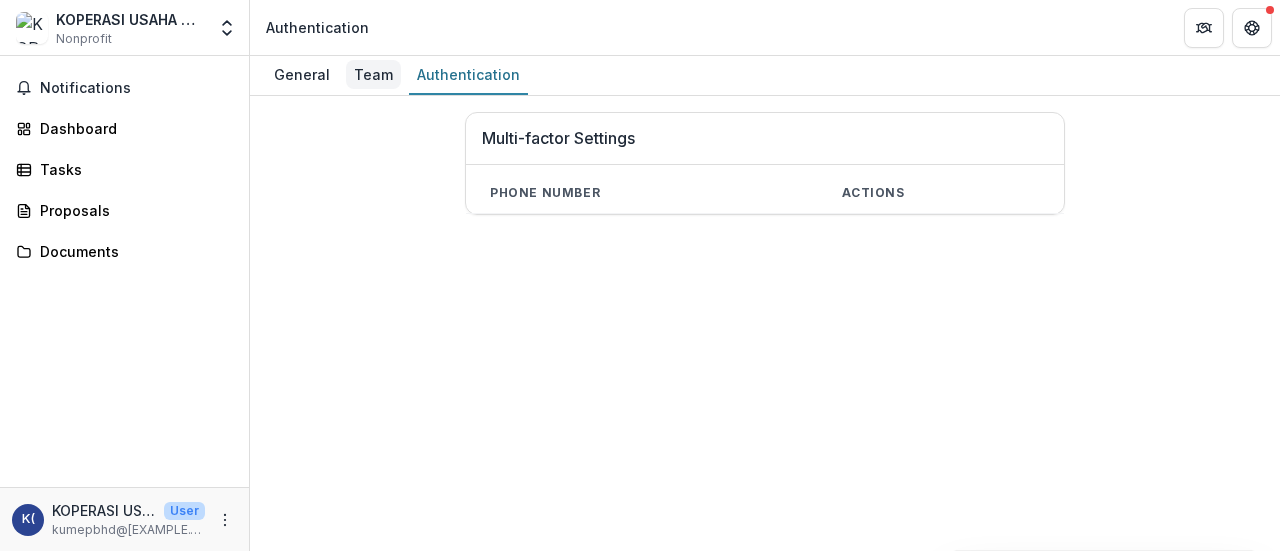 click on "Team" at bounding box center [373, 74] 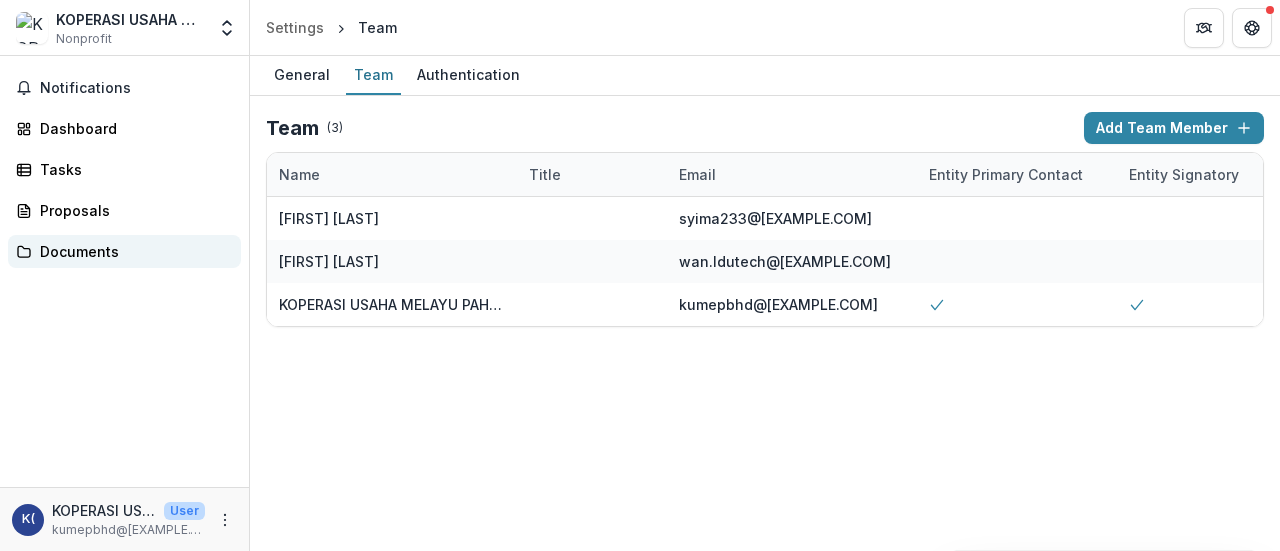 click on "Documents" at bounding box center [132, 251] 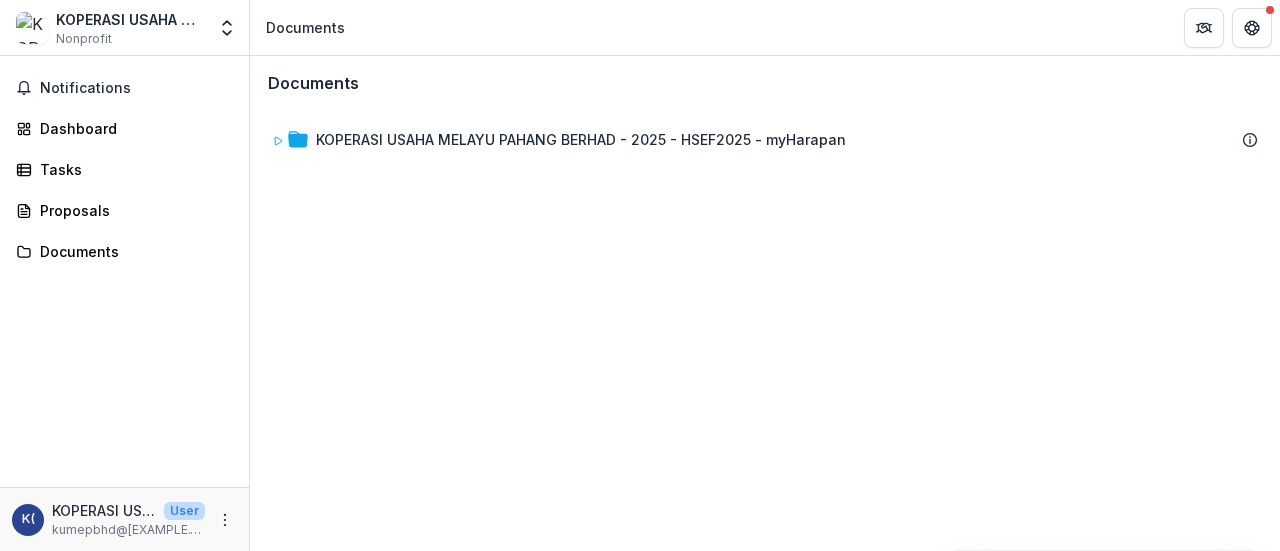 click on "KOPERASI USAHA MELAYU PAHANG BERHAD" at bounding box center (130, 19) 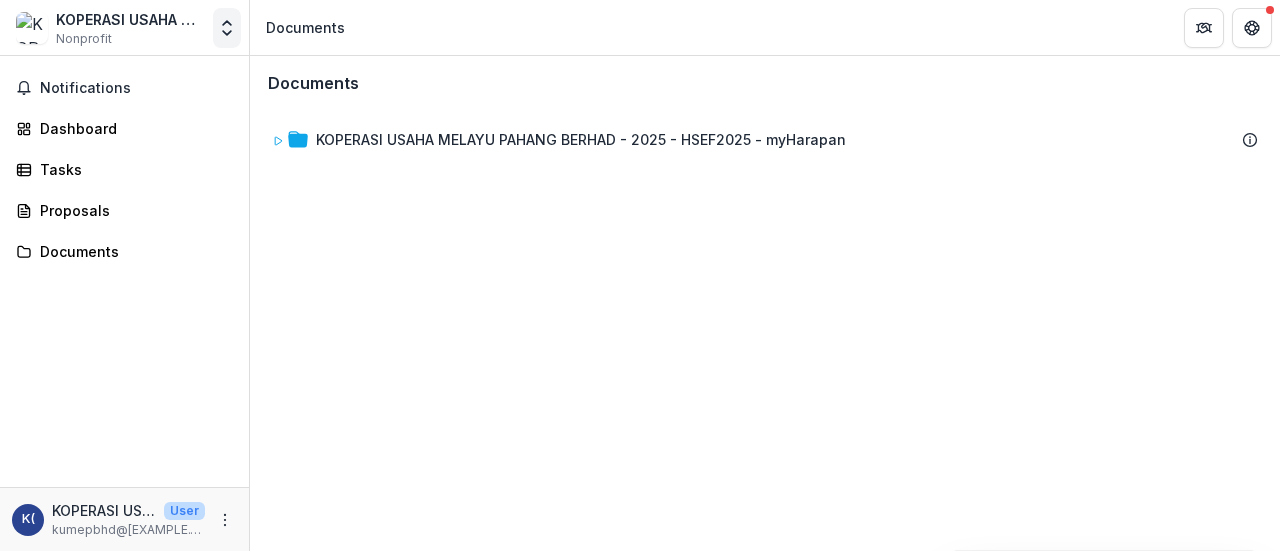 click 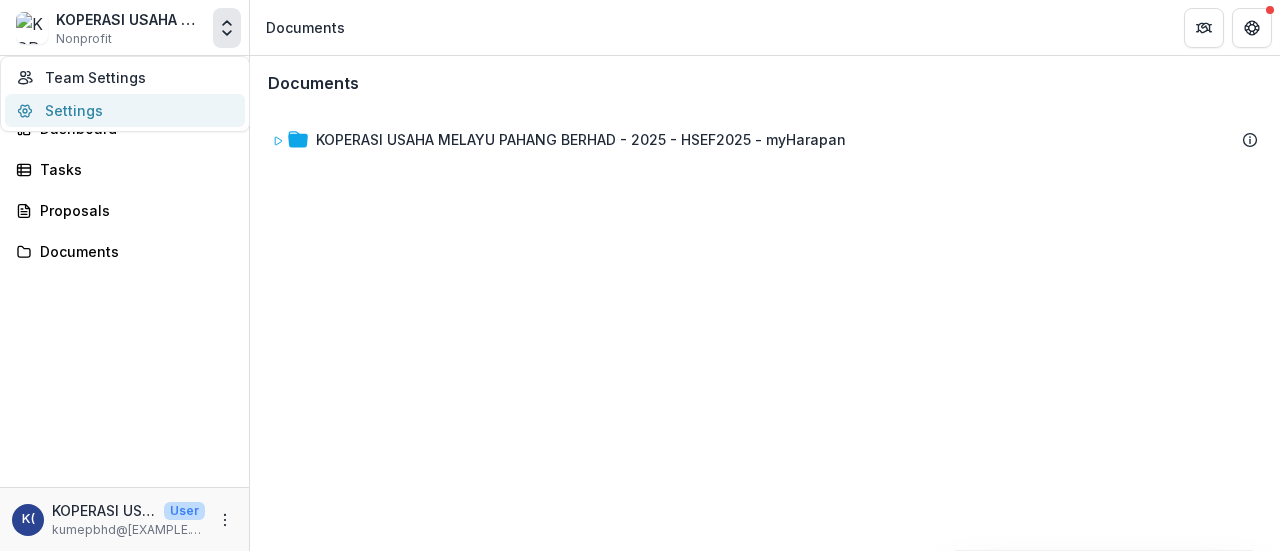 click on "Settings" at bounding box center [125, 110] 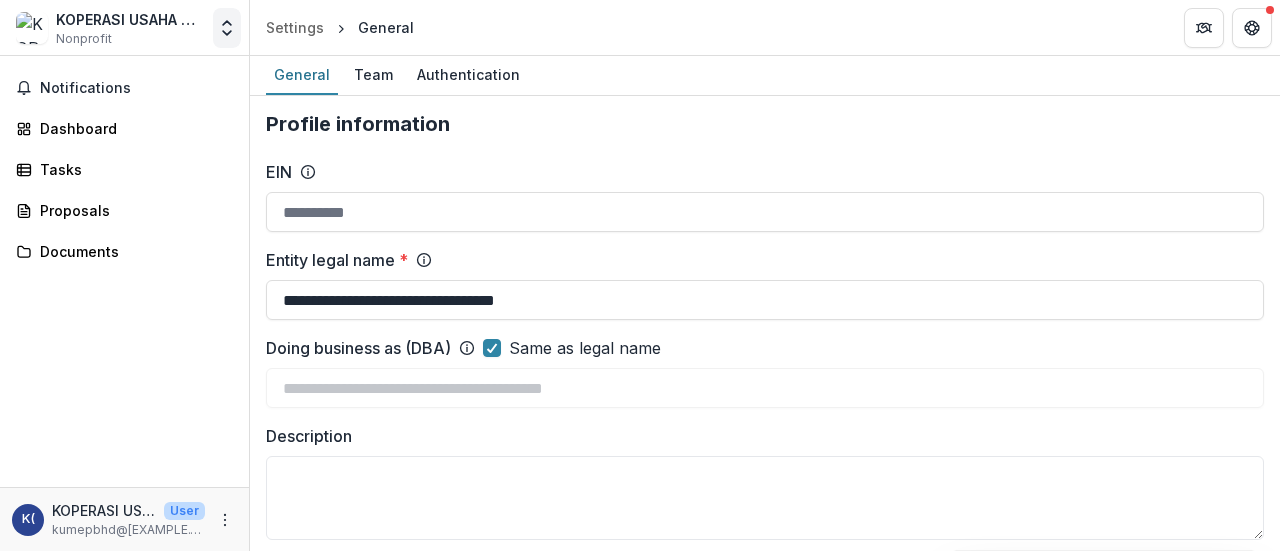 click 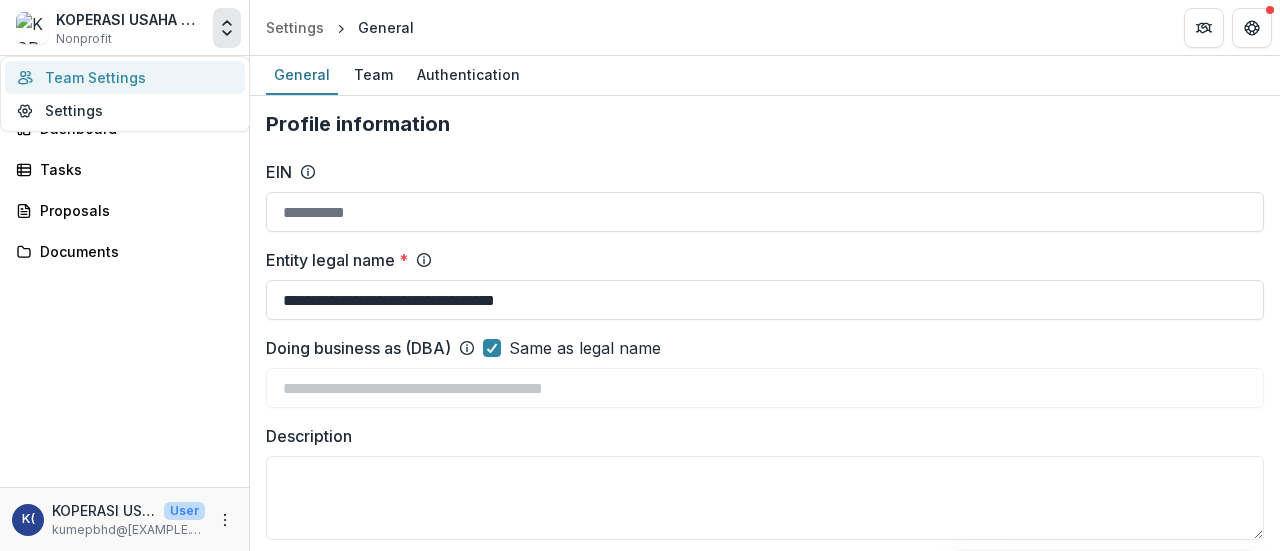click on "Team Settings" at bounding box center (125, 77) 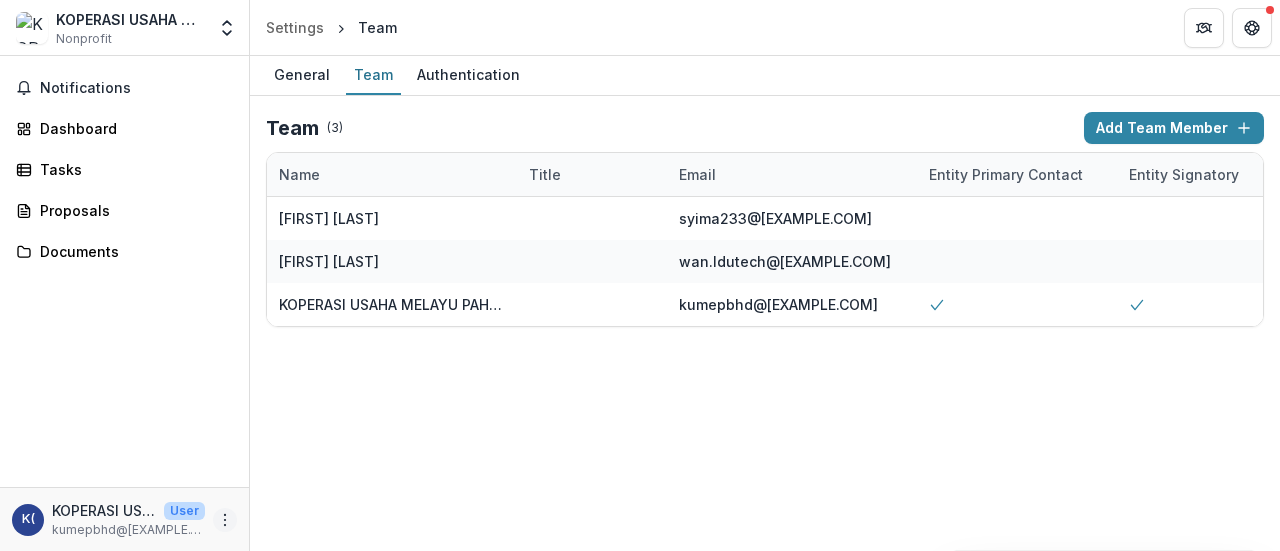 click 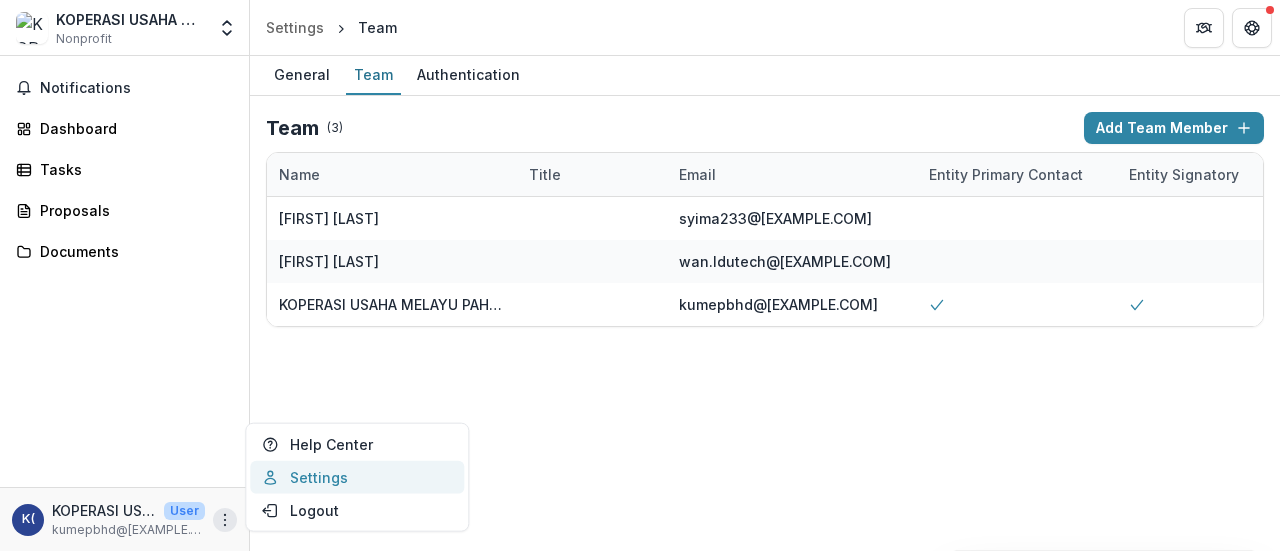 click on "Settings" at bounding box center (357, 477) 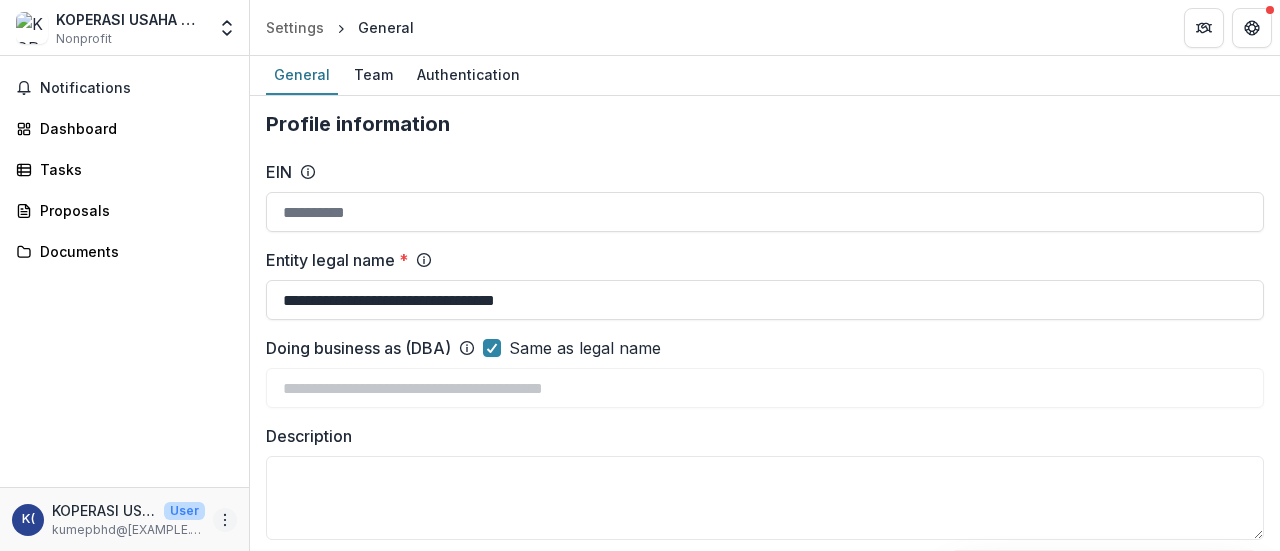 click 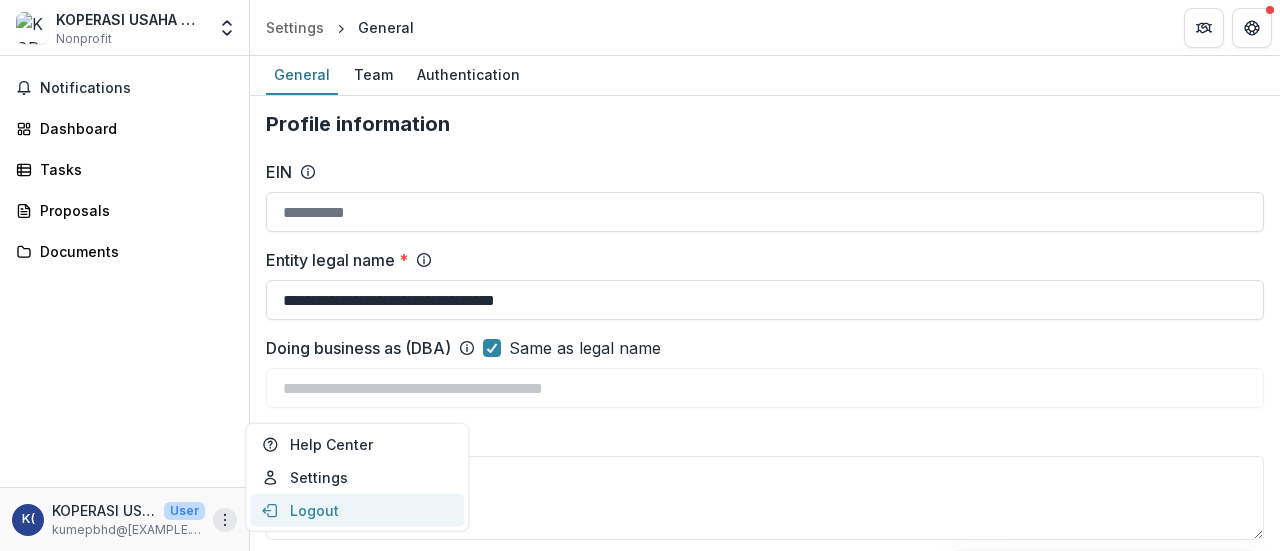 click on "Logout" at bounding box center [357, 510] 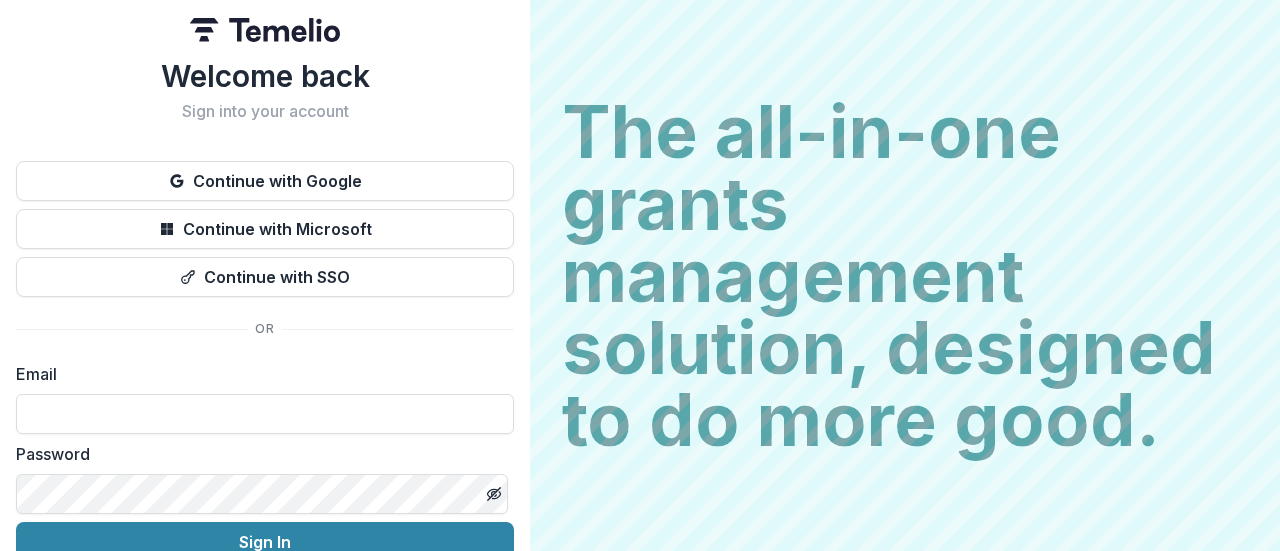 scroll, scrollTop: 2, scrollLeft: 0, axis: vertical 